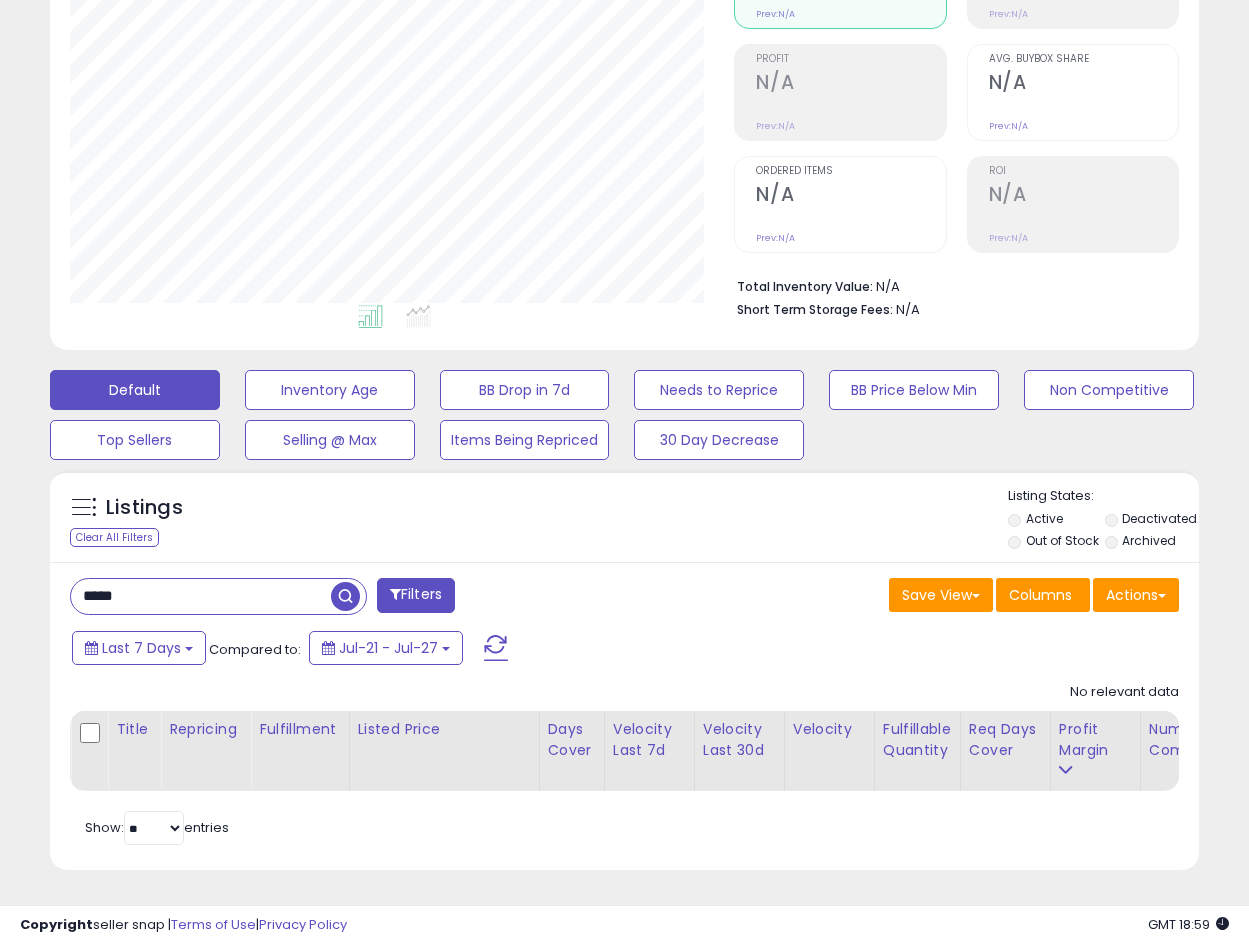 scroll, scrollTop: 275, scrollLeft: 0, axis: vertical 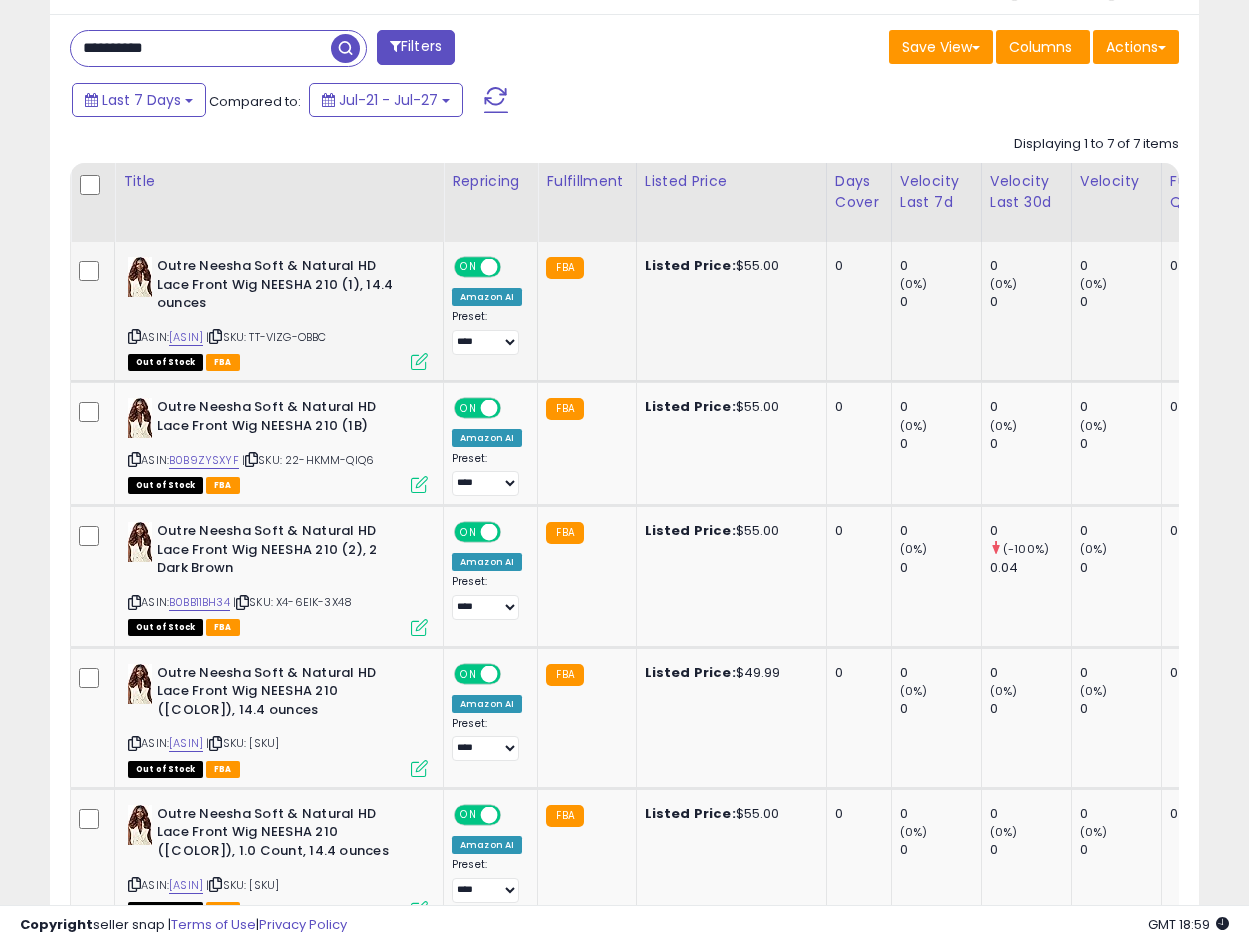 click at bounding box center [134, 336] 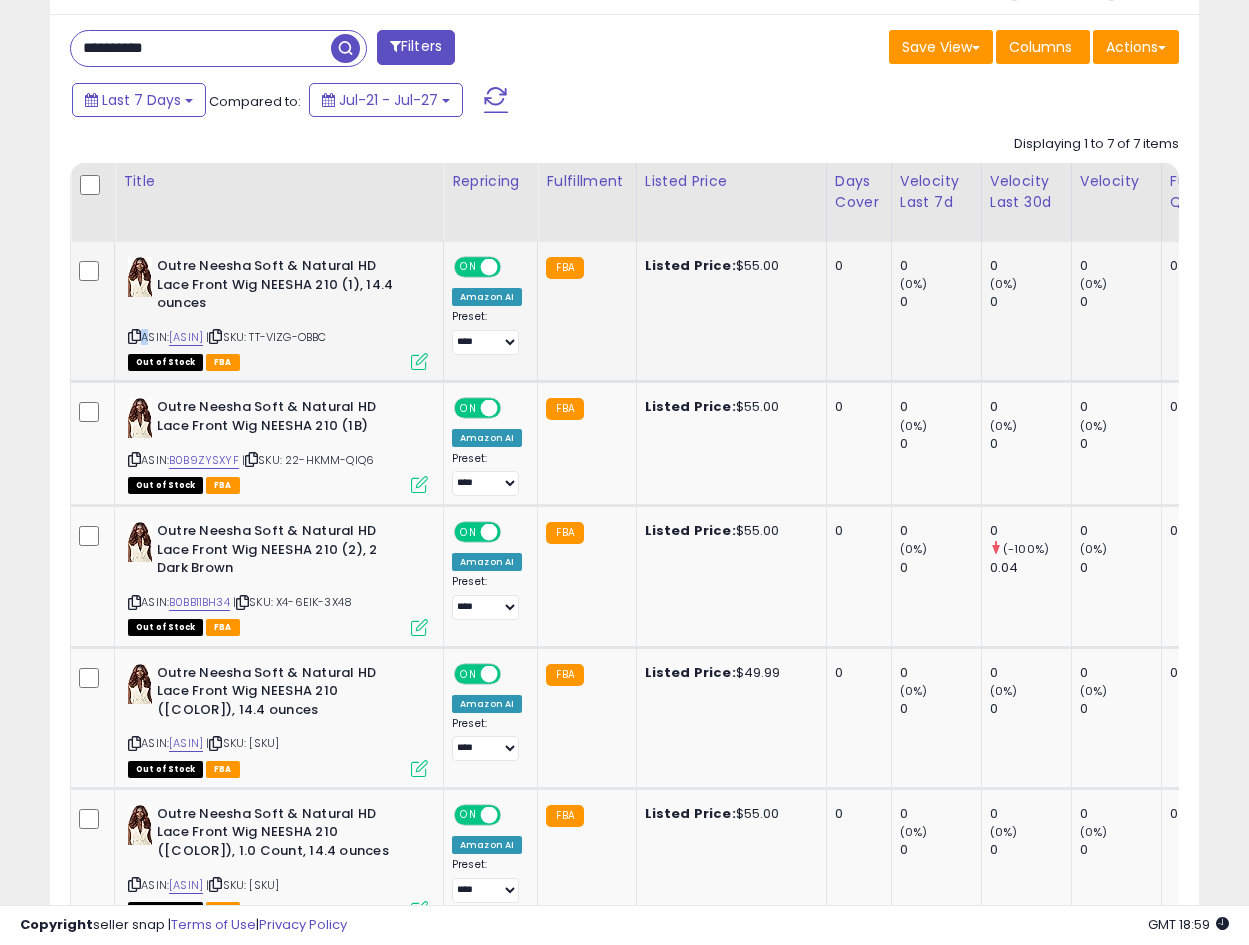 click at bounding box center (134, 336) 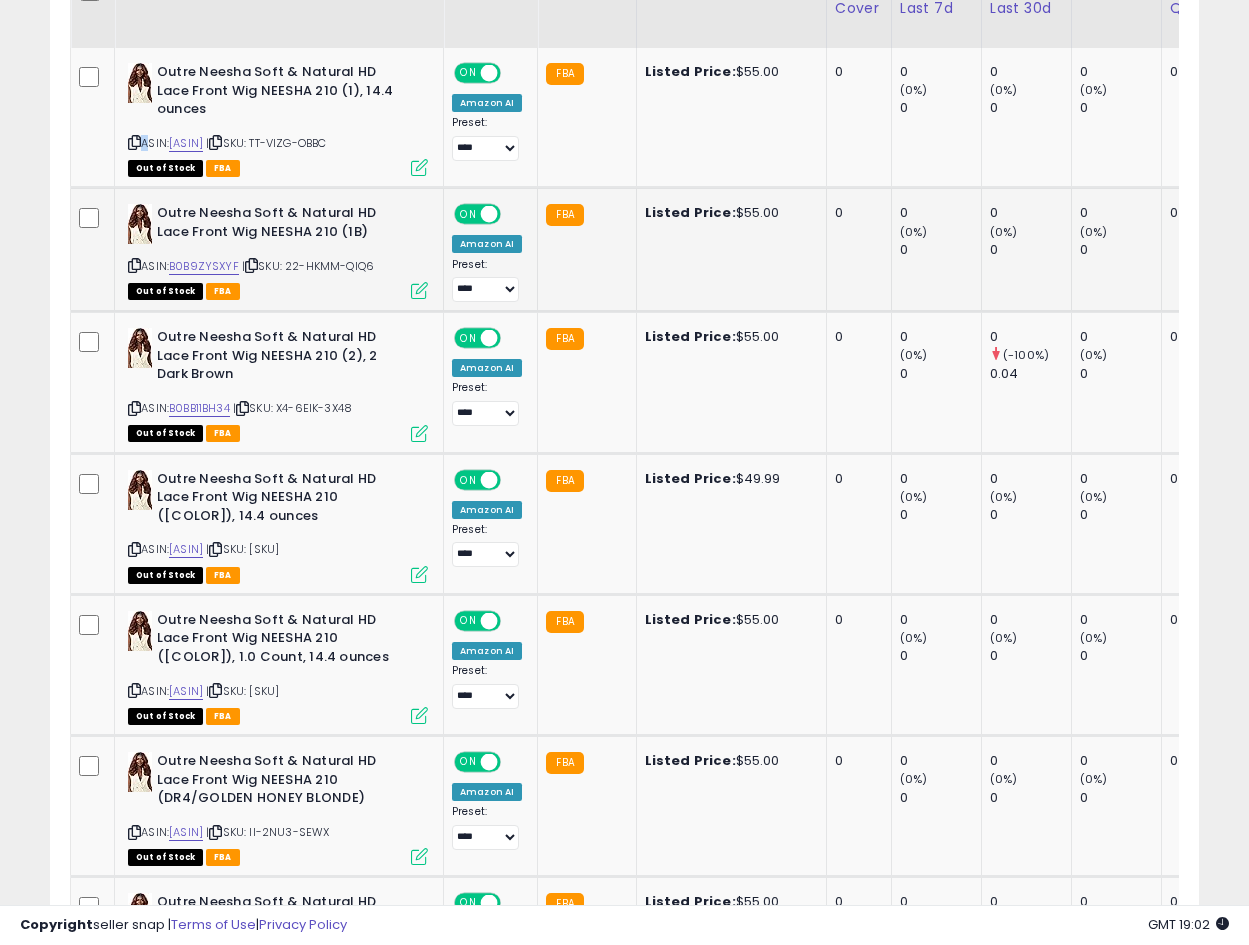 scroll, scrollTop: 1075, scrollLeft: 0, axis: vertical 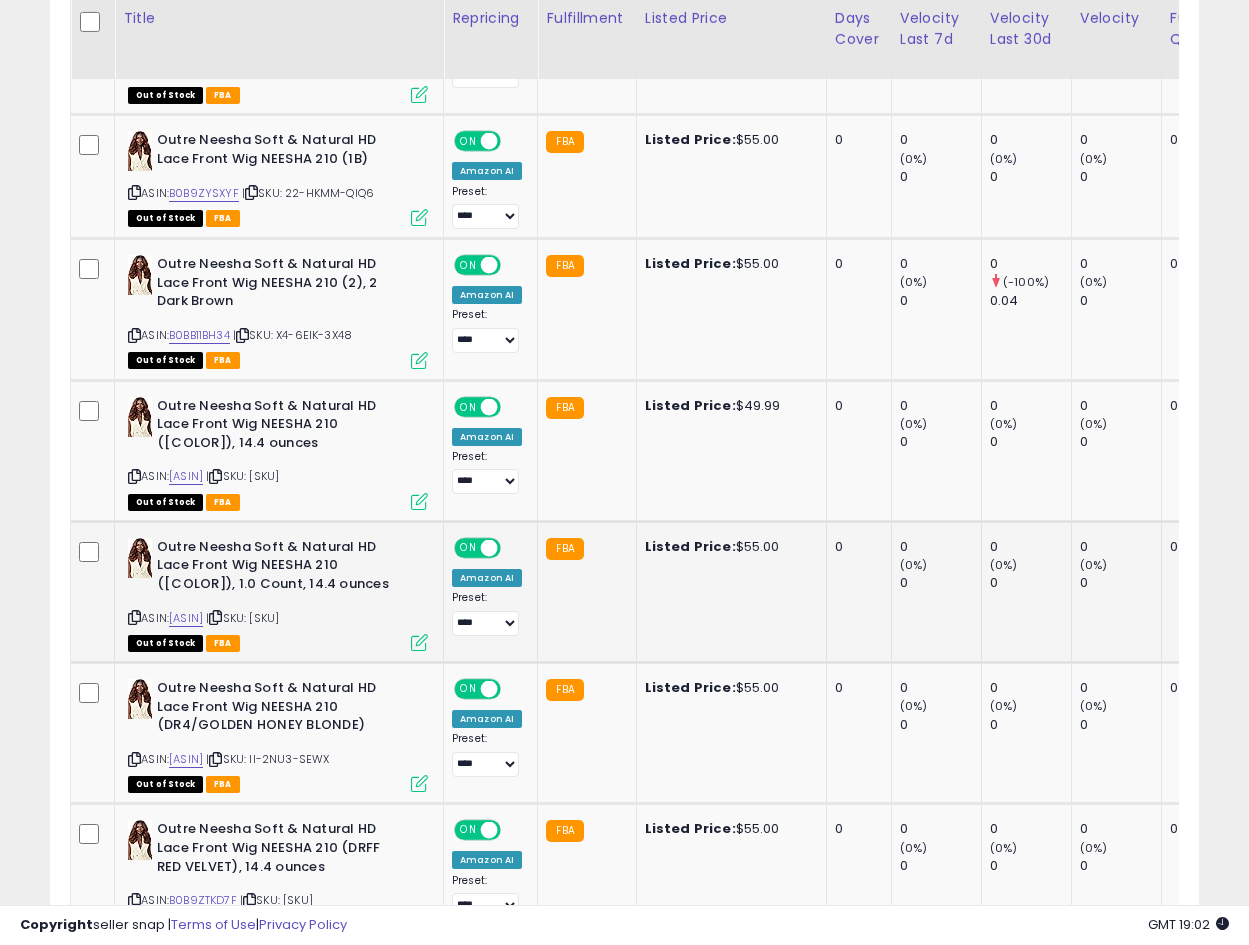 click at bounding box center [134, 617] 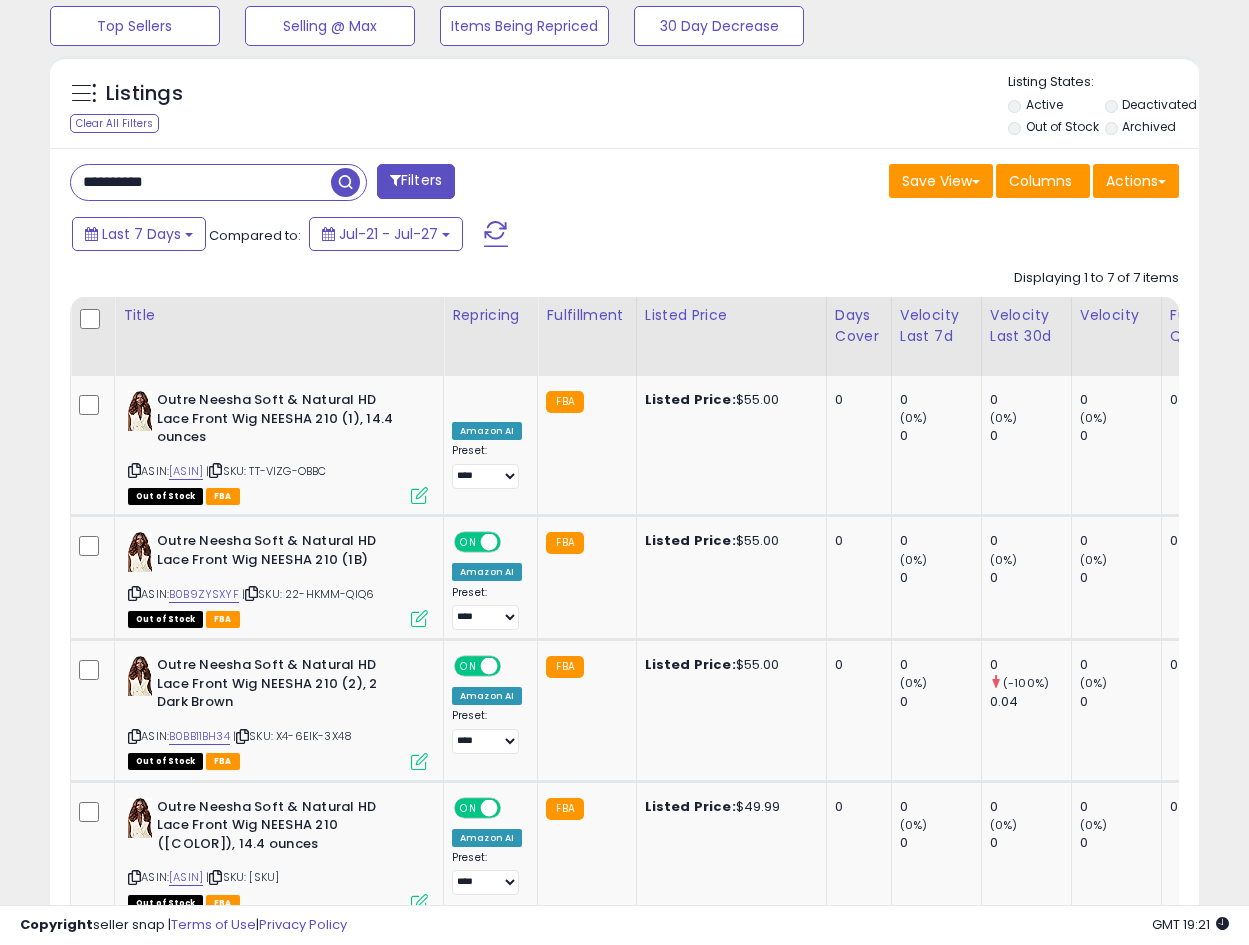 scroll, scrollTop: 408, scrollLeft: 0, axis: vertical 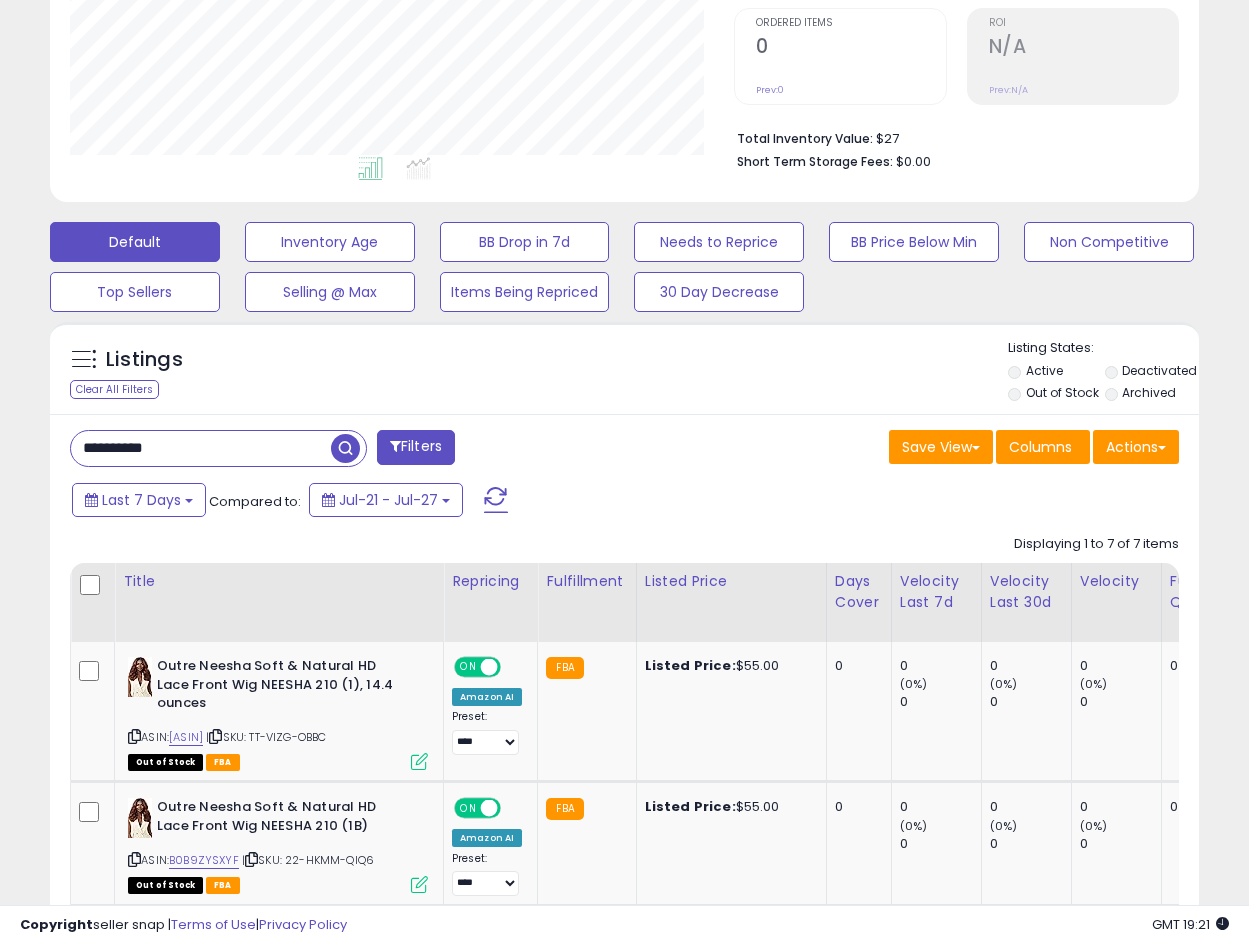 click on "**********" at bounding box center (201, 448) 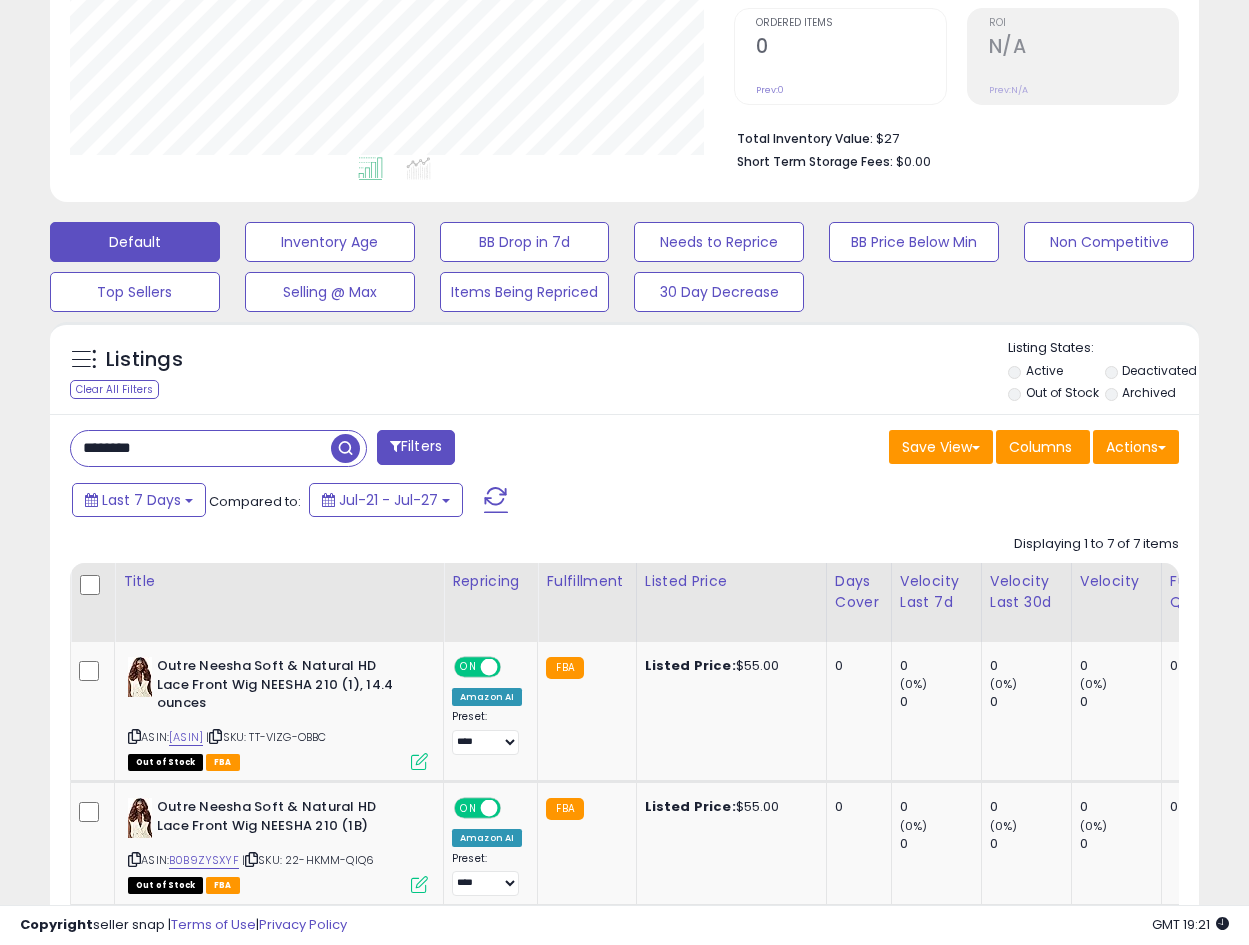 scroll, scrollTop: 999590, scrollLeft: 999327, axis: both 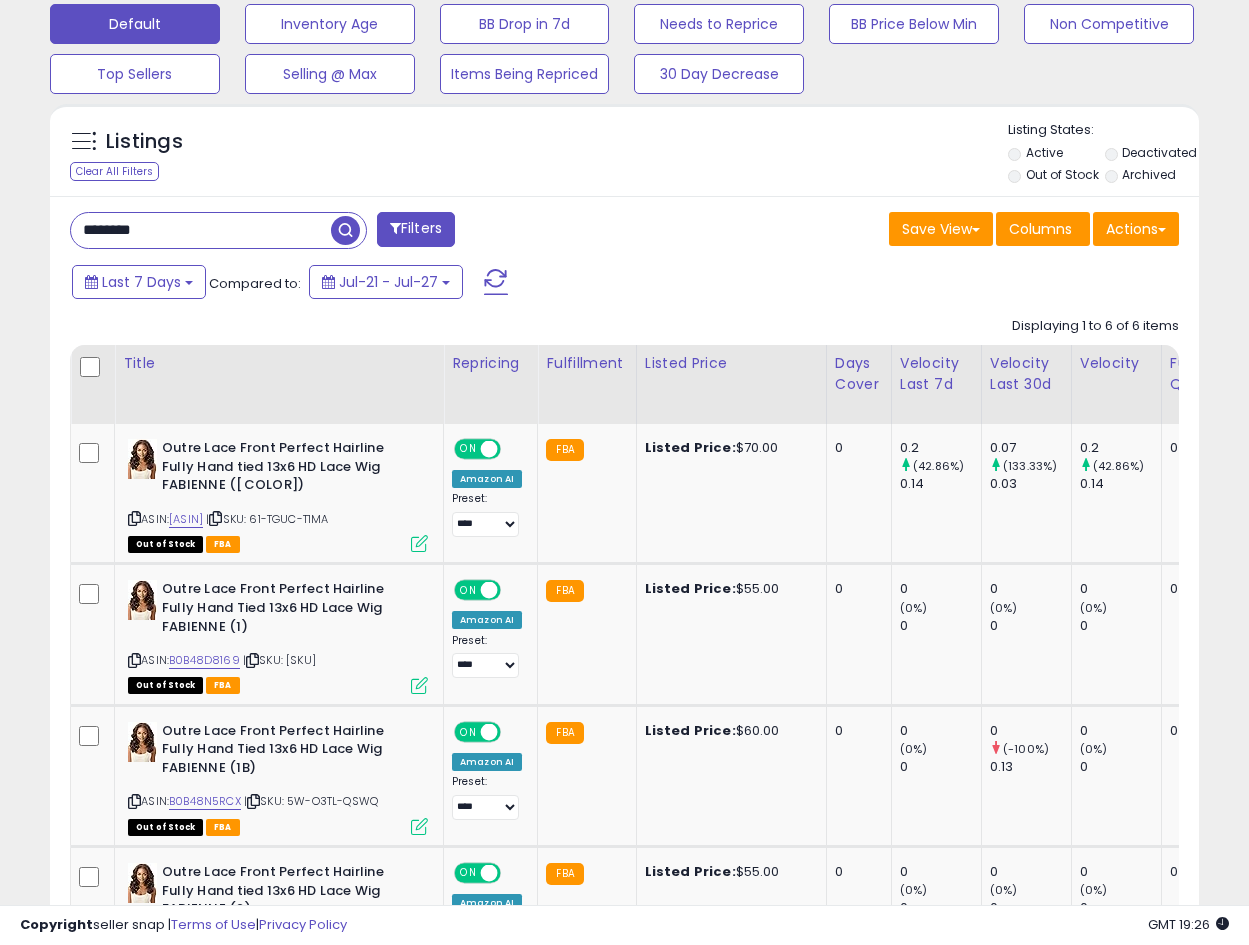 click on "********" at bounding box center [201, 230] 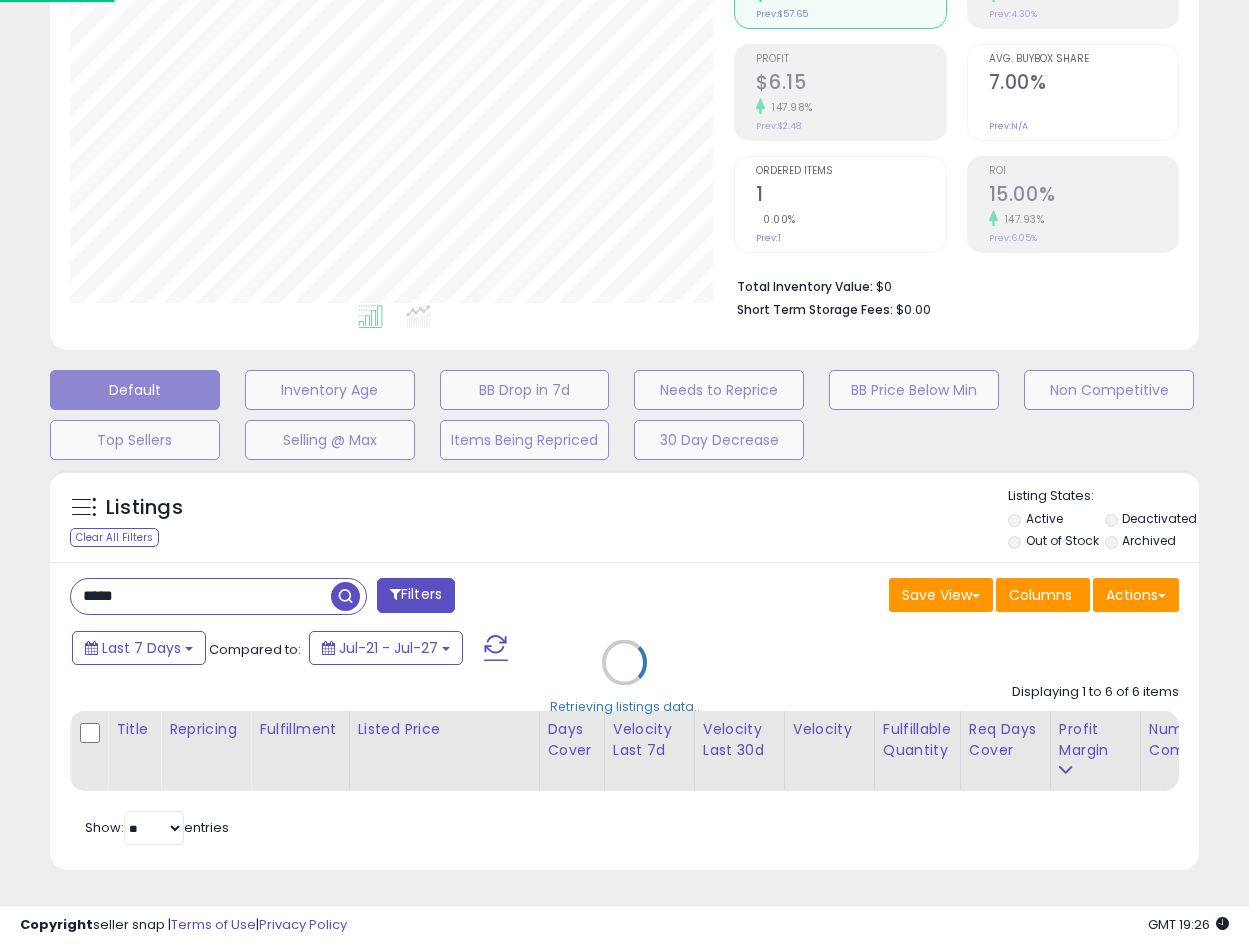 scroll, scrollTop: 999590, scrollLeft: 999327, axis: both 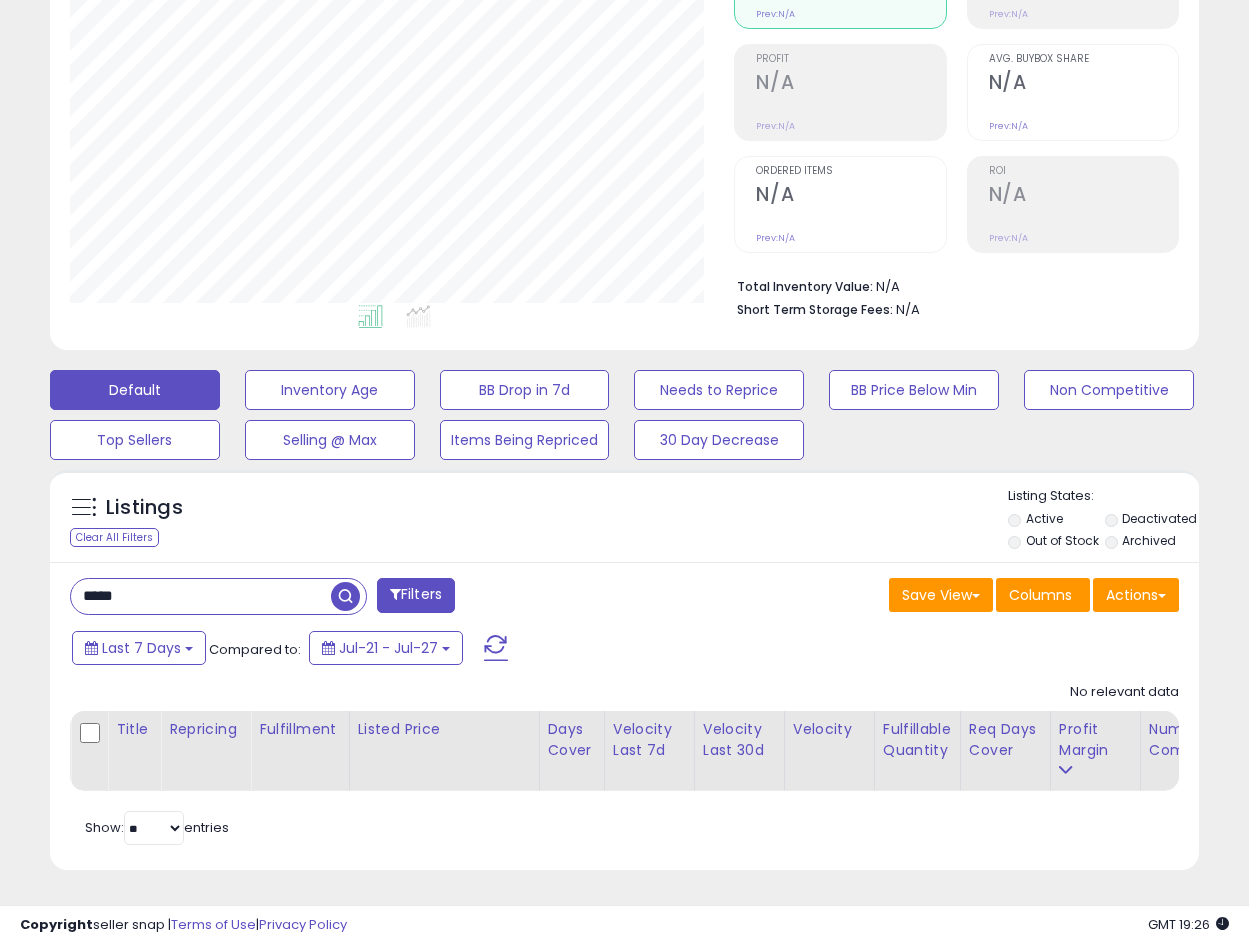 drag, startPoint x: 128, startPoint y: 585, endPoint x: -247, endPoint y: 588, distance: 375.012 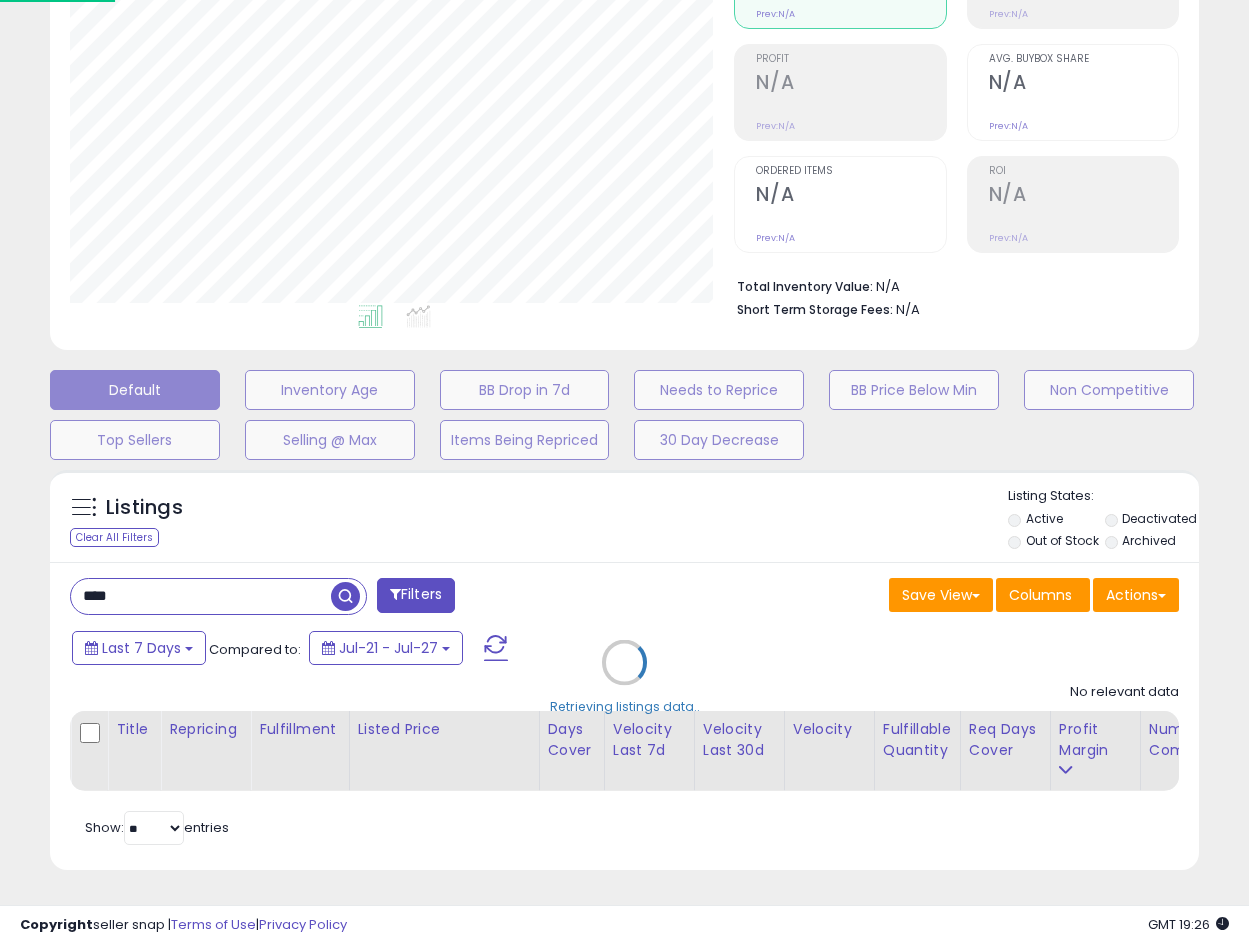 scroll, scrollTop: 999590, scrollLeft: 999327, axis: both 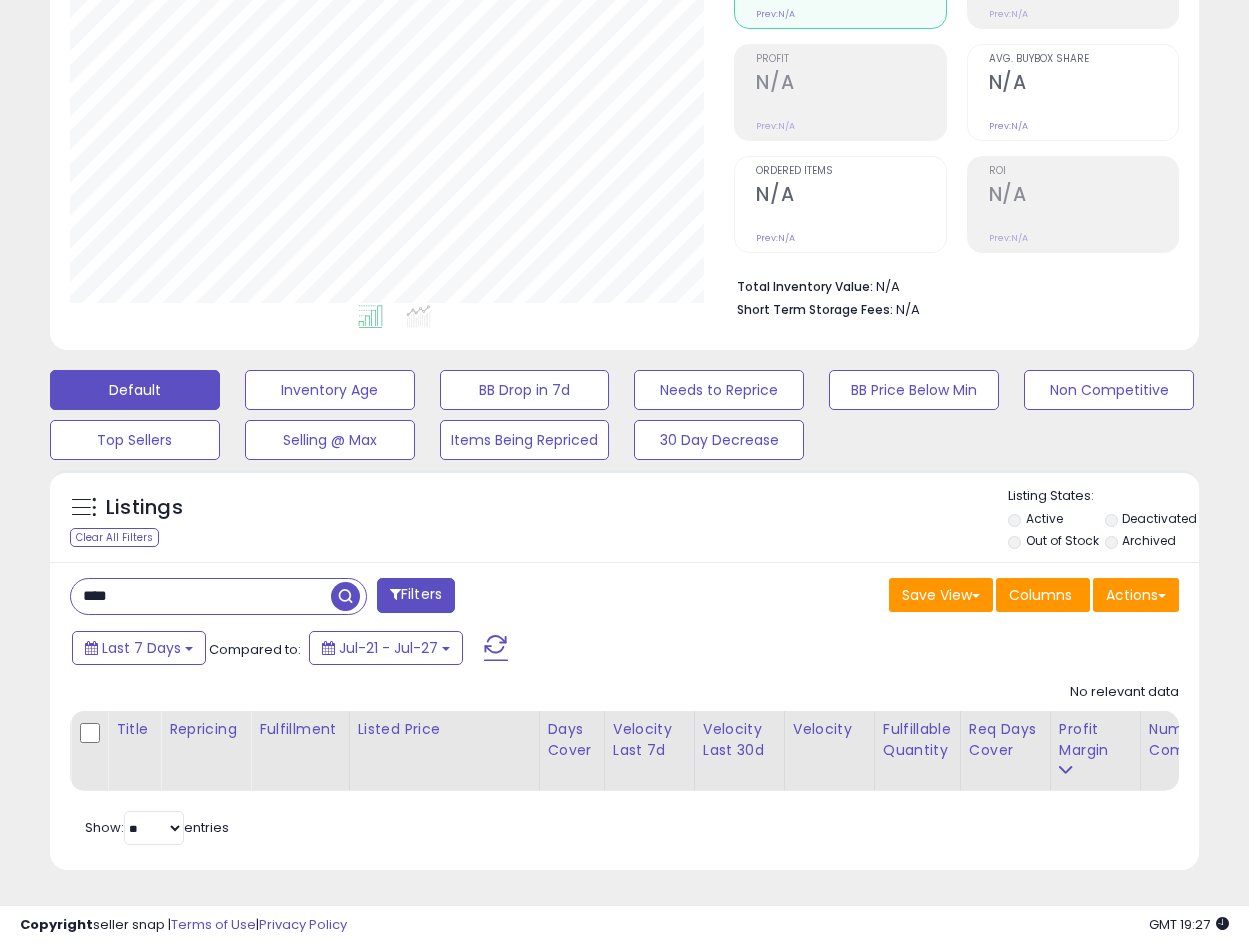 click on "****" at bounding box center [201, 596] 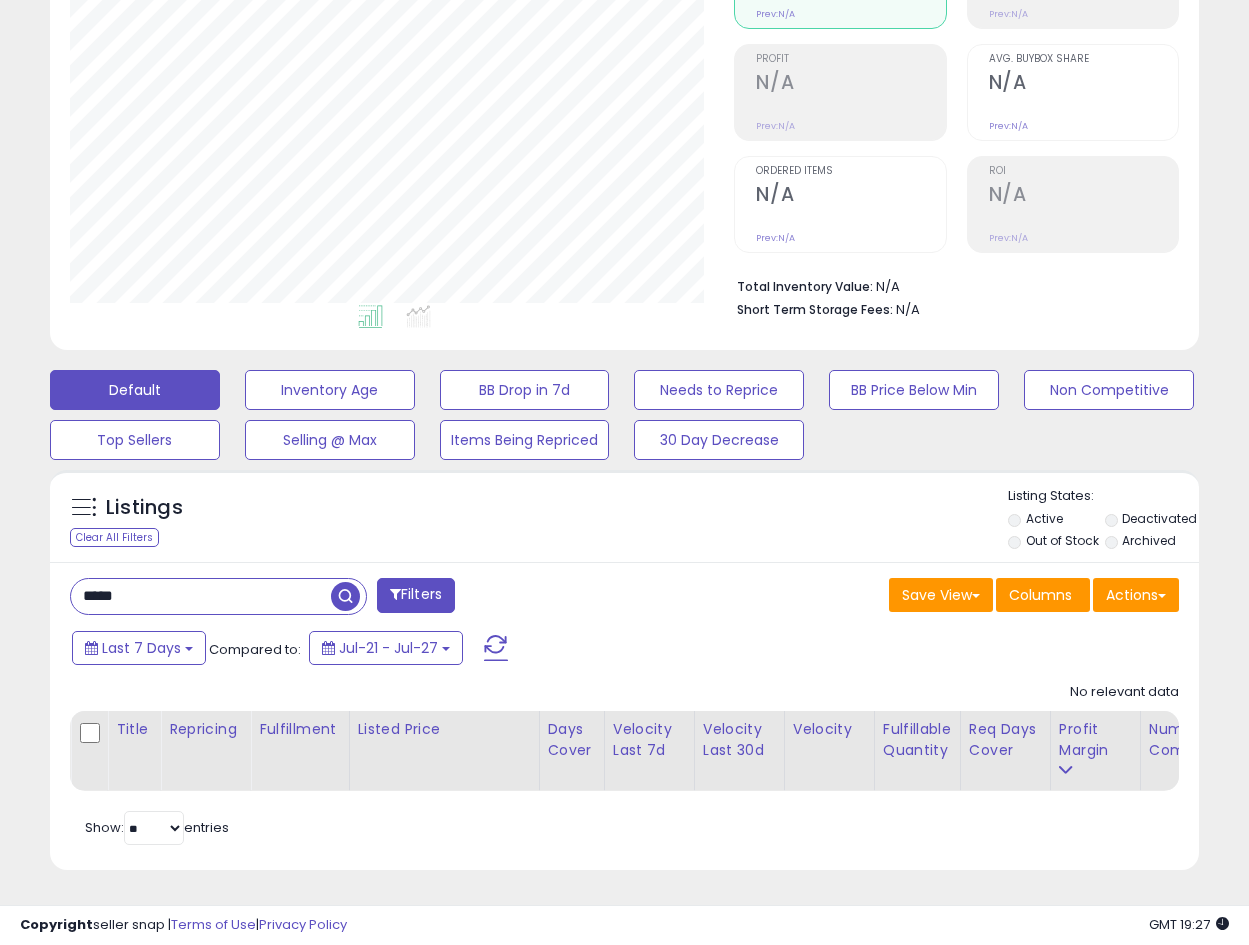 scroll, scrollTop: 999590, scrollLeft: 999327, axis: both 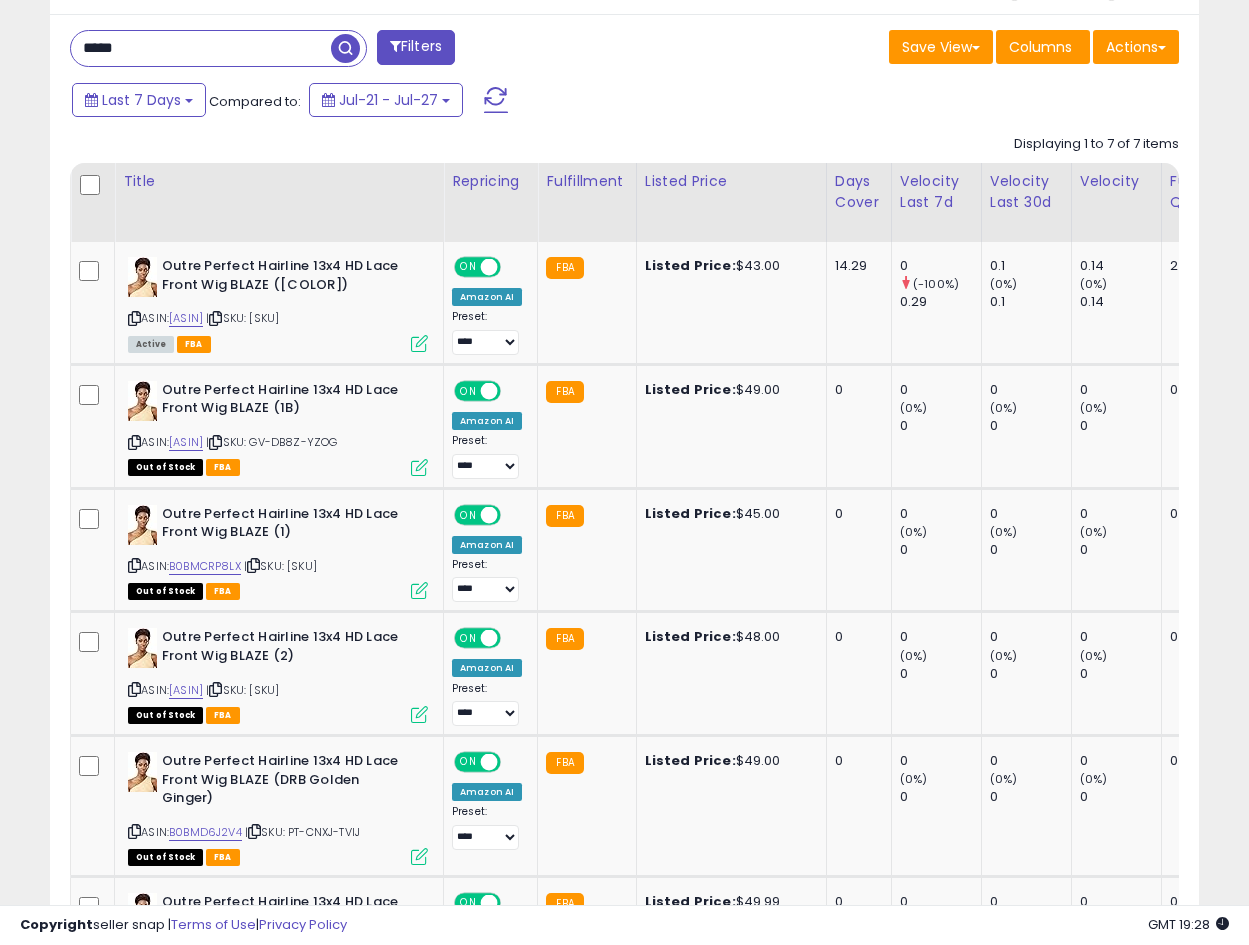 drag, startPoint x: 165, startPoint y: 55, endPoint x: -121, endPoint y: 77, distance: 286.8449 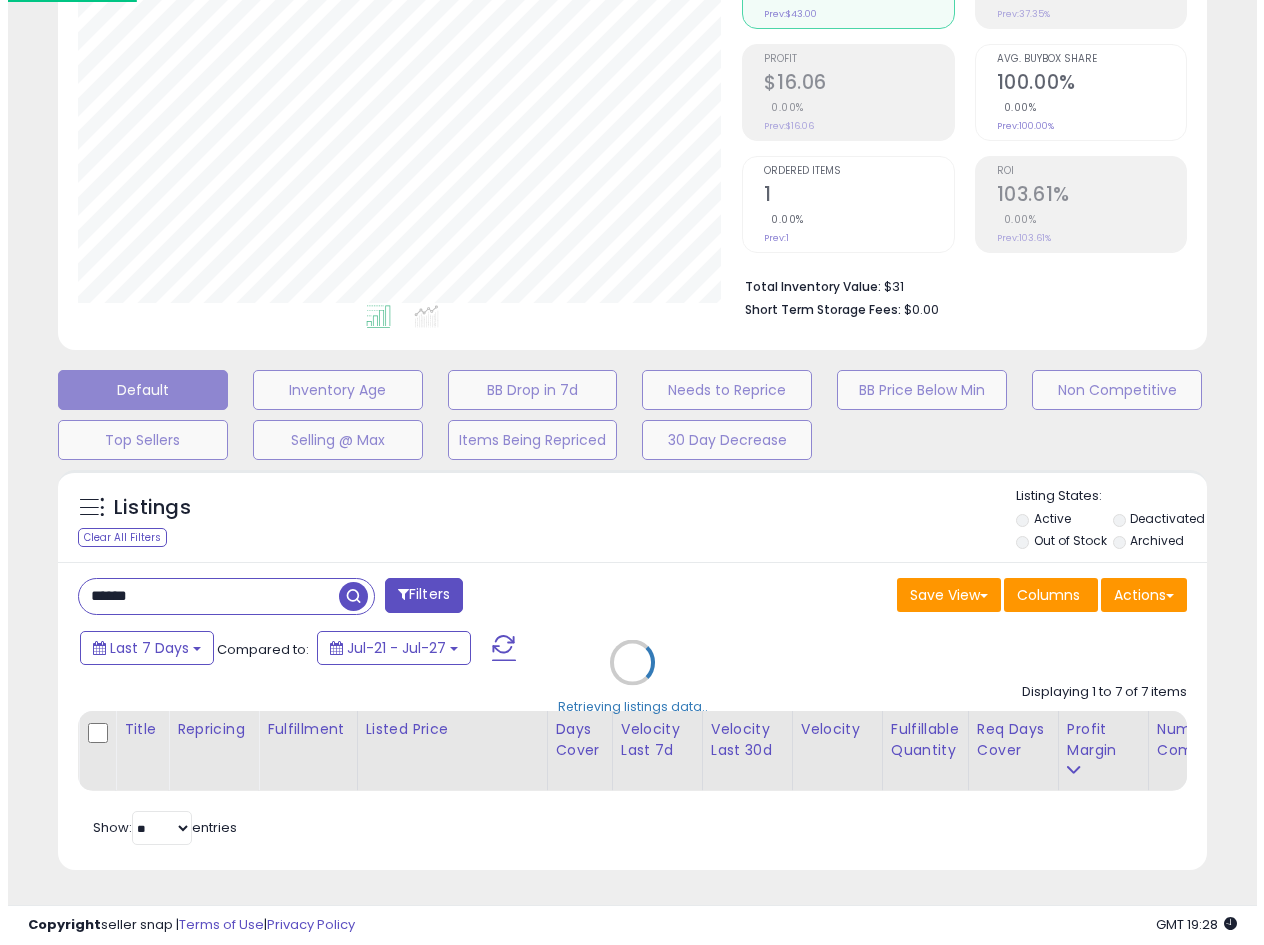 scroll, scrollTop: 275, scrollLeft: 0, axis: vertical 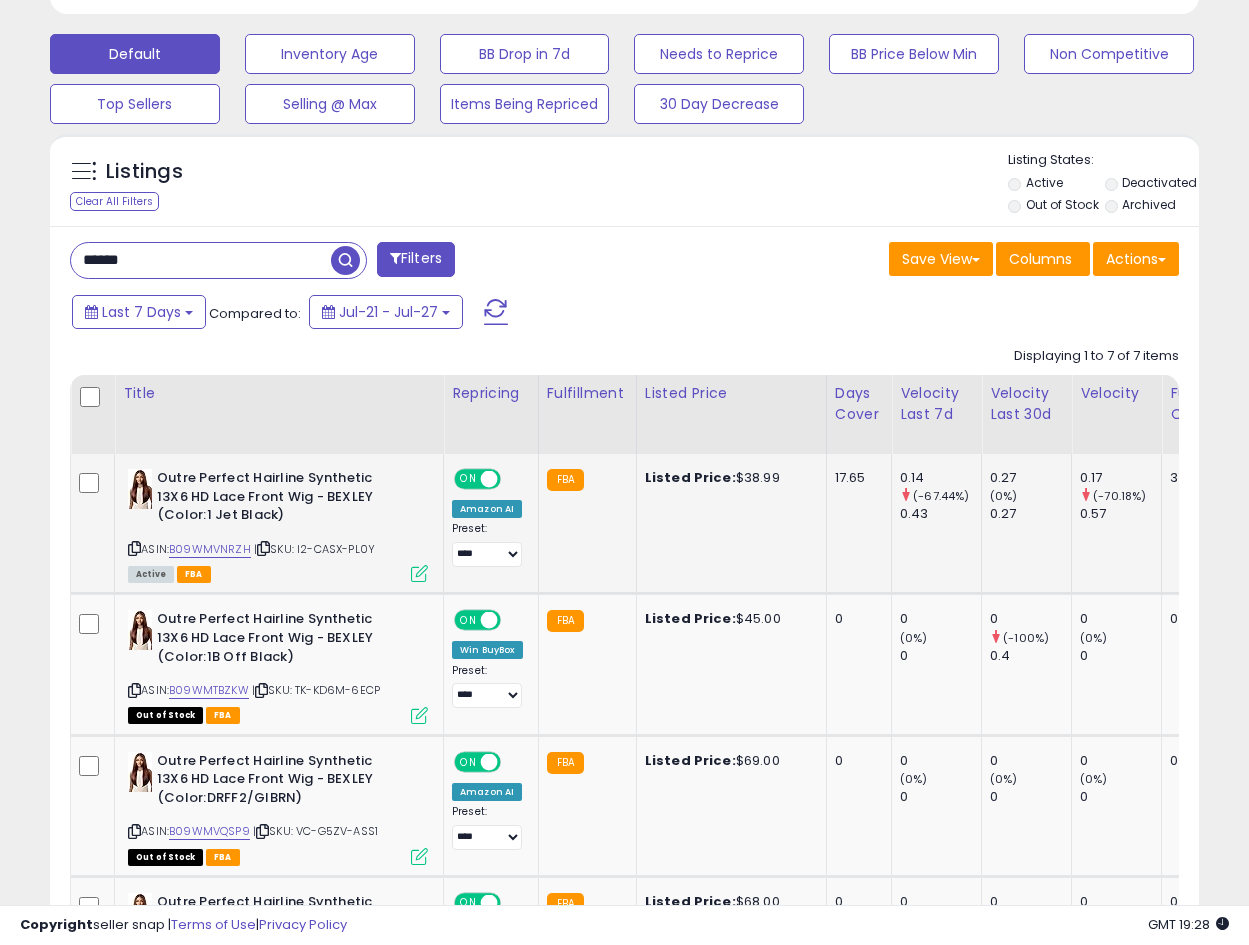 click on "Outre Perfect Hairline Synthetic 13X6 HD Lace Front Wig - BEXLEY (Color:1 Jet Black)" at bounding box center [278, 499] 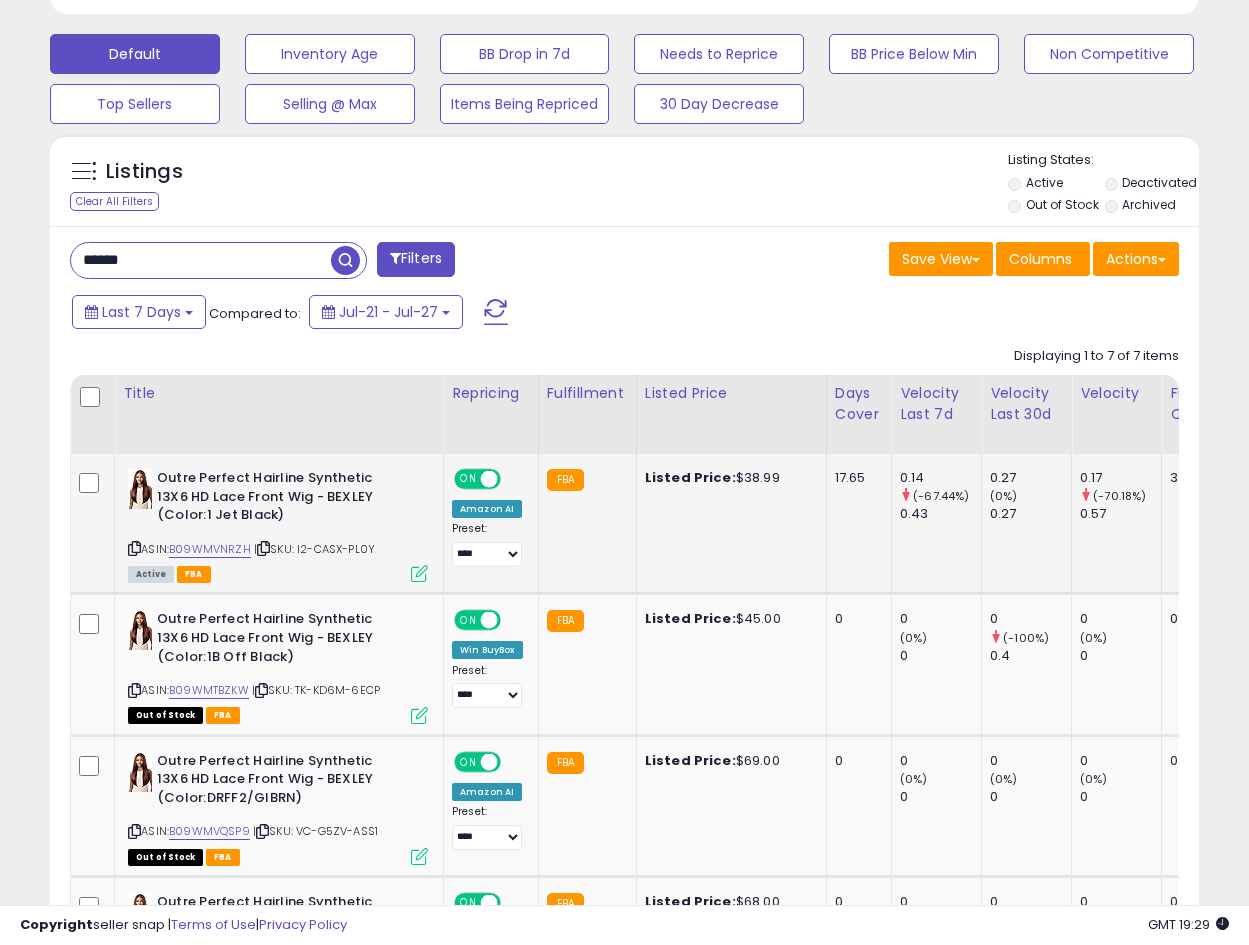 click on "Active FBA" at bounding box center [278, 573] 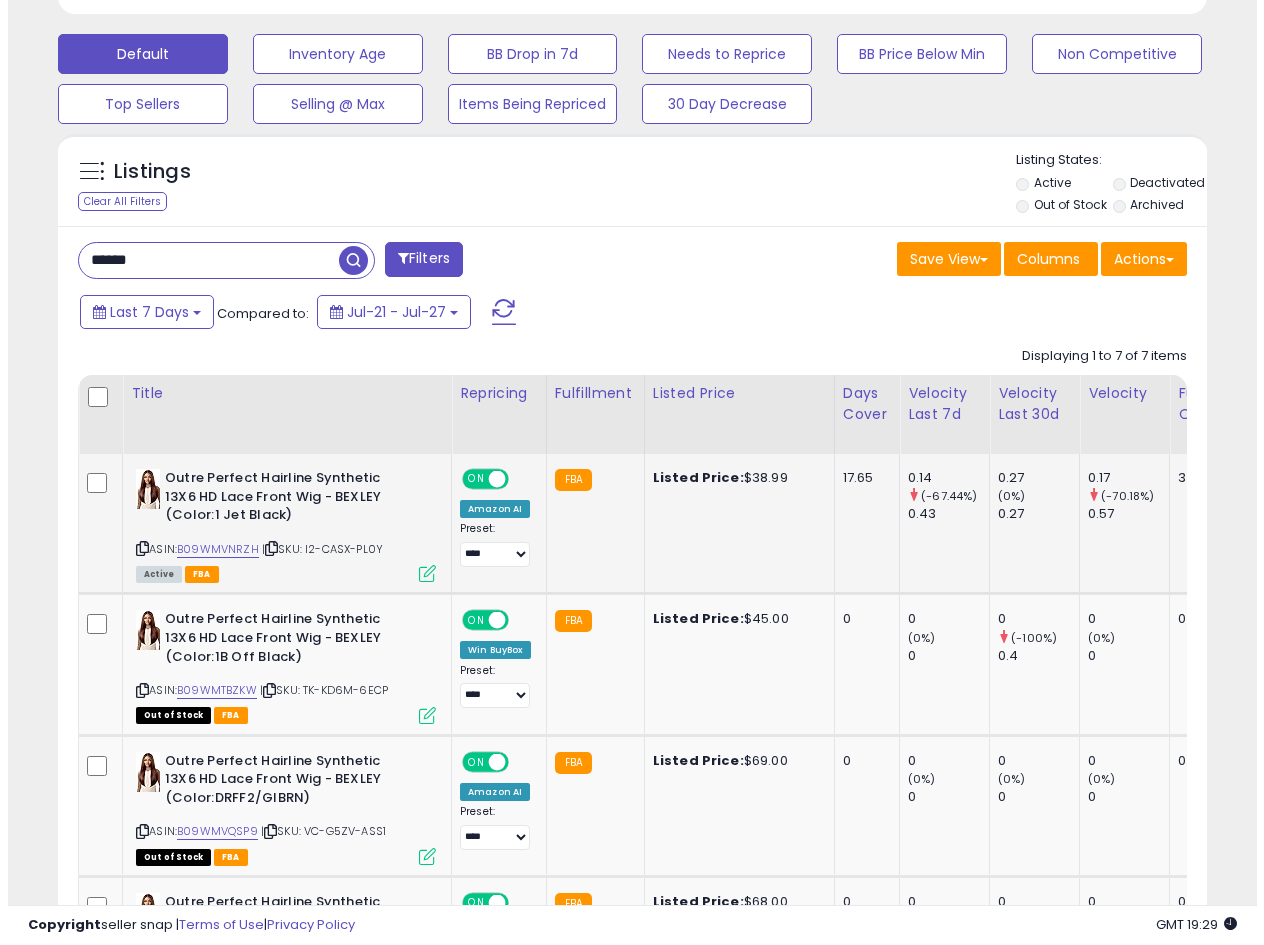 scroll, scrollTop: 999590, scrollLeft: 999327, axis: both 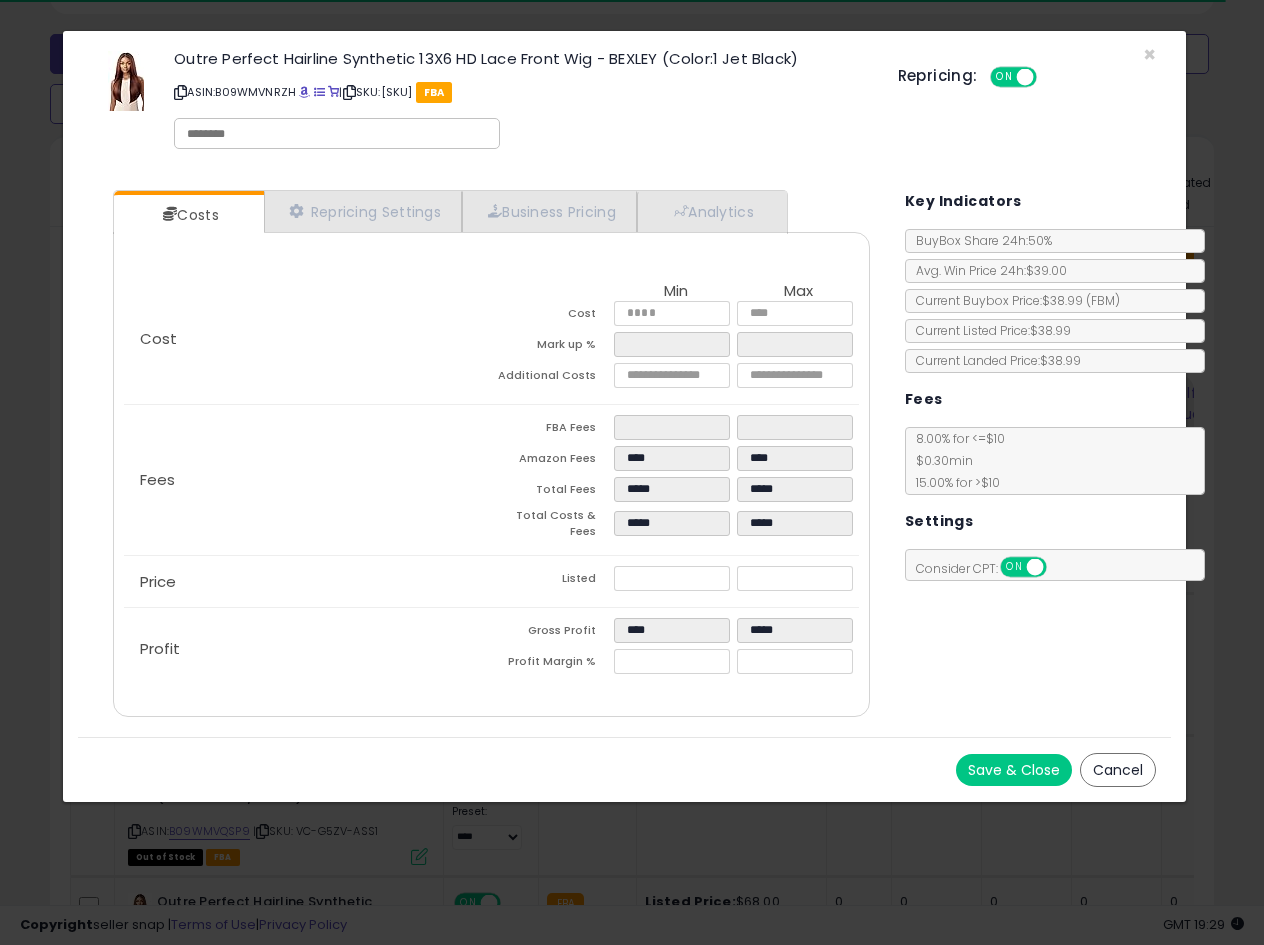 click at bounding box center (180, 92) 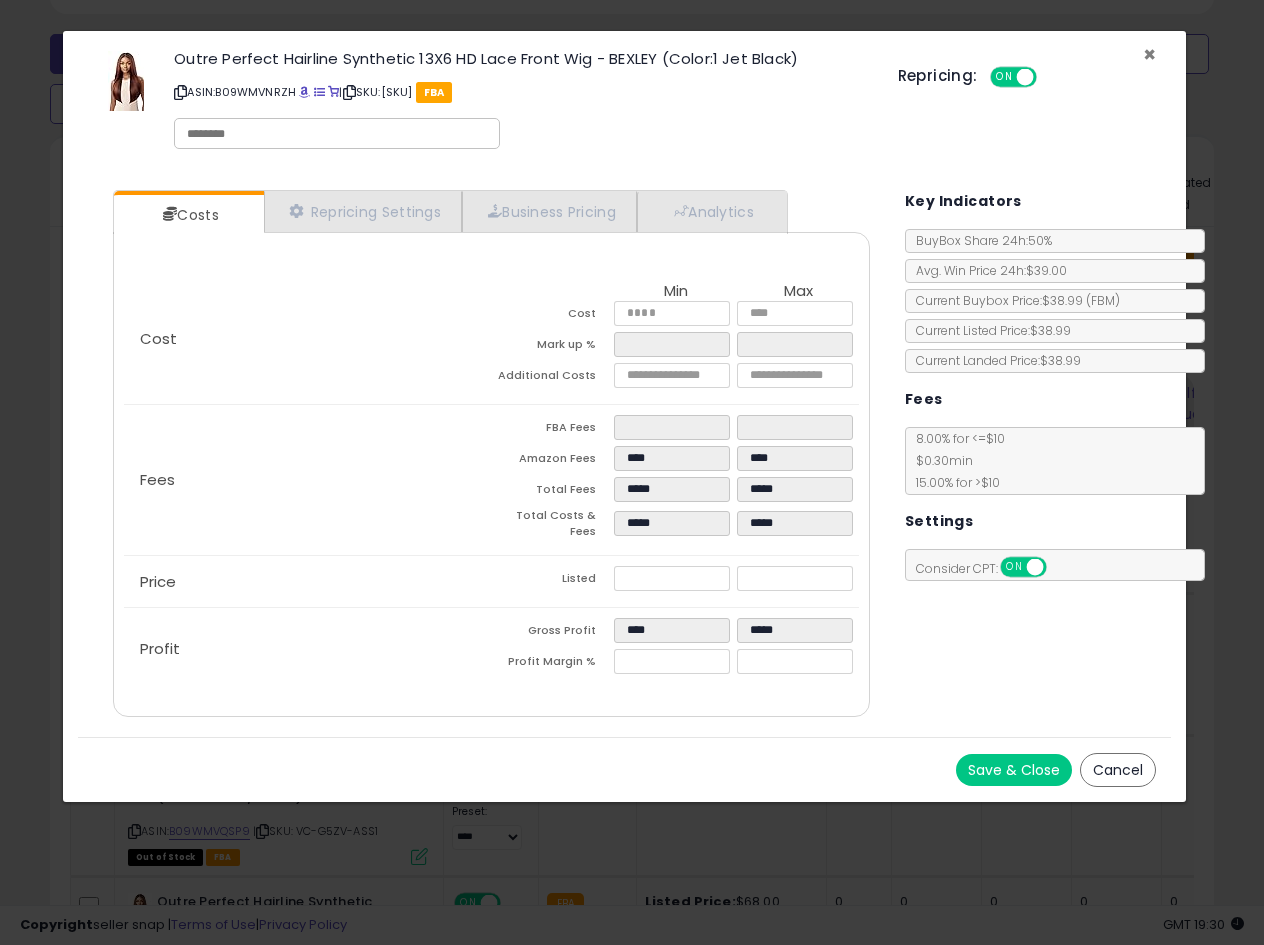 drag, startPoint x: 1149, startPoint y: 52, endPoint x: 1025, endPoint y: 202, distance: 194.61757 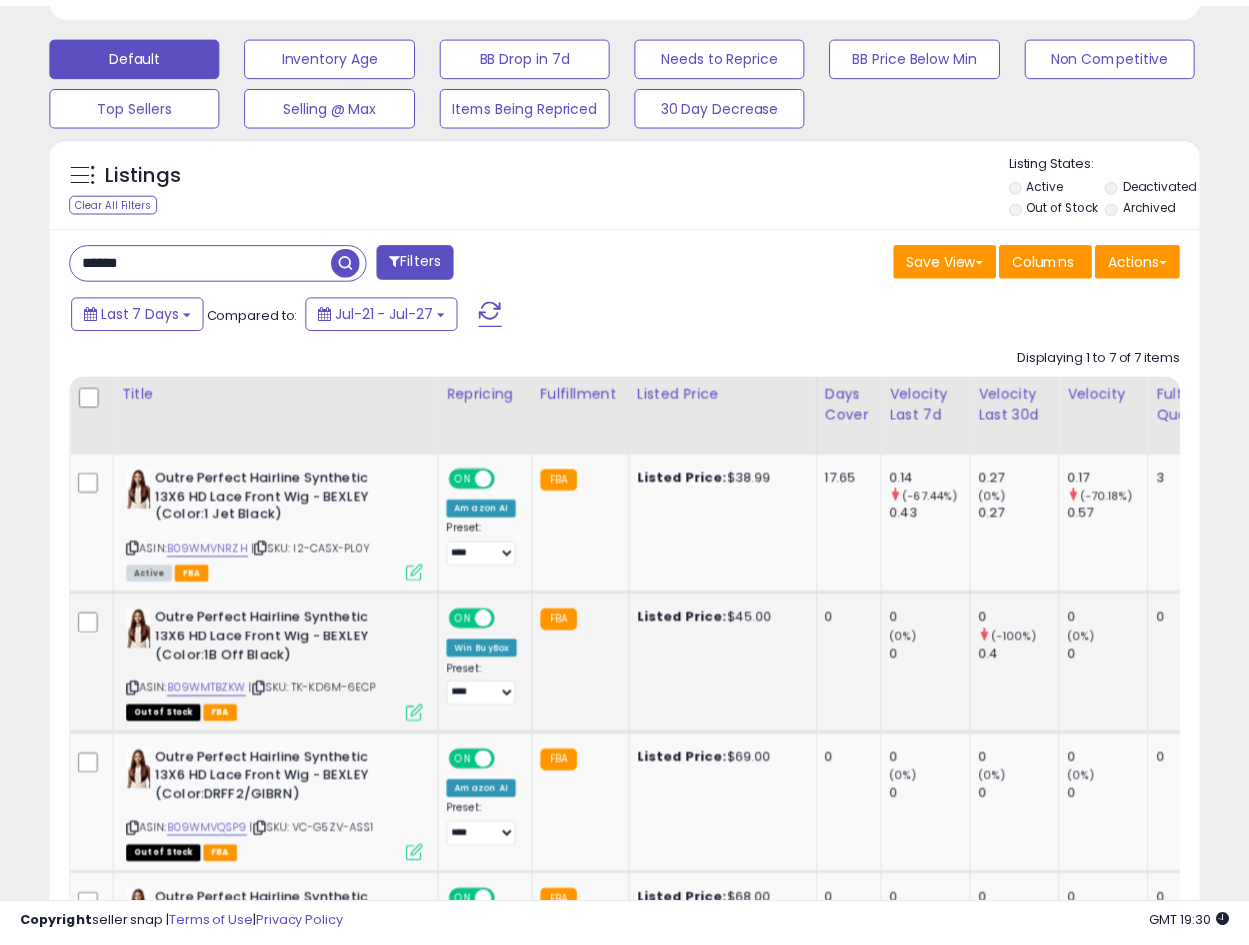 scroll, scrollTop: 410, scrollLeft: 665, axis: both 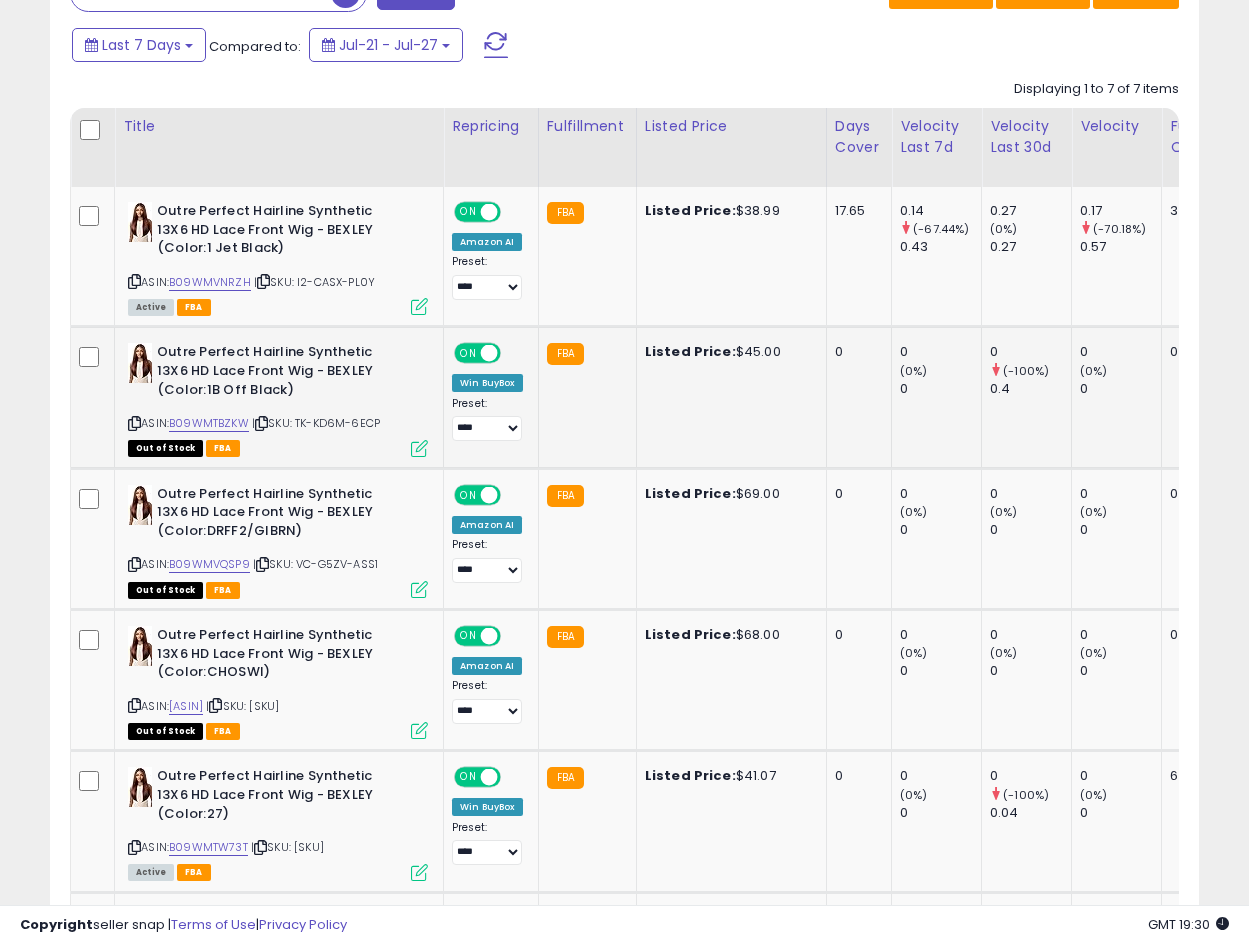 click on "Outre Perfect Hairline Synthetic 13x6 HD Lace Front Wig - BEXLEY (Color:1B Off Black)  ASIN:  [ASIN]    |   SKU: TK-KD6M-6ECP Out of Stock FBA" at bounding box center (275, 398) 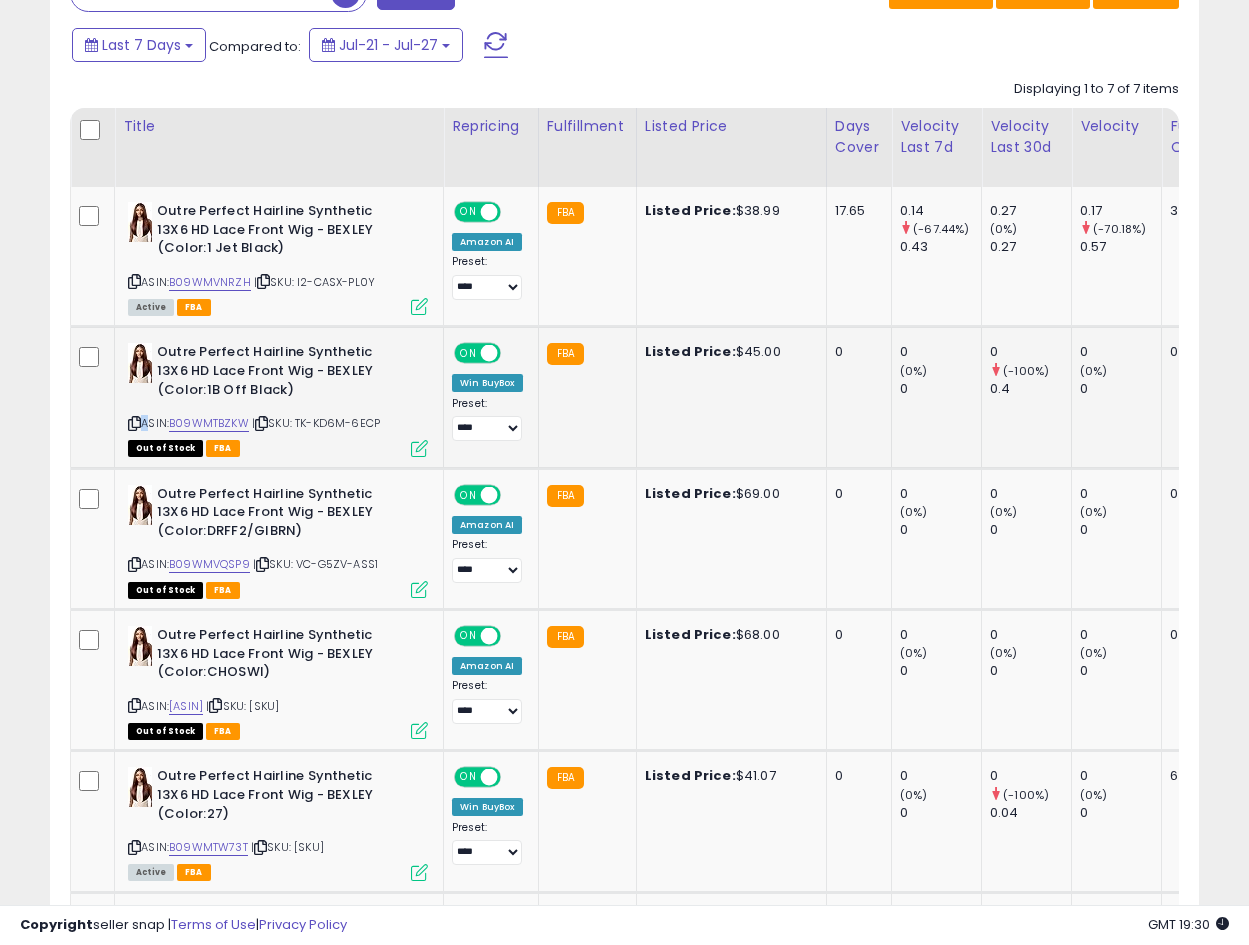 click at bounding box center (134, 423) 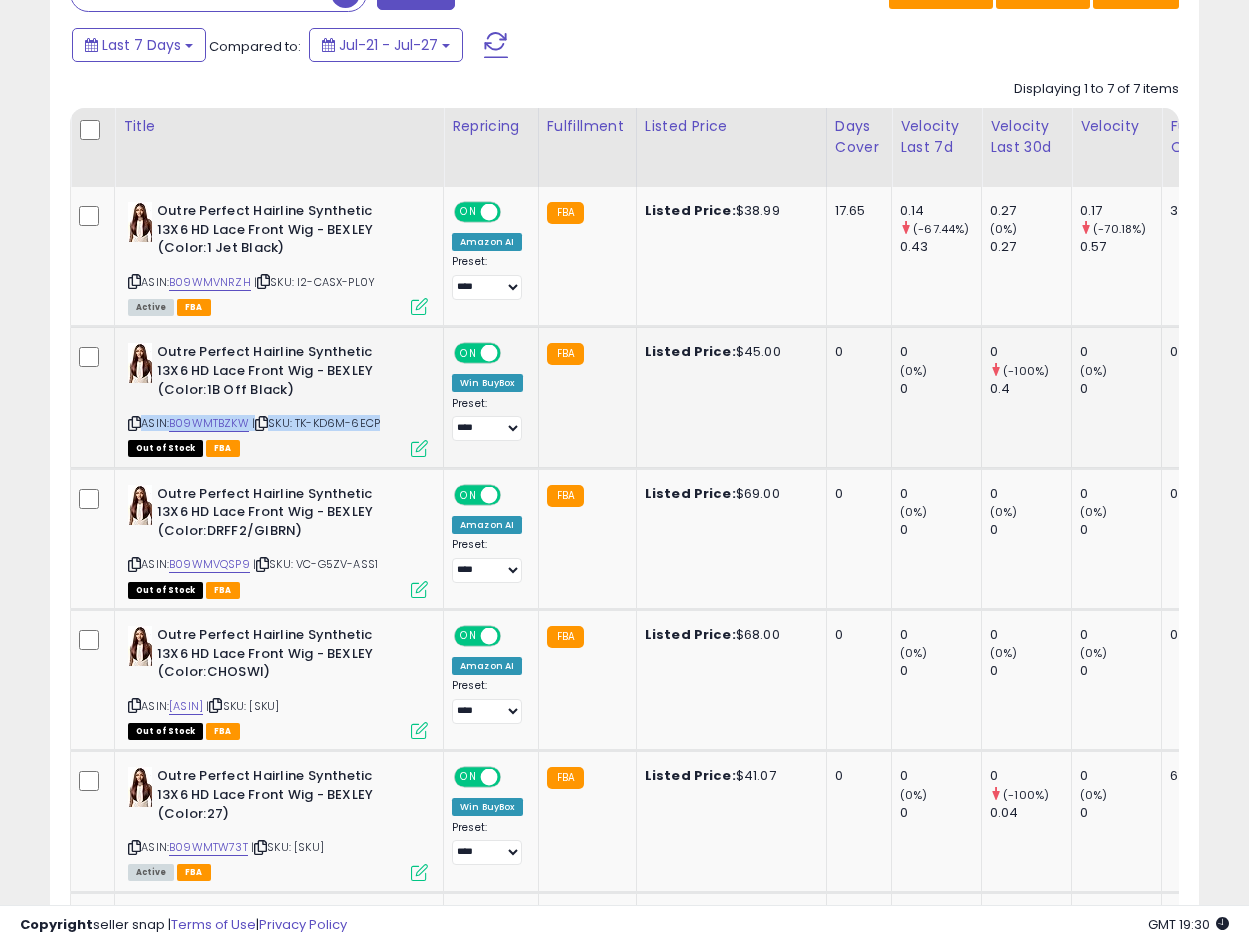 drag, startPoint x: 132, startPoint y: 420, endPoint x: 309, endPoint y: 459, distance: 181.2457 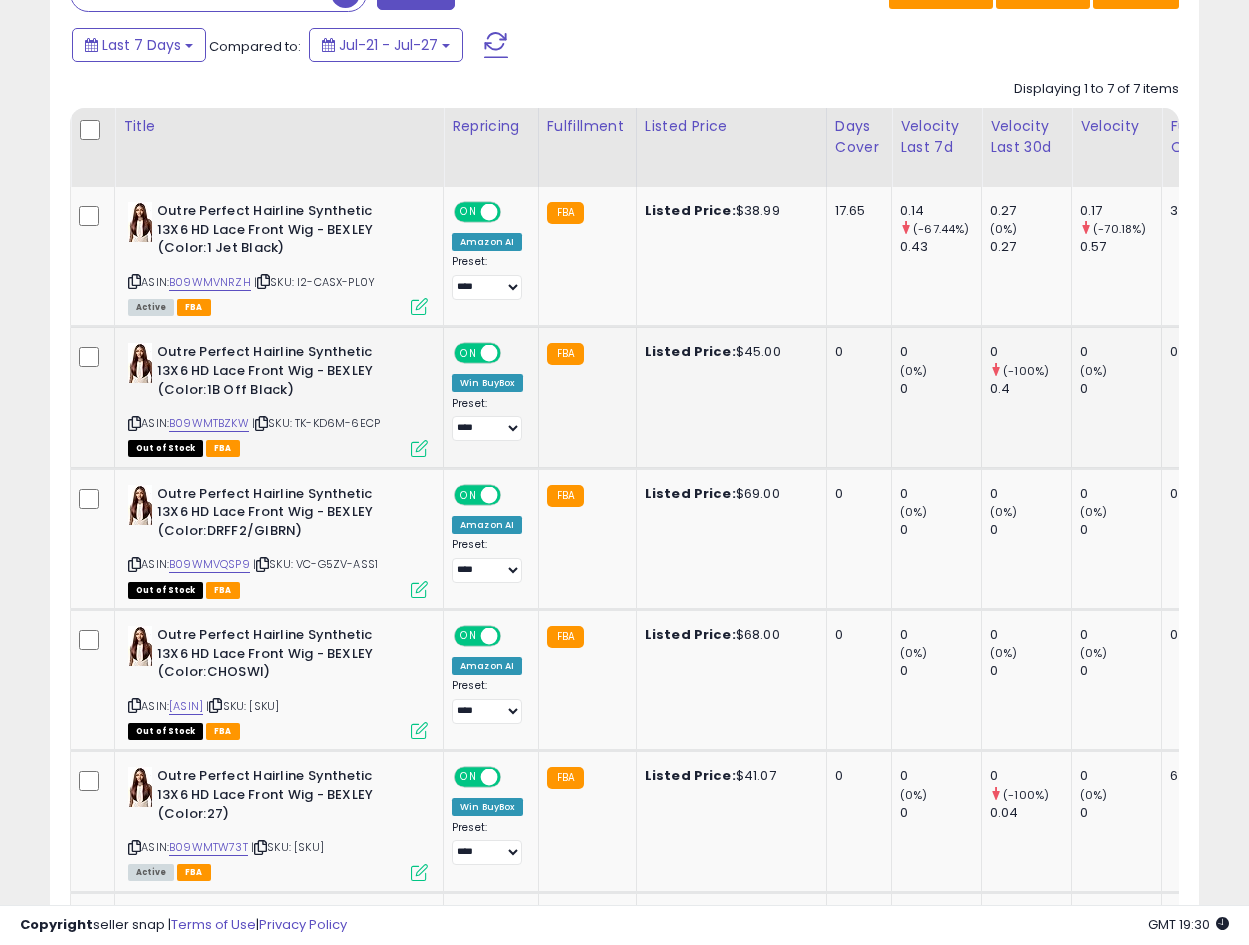 click at bounding box center [419, 448] 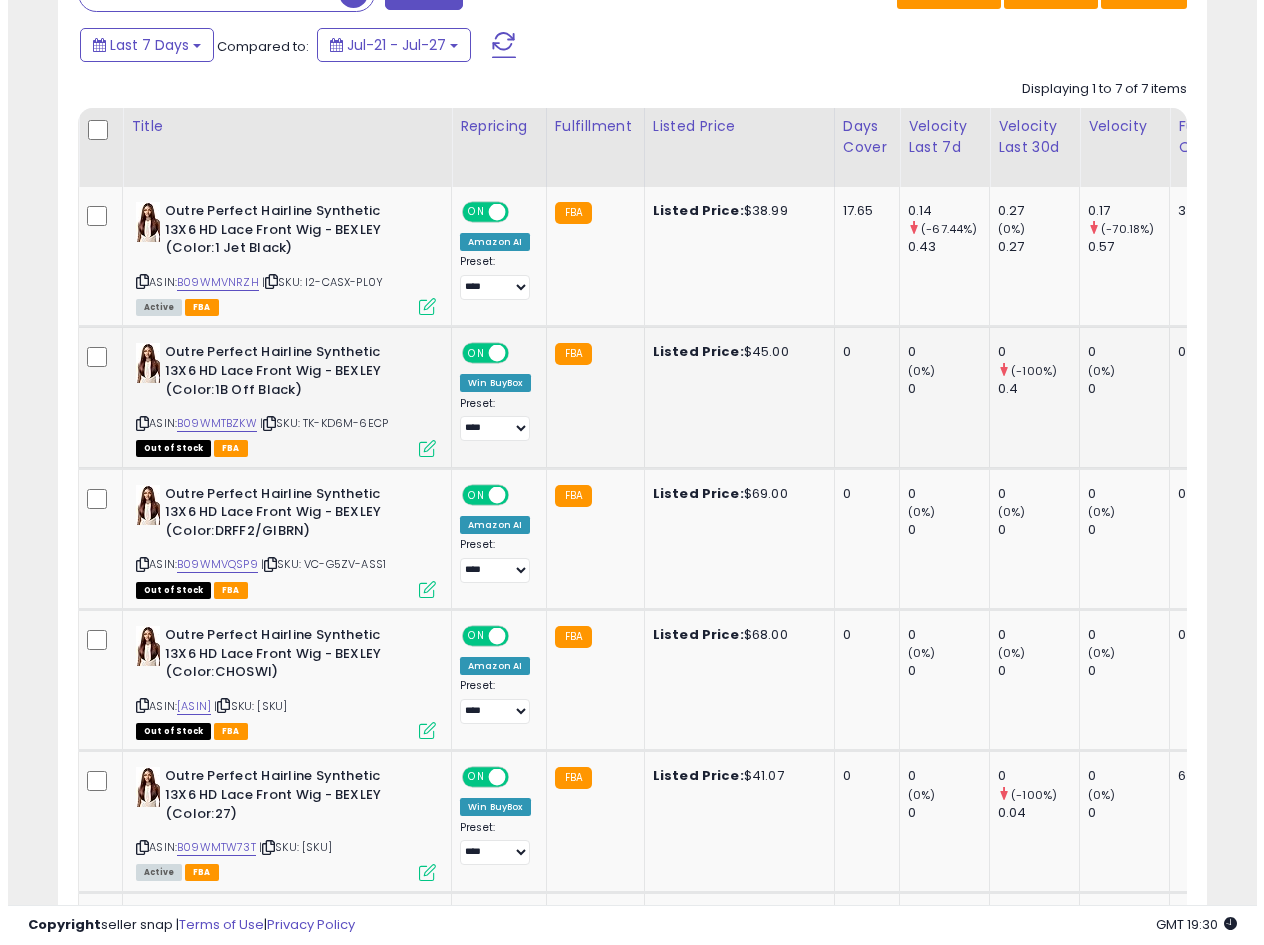 scroll, scrollTop: 999590, scrollLeft: 999327, axis: both 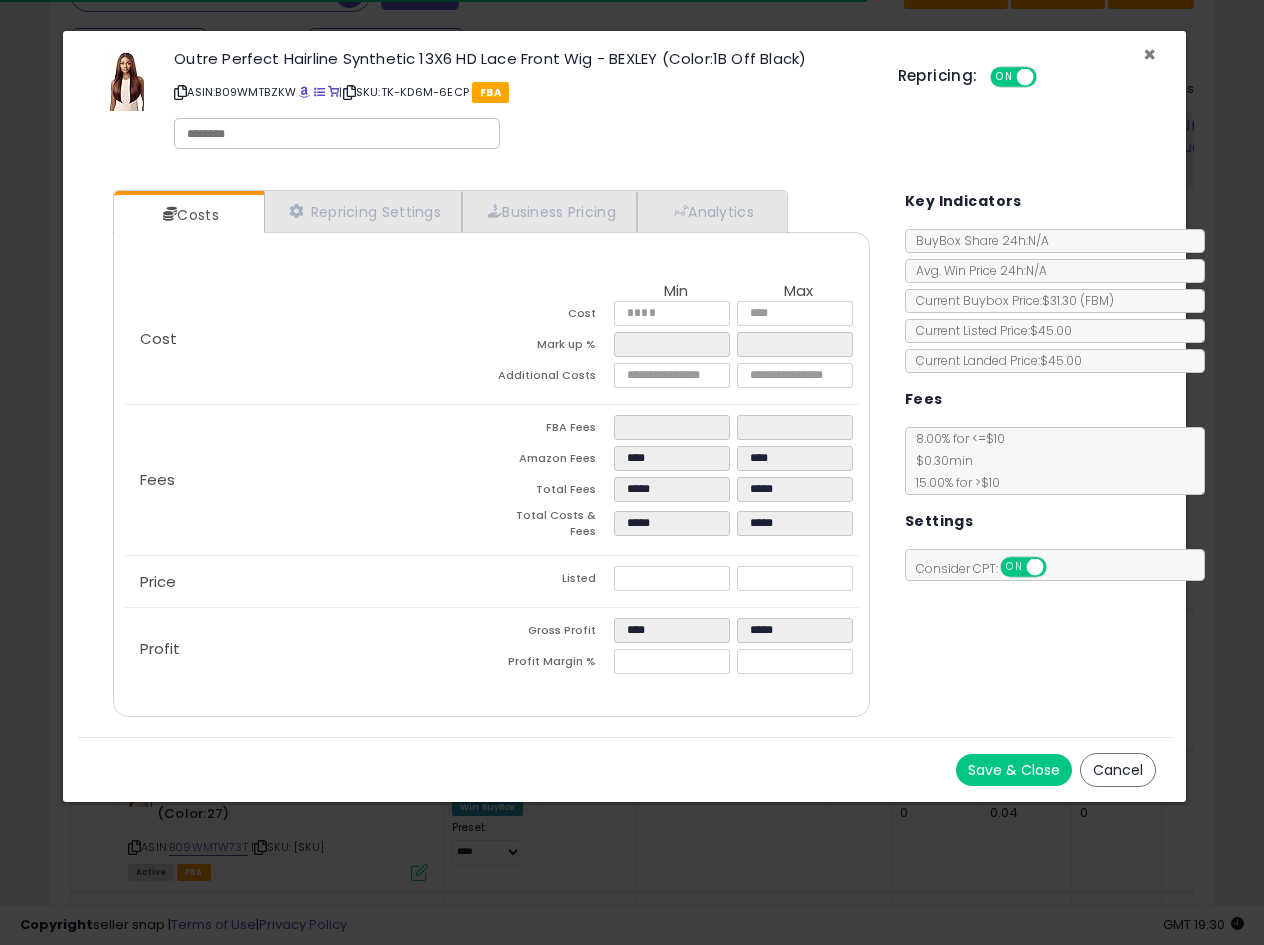 click on "×" at bounding box center [1149, 54] 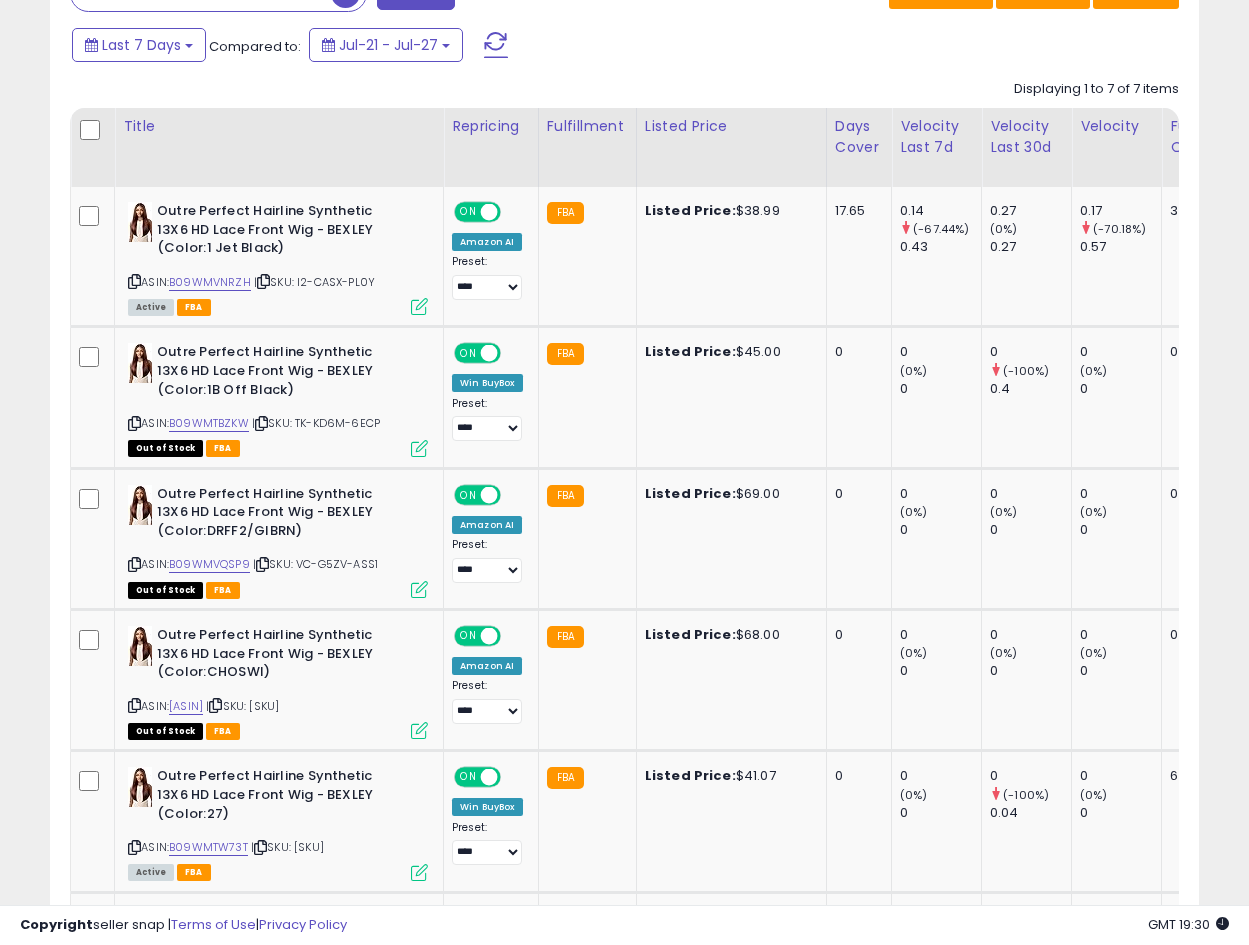 scroll, scrollTop: 410, scrollLeft: 665, axis: both 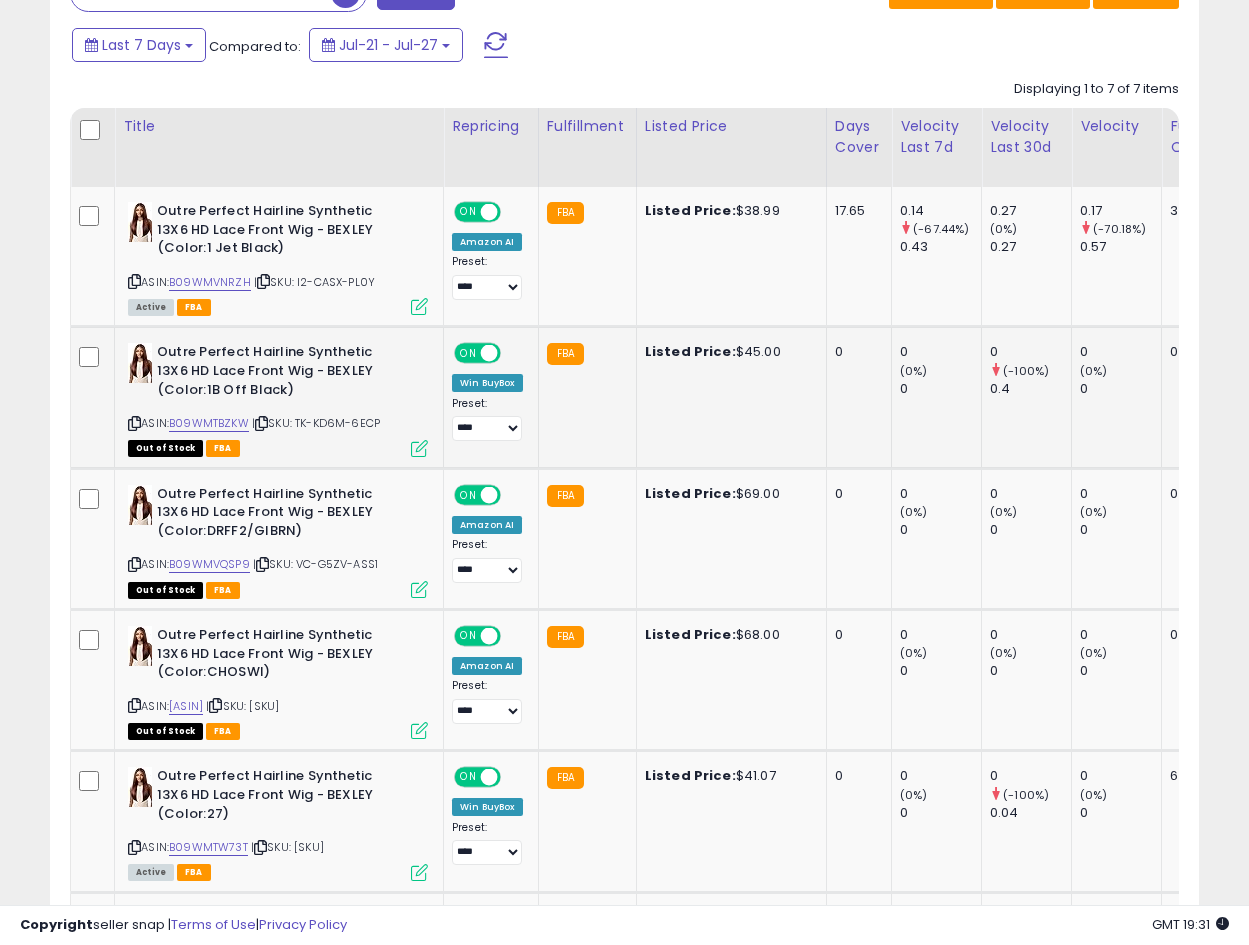 click on "Outre Perfect Hairline Synthetic 13X6 HD Lace Front Wig - BEXLEY (Color:1B Off Black)" at bounding box center [278, 373] 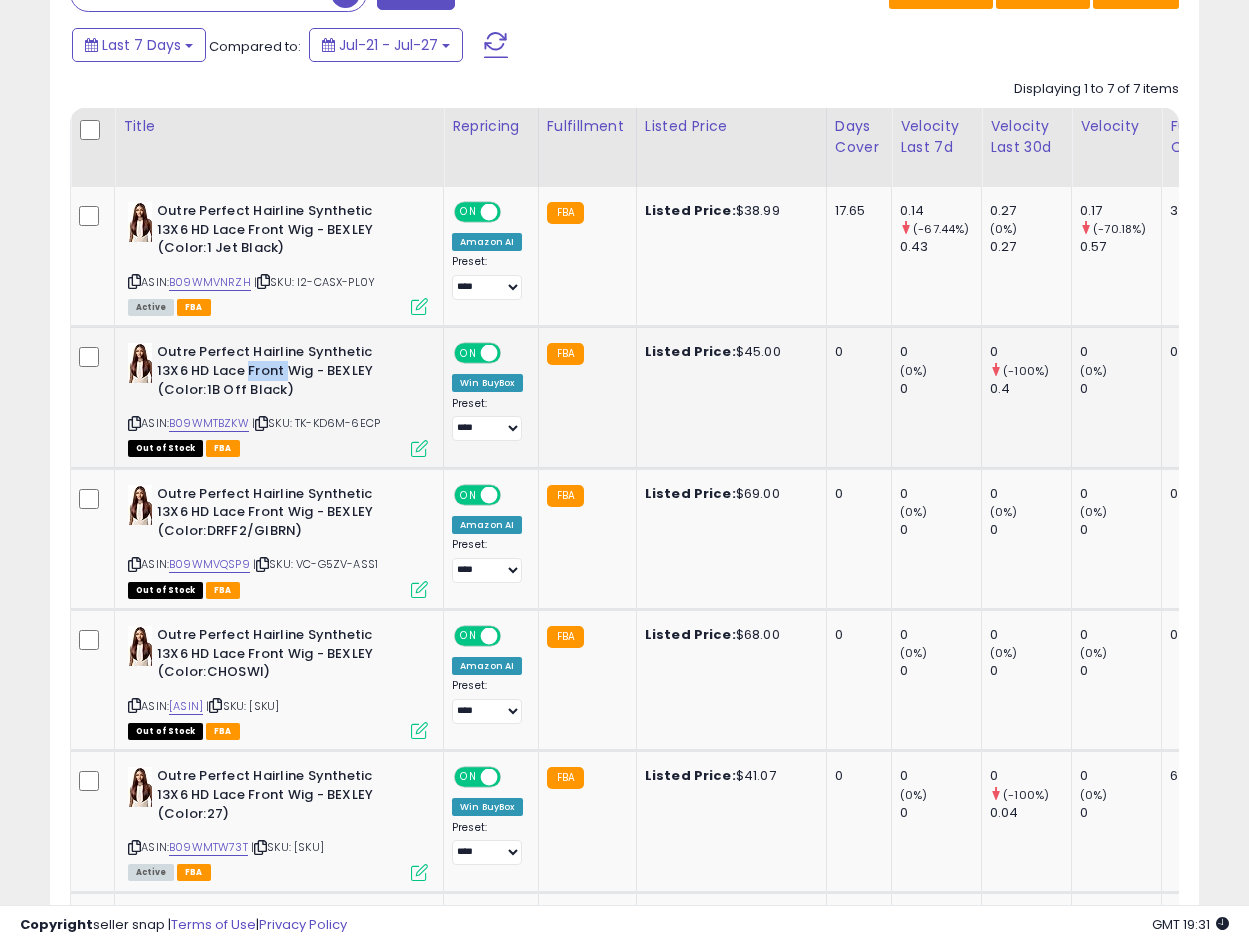 click on "Outre Perfect Hairline Synthetic 13X6 HD Lace Front Wig - BEXLEY (Color:1B Off Black)" at bounding box center [278, 373] 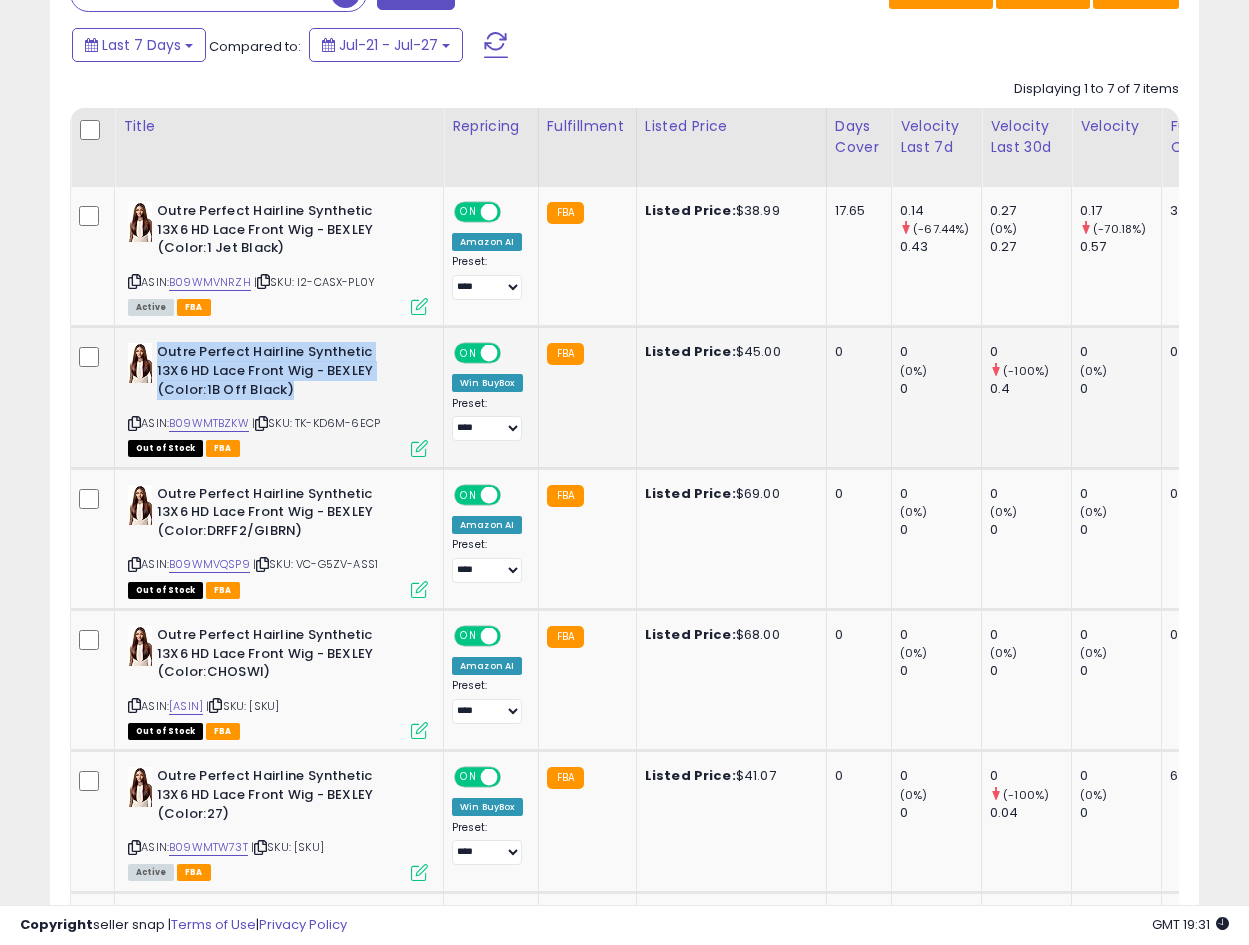 click on "Outre Perfect Hairline Synthetic 13X6 HD Lace Front Wig - BEXLEY (Color:1B Off Black)" at bounding box center [278, 373] 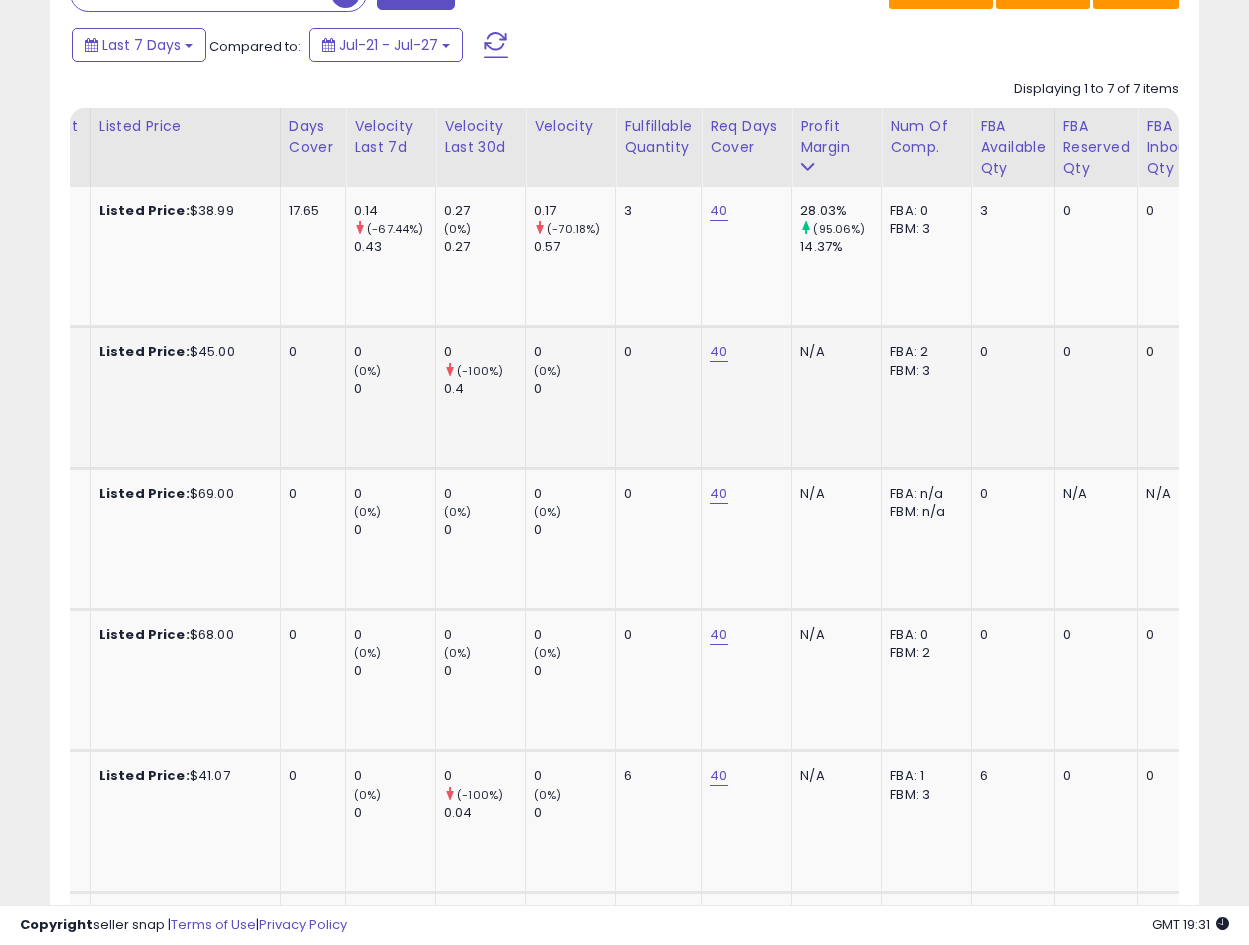 scroll, scrollTop: 0, scrollLeft: 763, axis: horizontal 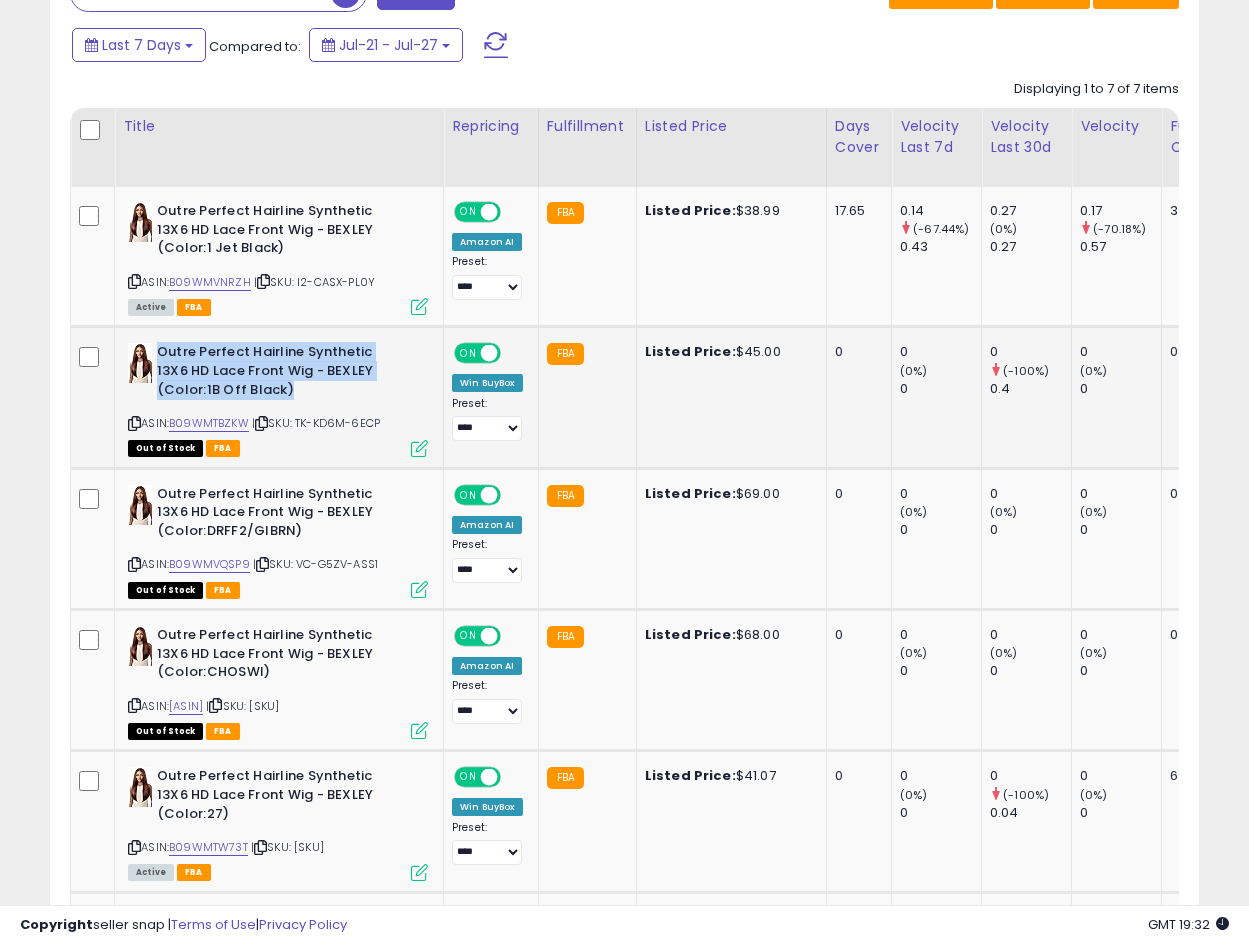click on "Outre Perfect Hairline Synthetic 13X6 HD Lace Front Wig - BEXLEY (Color:1B Off Black)" at bounding box center [278, 373] 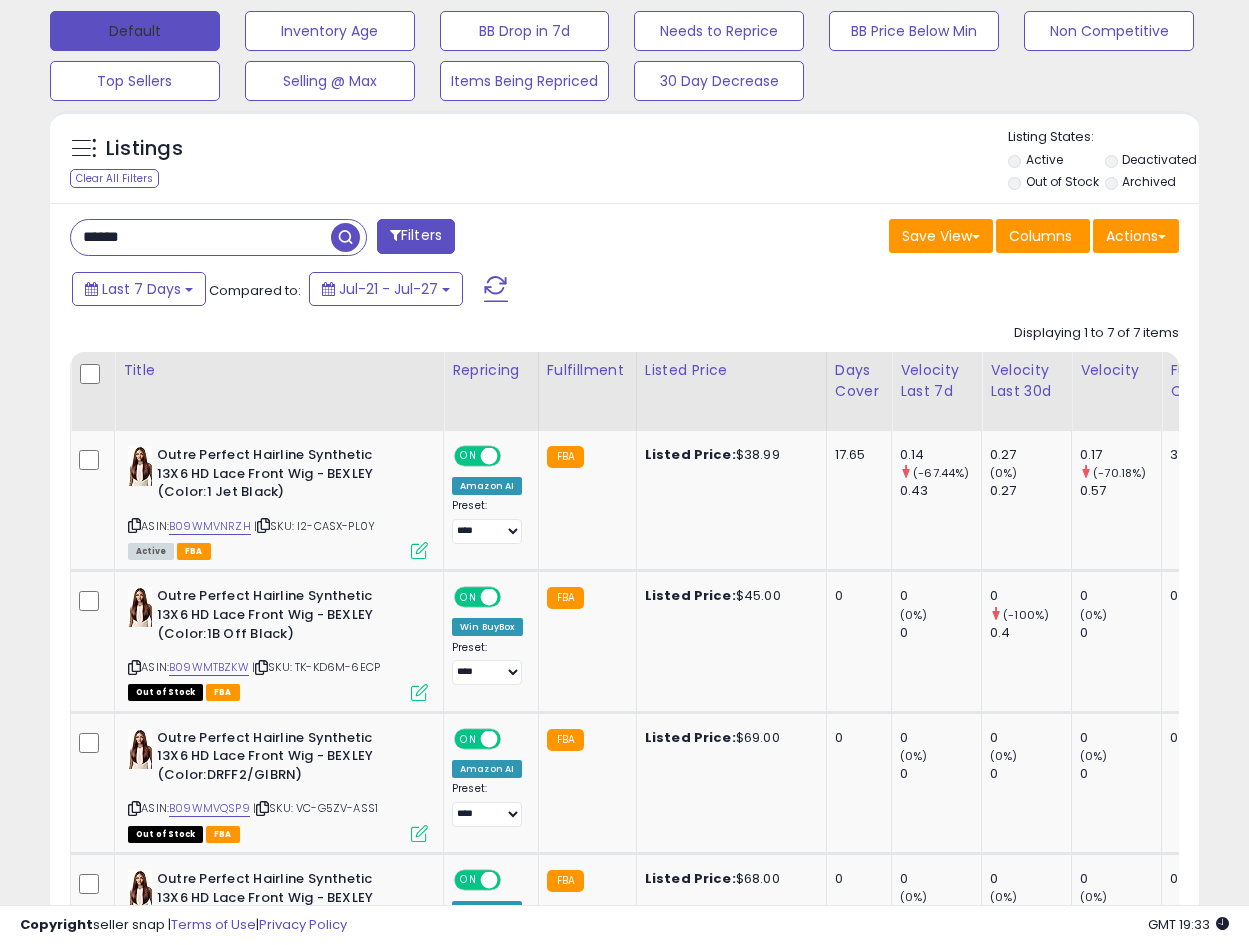 scroll, scrollTop: 463, scrollLeft: 0, axis: vertical 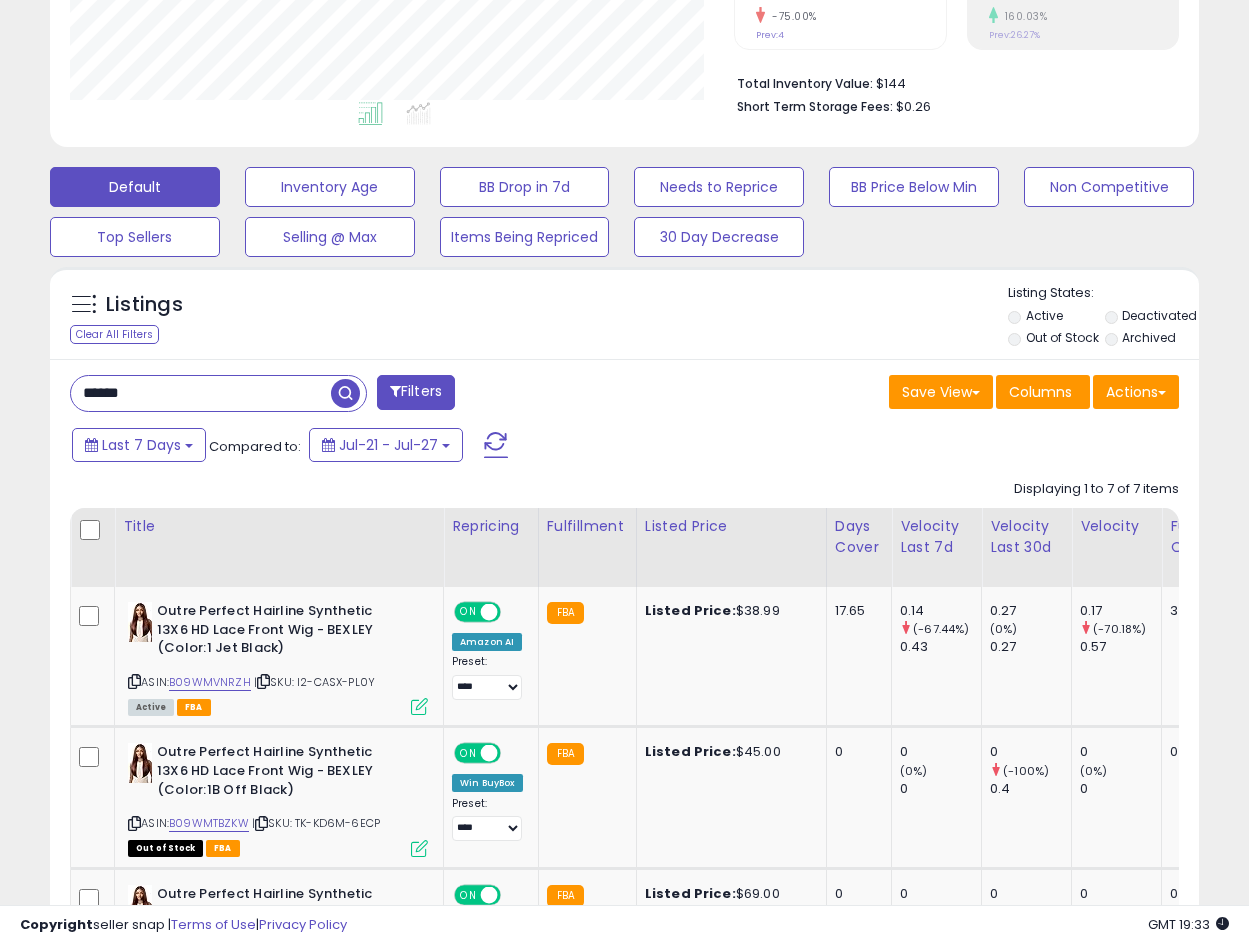 click on "******" at bounding box center [201, 393] 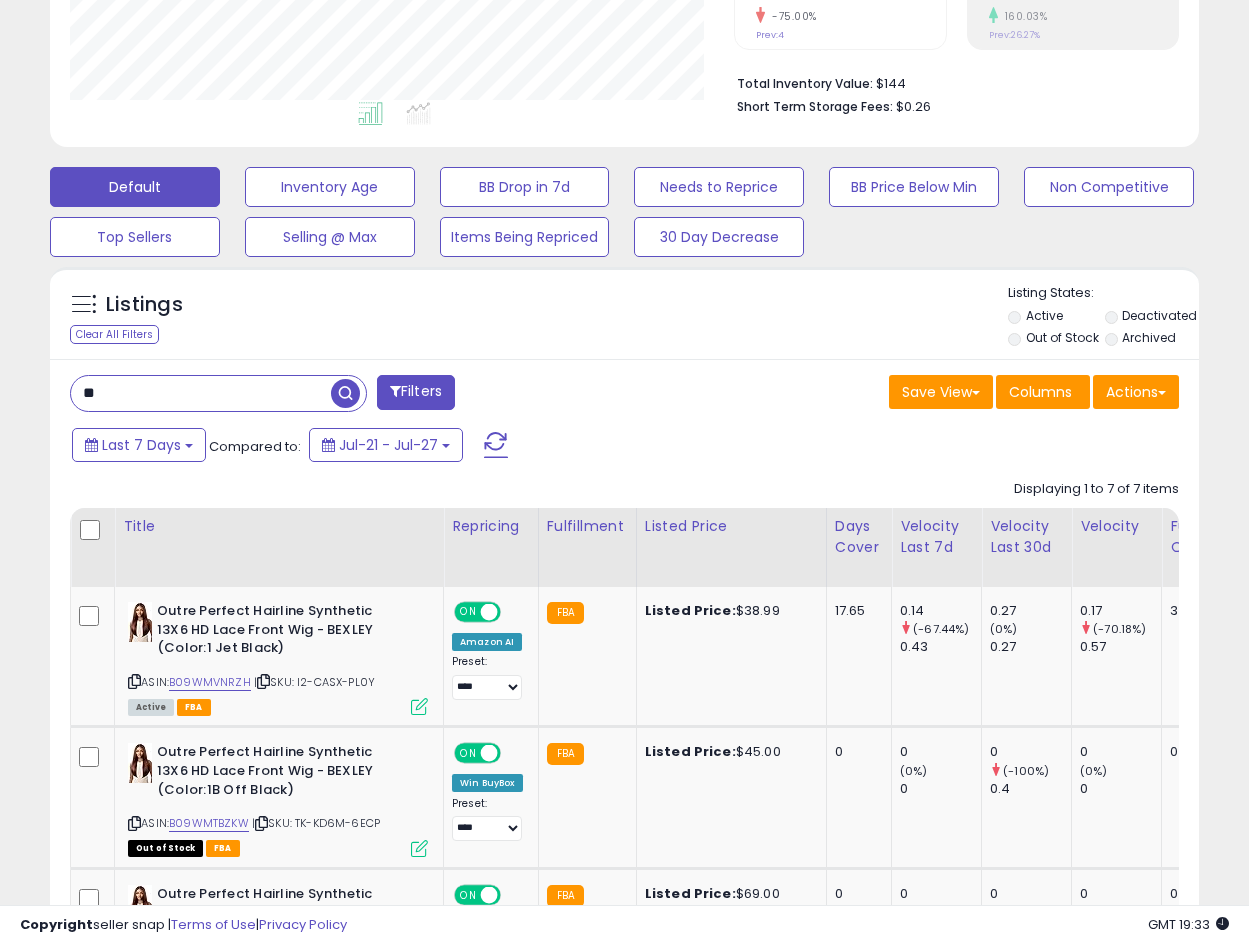 type on "*" 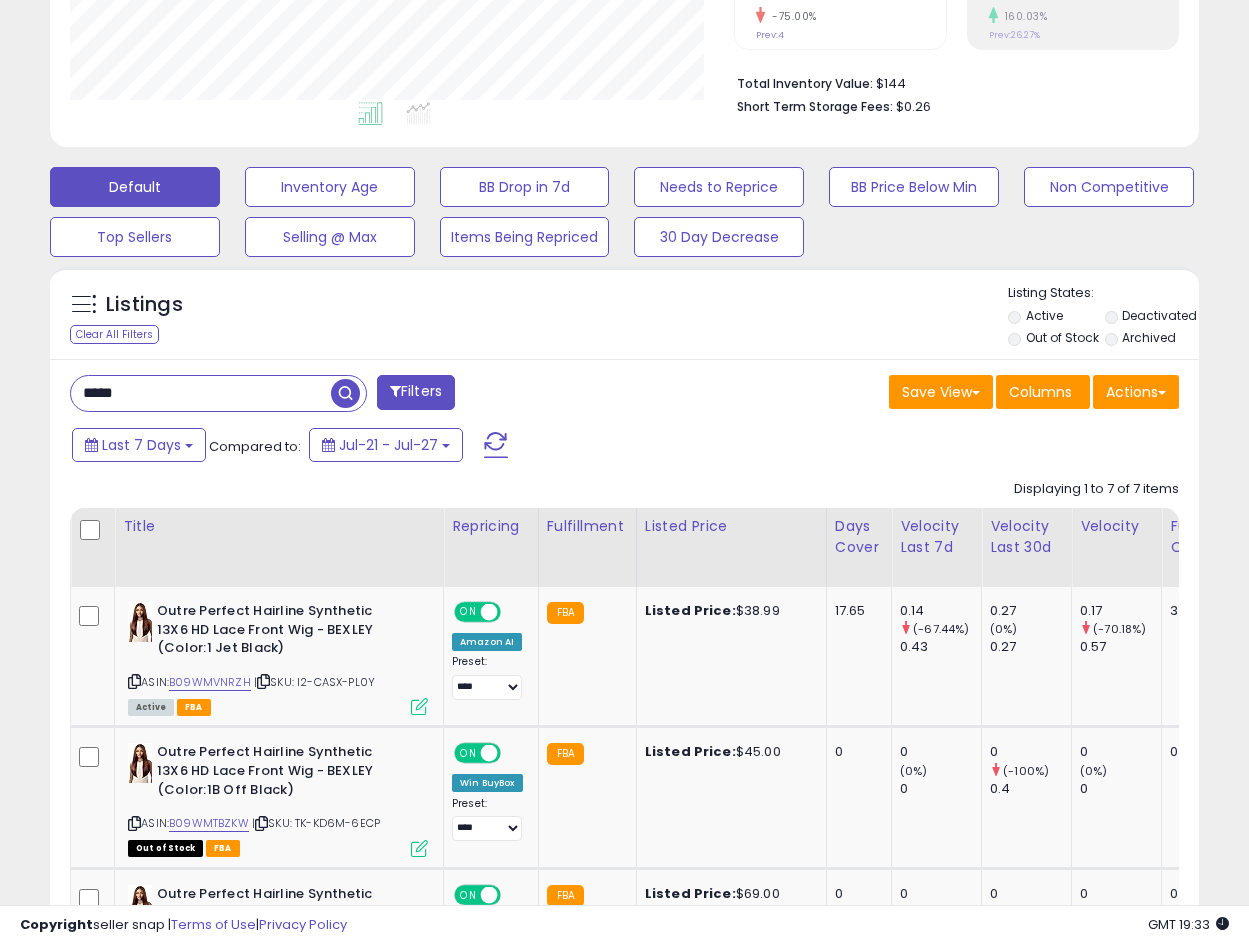 type on "*****" 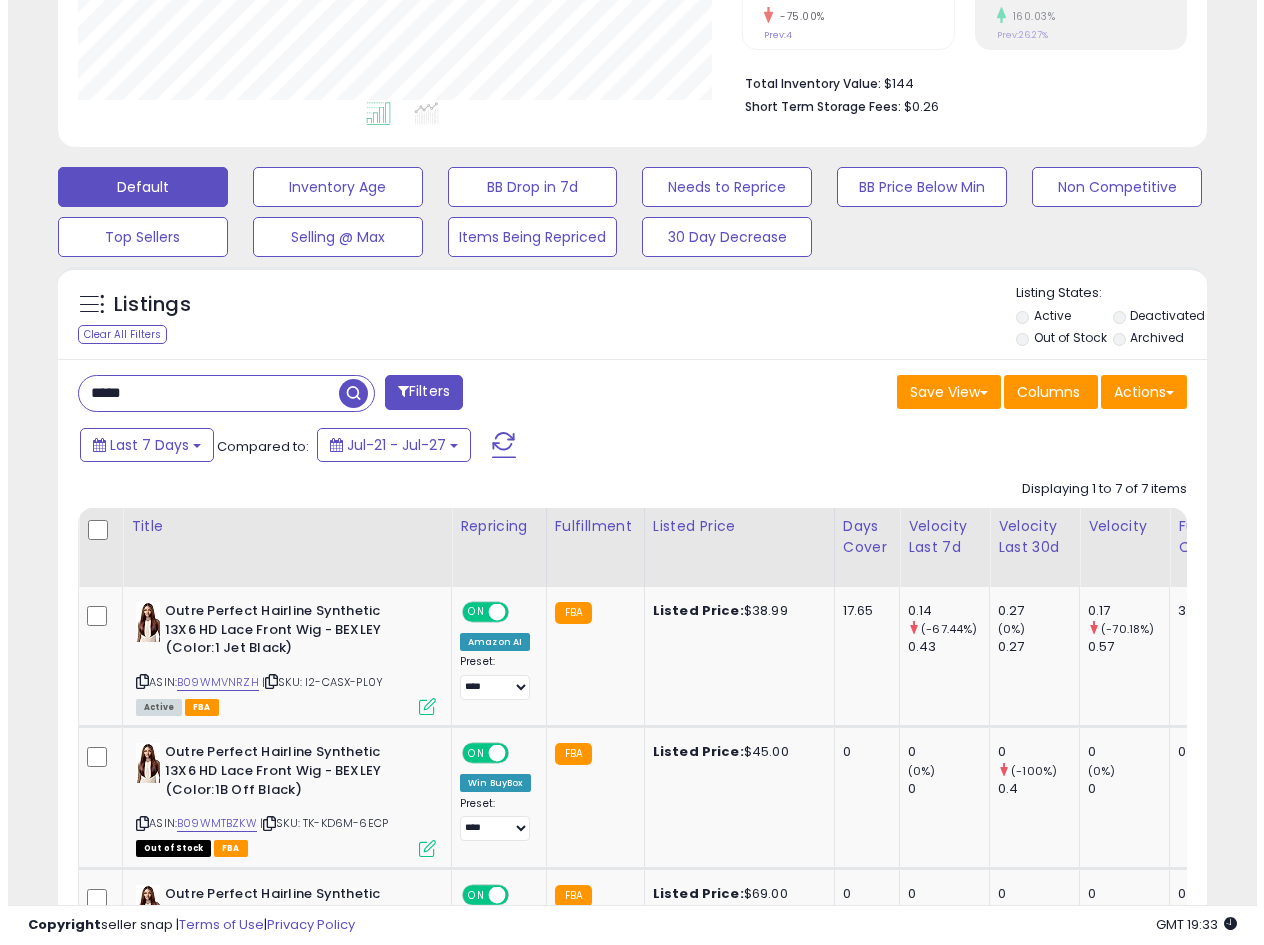 scroll, scrollTop: 275, scrollLeft: 0, axis: vertical 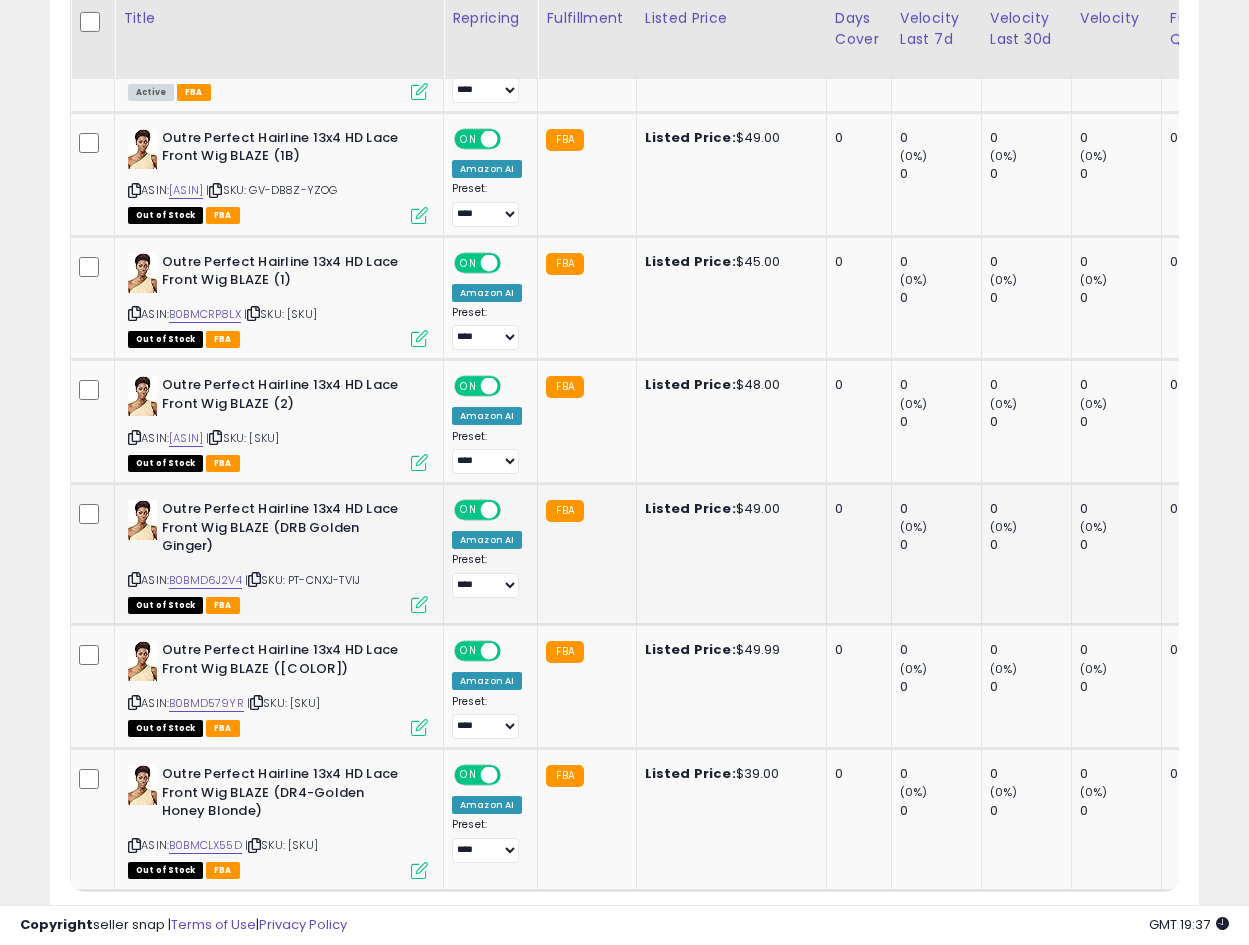 click on "Outre Perfect Hairline 13x4 HD Lace Front Wig BLAZE (DRB Golden Ginger)" at bounding box center (283, 530) 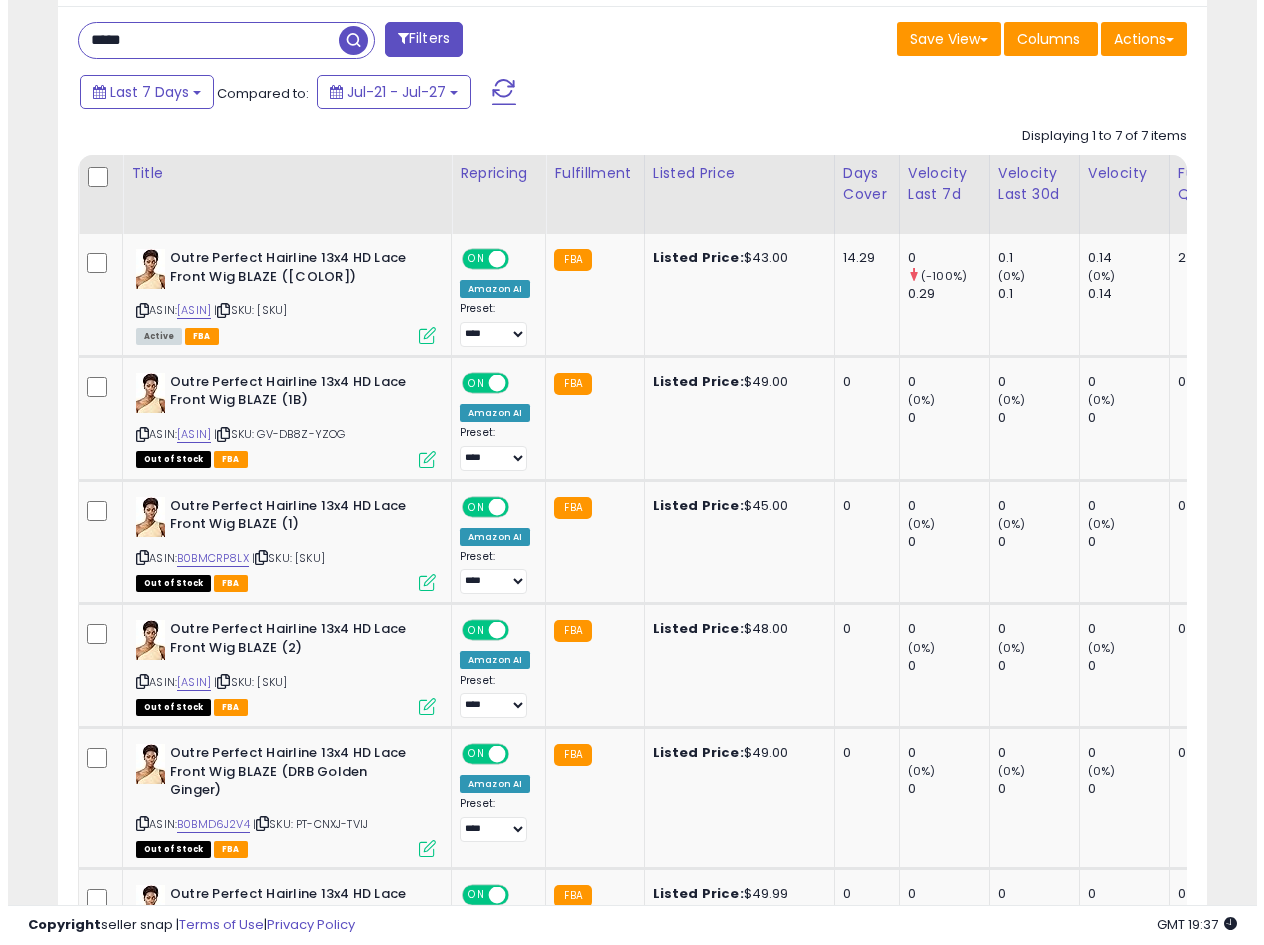 scroll, scrollTop: 793, scrollLeft: 0, axis: vertical 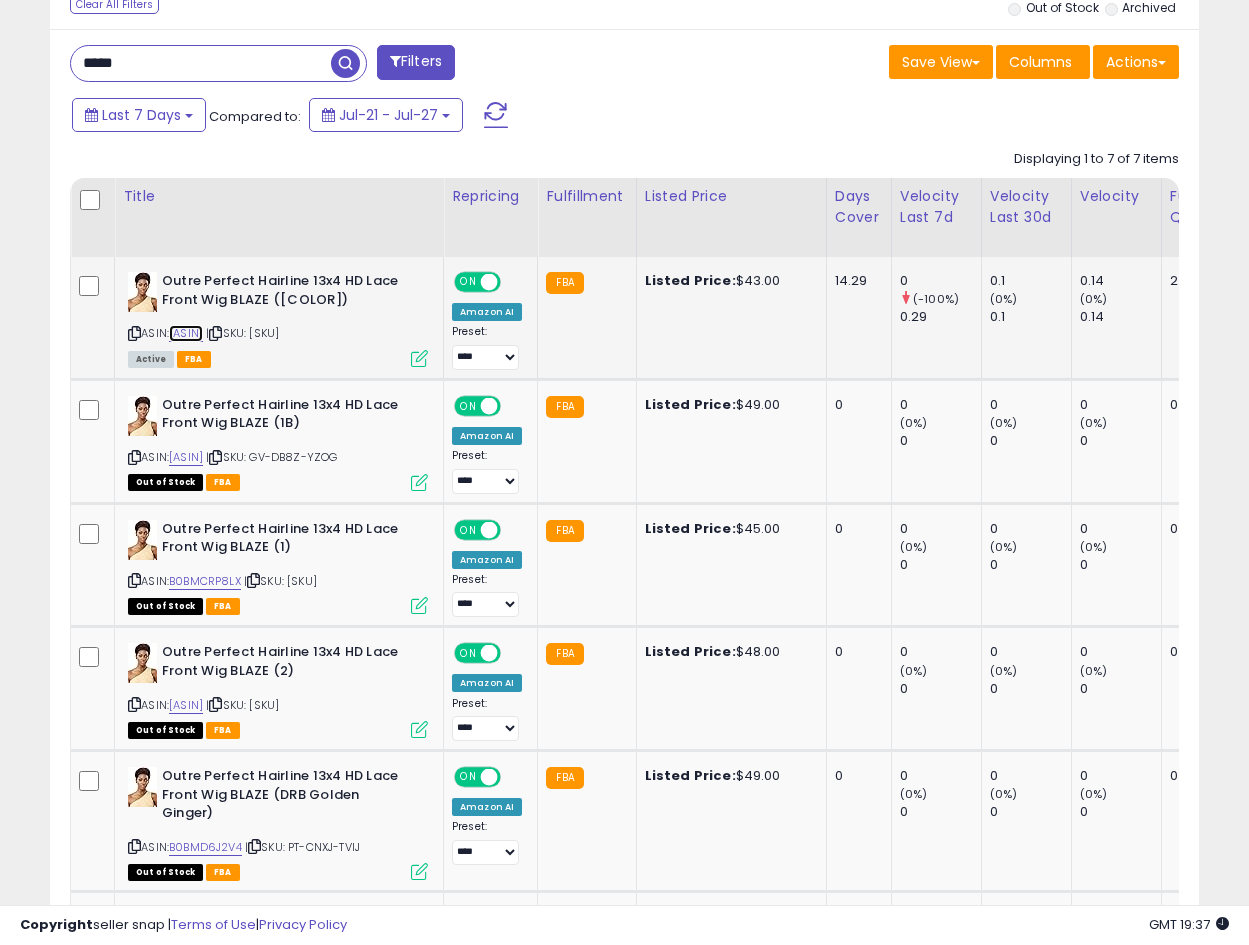 click on "[ASIN]" at bounding box center [186, 333] 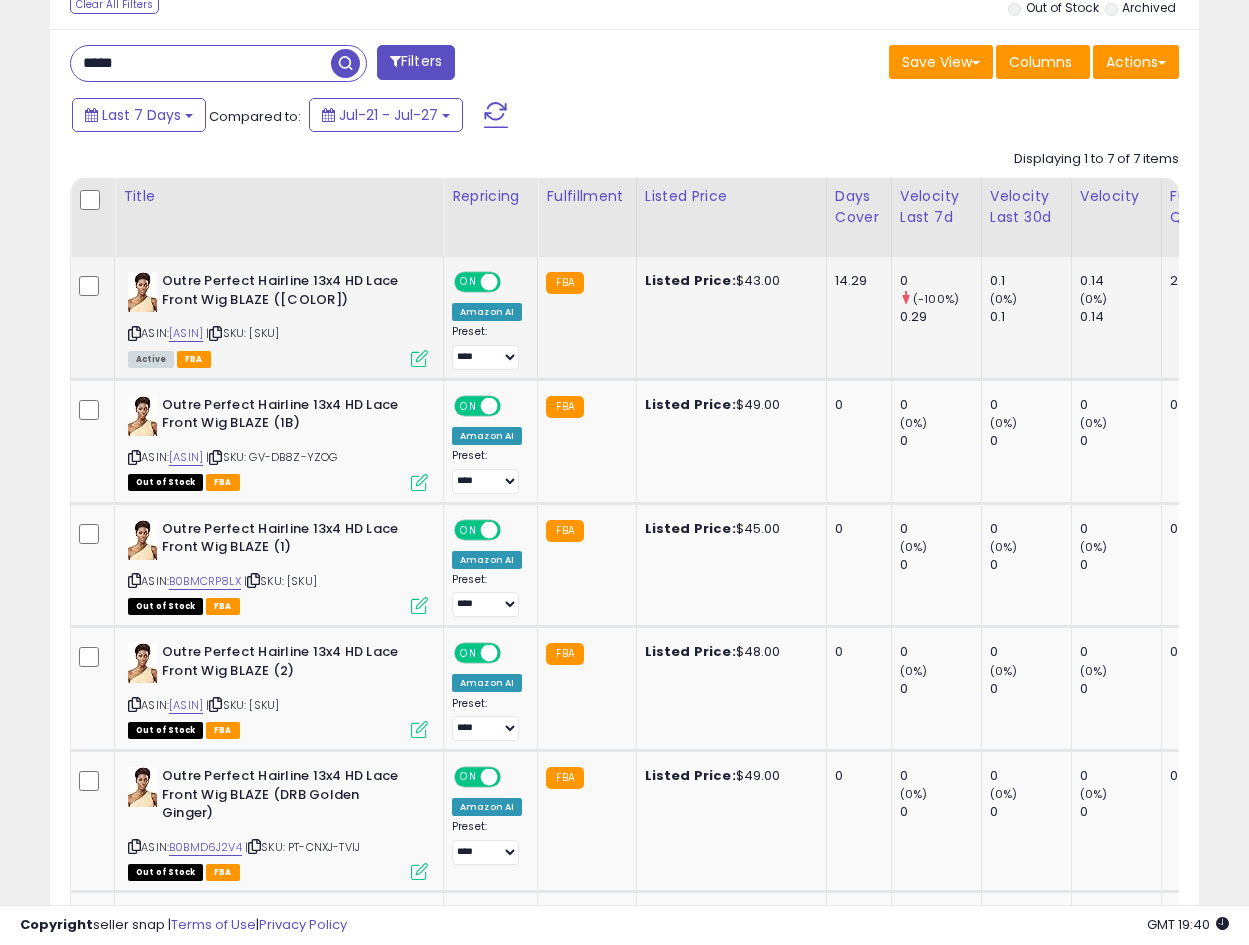 click at bounding box center (419, 358) 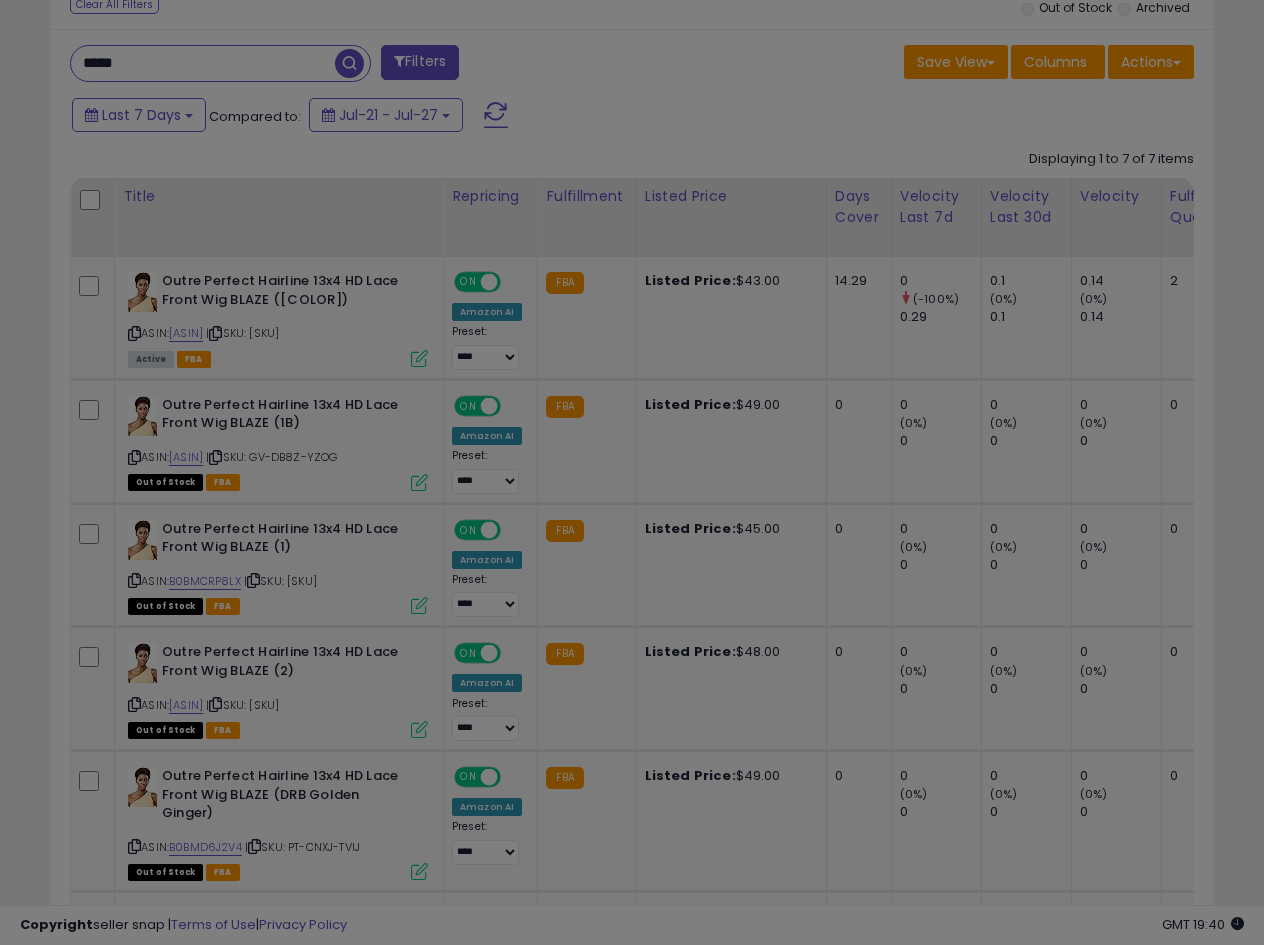 scroll, scrollTop: 999590, scrollLeft: 999327, axis: both 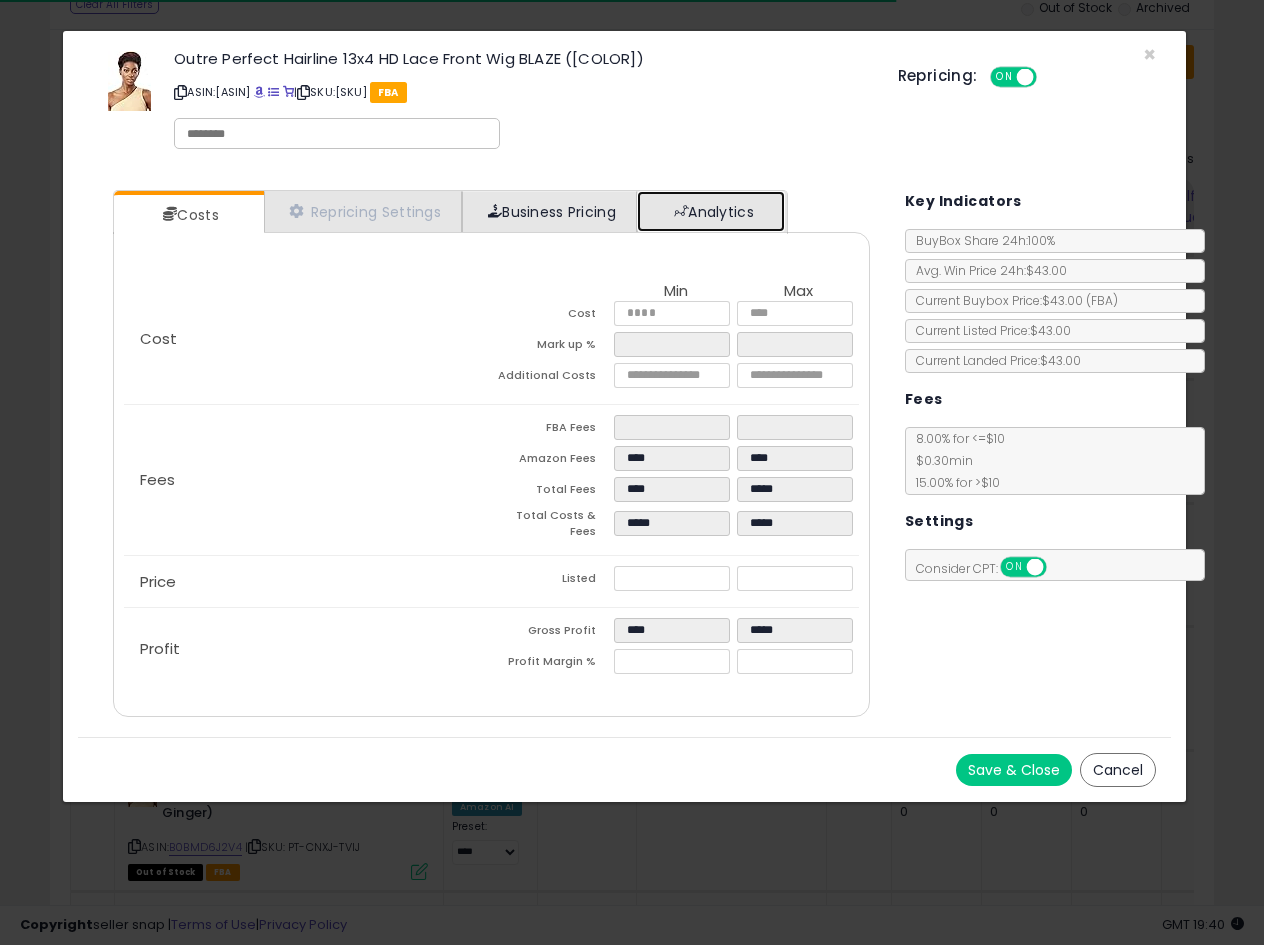 drag, startPoint x: 723, startPoint y: 193, endPoint x: 620, endPoint y: 213, distance: 104.92378 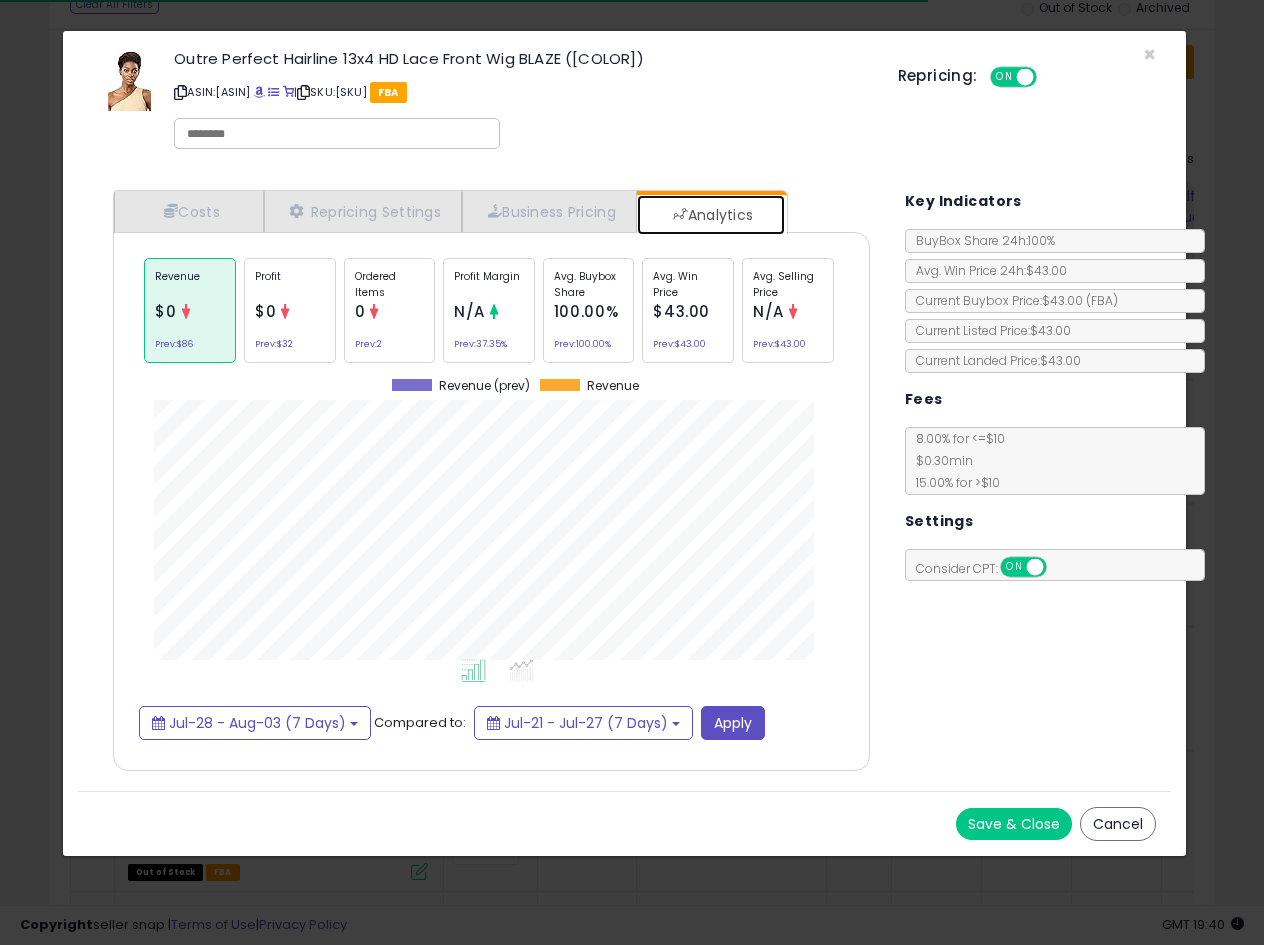scroll, scrollTop: 999384, scrollLeft: 999203, axis: both 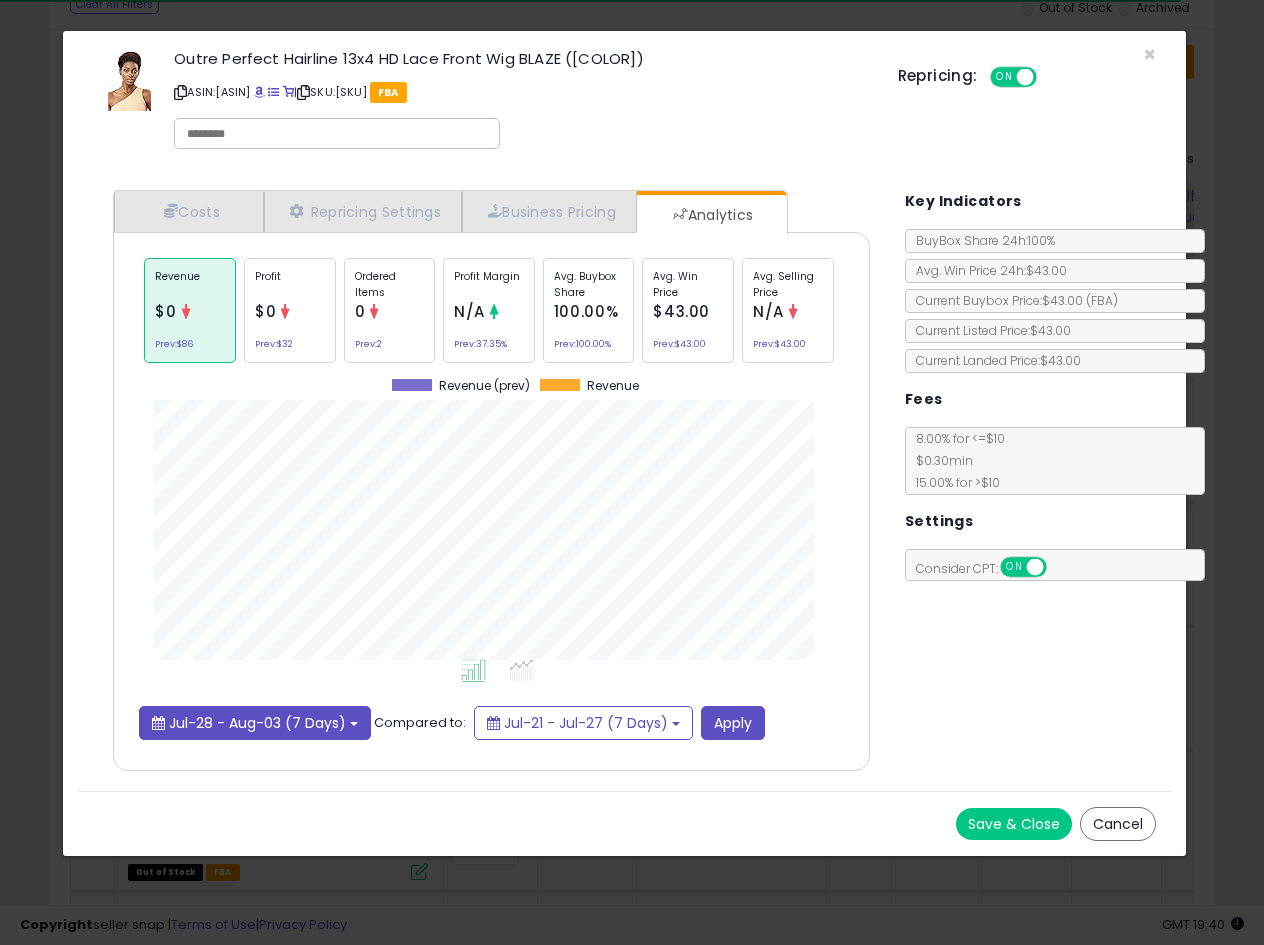 click on "Jul-28 - Aug-03 (7 Days)" at bounding box center [257, 723] 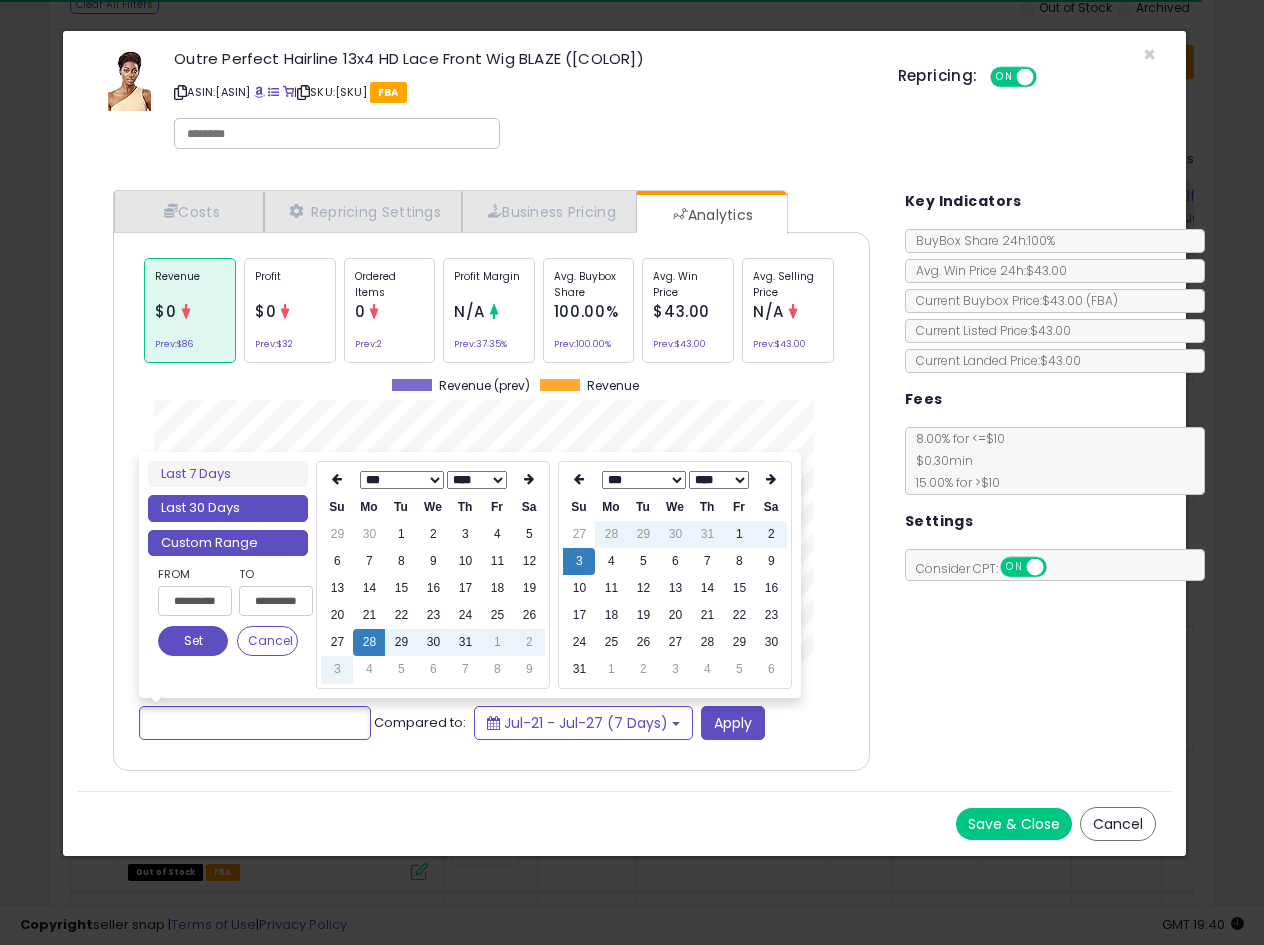 type on "**********" 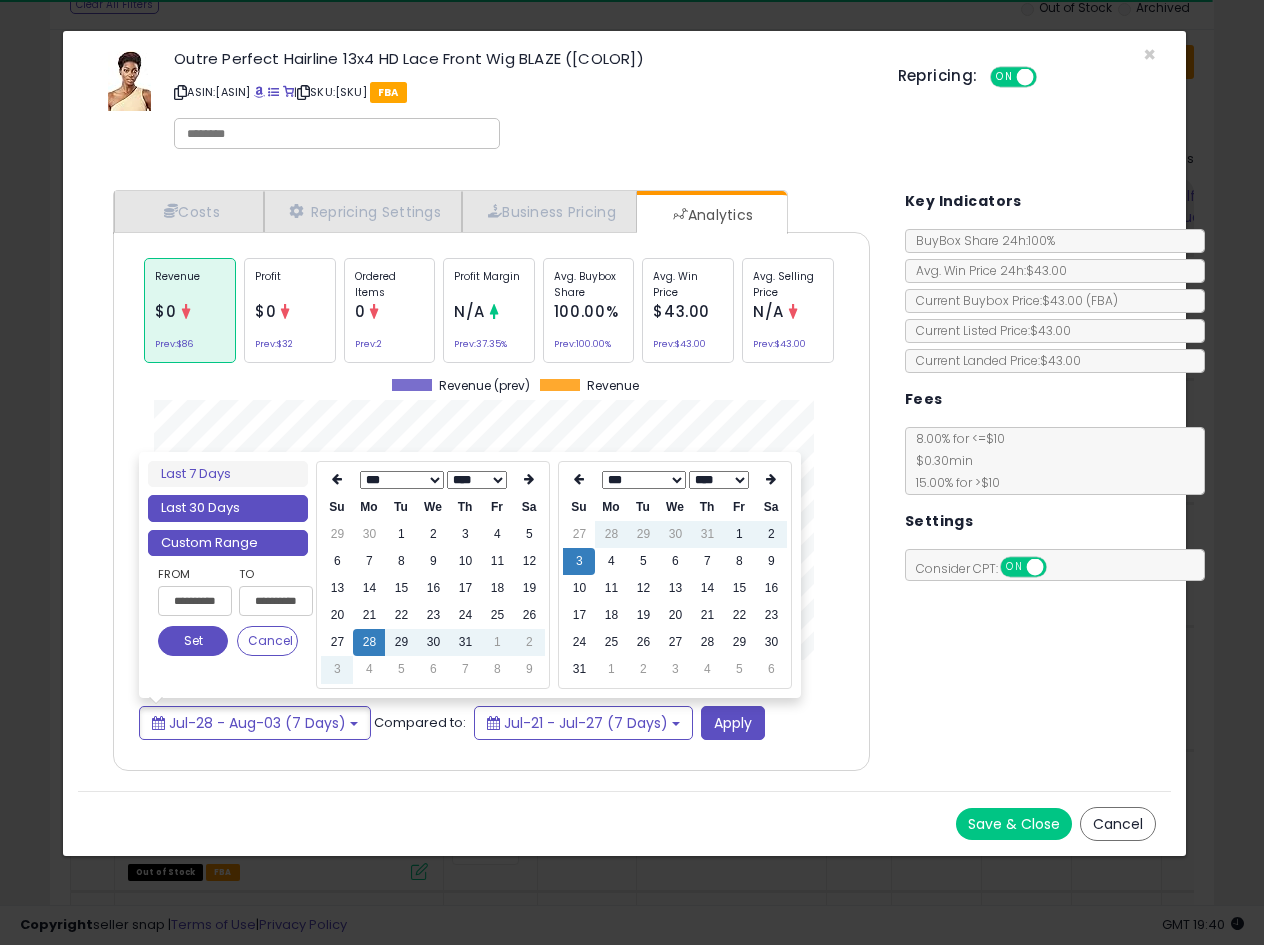 click on "Last 30 Days" at bounding box center [228, 508] 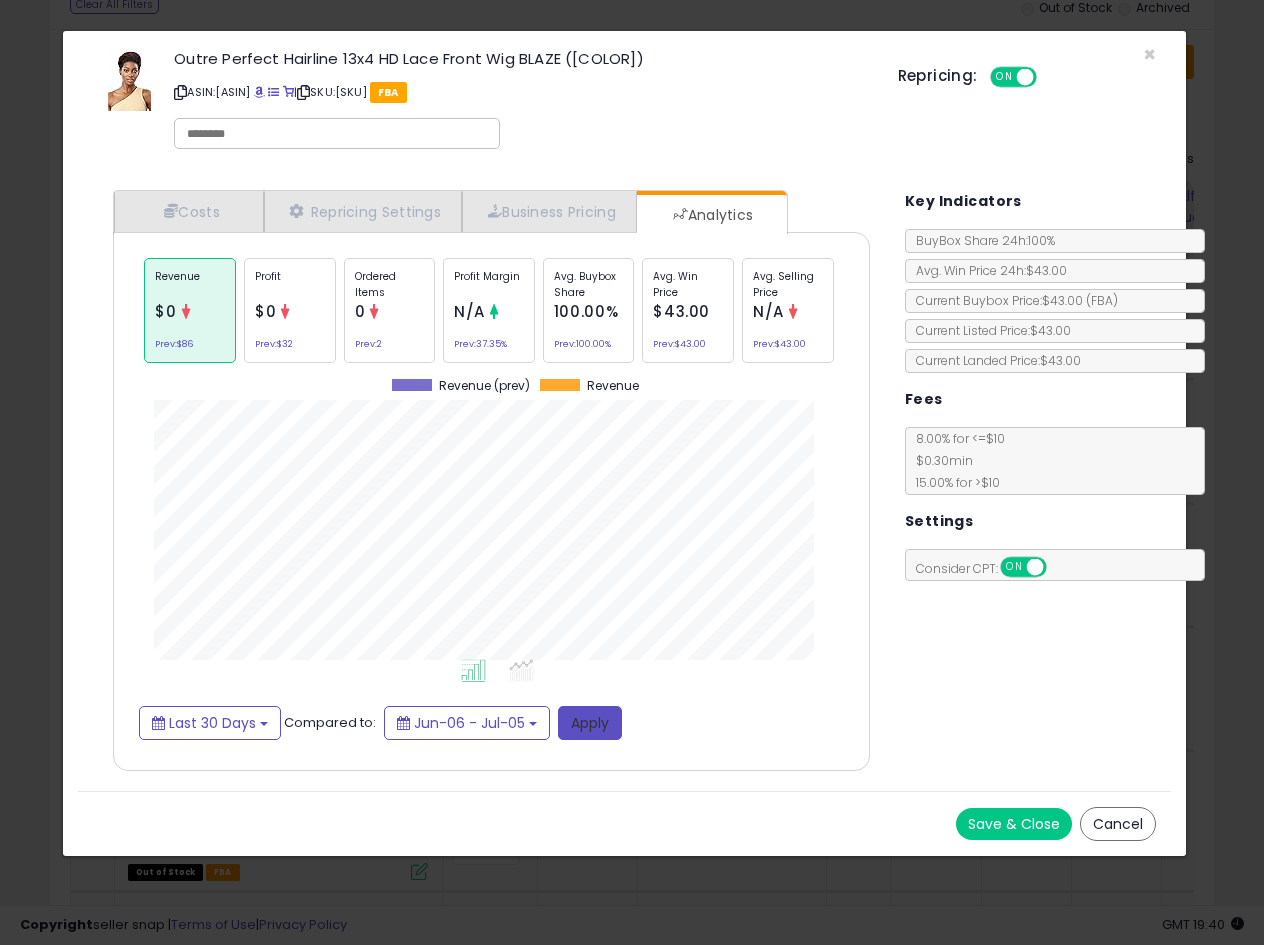 click on "Apply" at bounding box center (590, 723) 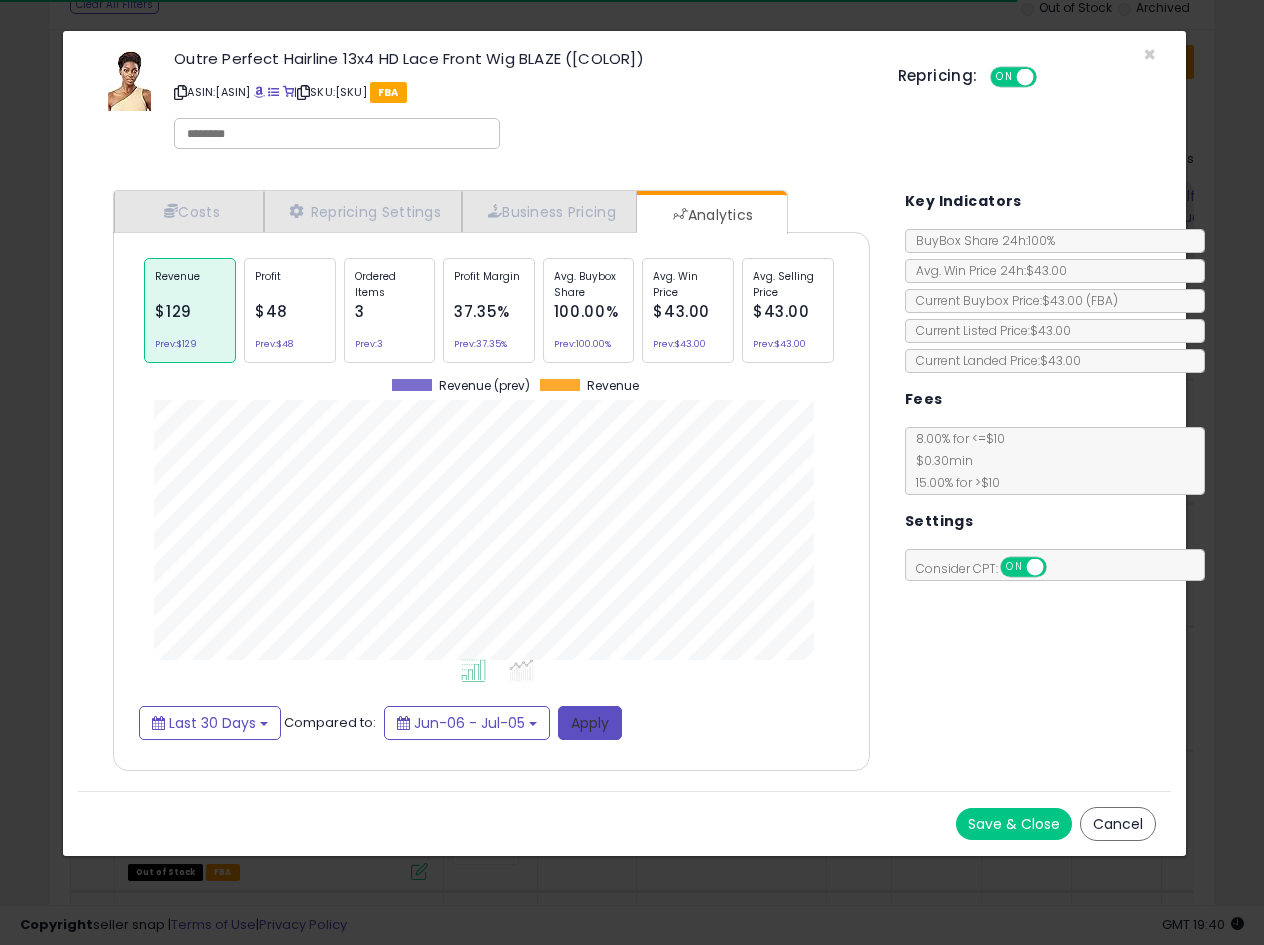 scroll, scrollTop: 999384, scrollLeft: 999203, axis: both 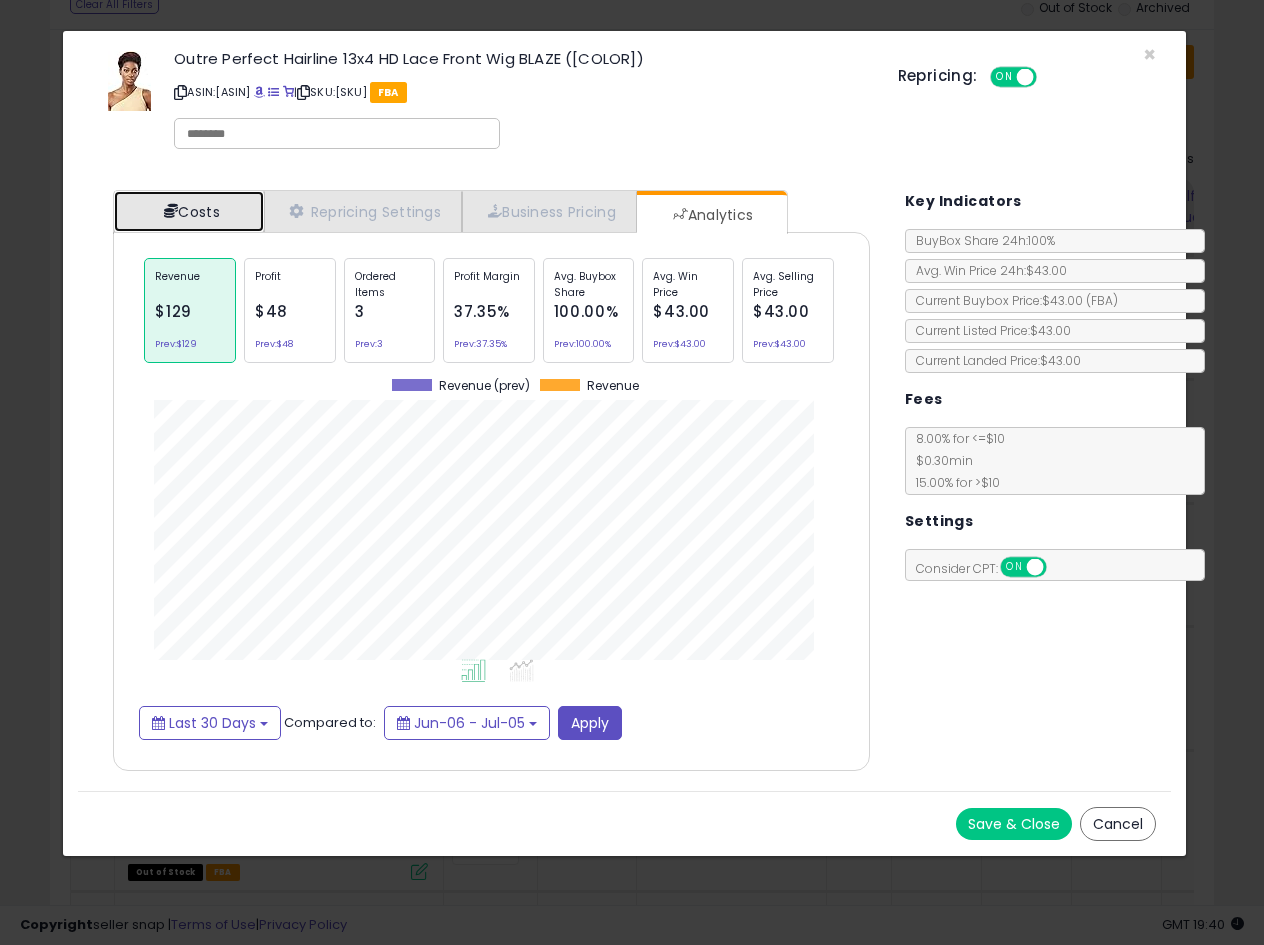 click on "Costs" at bounding box center [189, 211] 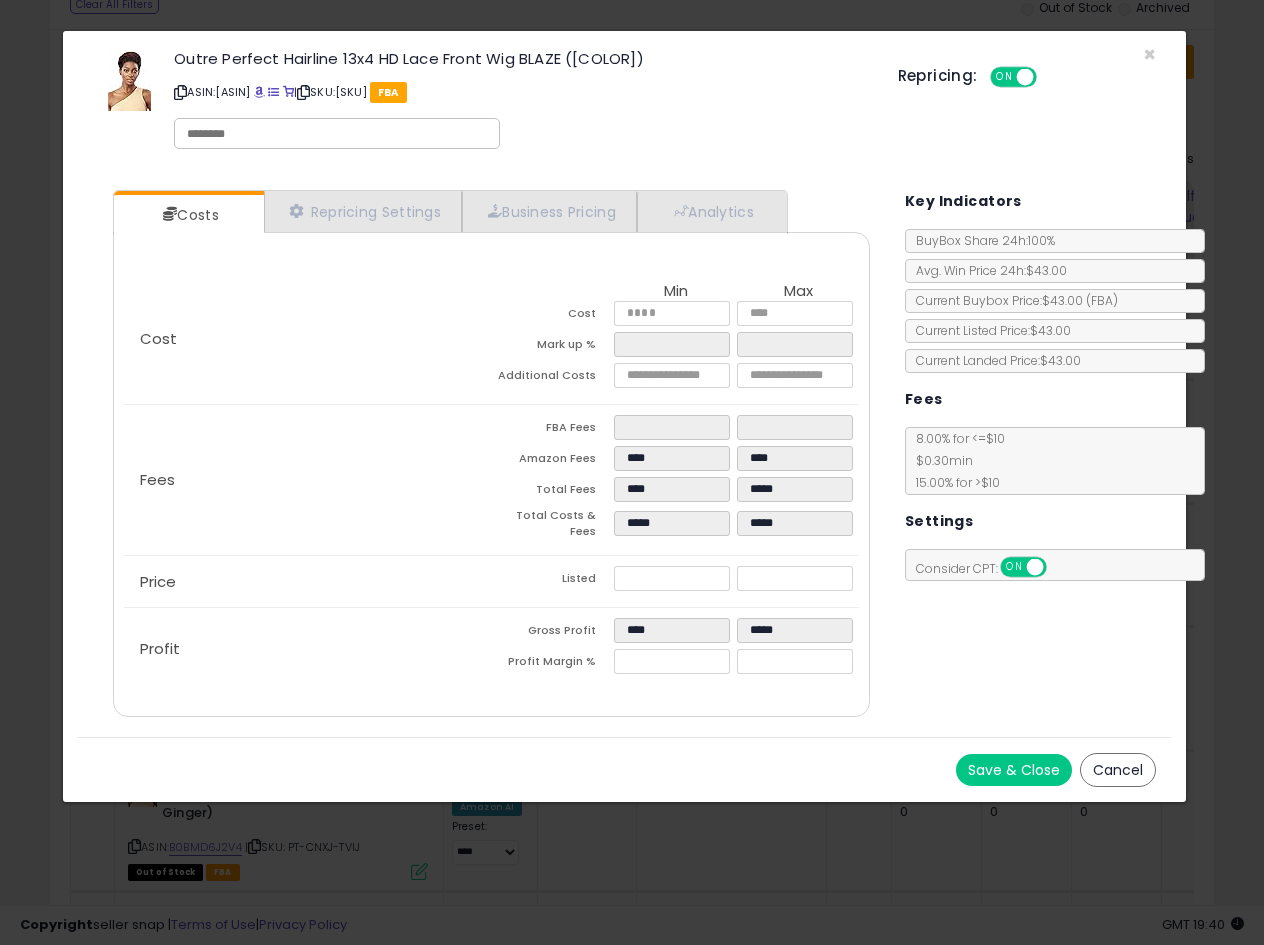 click on "Outre Perfect Hairline 13x4 HD Lace Front Wig BLAZE ([COLOR])" at bounding box center (520, 58) 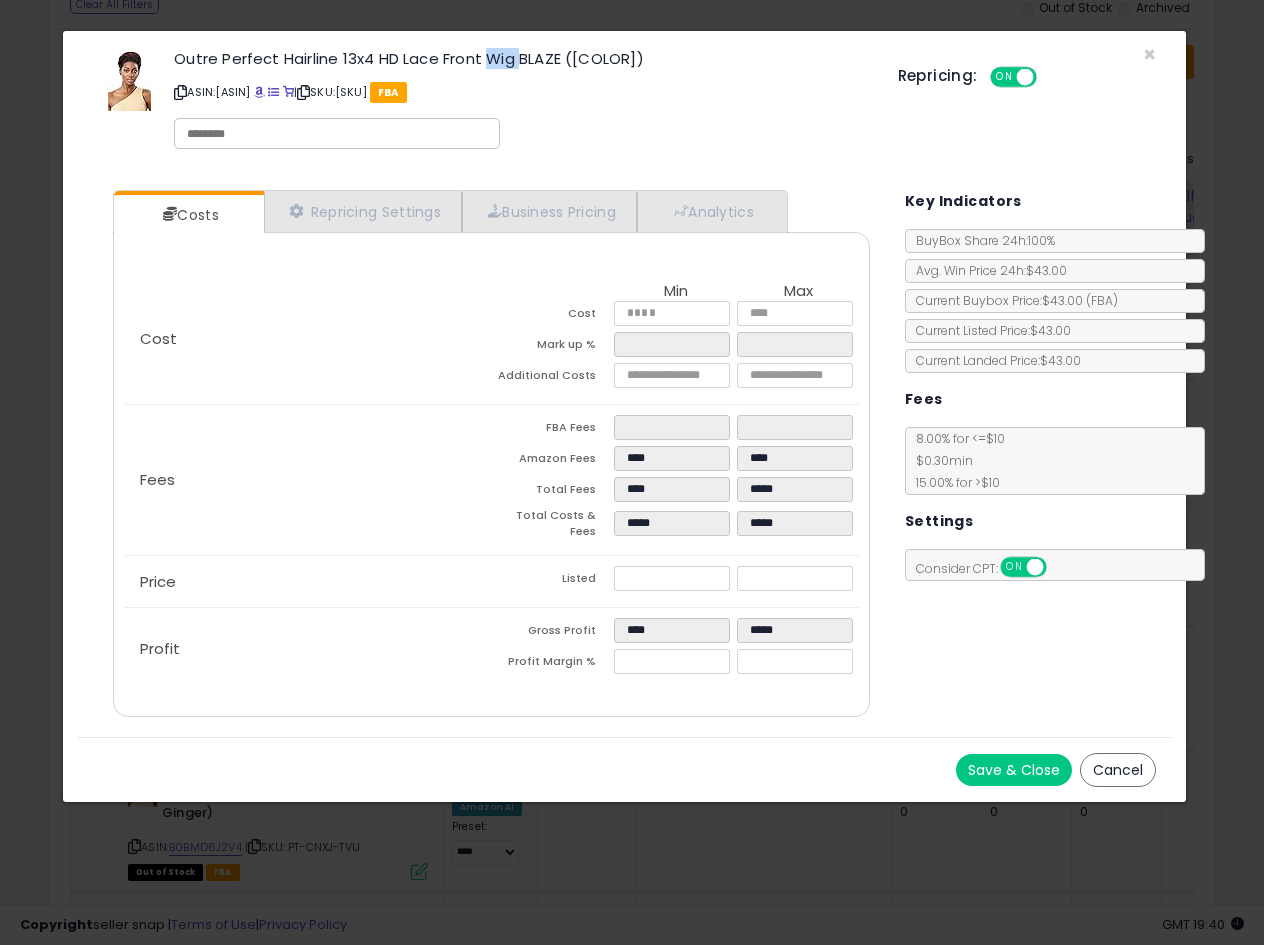 click on "Outre Perfect Hairline 13x4 HD Lace Front Wig BLAZE ([COLOR])" at bounding box center (520, 58) 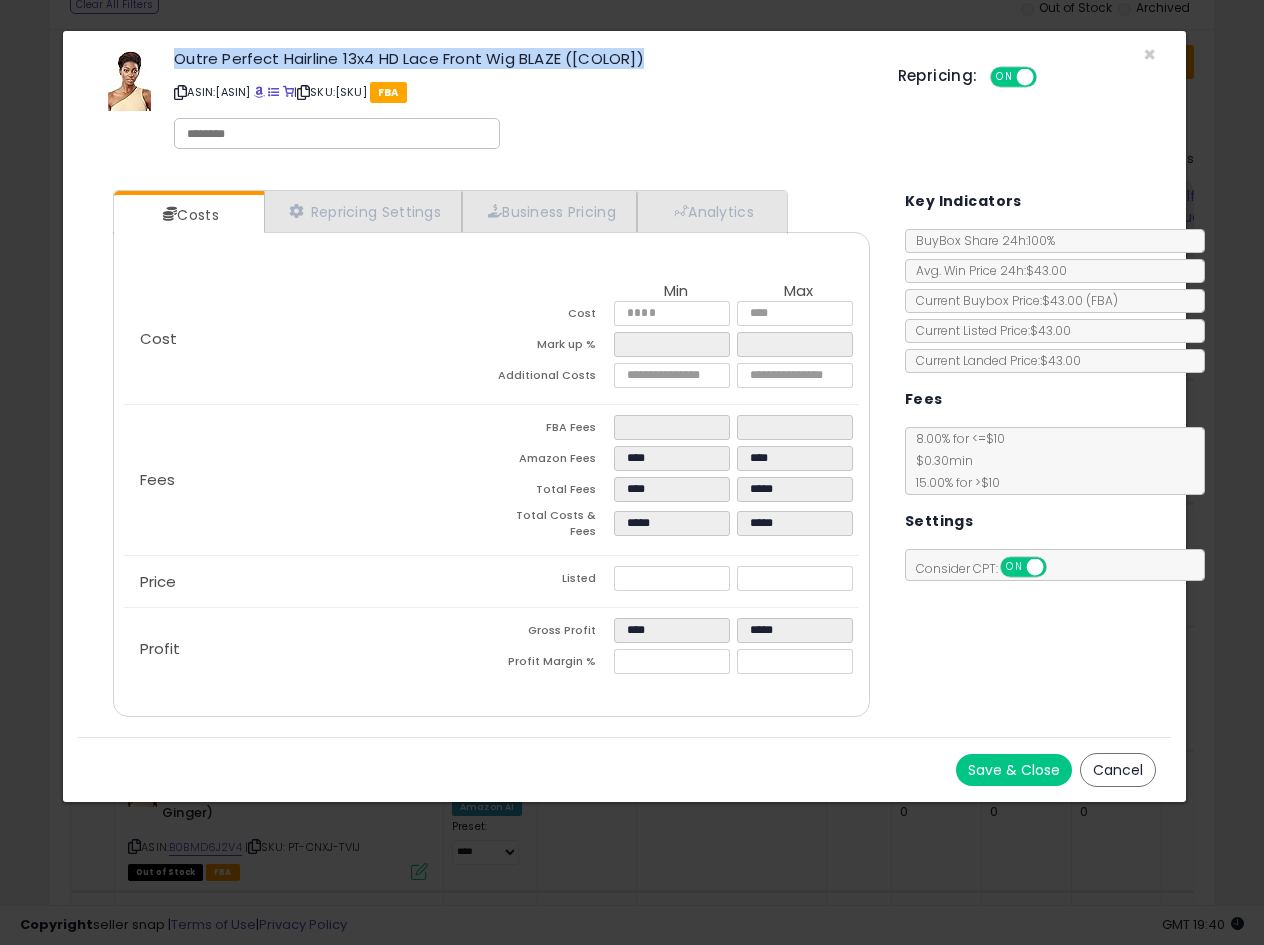 click on "Outre Perfect Hairline 13x4 HD Lace Front Wig BLAZE ([COLOR])" at bounding box center (520, 58) 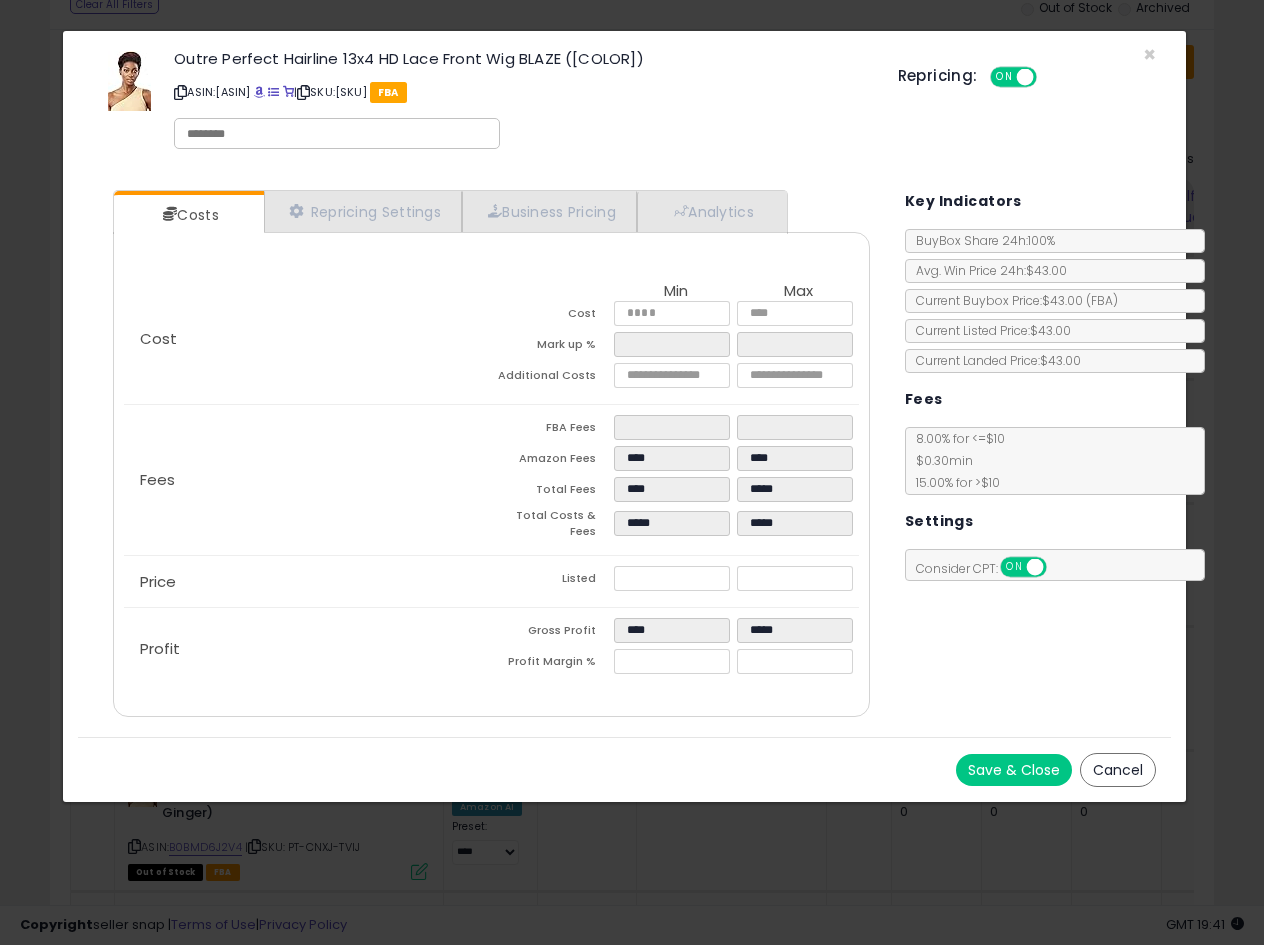 click on "Repricing:
ON   OFF" at bounding box center (1027, 74) 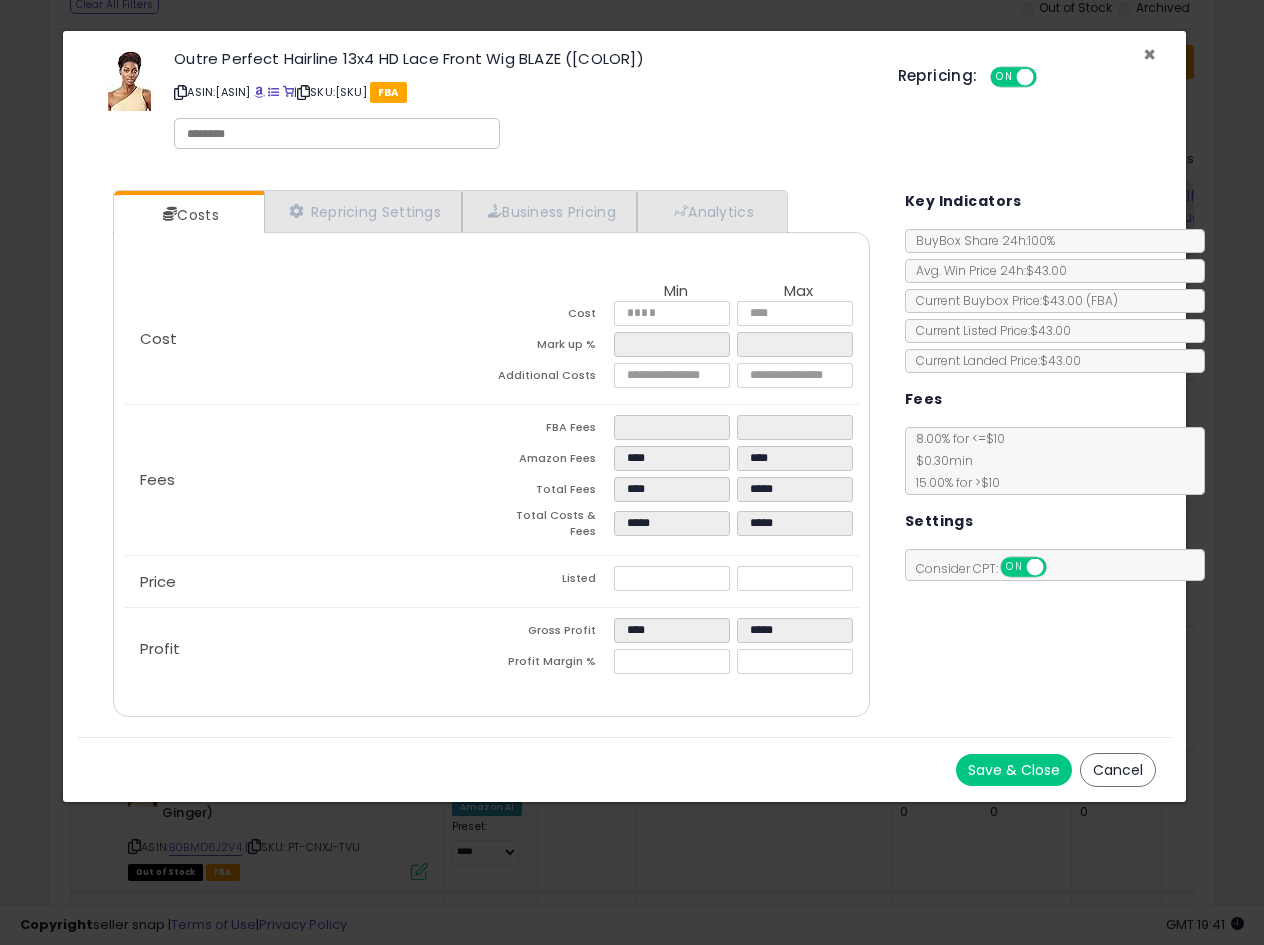 click on "×" at bounding box center [1149, 54] 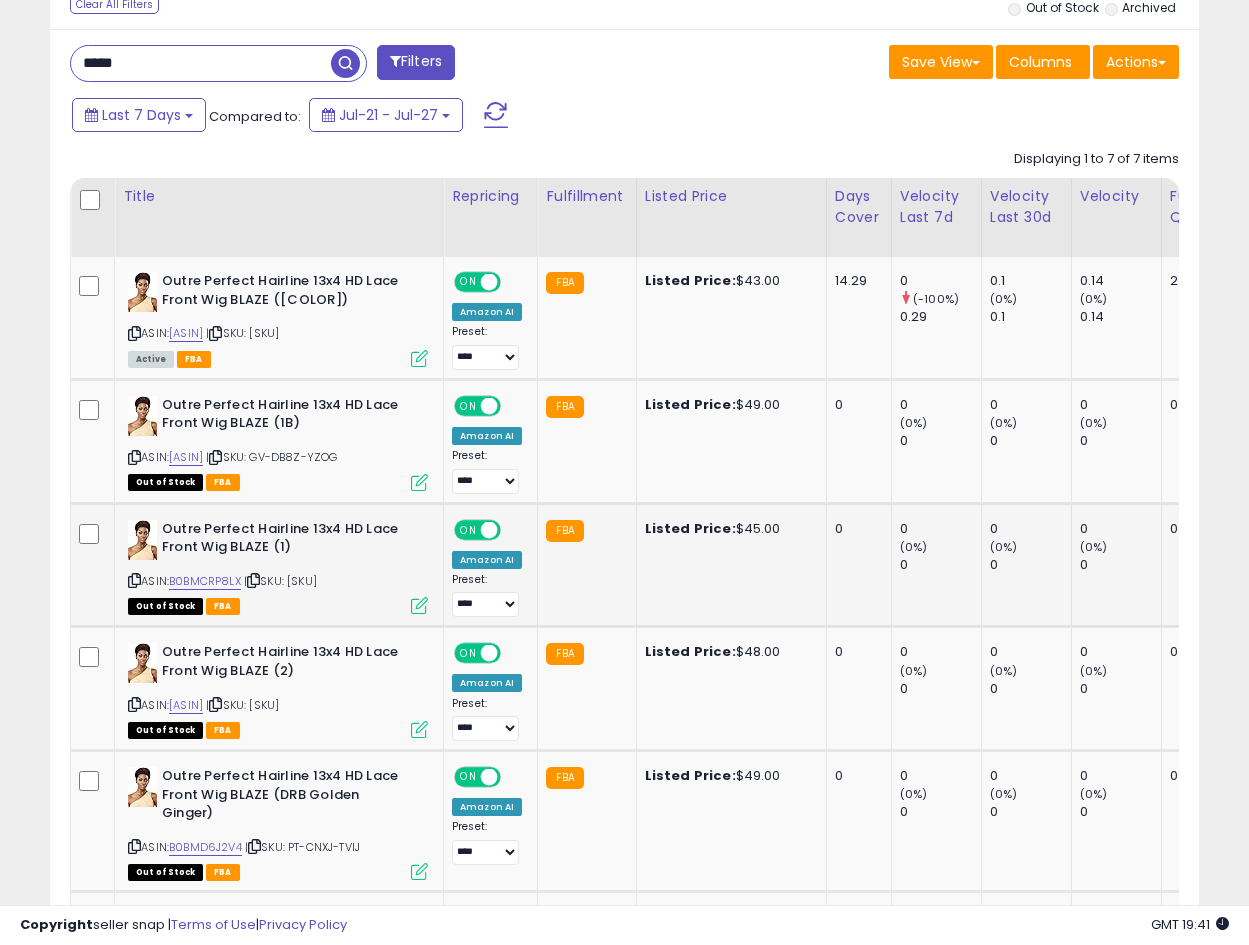 scroll, scrollTop: 410, scrollLeft: 665, axis: both 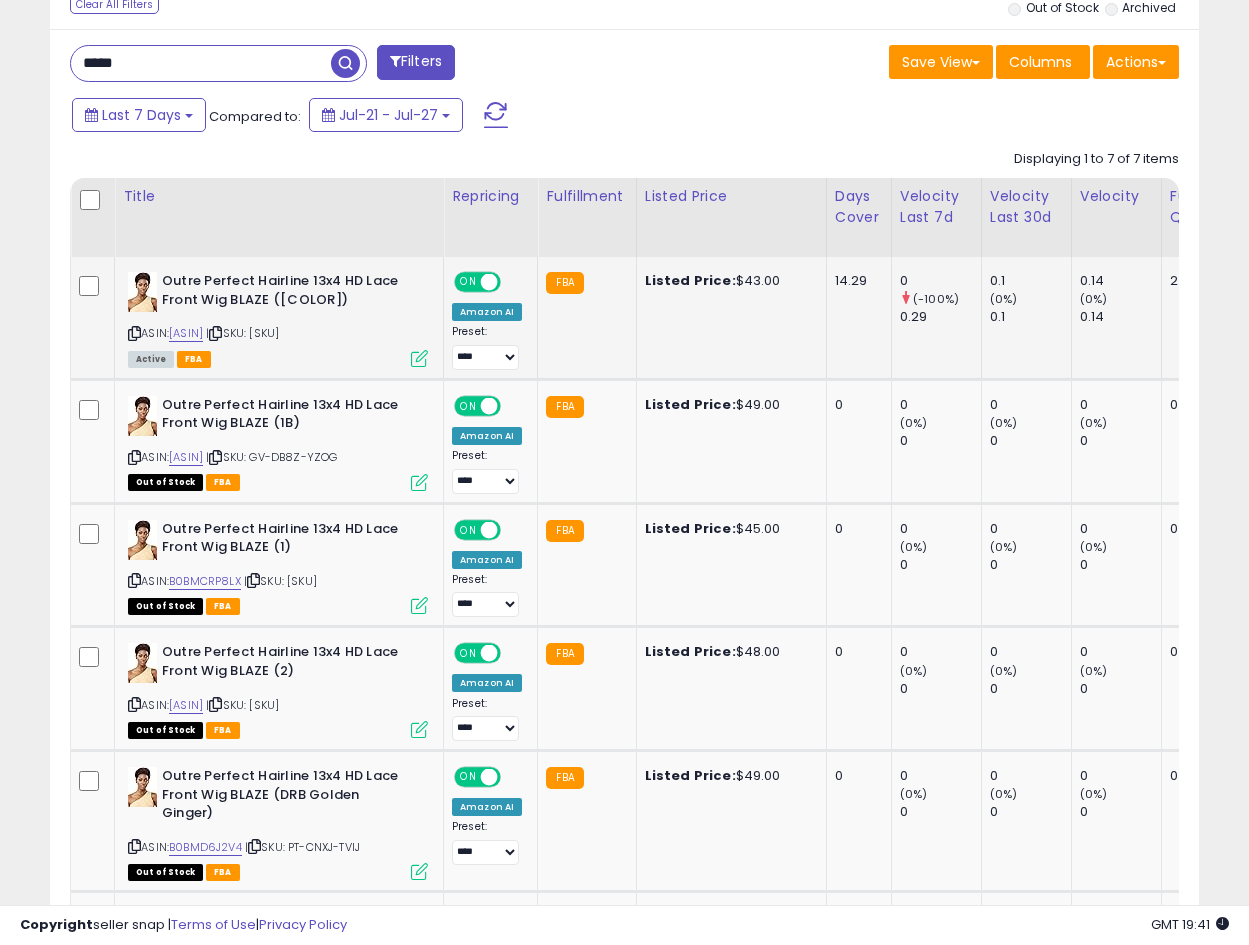 click on "Outre Perfect Hairline 13x4 HD Lace Front Wig BLAZE ([COLOR])" at bounding box center [283, 293] 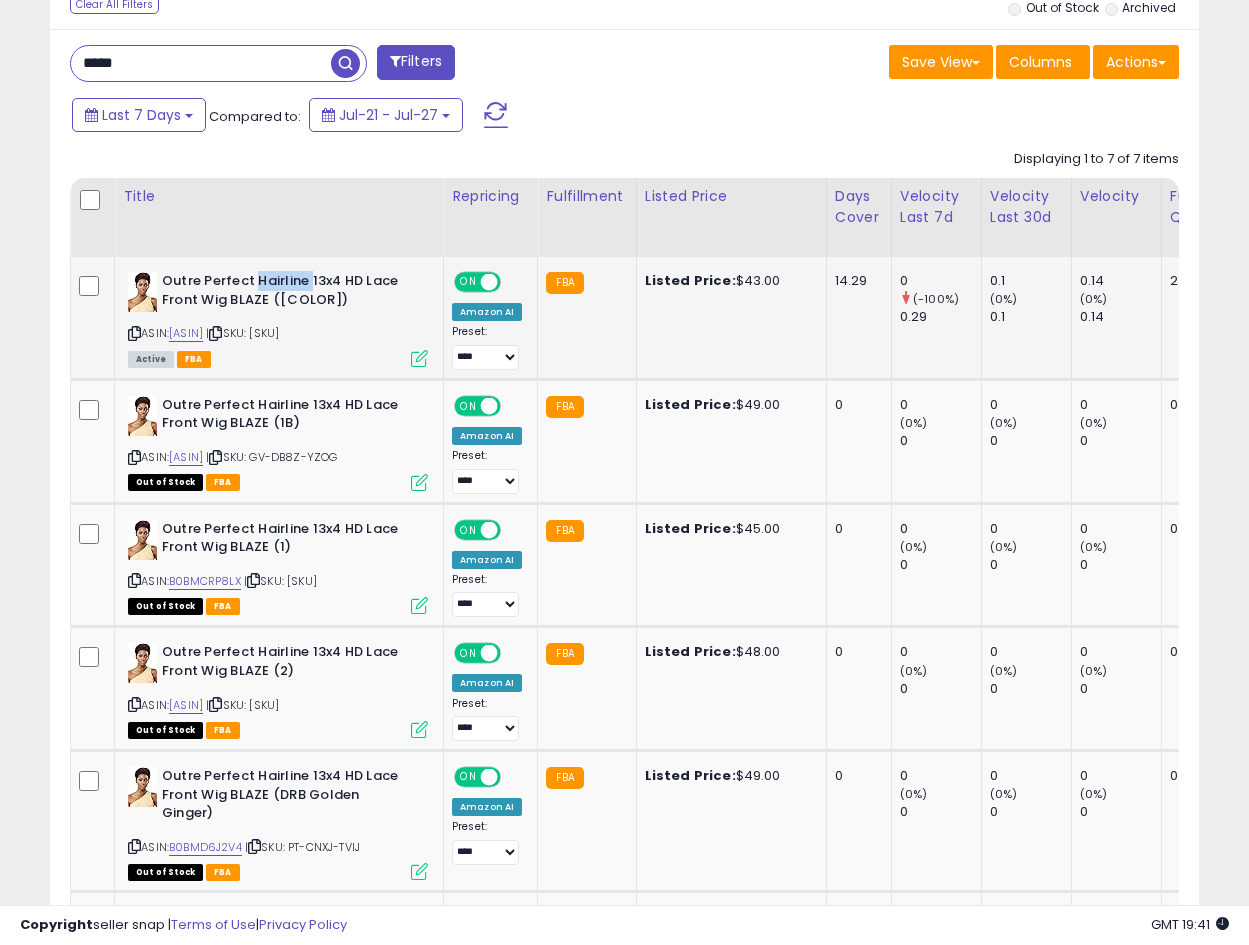click on "Outre Perfect Hairline 13x4 HD Lace Front Wig BLAZE ([COLOR])" at bounding box center (283, 293) 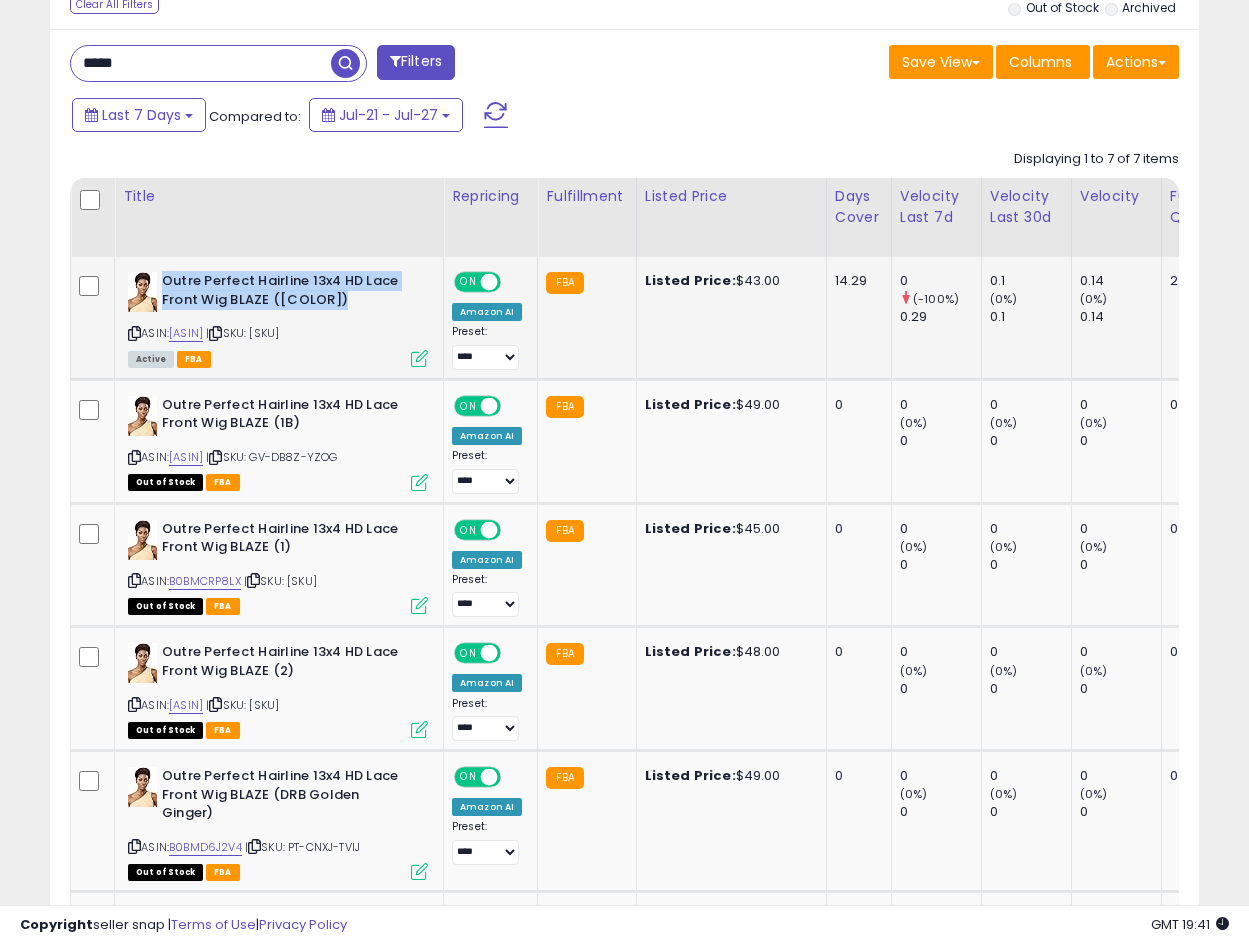 click on "Outre Perfect Hairline 13x4 HD Lace Front Wig BLAZE ([COLOR])" at bounding box center (283, 293) 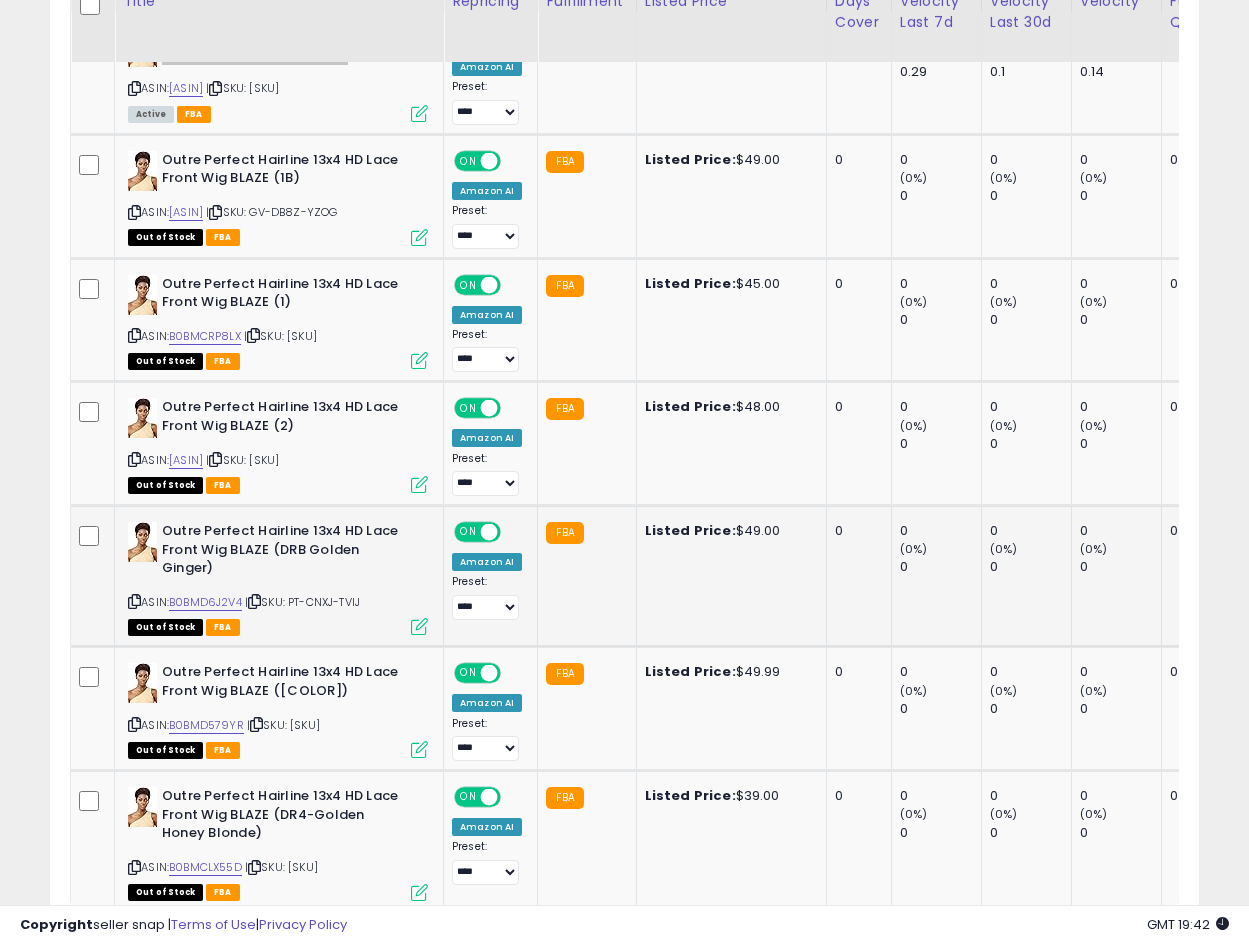 scroll, scrollTop: 1060, scrollLeft: 0, axis: vertical 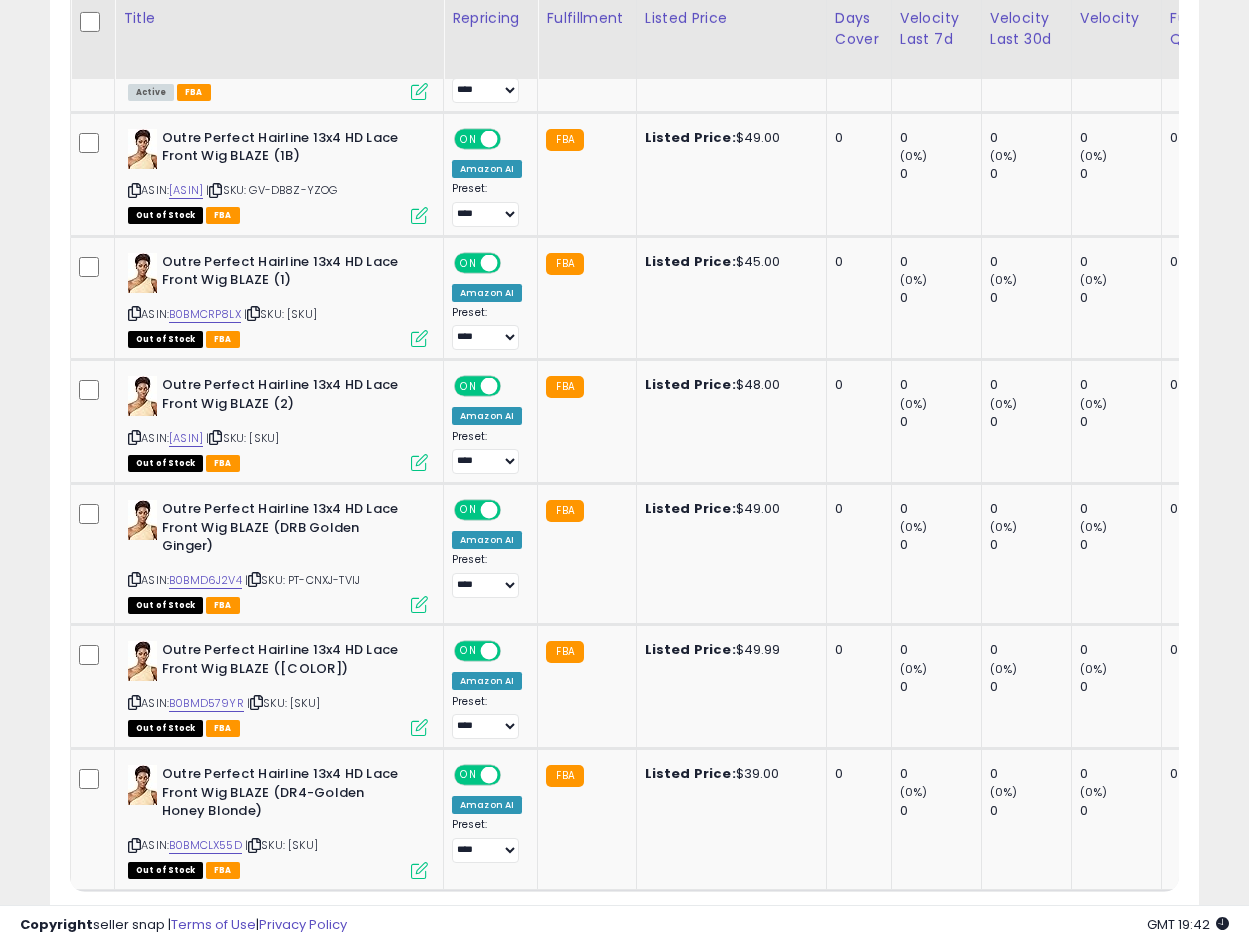 click on "**********" at bounding box center (624, 10) 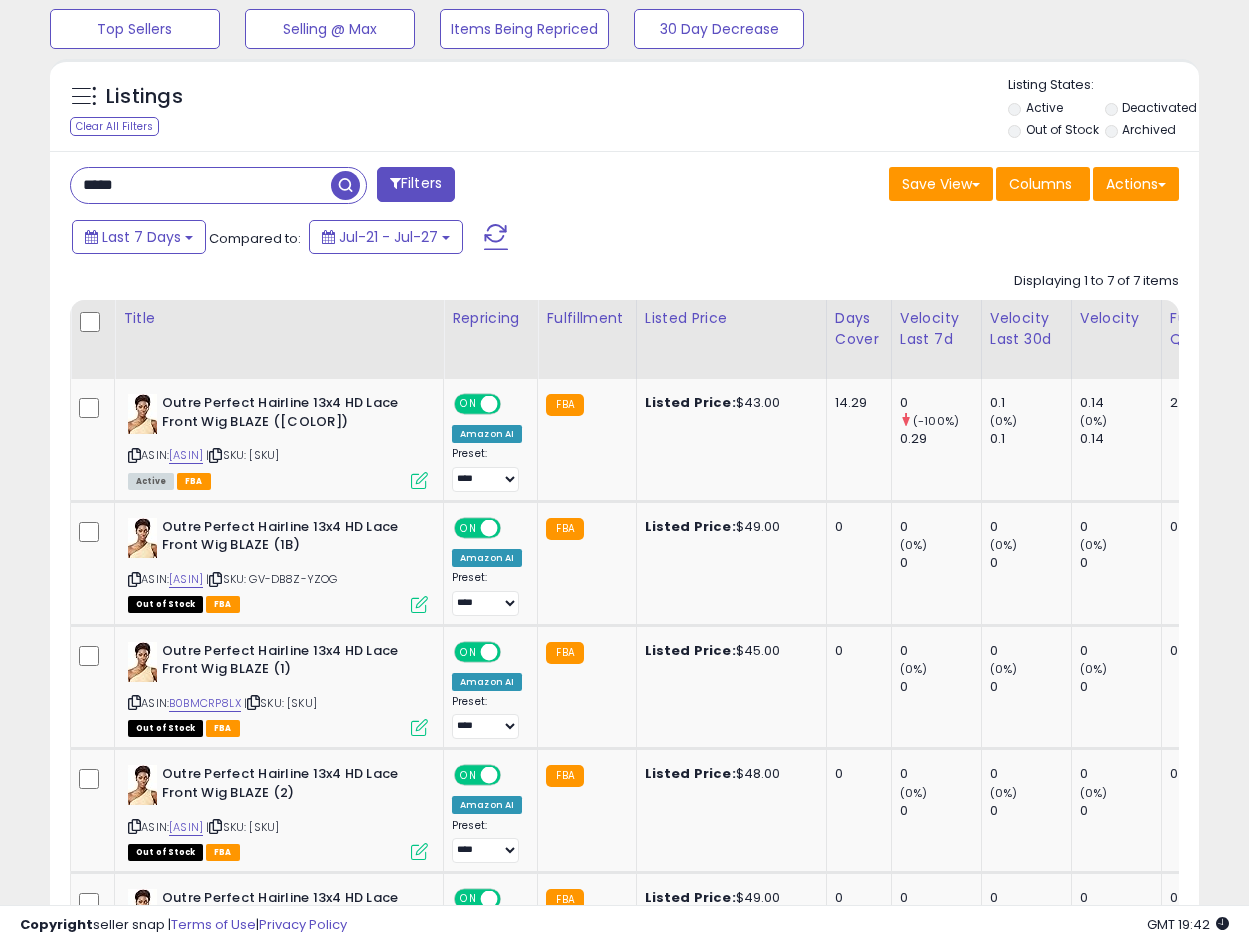 scroll, scrollTop: 526, scrollLeft: 0, axis: vertical 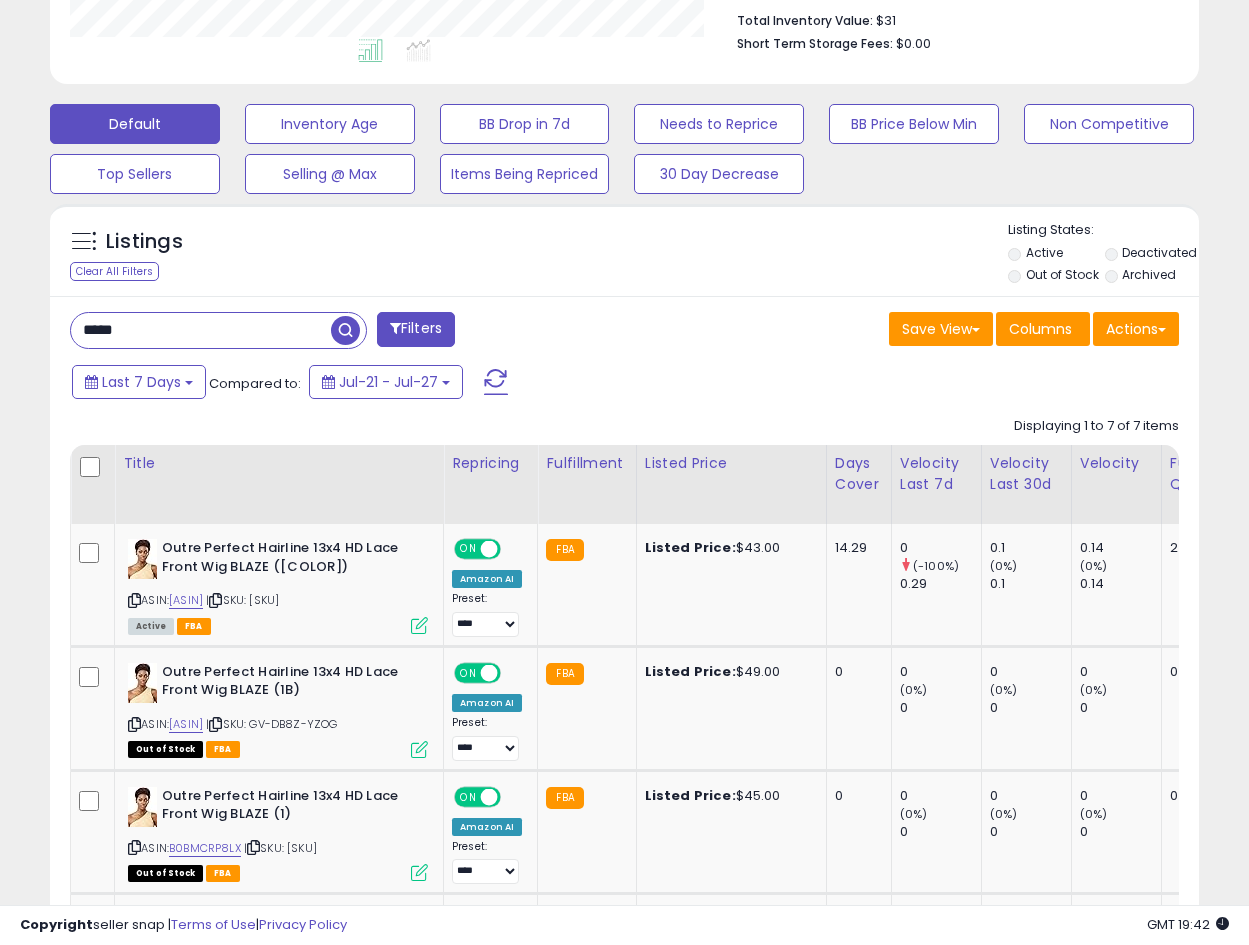 click on "*****
Filters" at bounding box center [340, 332] 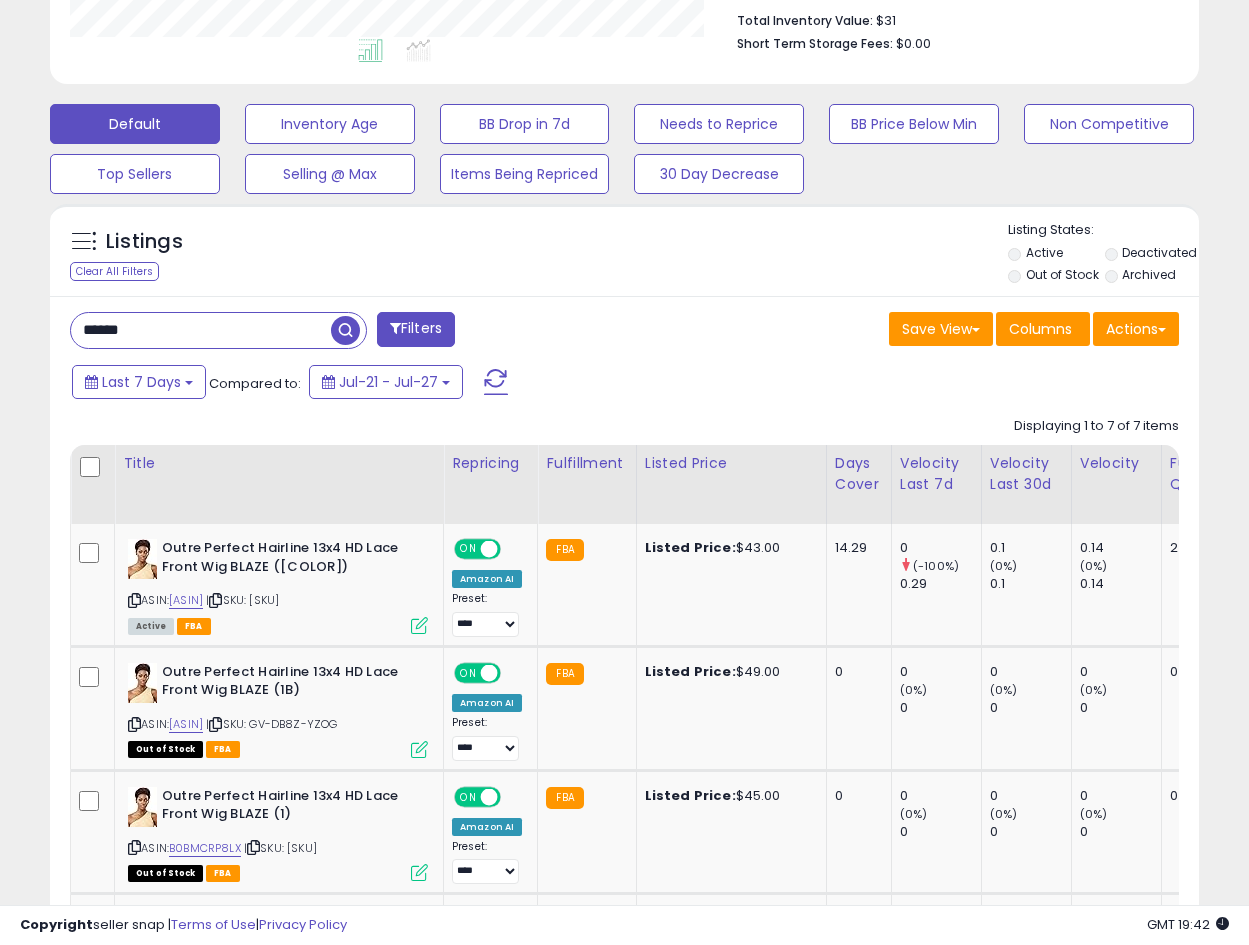scroll, scrollTop: 999590, scrollLeft: 999327, axis: both 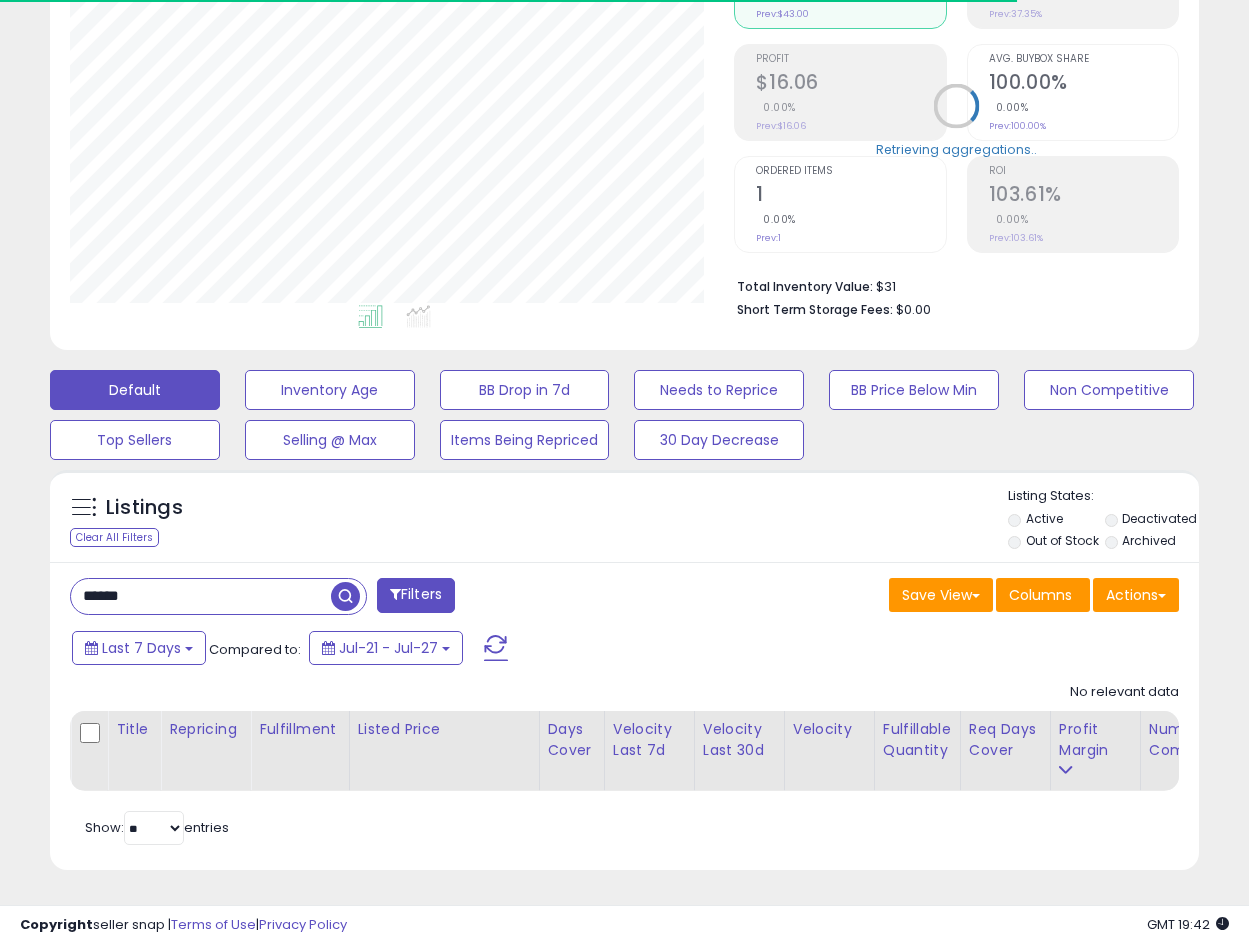 click on "******
Filters
Save View
Save As New View
Update Current View" at bounding box center [624, 716] 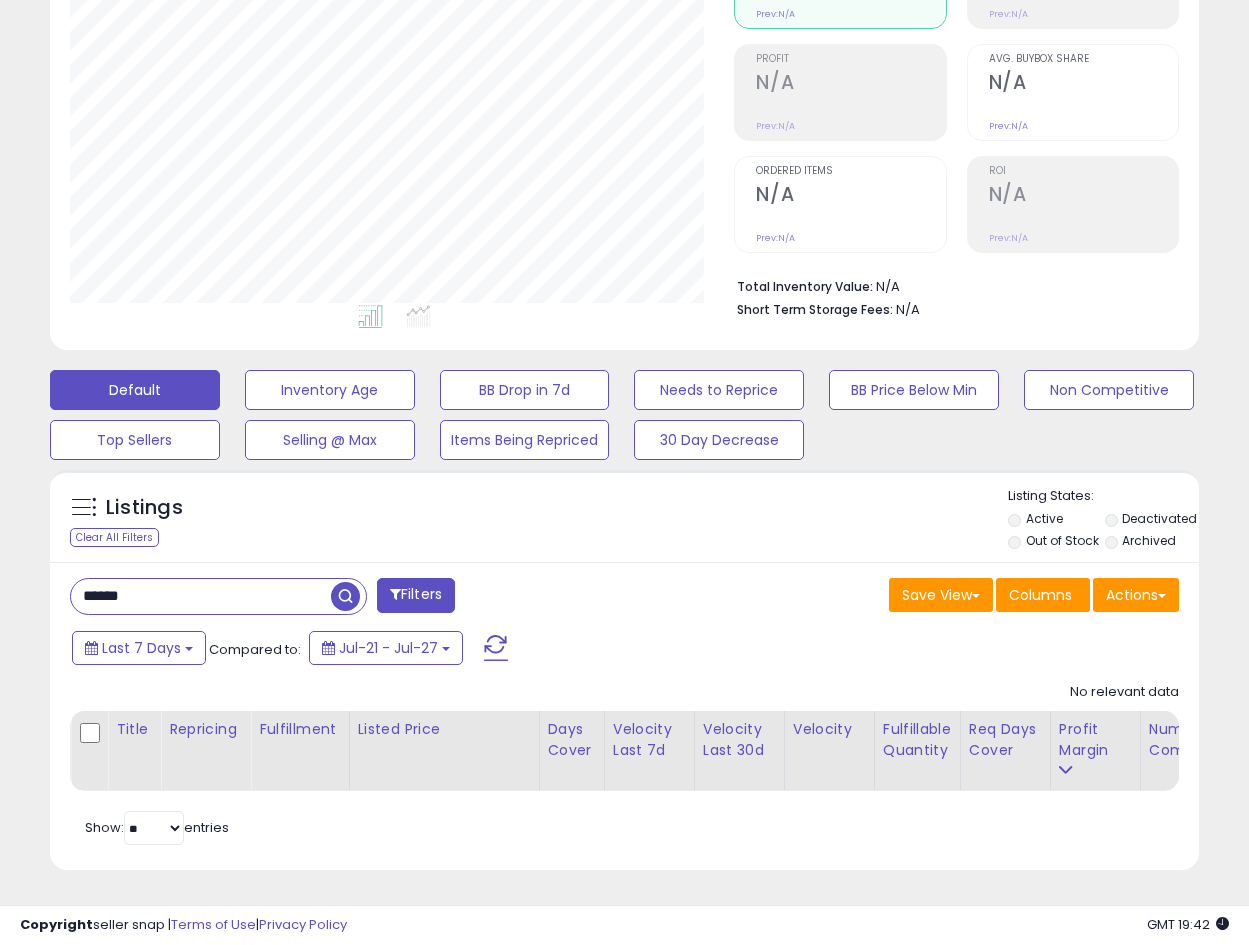 click on "******
Filters
Save View
Save As New View
Update Current View" at bounding box center [624, 716] 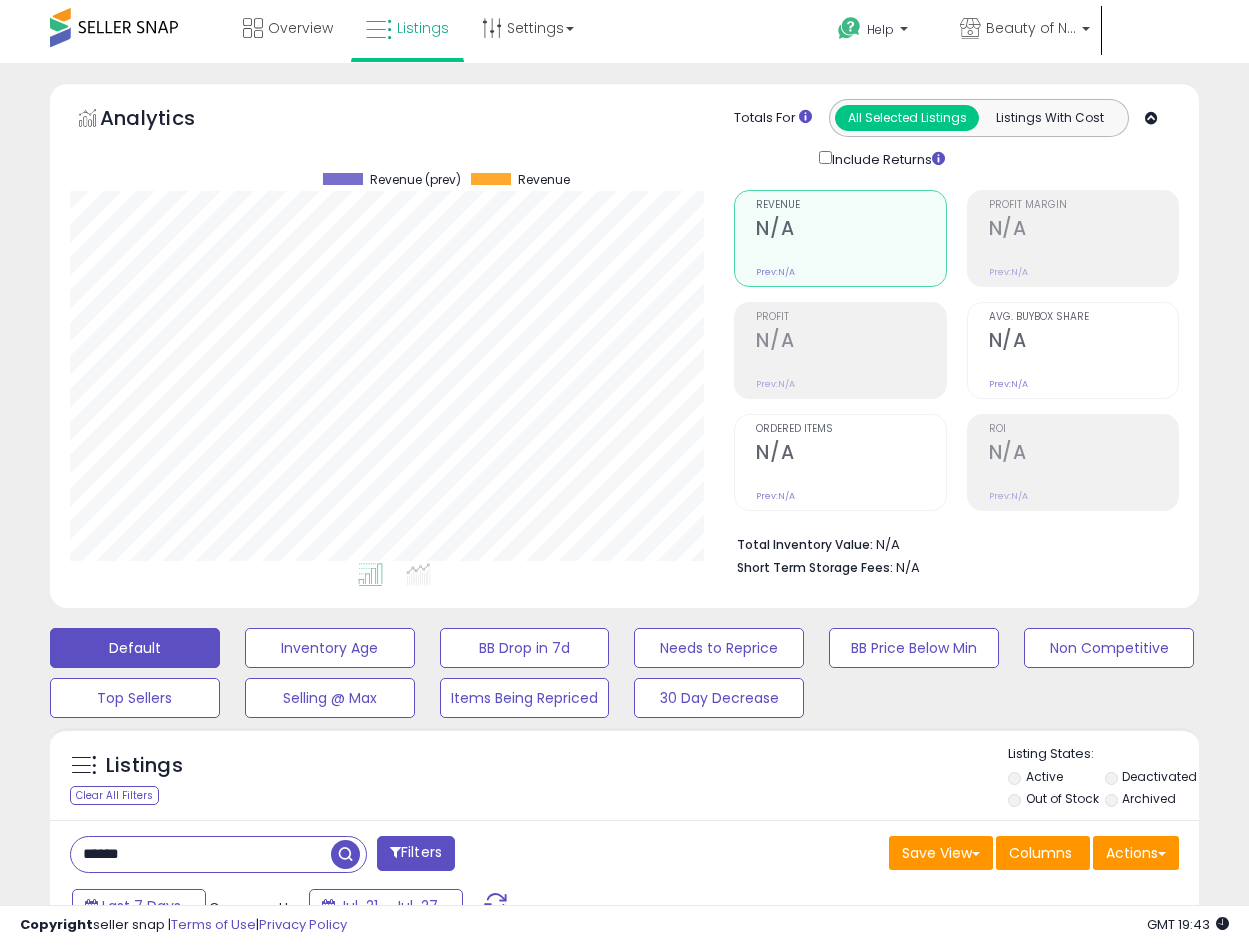 scroll, scrollTop: 275, scrollLeft: 0, axis: vertical 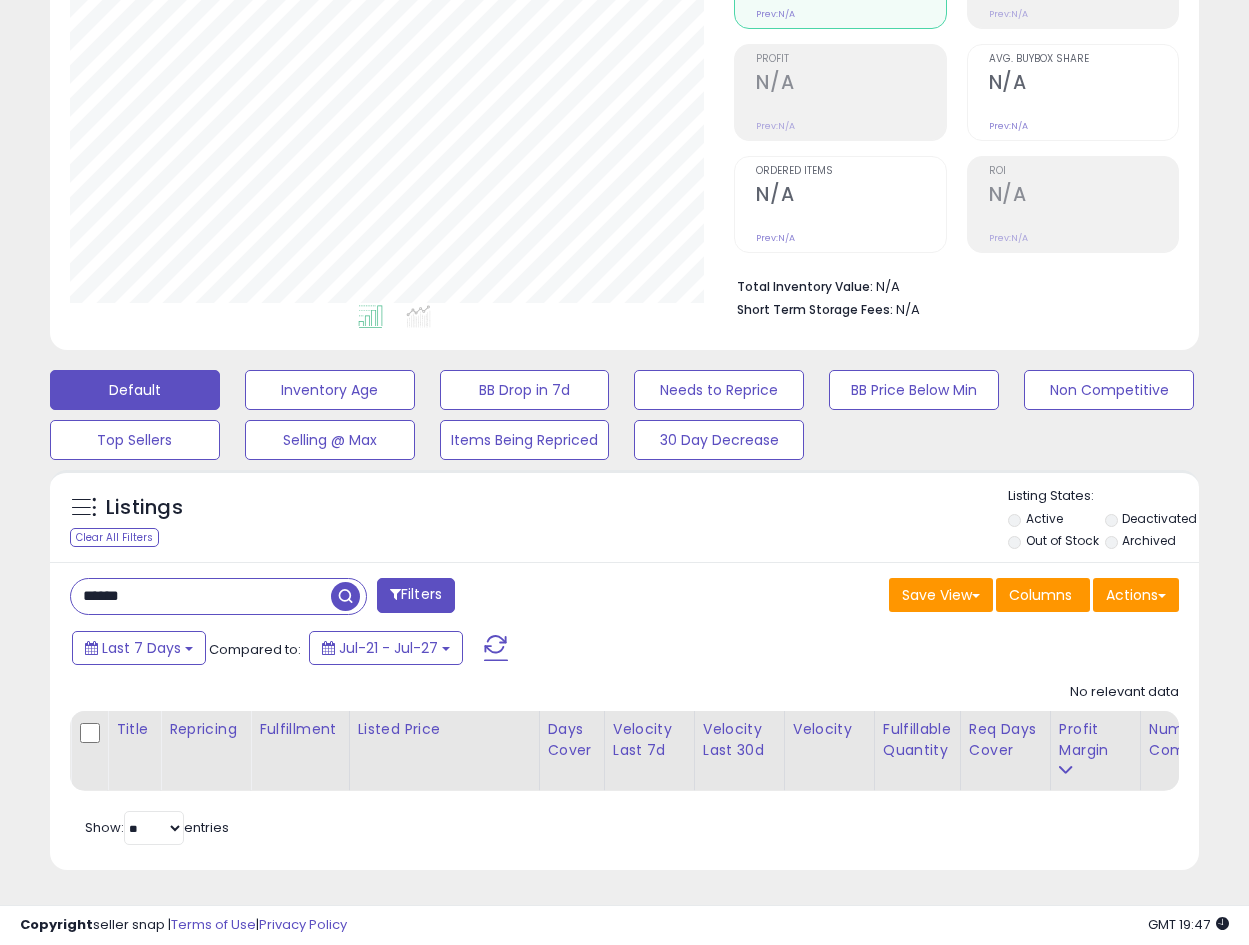 click on "******" at bounding box center [201, 596] 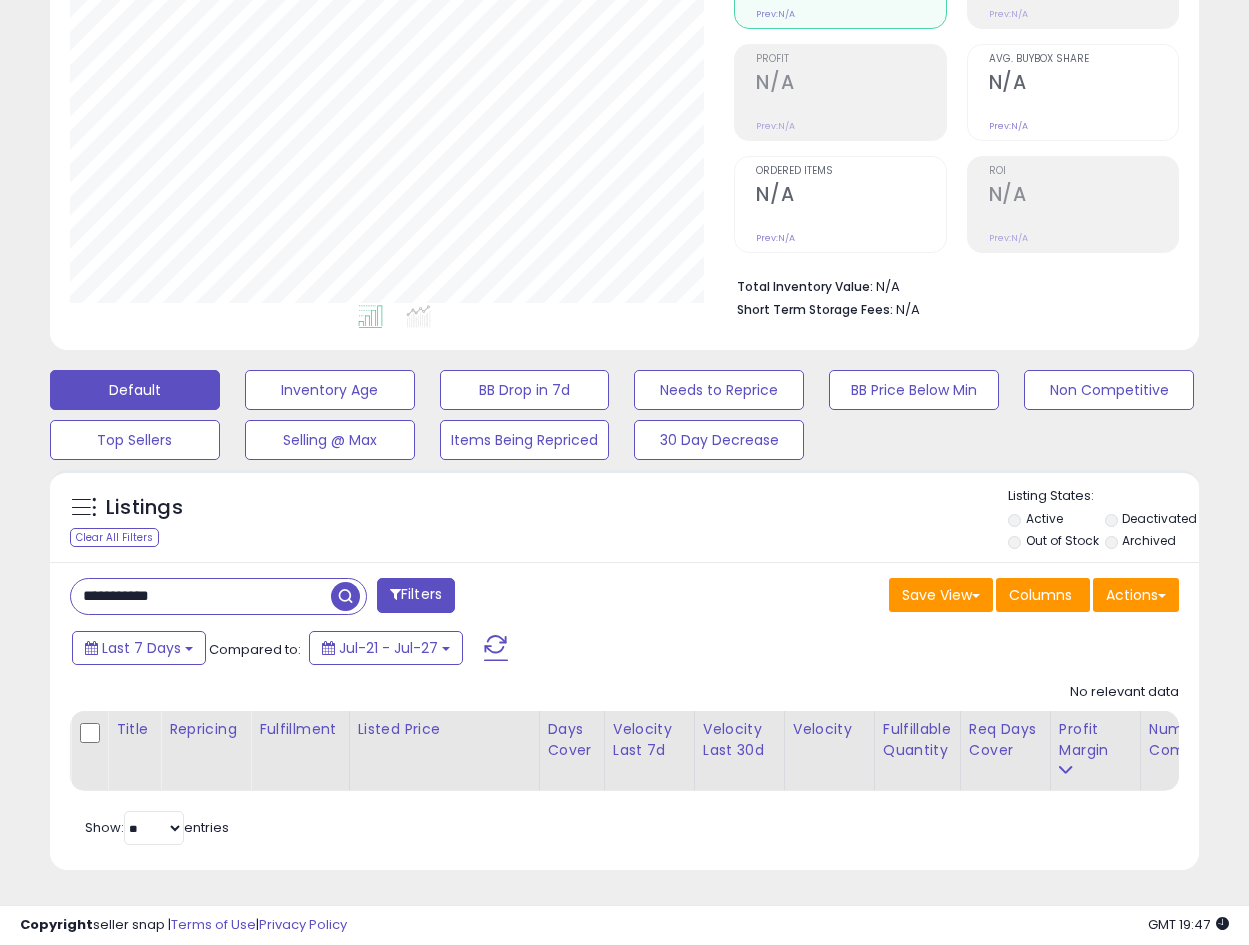 type on "**********" 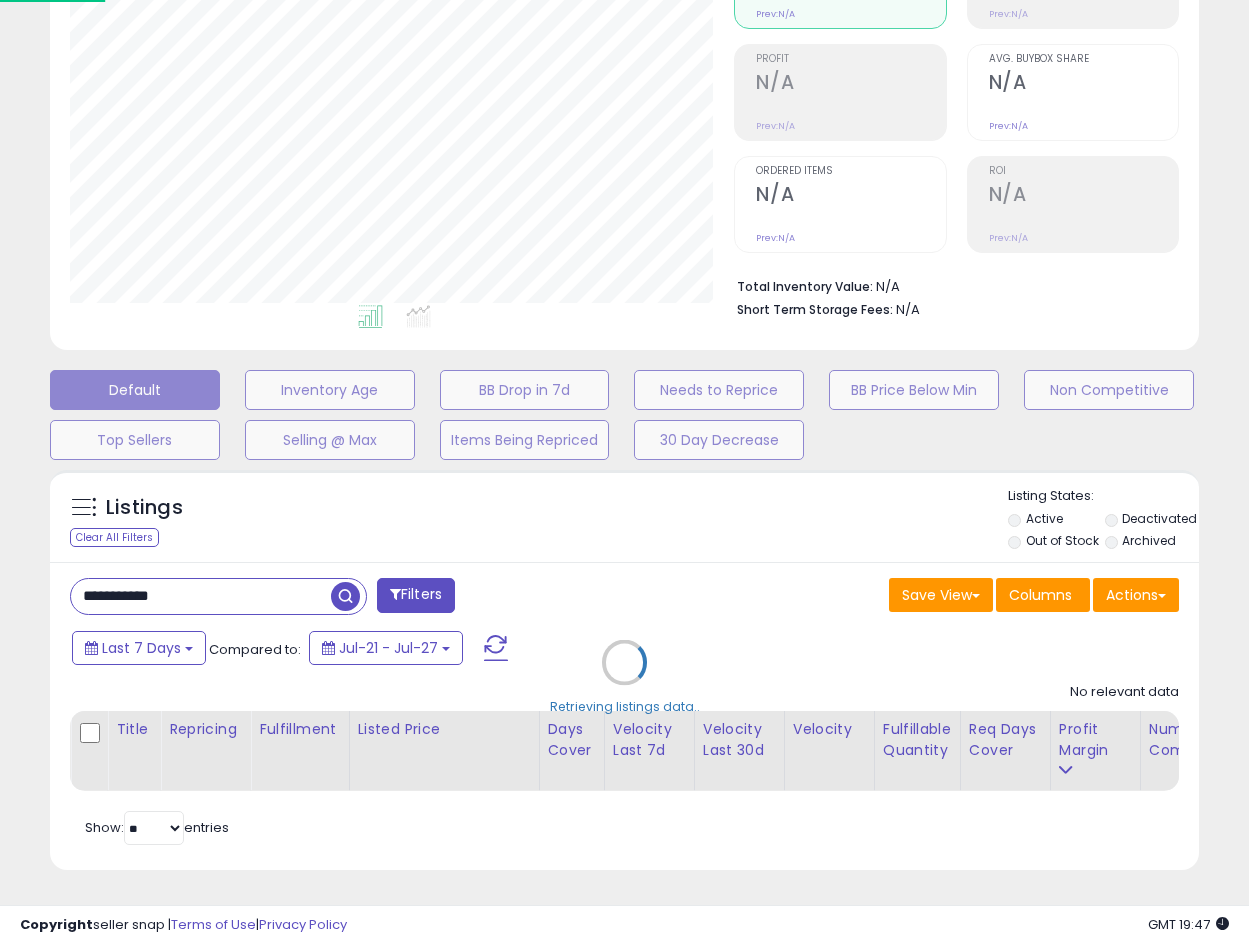 scroll, scrollTop: 999590, scrollLeft: 999327, axis: both 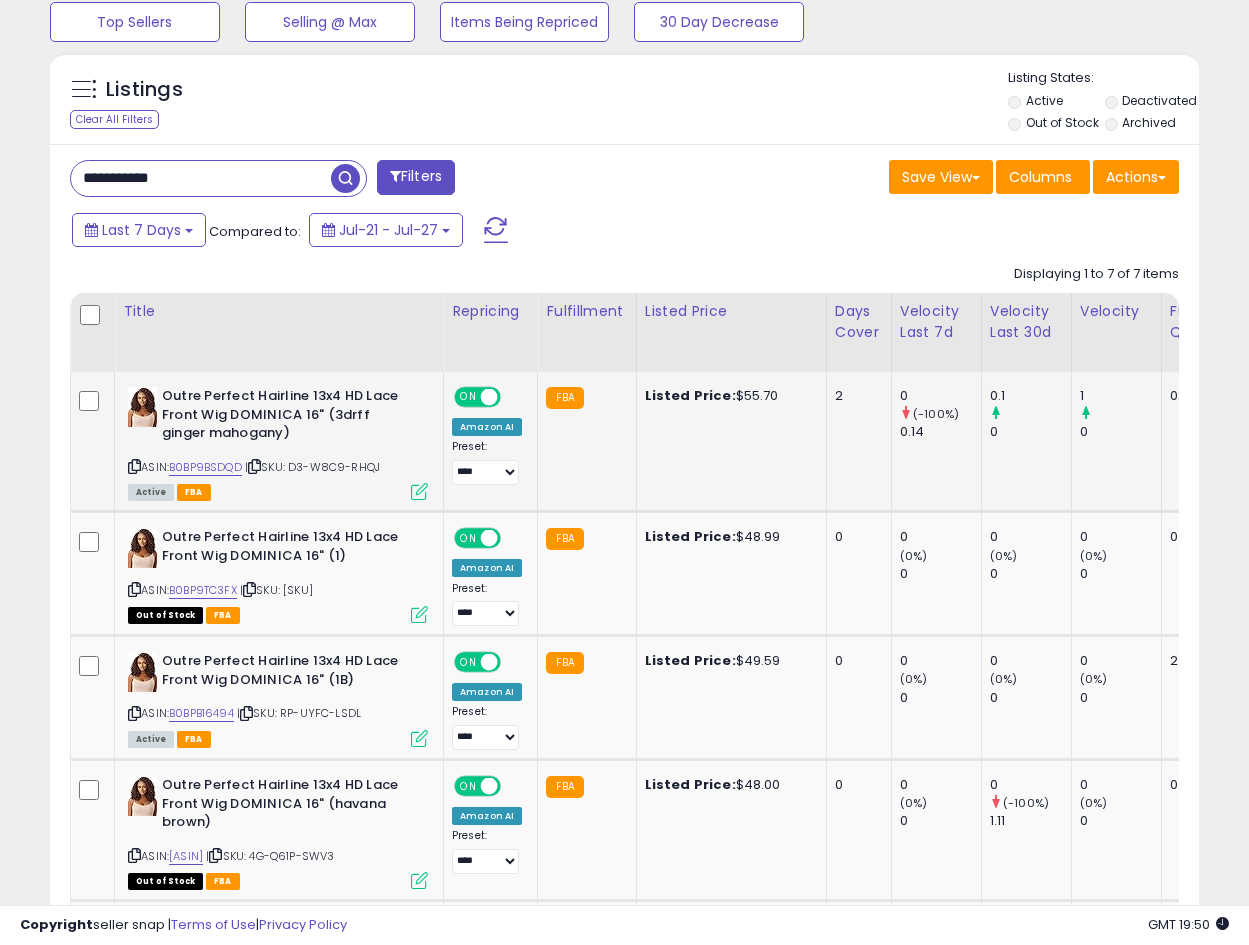 click at bounding box center [134, 466] 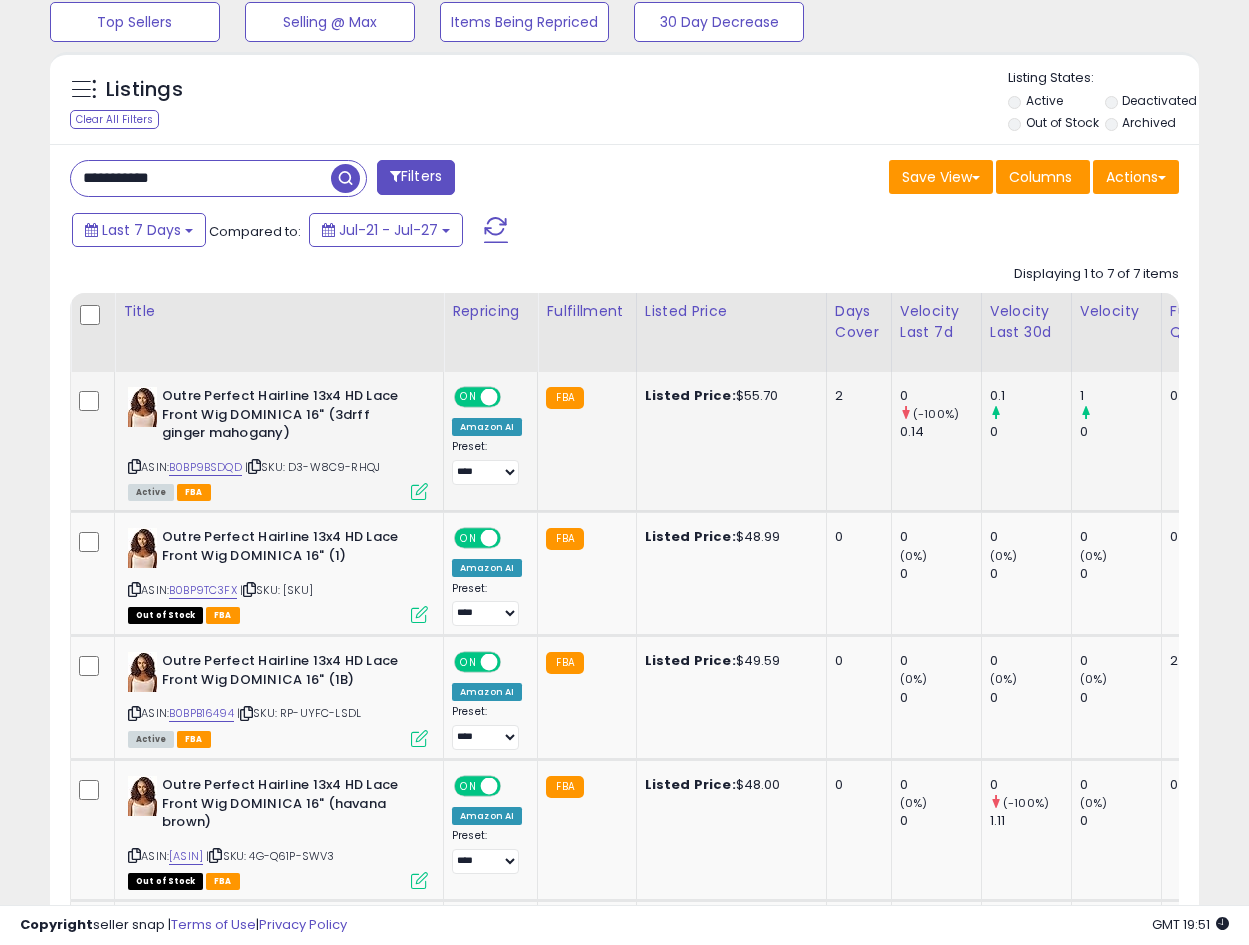 click at bounding box center (419, 491) 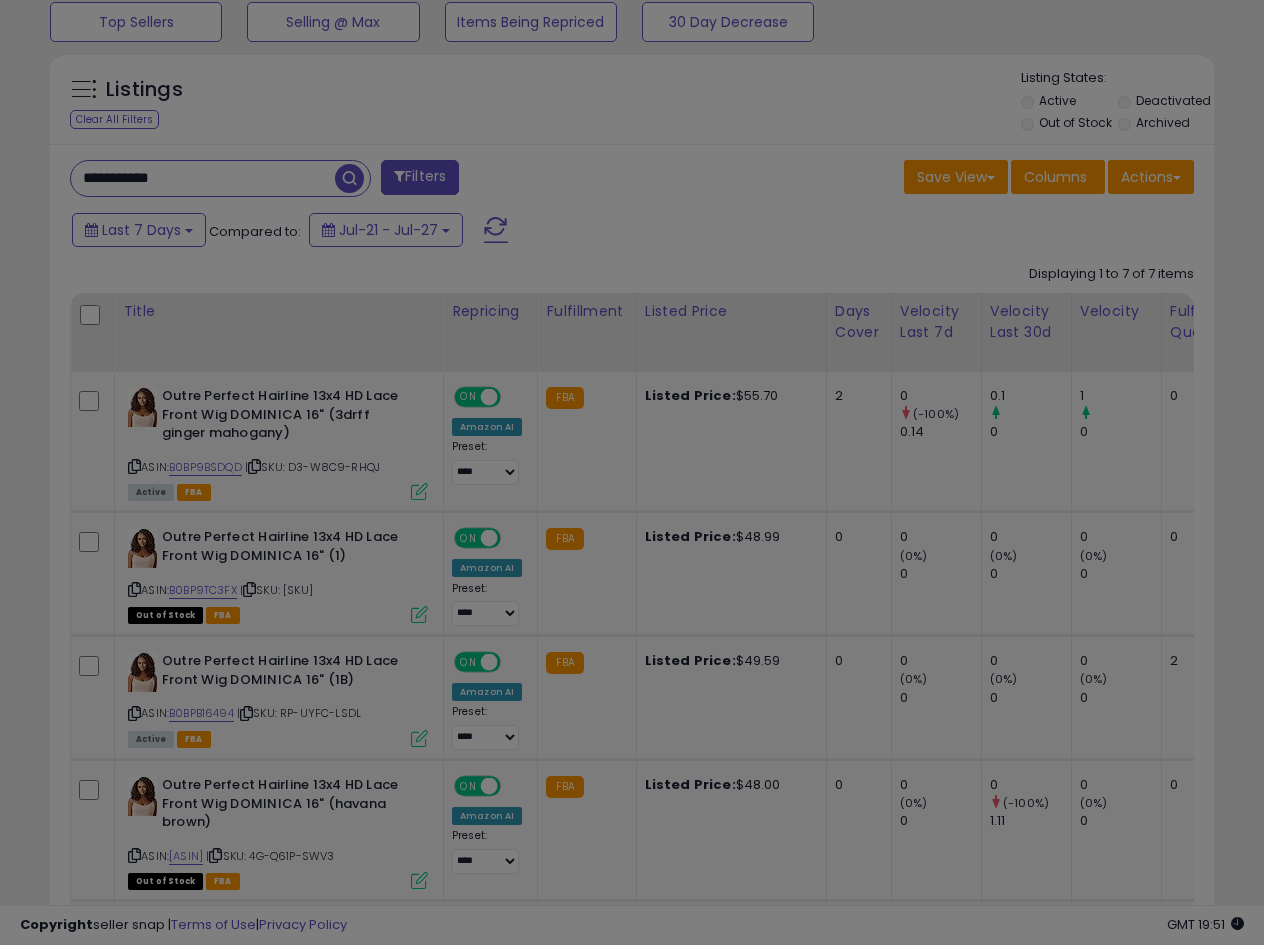 scroll, scrollTop: 999590, scrollLeft: 999327, axis: both 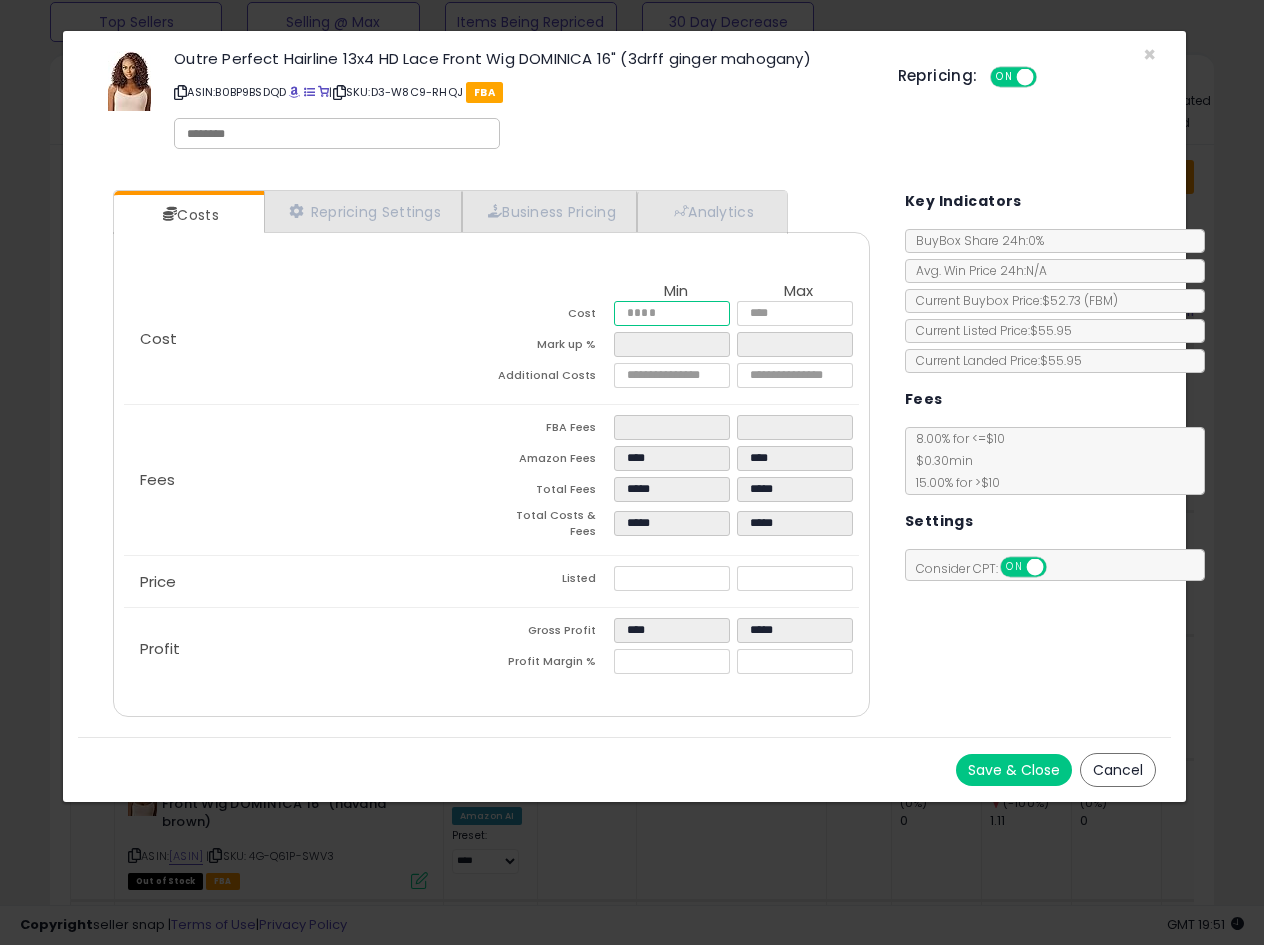drag, startPoint x: 694, startPoint y: 305, endPoint x: 452, endPoint y: 308, distance: 242.0186 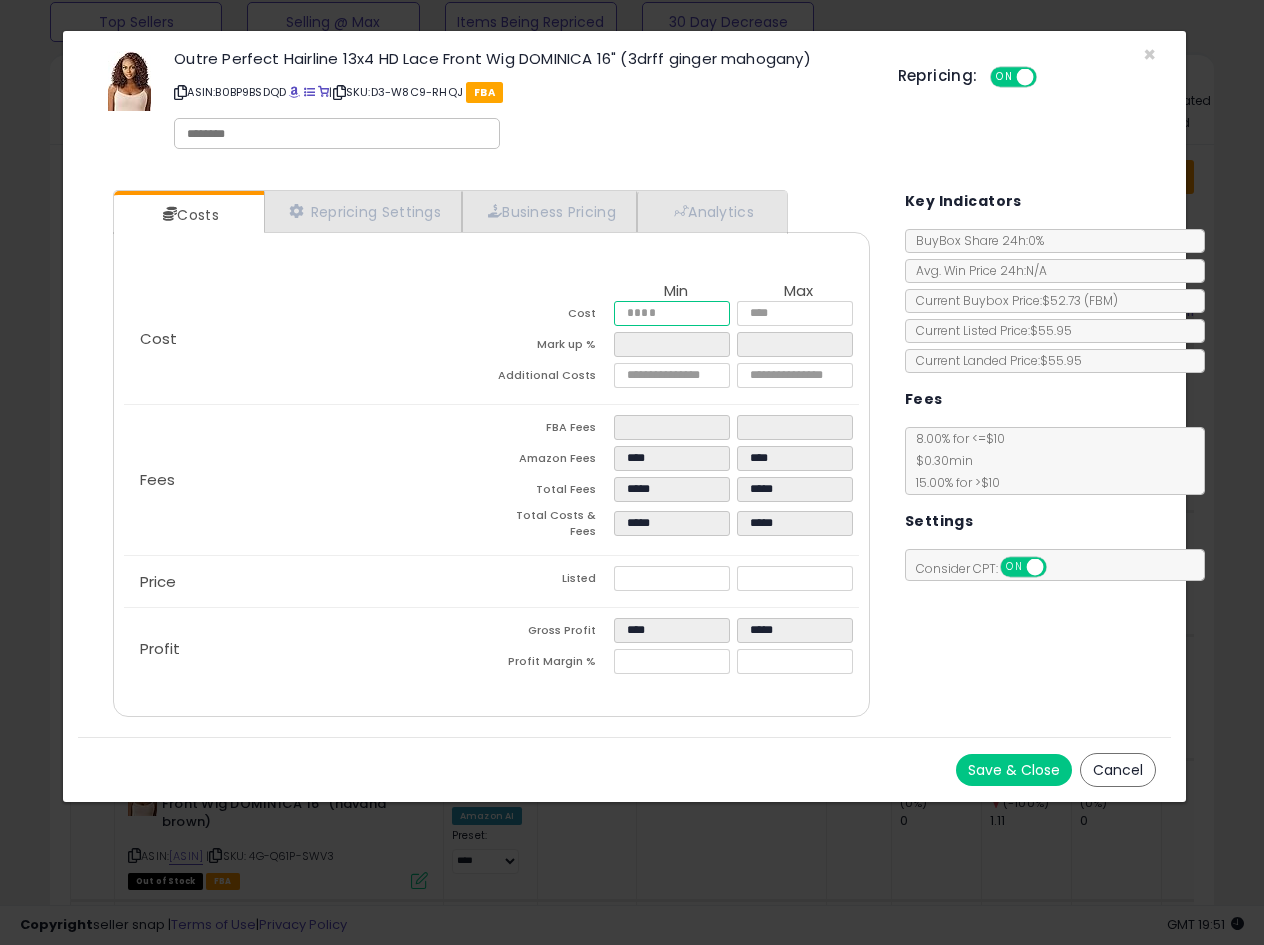 type on "*" 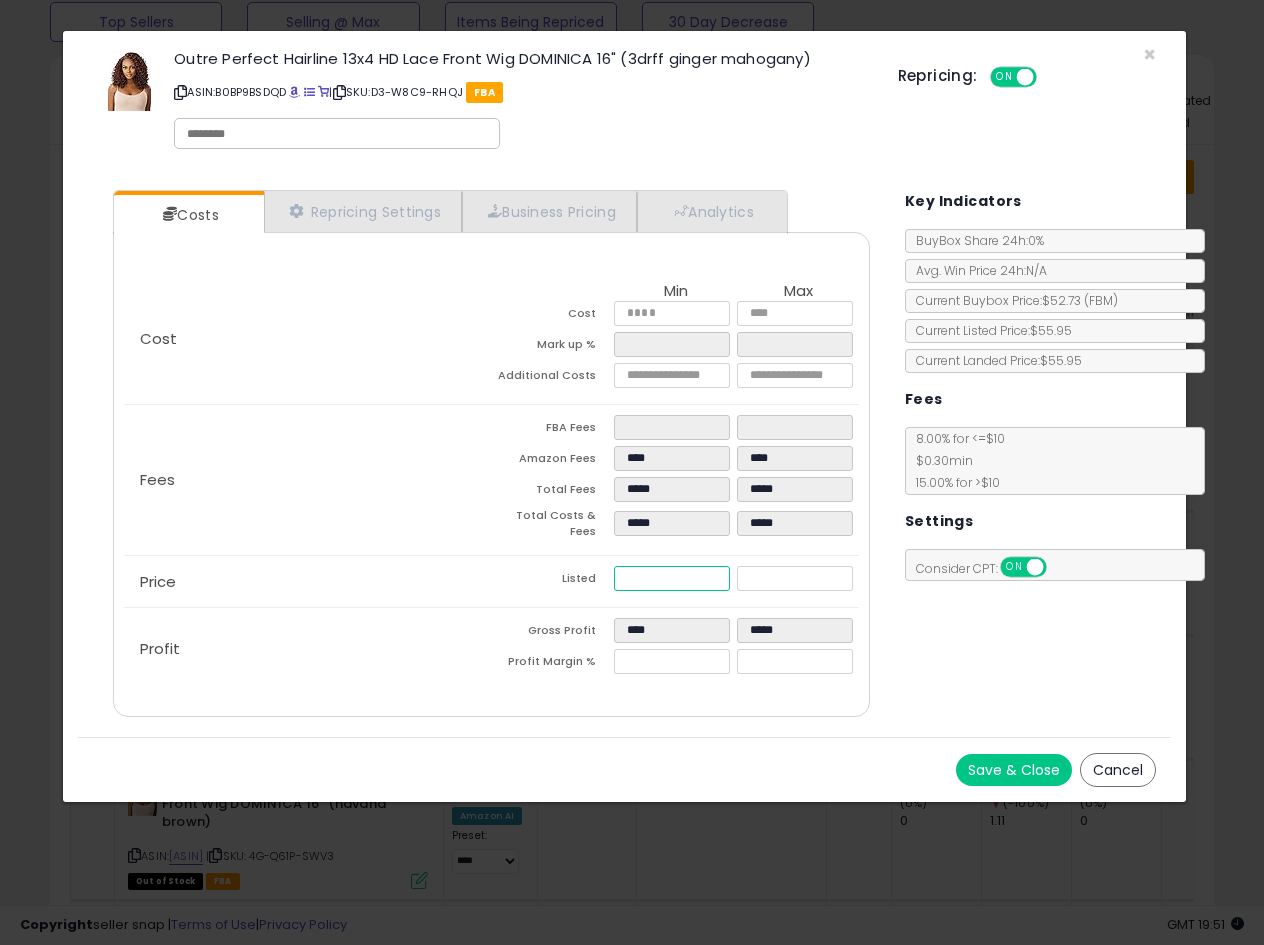 type on "*****" 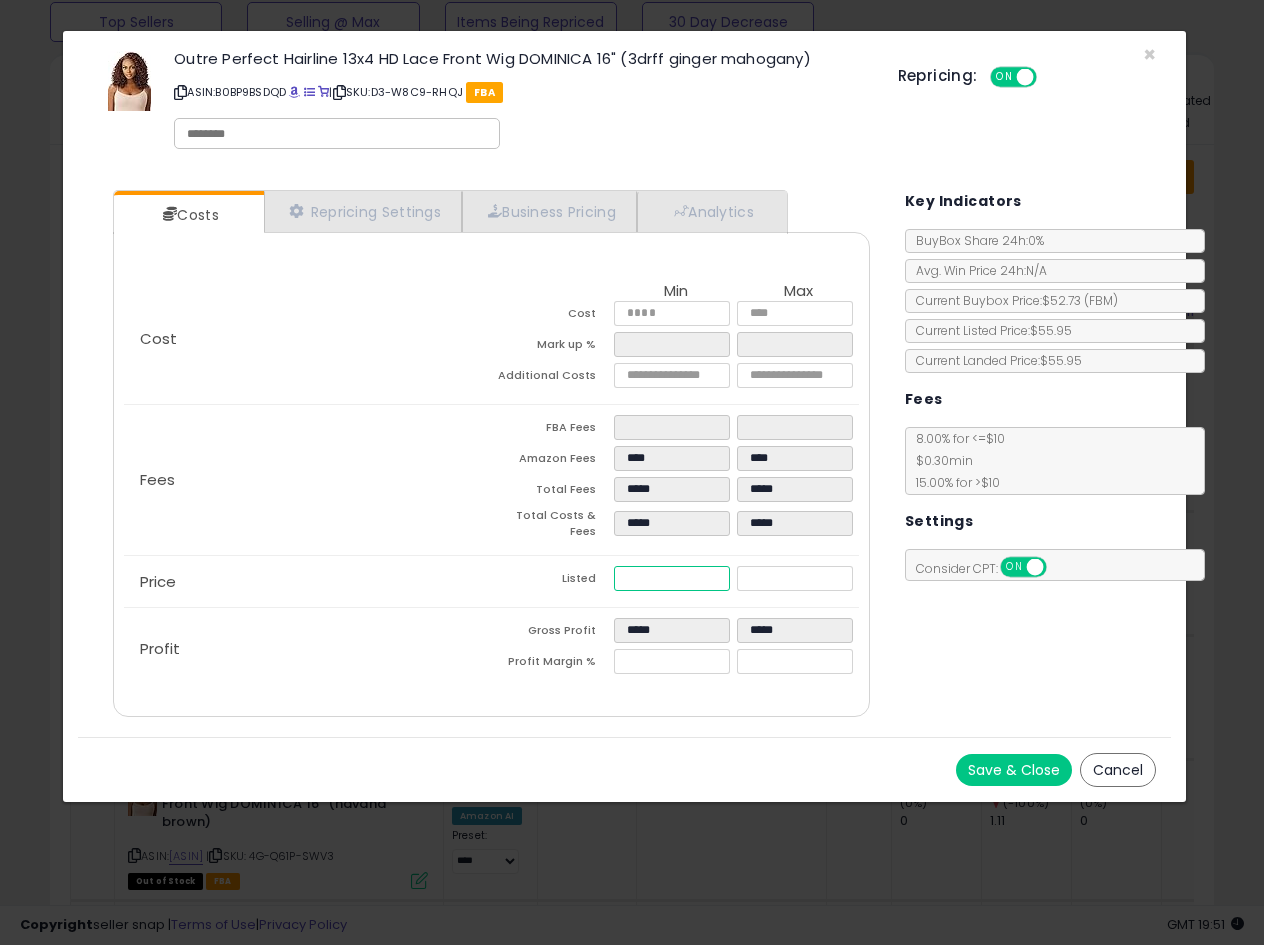 type on "*****" 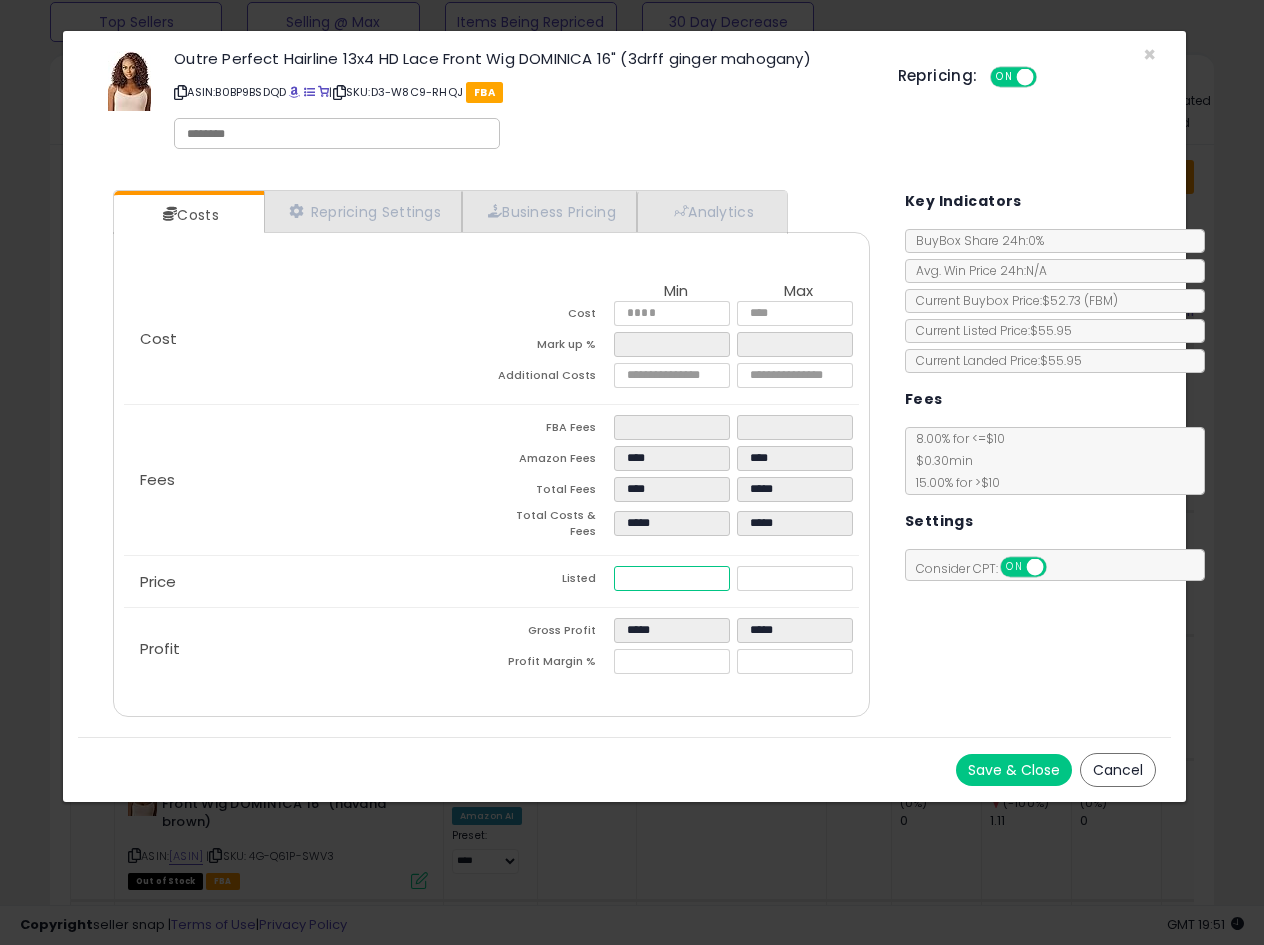 type on "****" 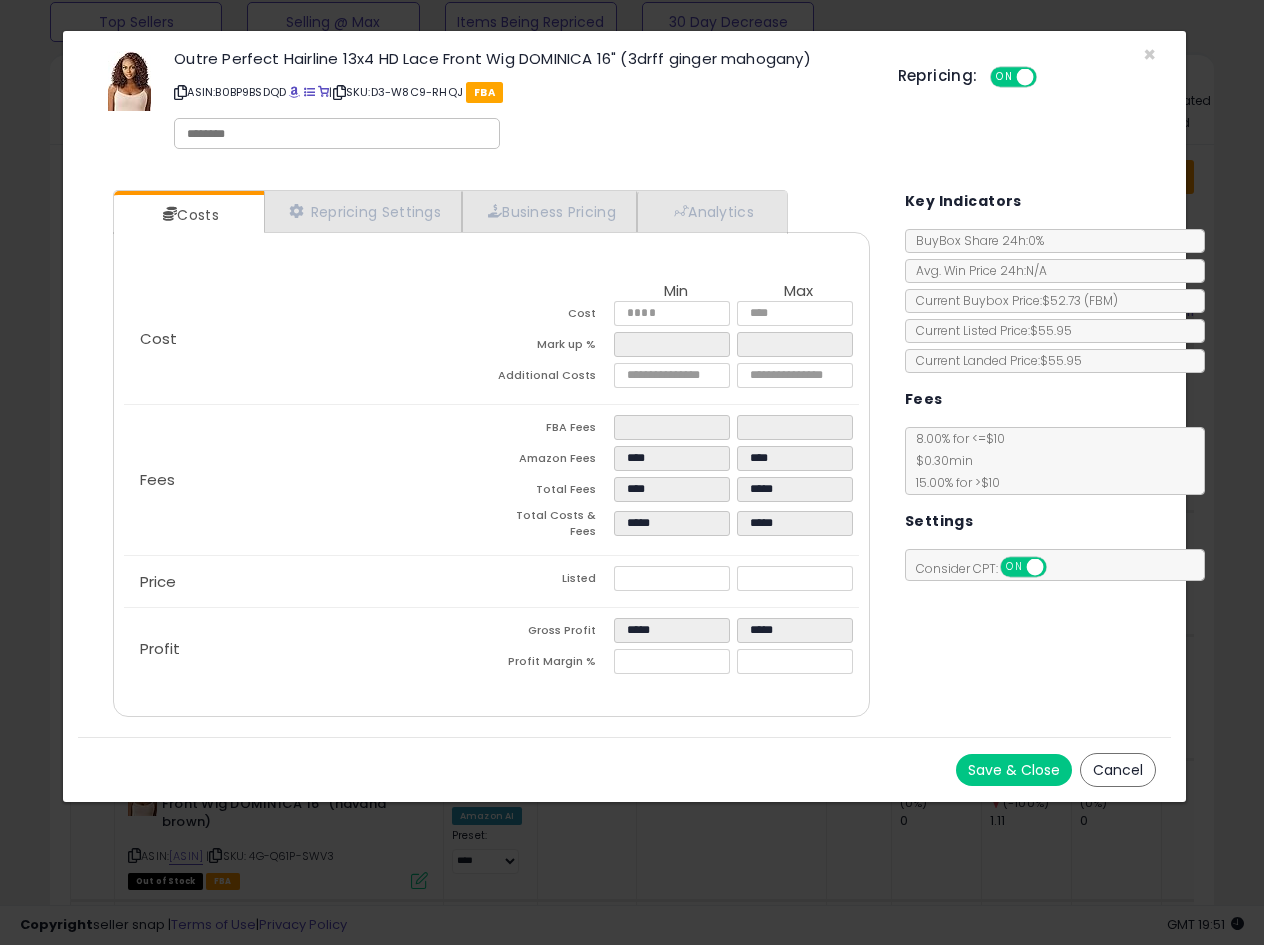 type on "******" 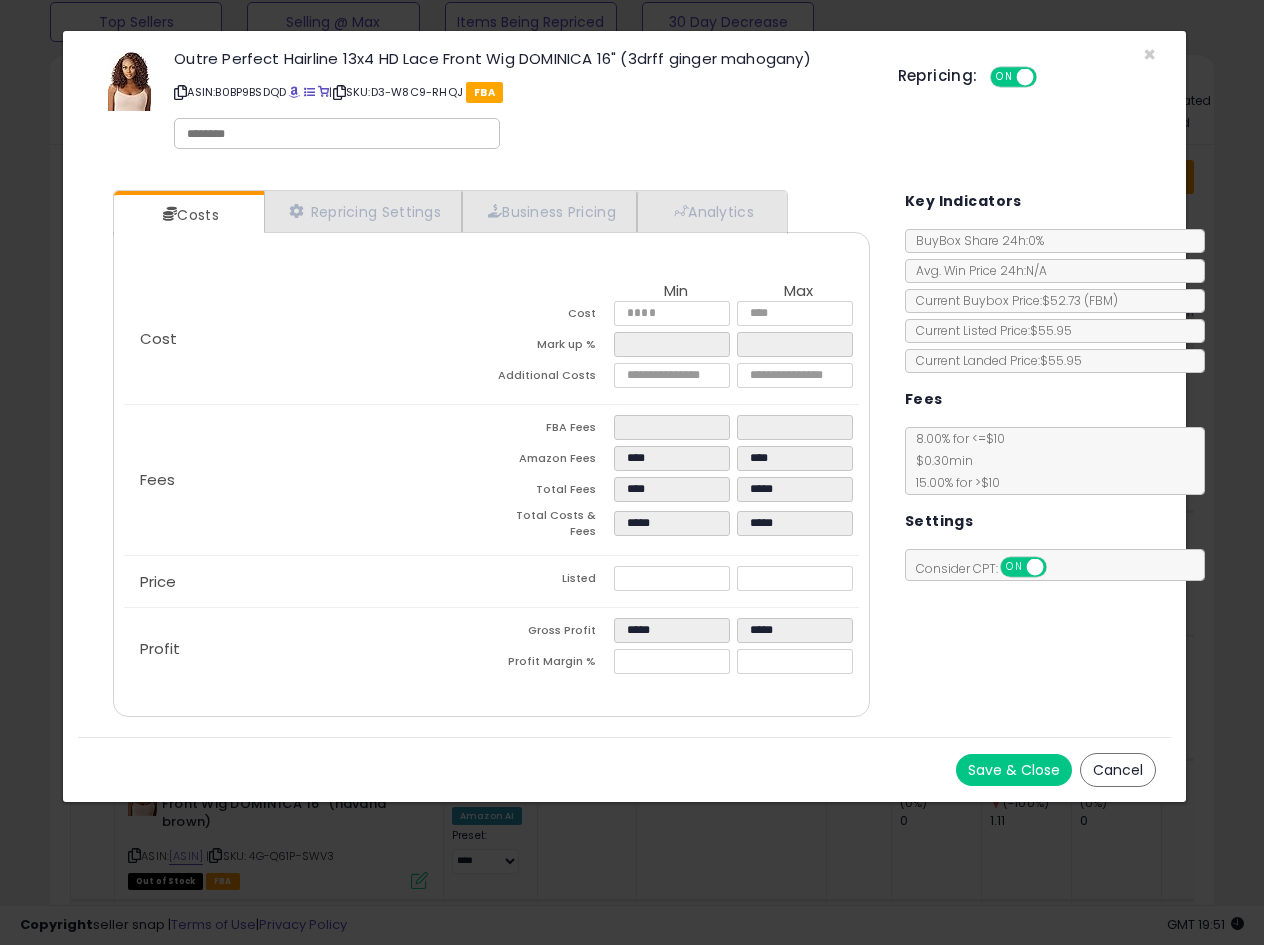 drag, startPoint x: 434, startPoint y: 586, endPoint x: 571, endPoint y: 597, distance: 137.4409 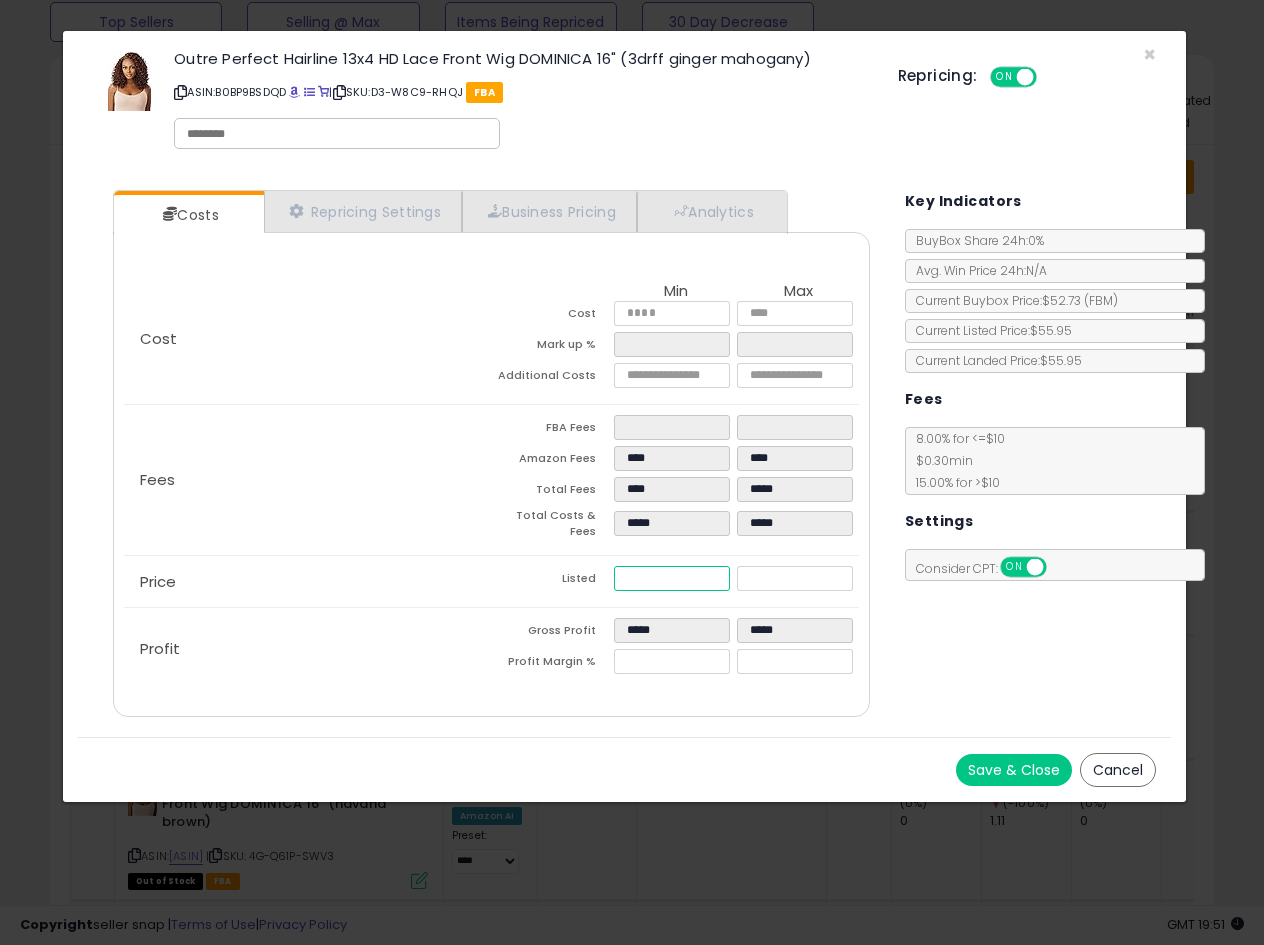 drag, startPoint x: 672, startPoint y: 577, endPoint x: 434, endPoint y: 575, distance: 238.0084 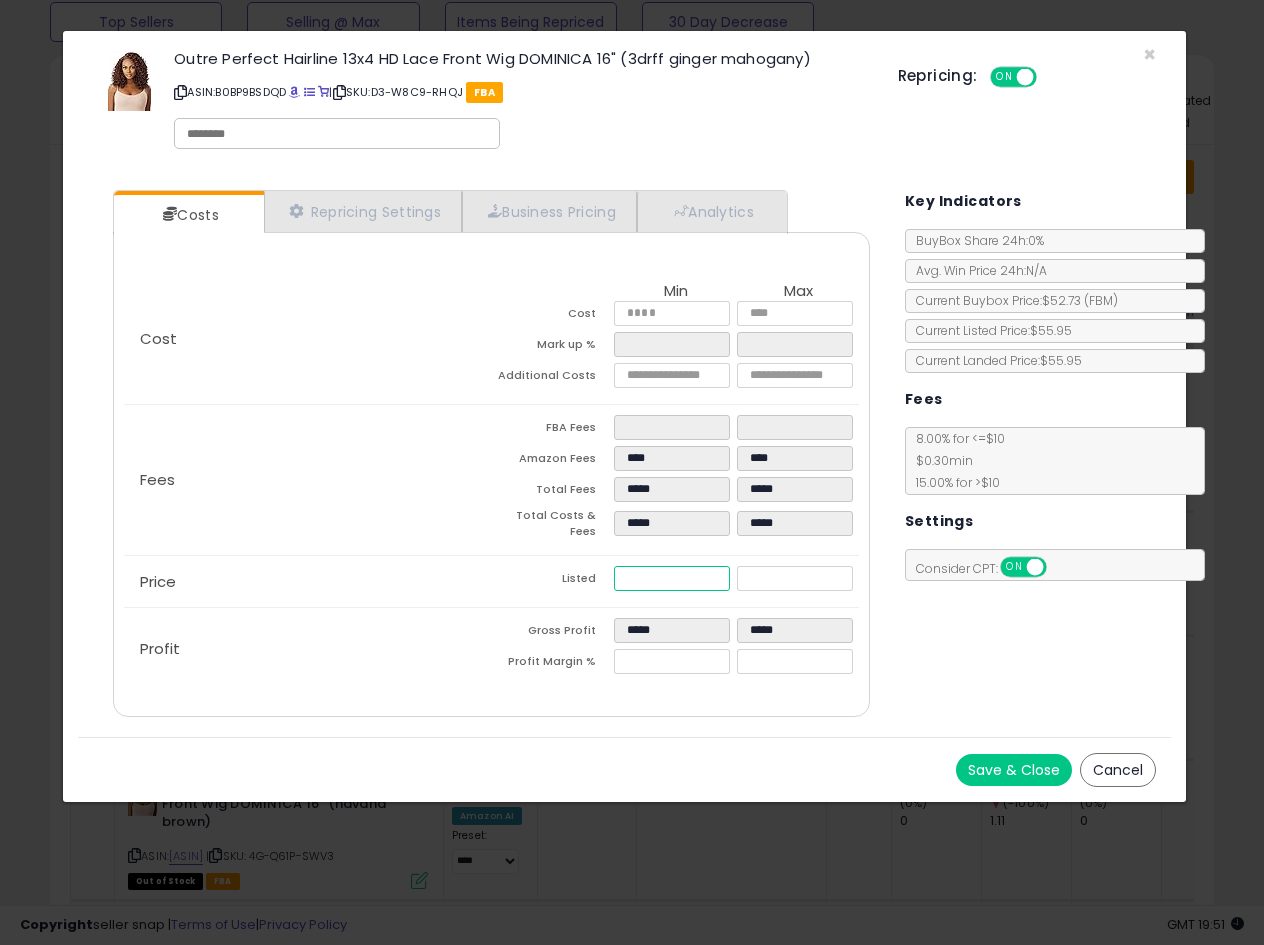 type on "**" 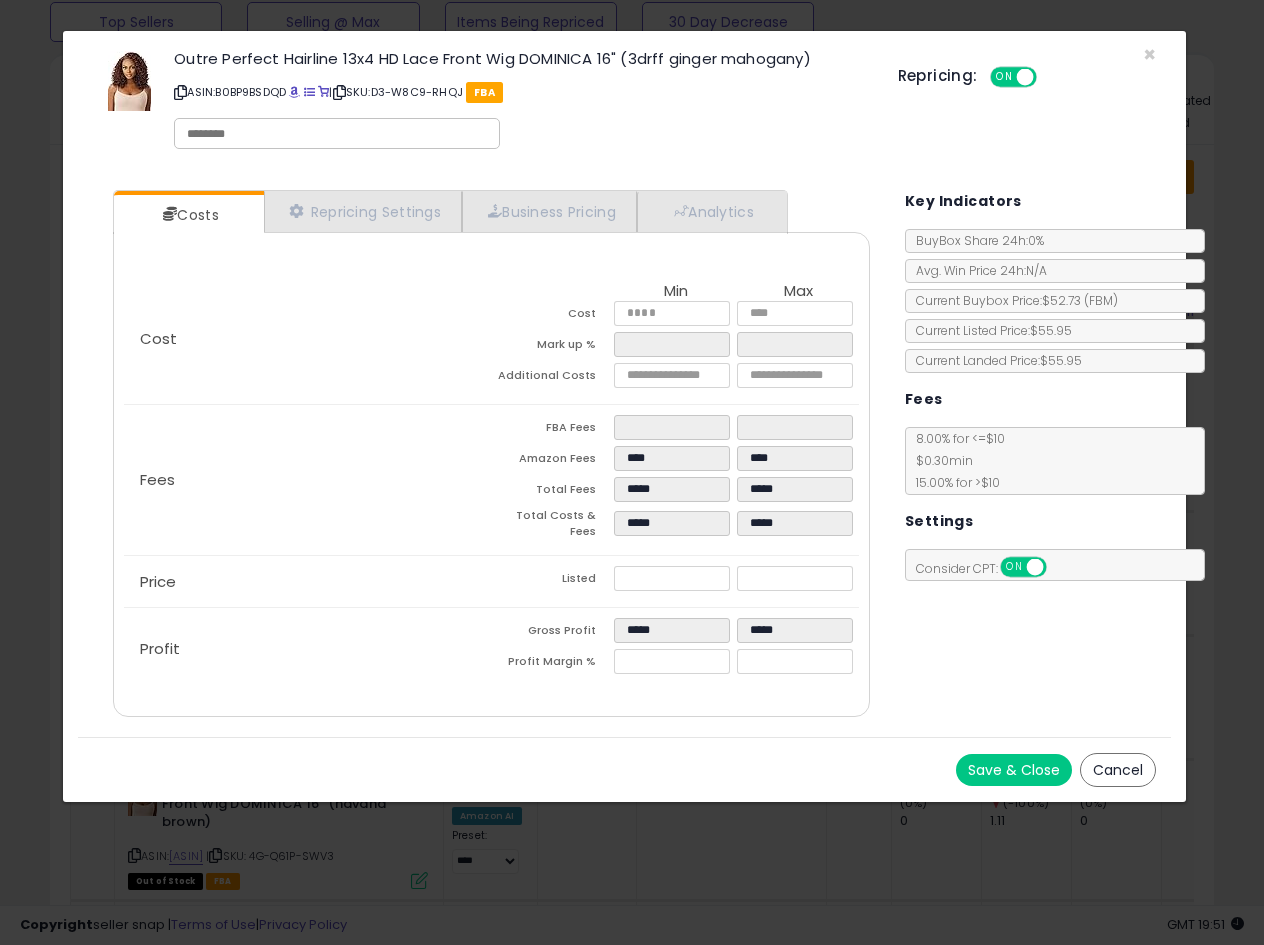type on "******" 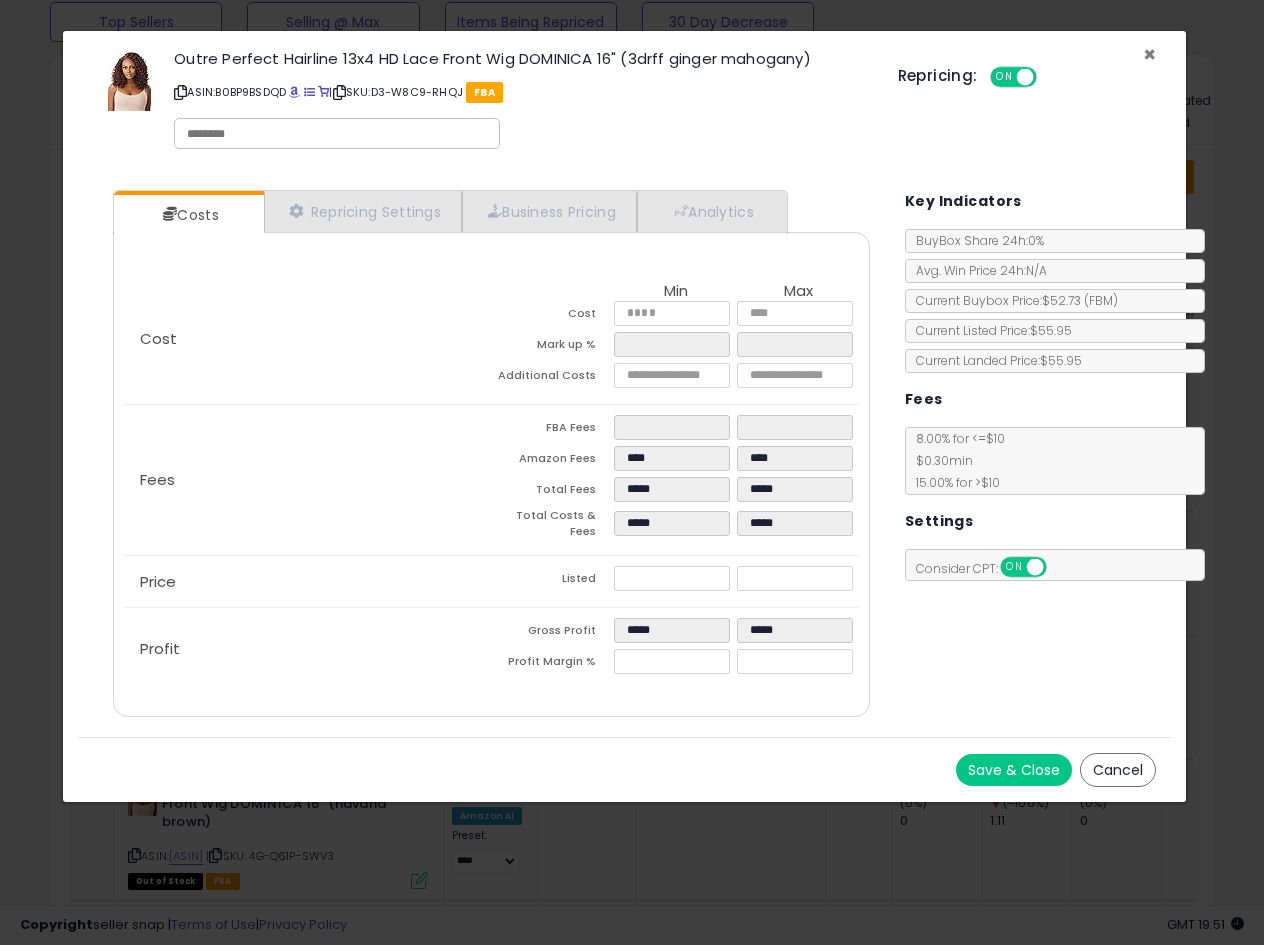 click on "×" at bounding box center [1149, 54] 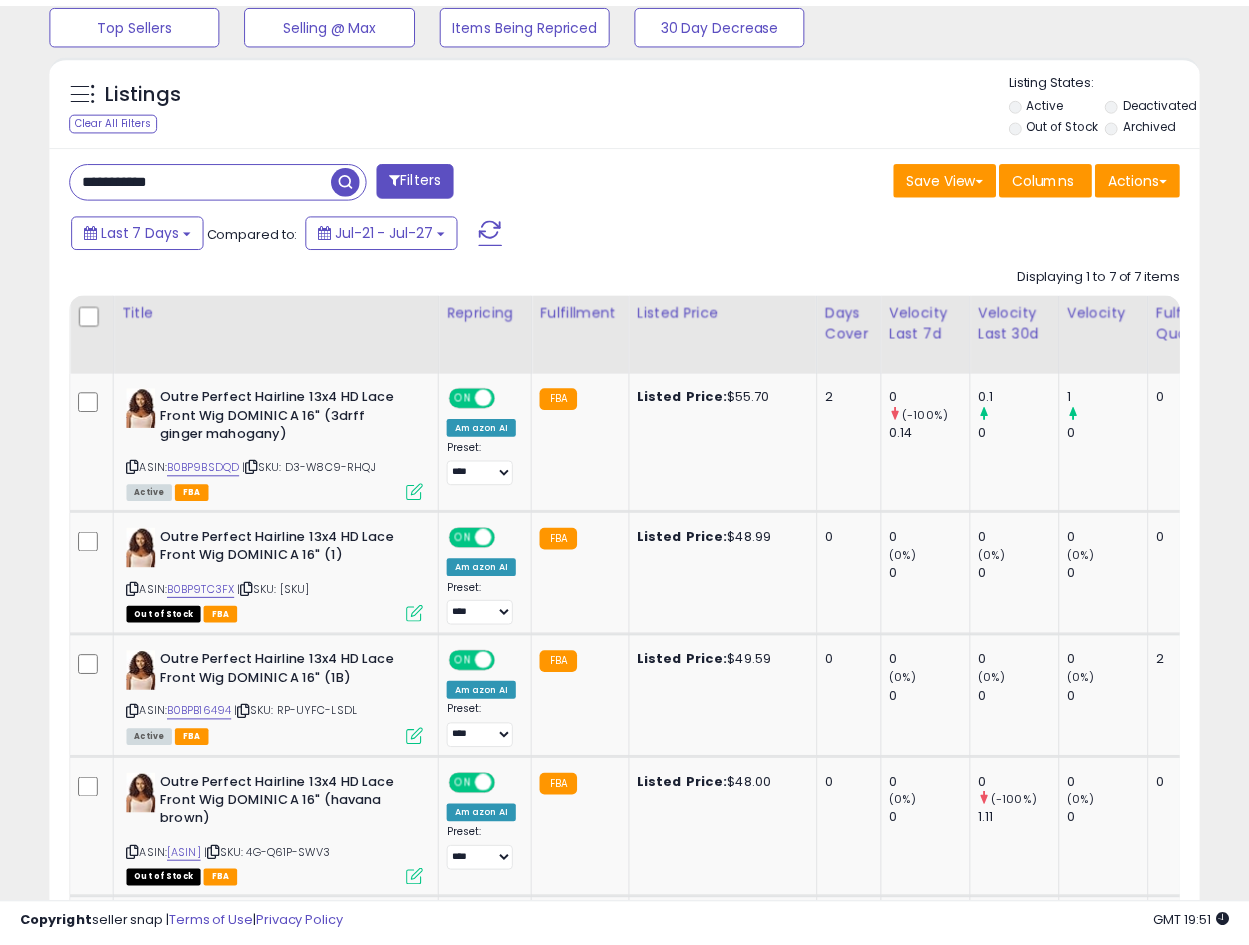 scroll, scrollTop: 410, scrollLeft: 665, axis: both 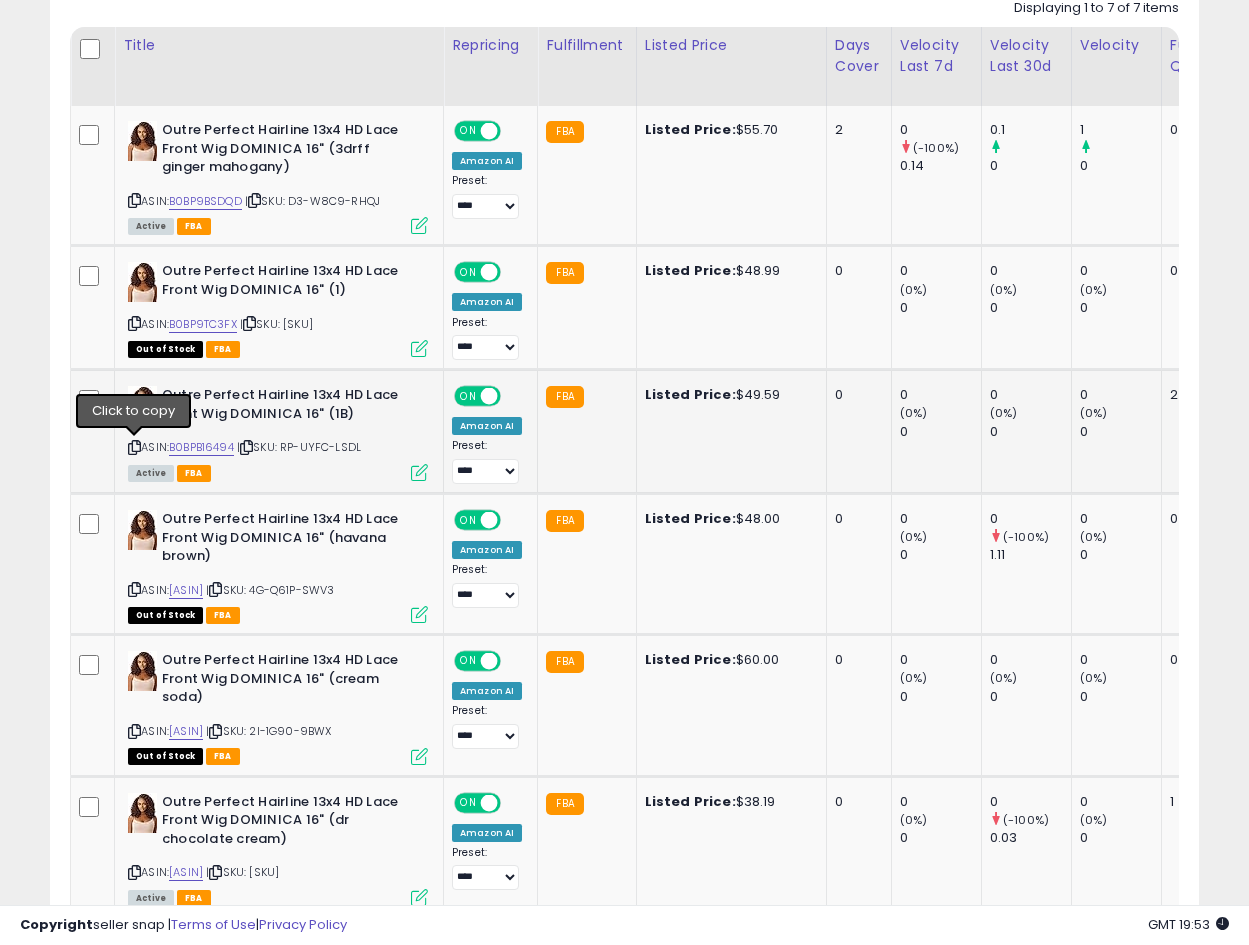 click at bounding box center (134, 447) 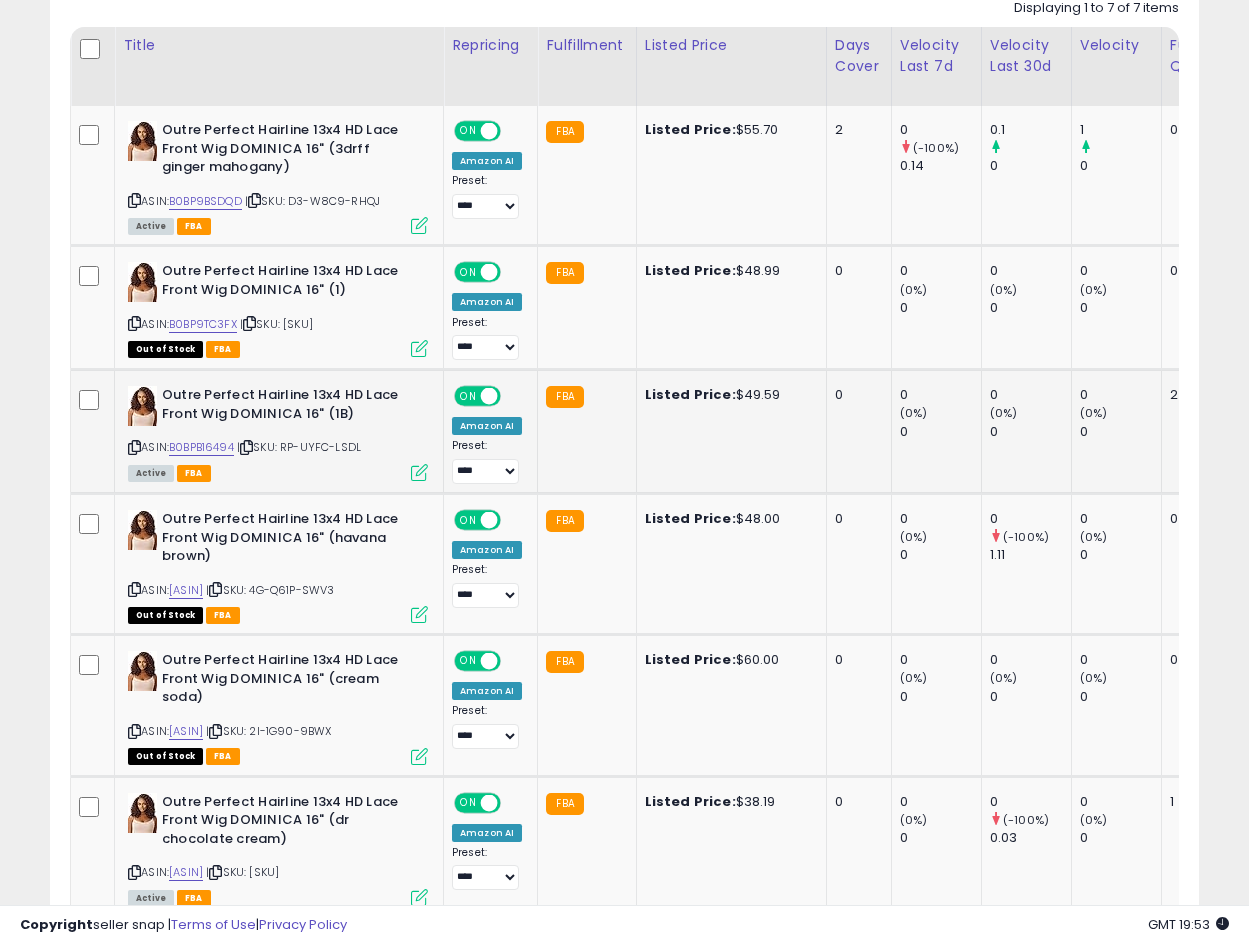 scroll, scrollTop: 0, scrollLeft: 323, axis: horizontal 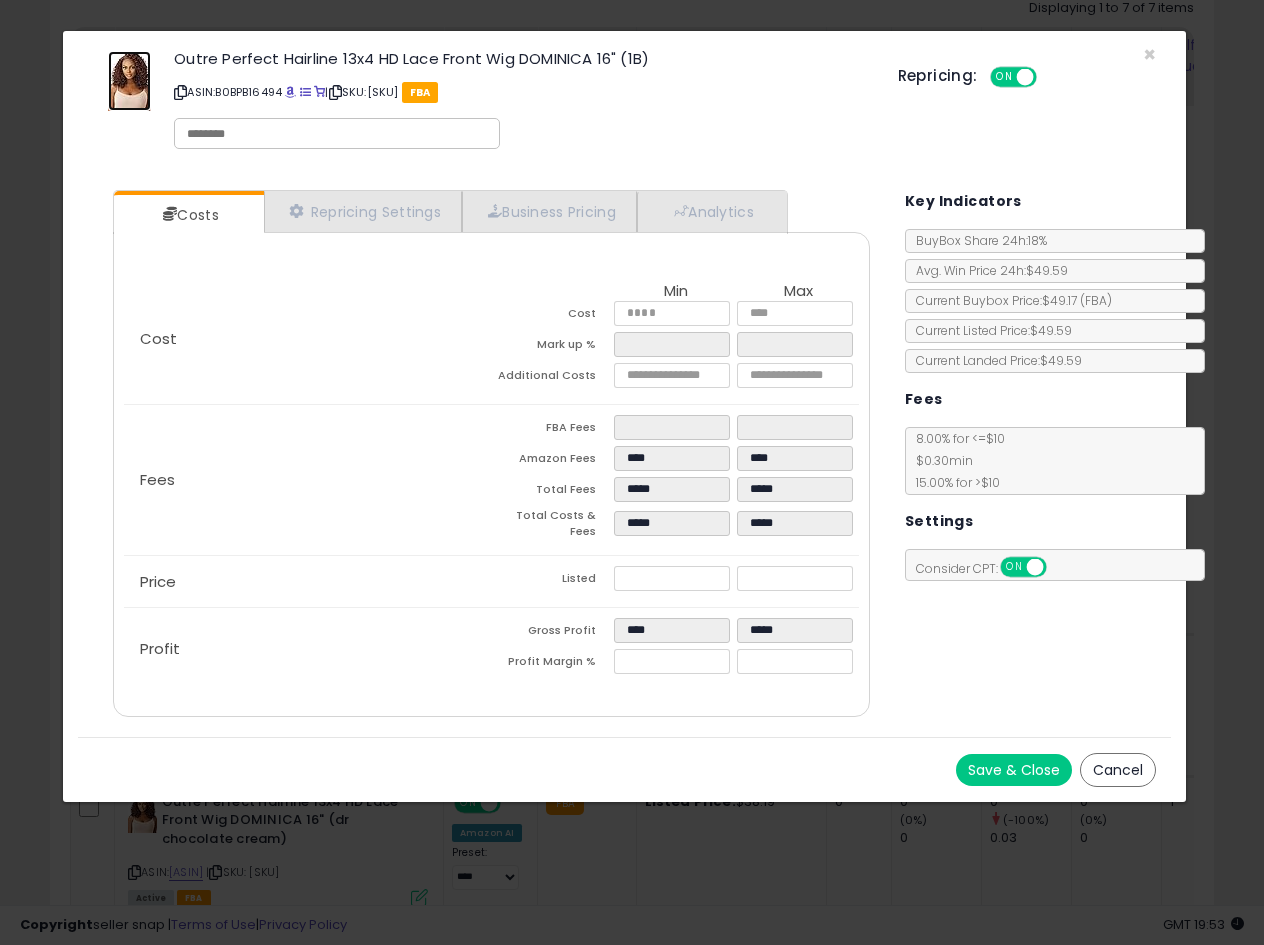 click at bounding box center (129, 81) 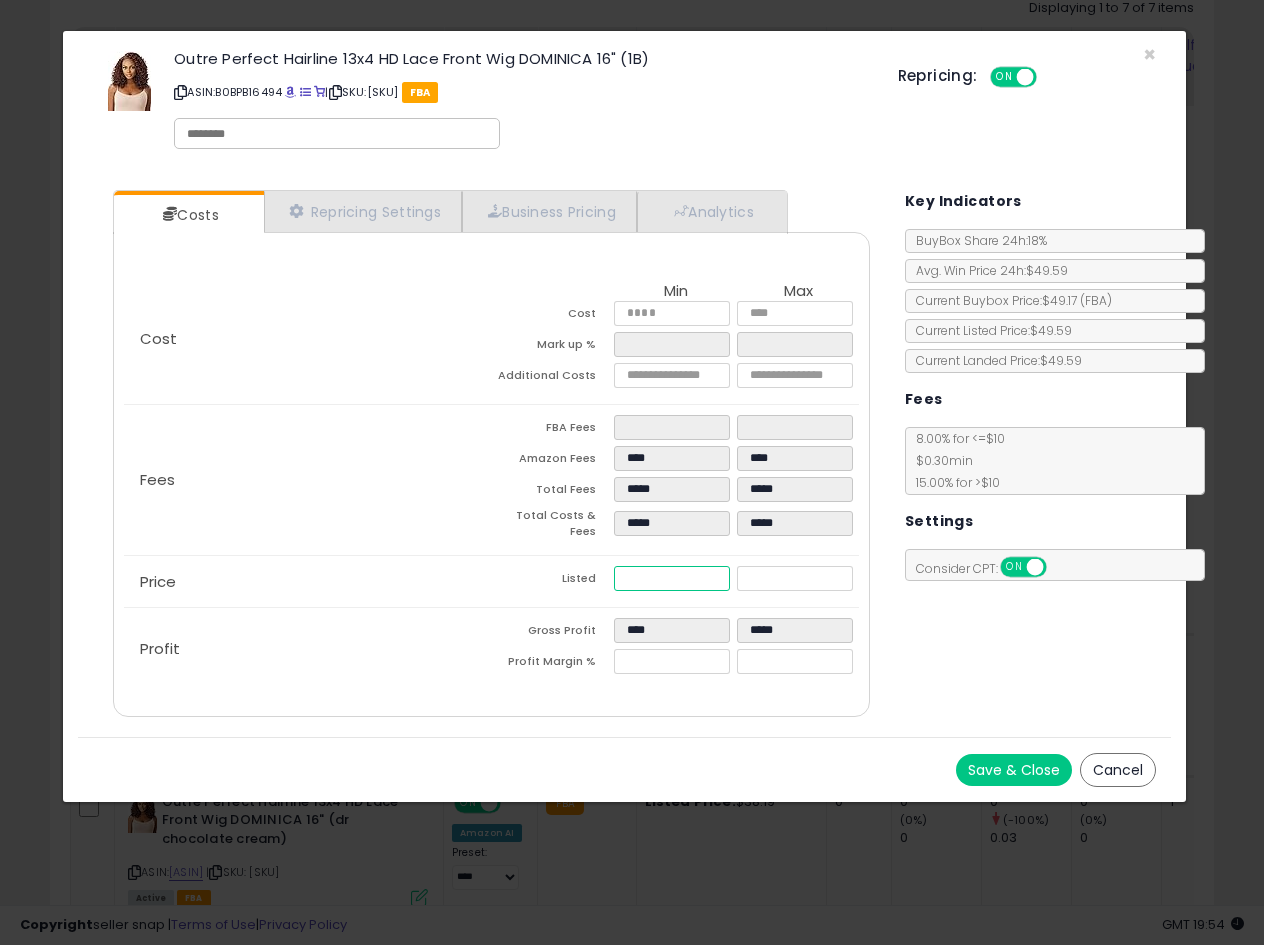 drag, startPoint x: 673, startPoint y: 574, endPoint x: 487, endPoint y: 585, distance: 186.32498 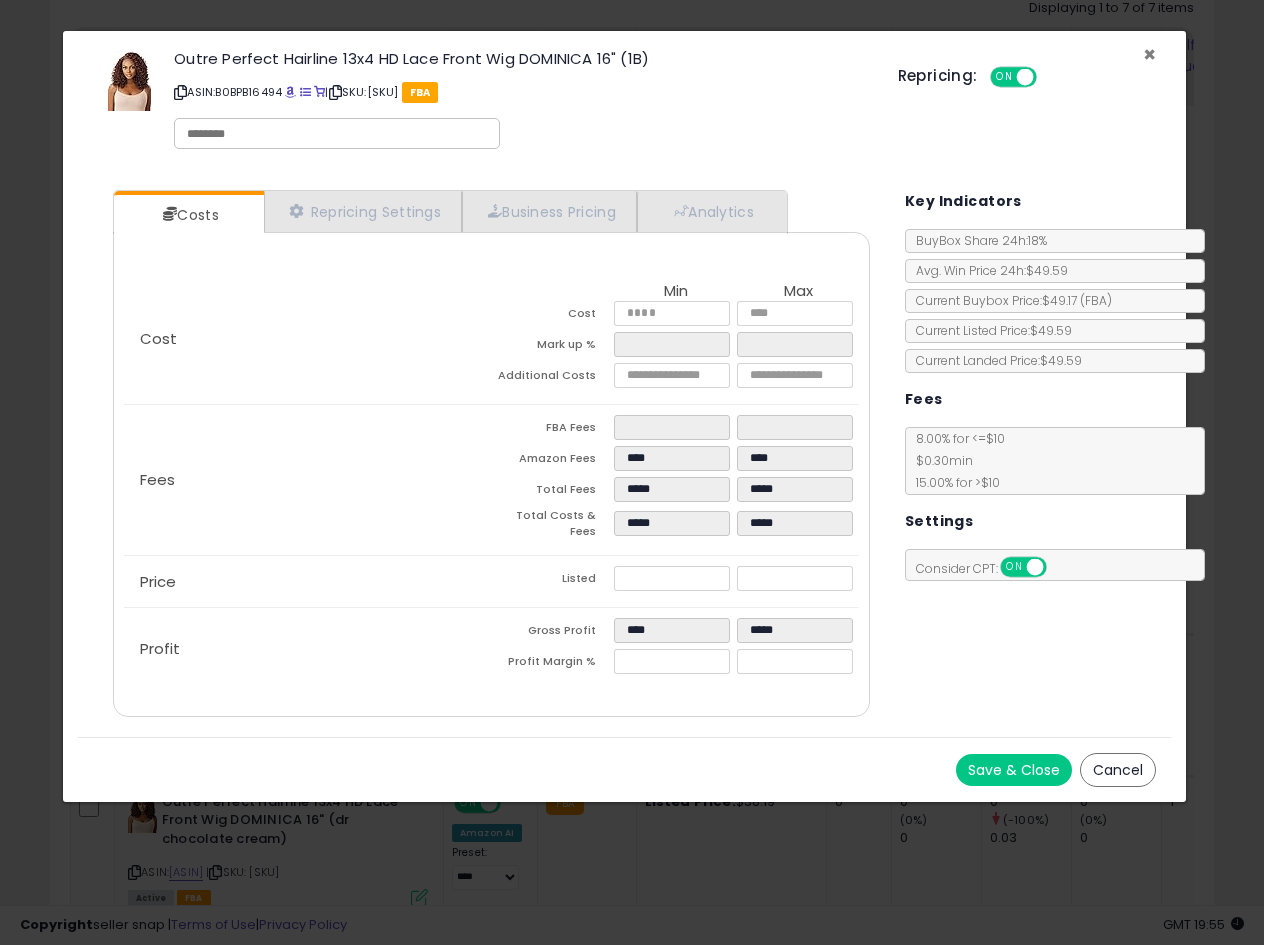 click on "×" at bounding box center [1149, 54] 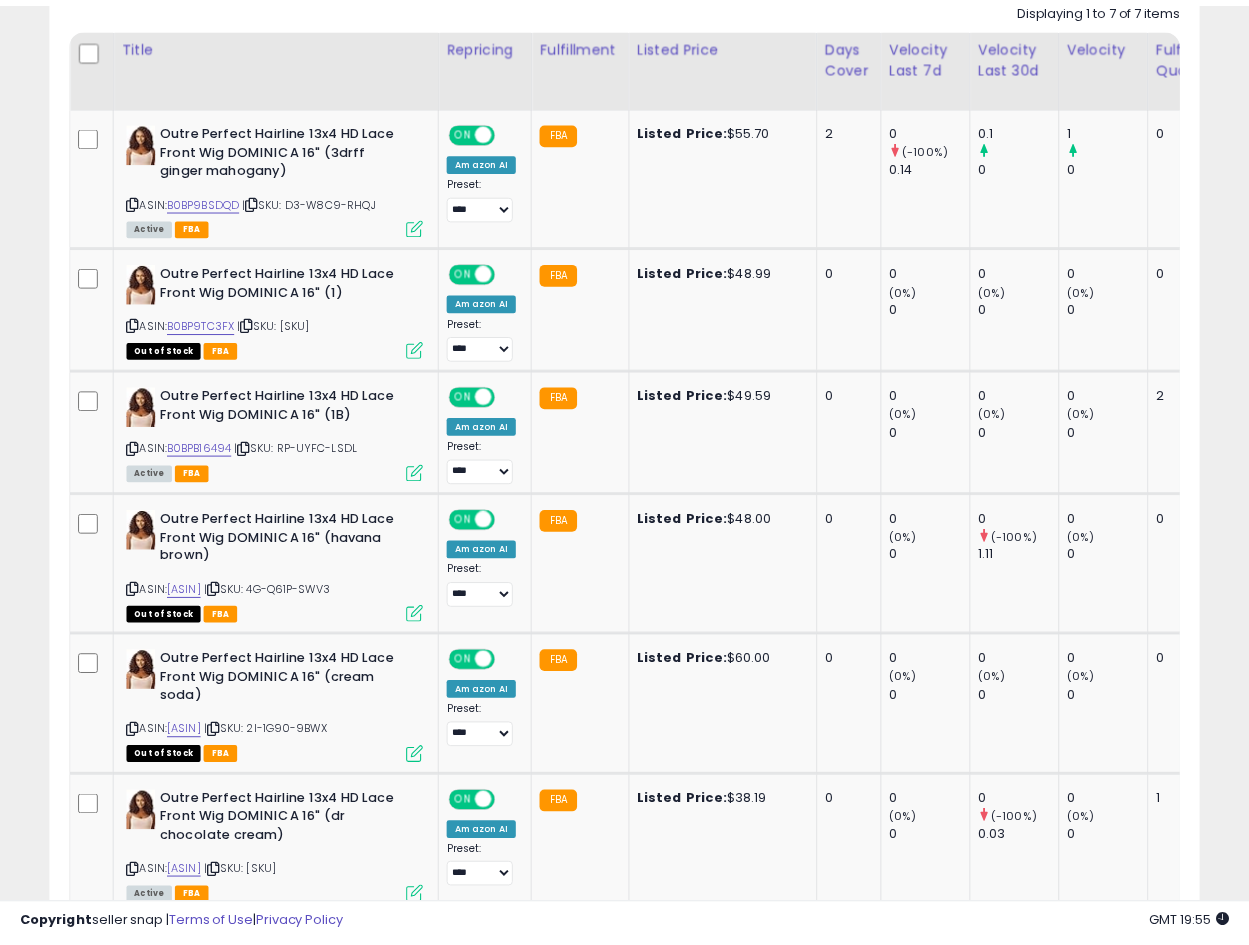 scroll, scrollTop: 410, scrollLeft: 665, axis: both 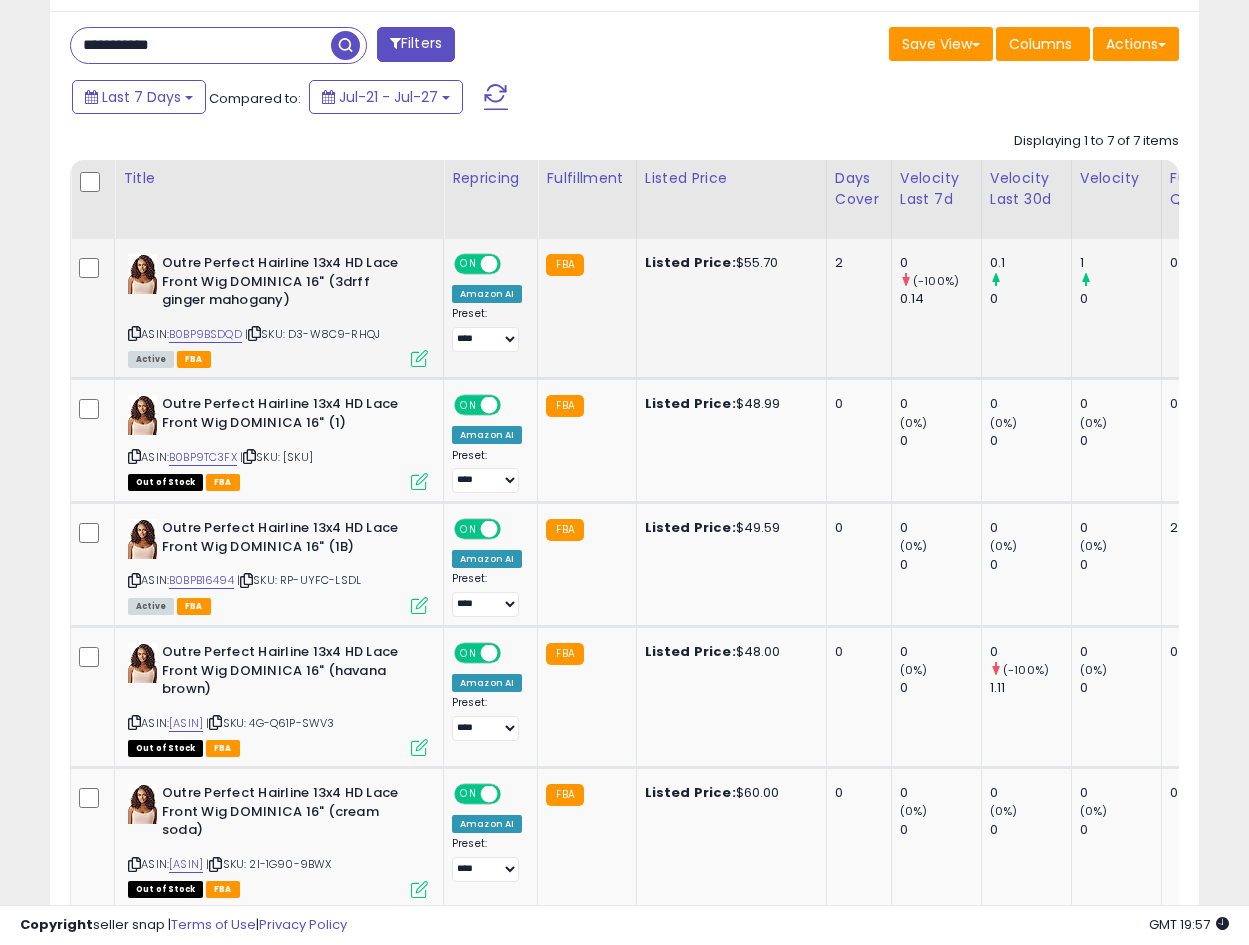 click on "Outre Perfect Hairline 13x4 HD Lace Front Wig DOMINICA 16" (3drff ginger mahogany)" at bounding box center [283, 284] 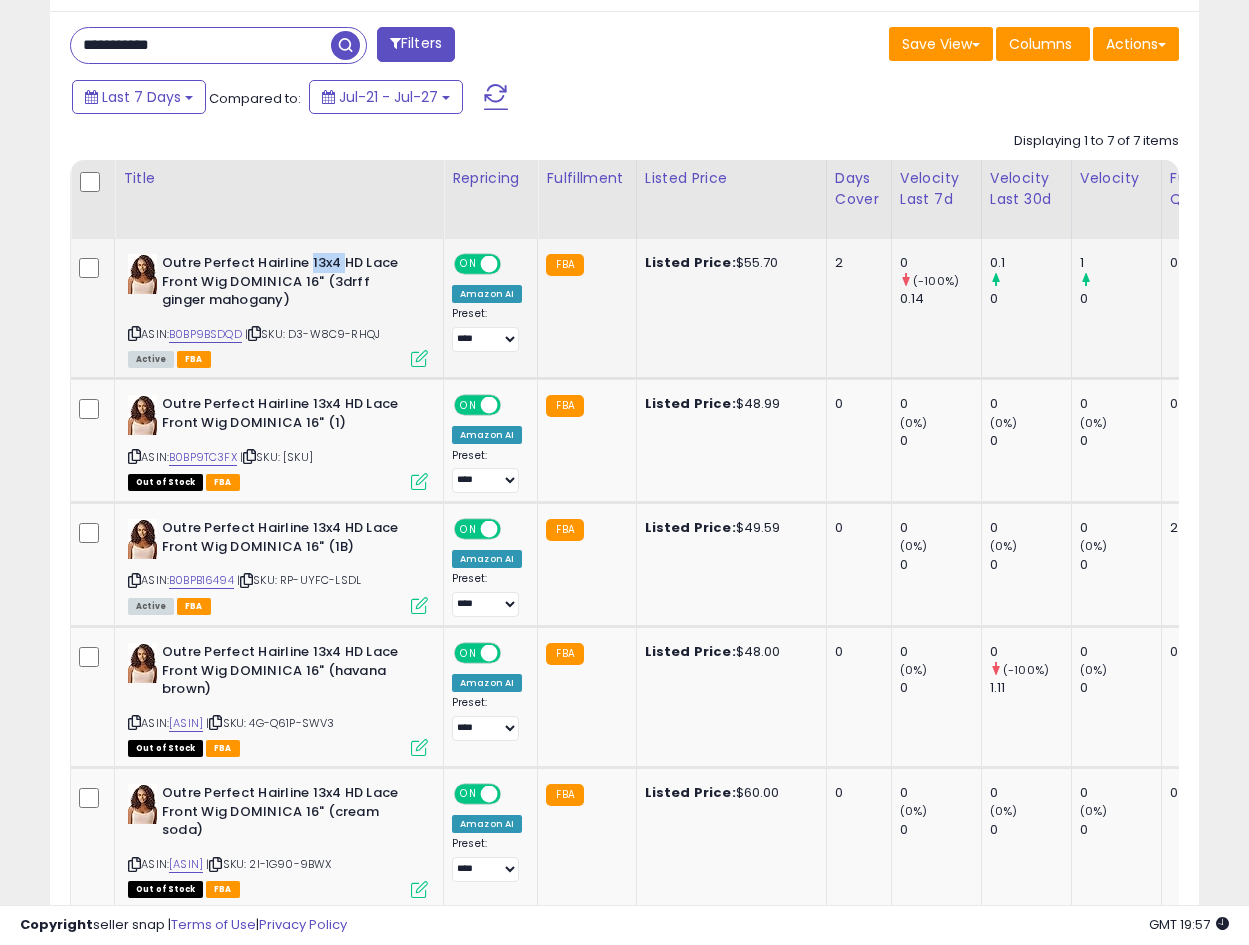 click on "Outre Perfect Hairline 13x4 HD Lace Front Wig DOMINICA 16" (3drff ginger mahogany)" at bounding box center [283, 284] 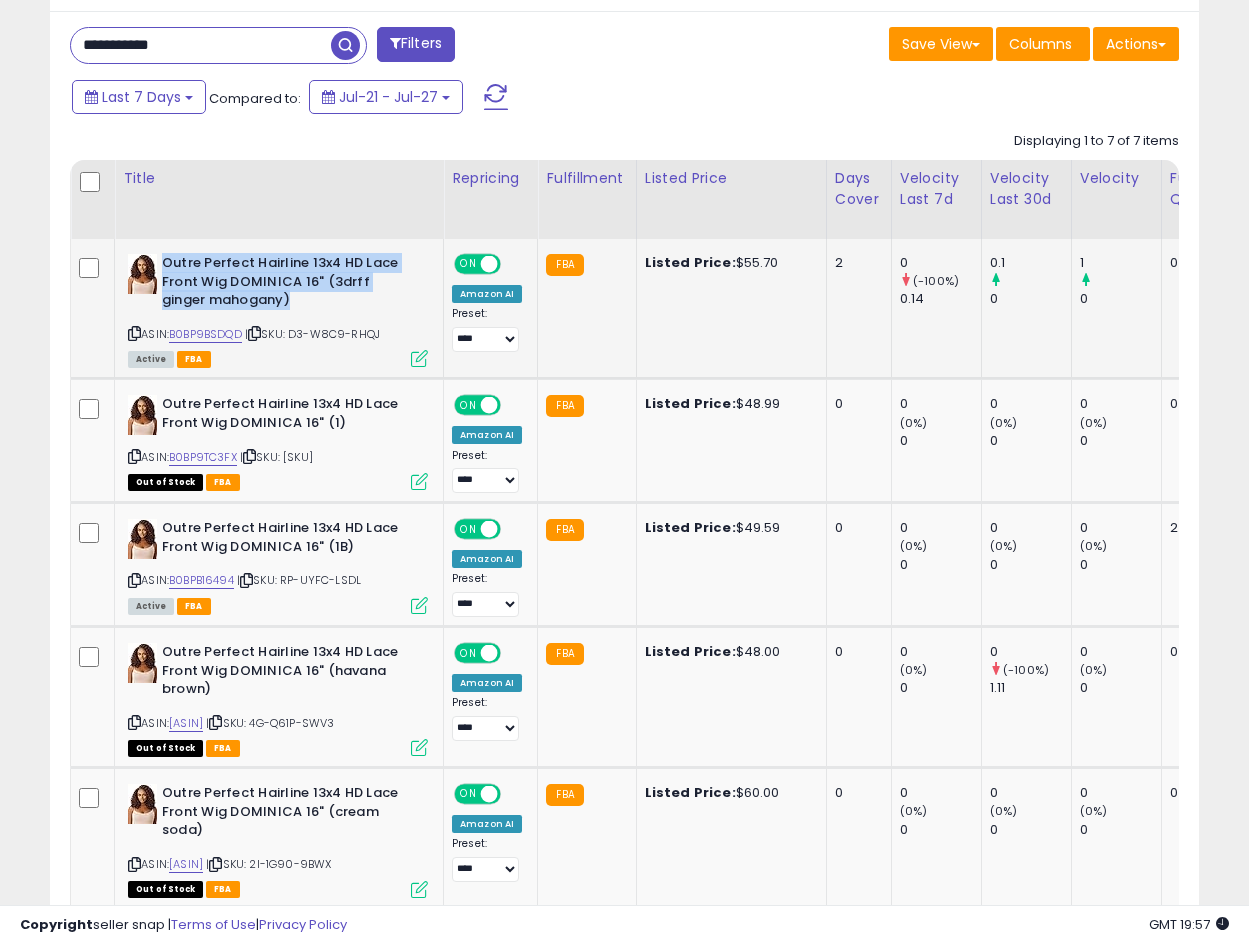 click on "Outre Perfect Hairline 13x4 HD Lace Front Wig DOMINICA 16" (3drff ginger mahogany)" at bounding box center (283, 284) 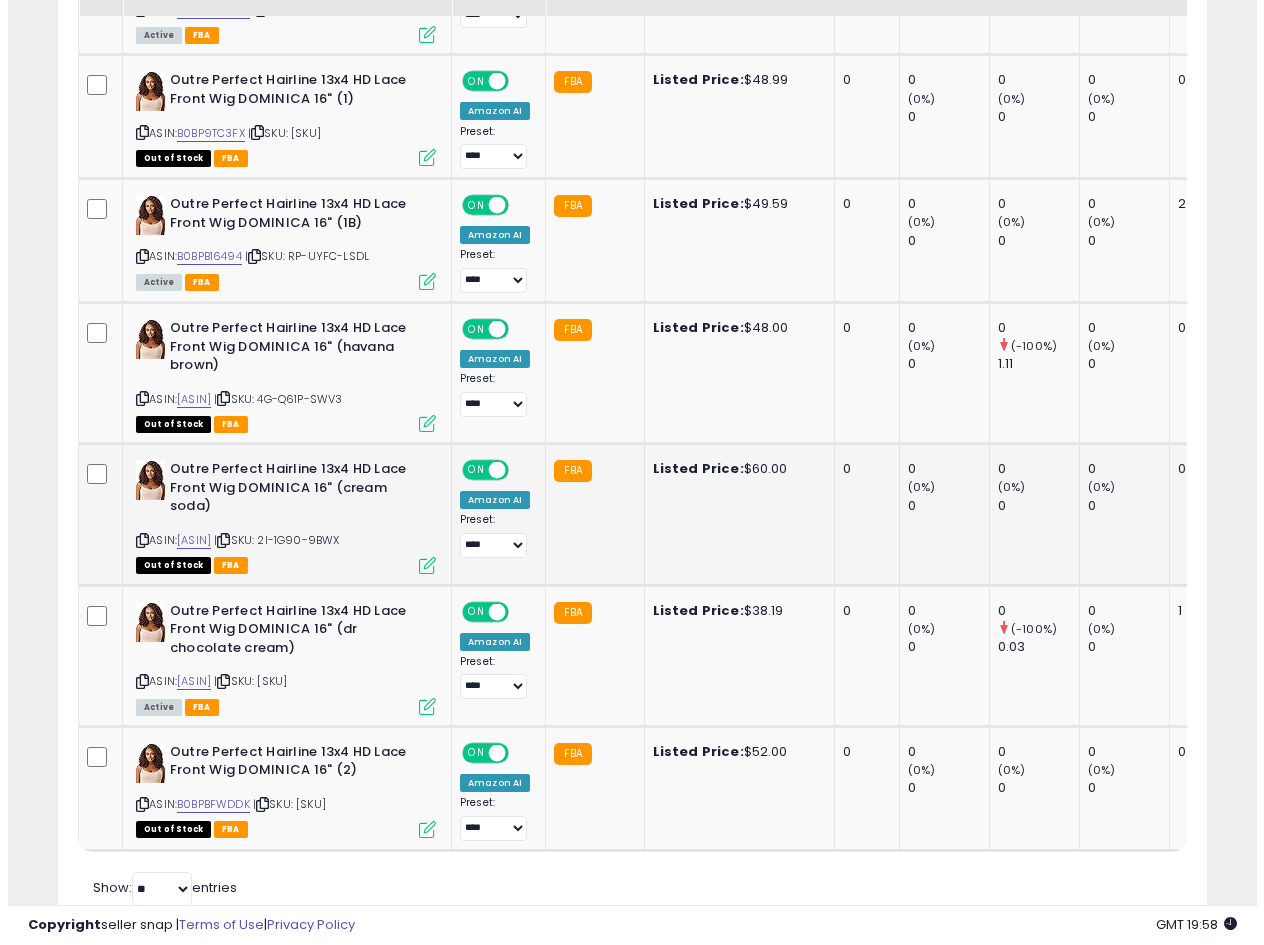 scroll, scrollTop: 1211, scrollLeft: 0, axis: vertical 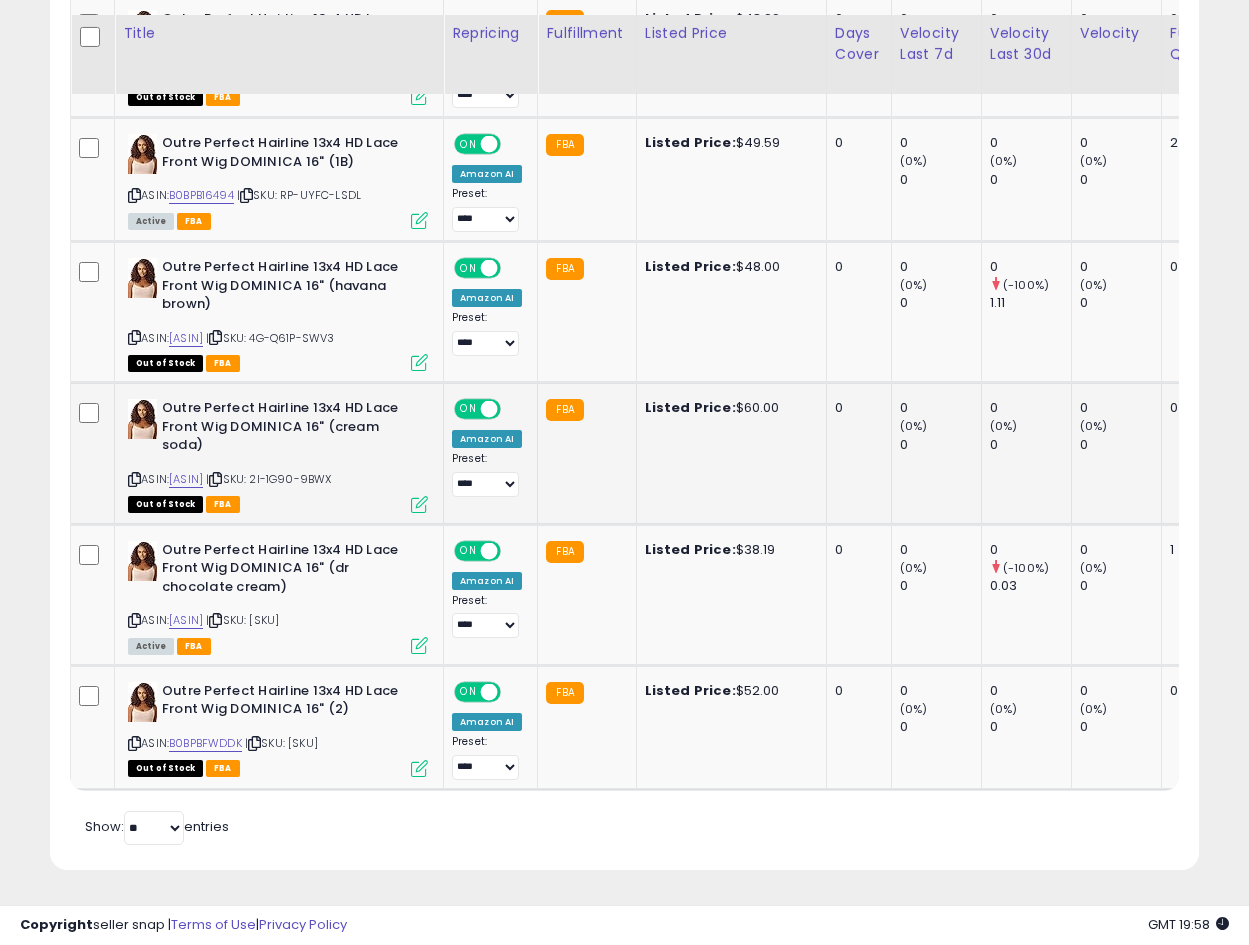 click at bounding box center [419, 504] 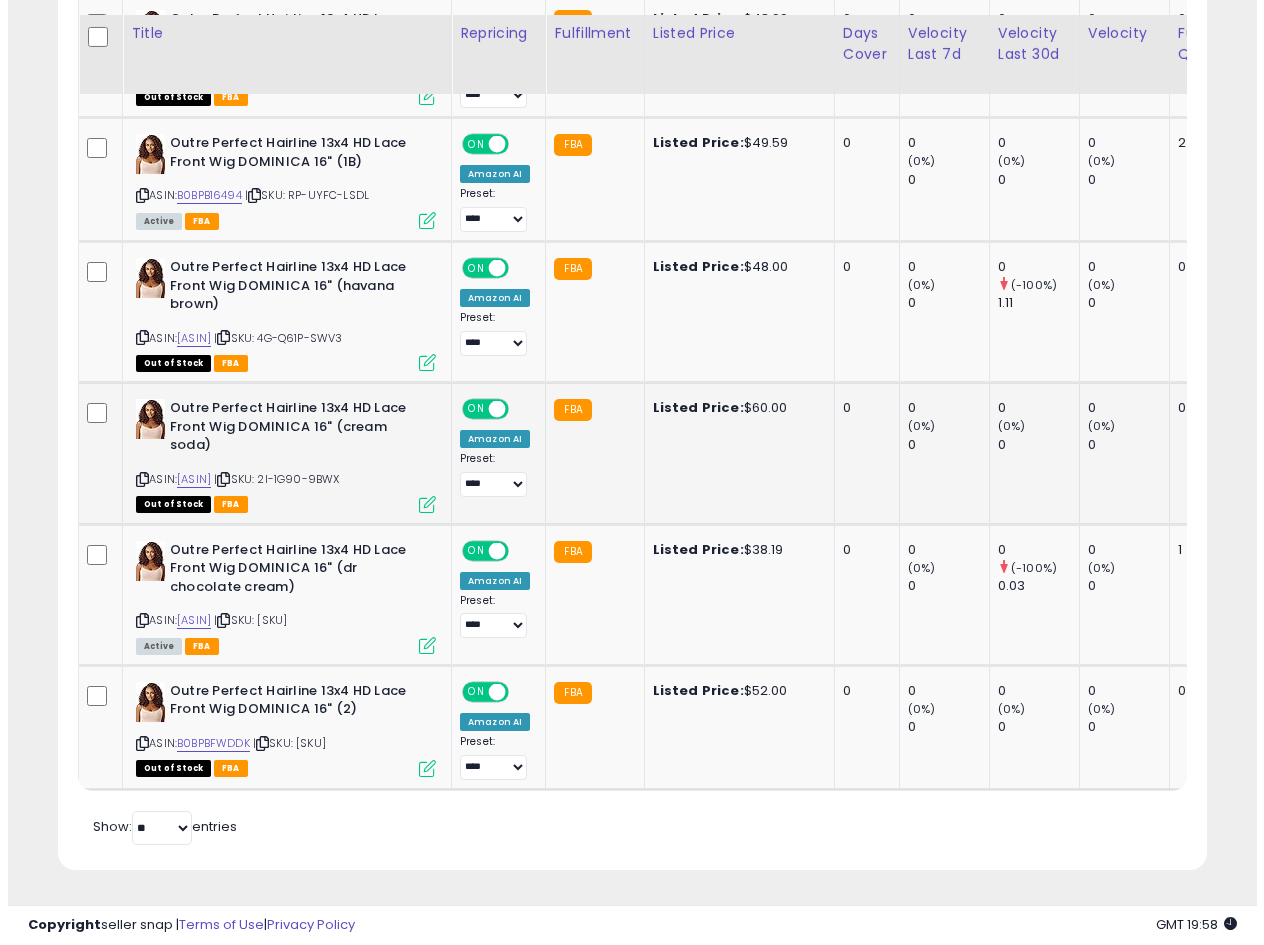 scroll, scrollTop: 999590, scrollLeft: 999327, axis: both 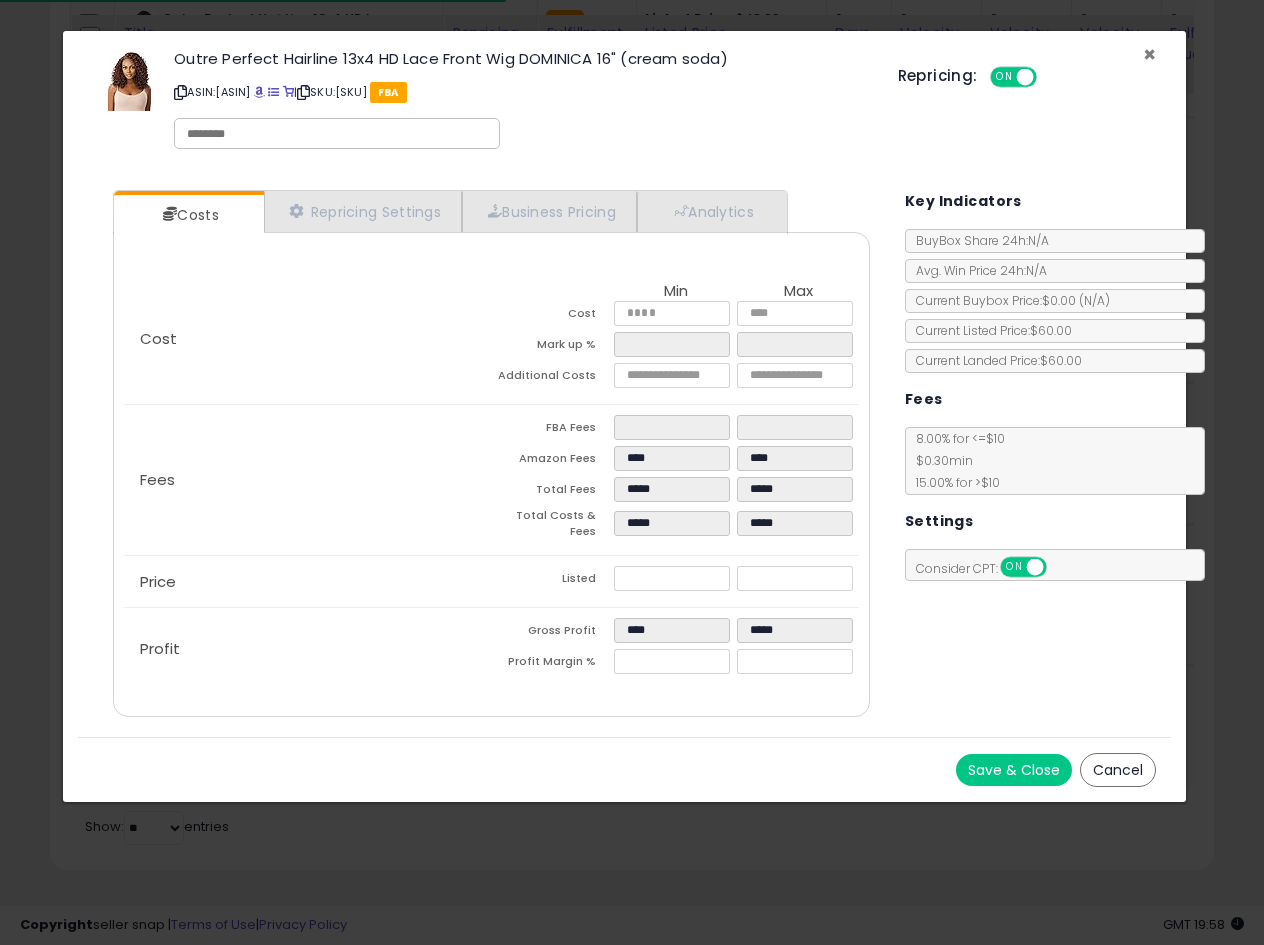 click on "×" at bounding box center (1149, 54) 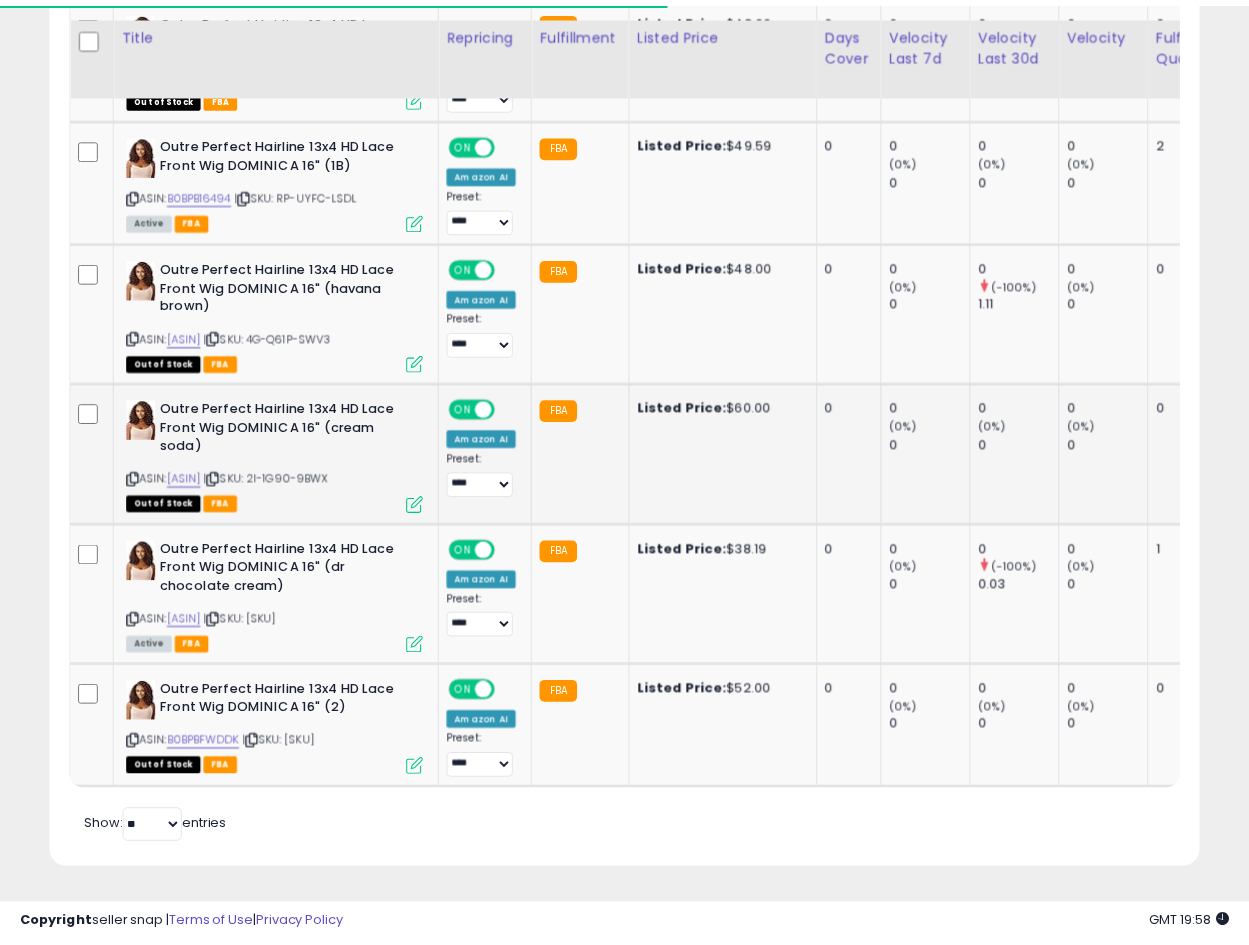 scroll, scrollTop: 410, scrollLeft: 665, axis: both 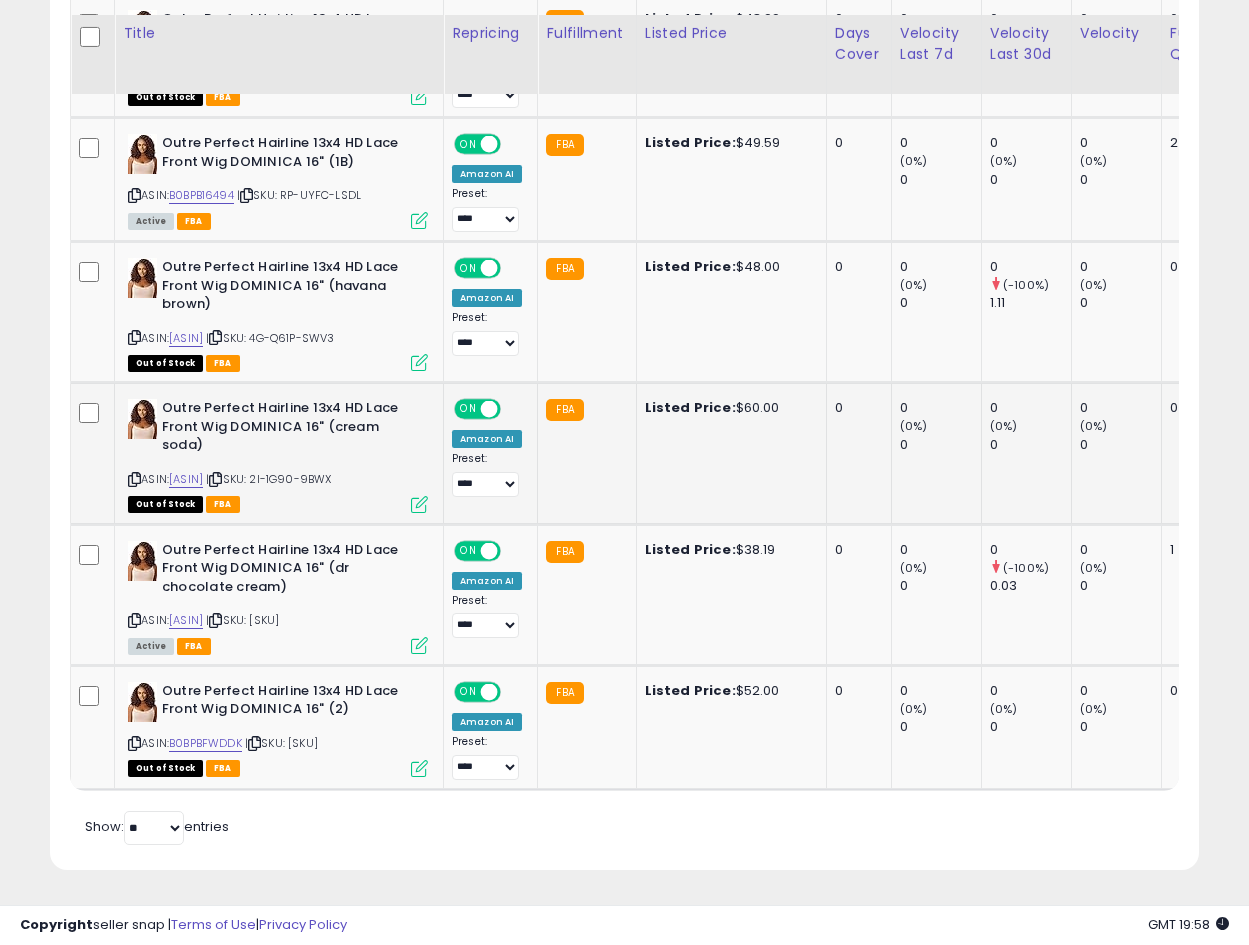 click at bounding box center (134, 479) 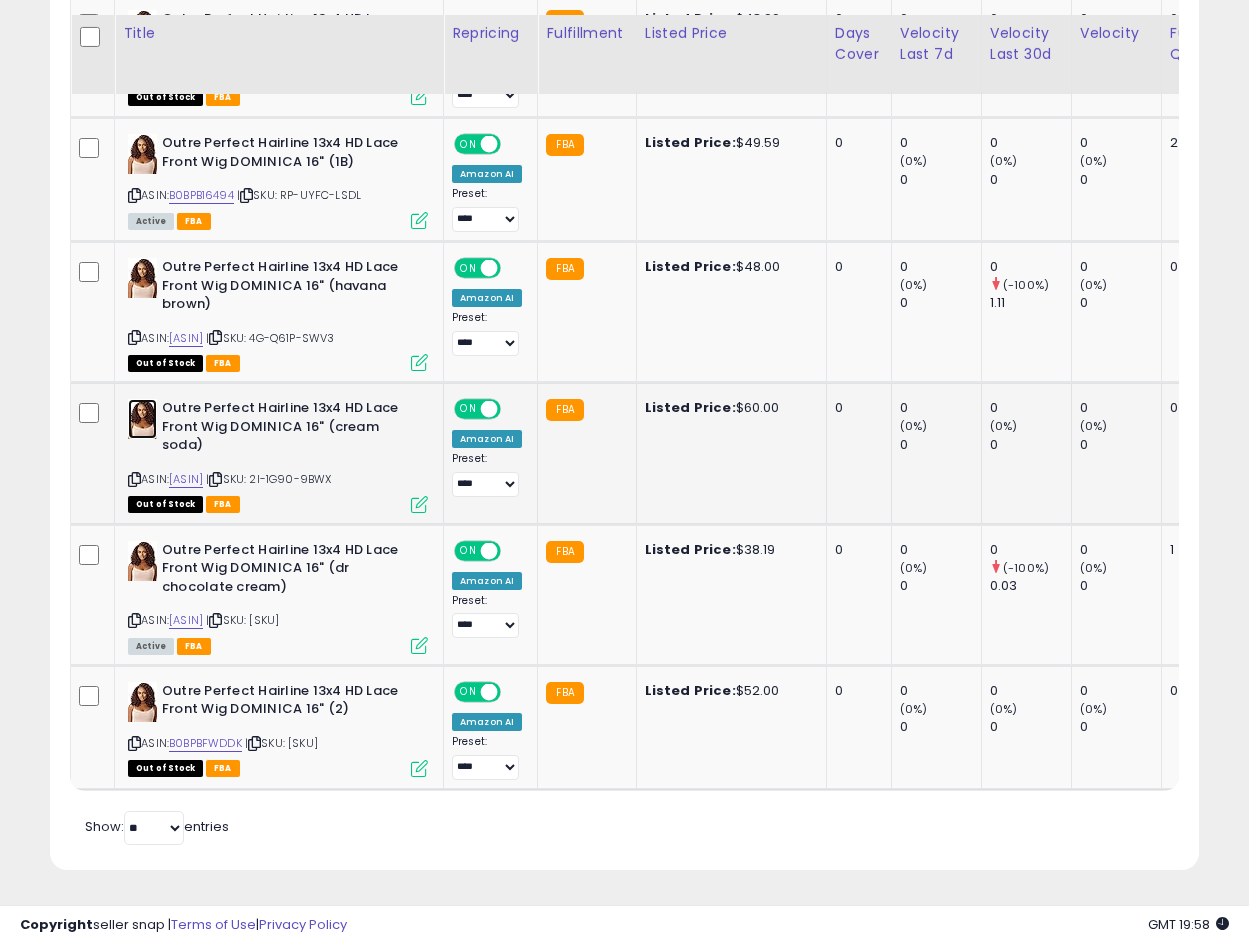 click at bounding box center (142, 419) 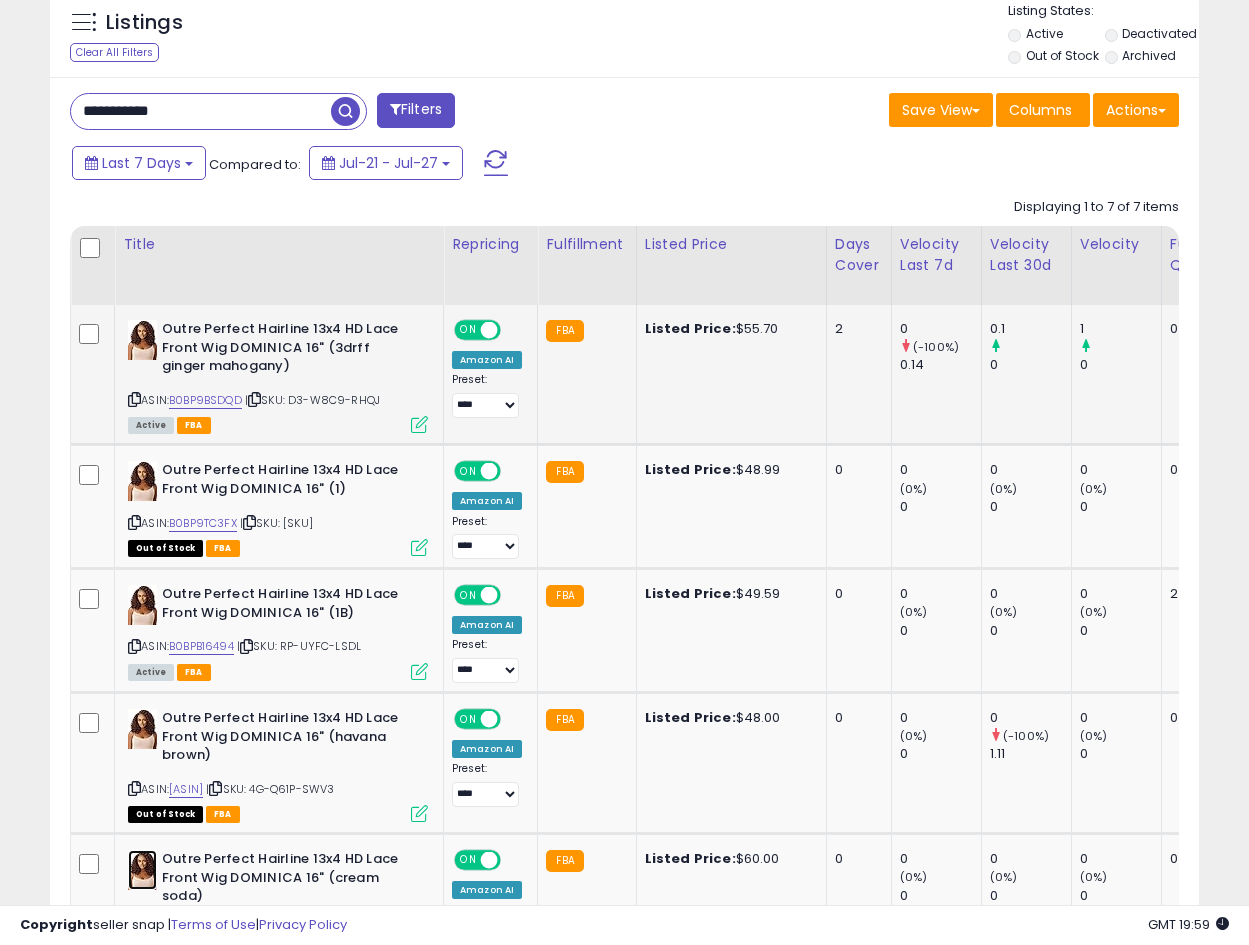 scroll, scrollTop: 678, scrollLeft: 0, axis: vertical 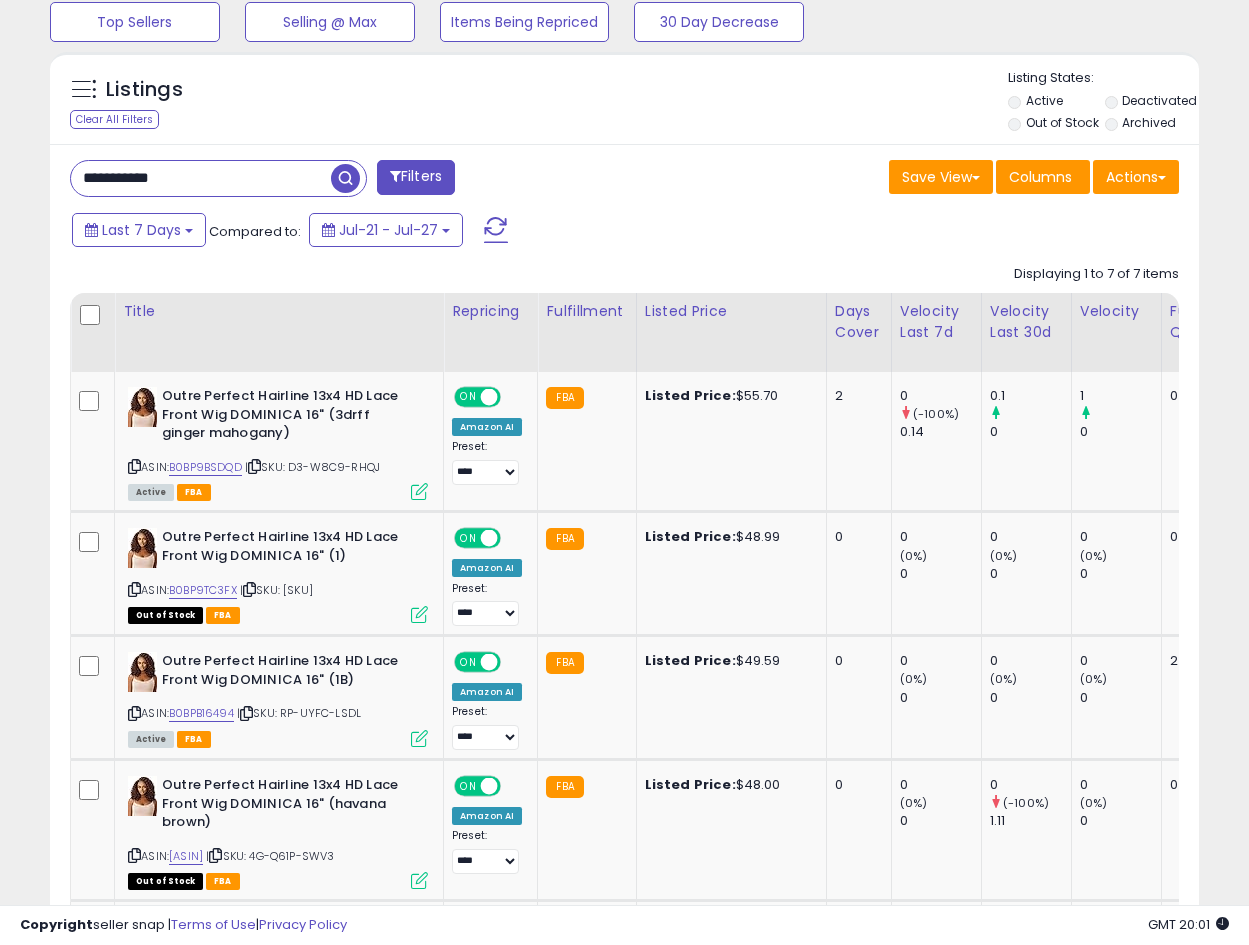 click on "**********" at bounding box center (201, 178) 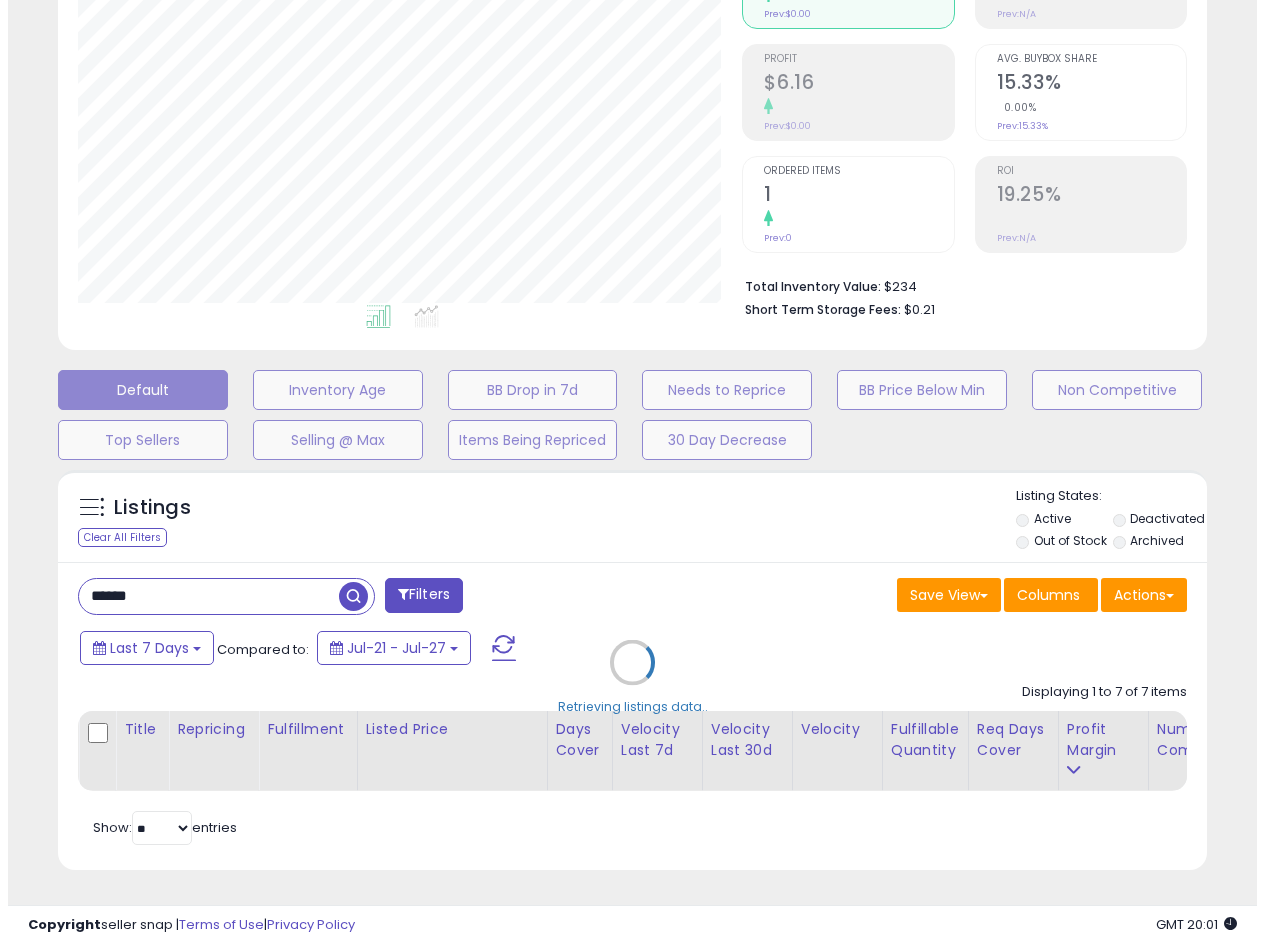 scroll, scrollTop: 275, scrollLeft: 0, axis: vertical 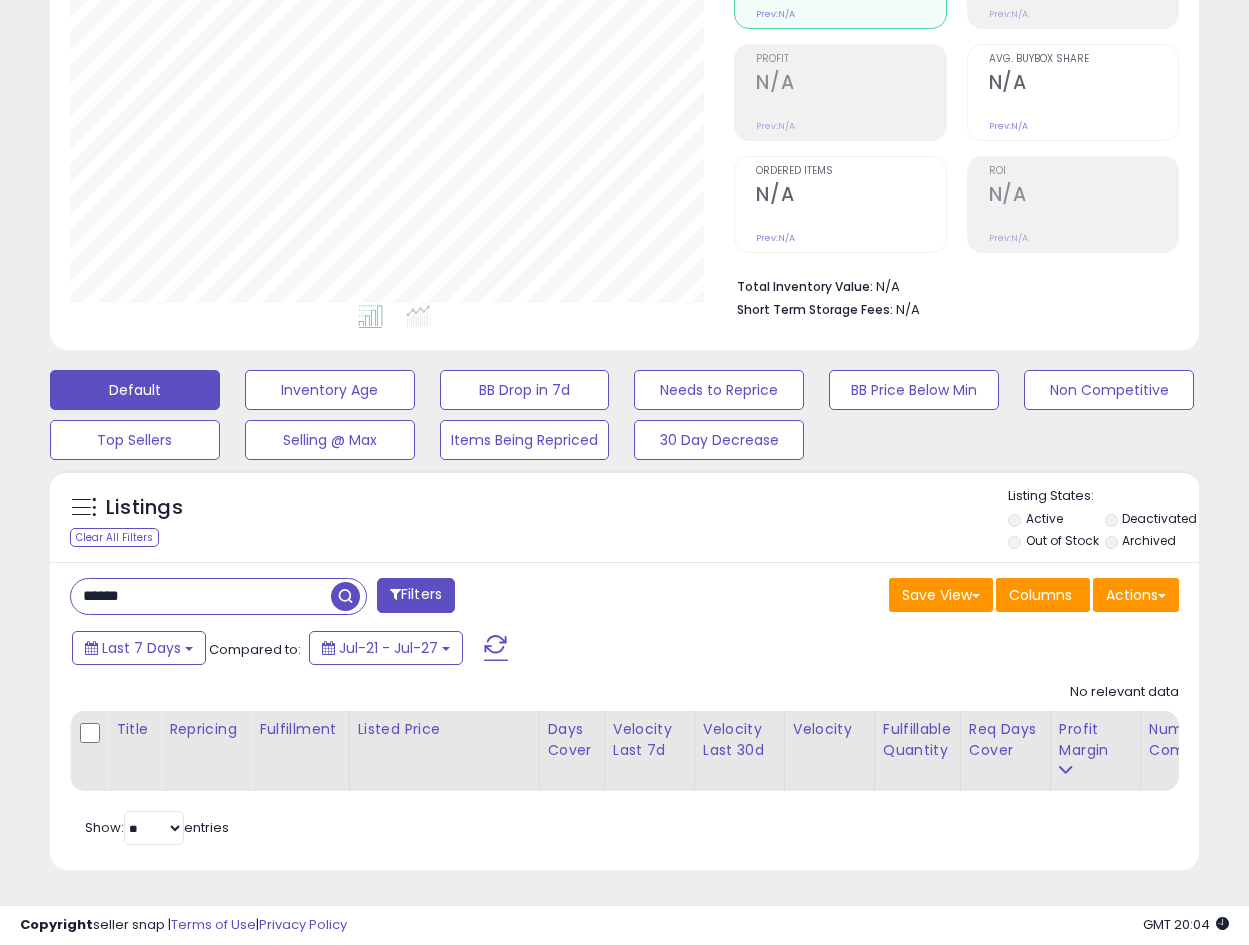 click on "******" at bounding box center (201, 596) 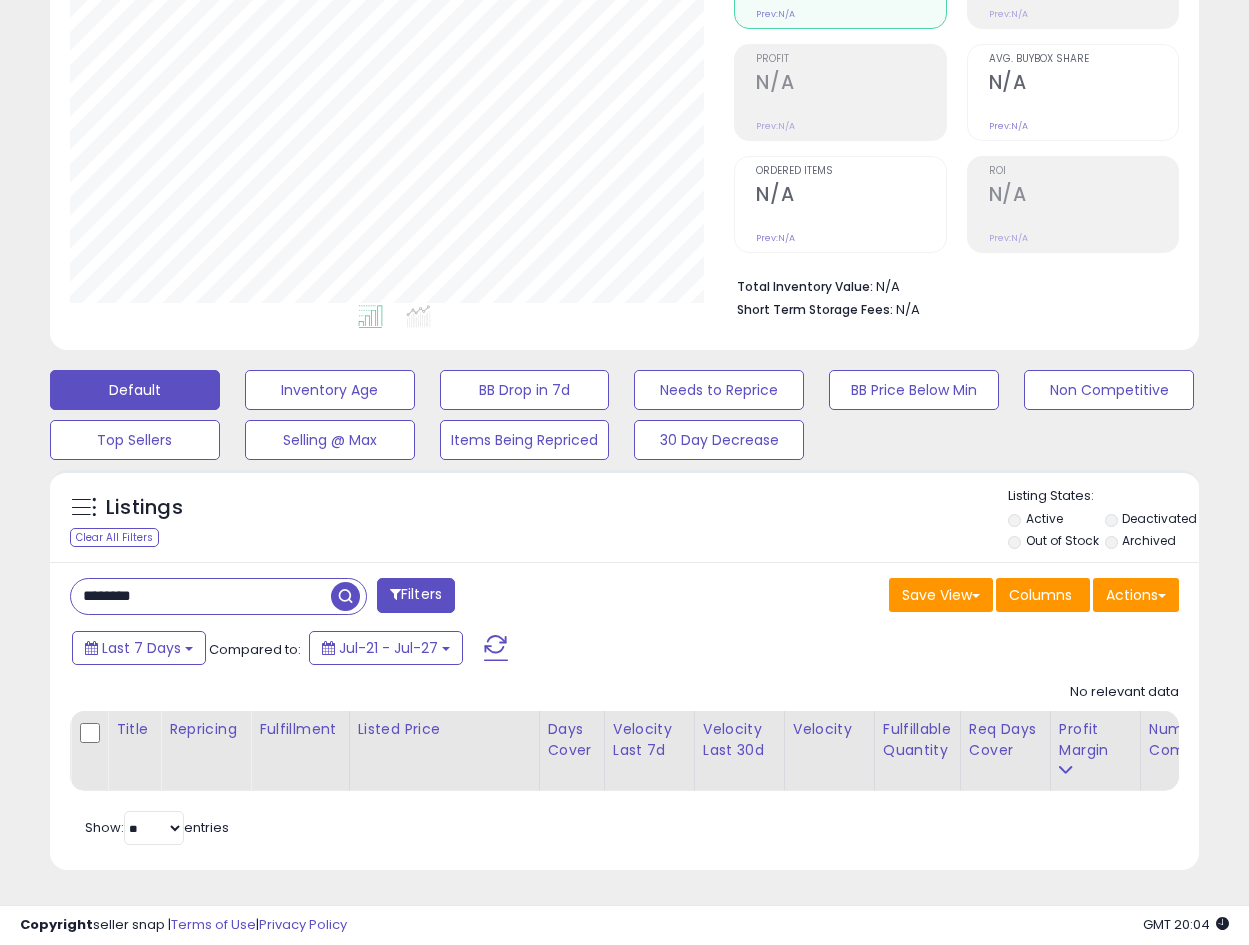 click at bounding box center (345, 596) 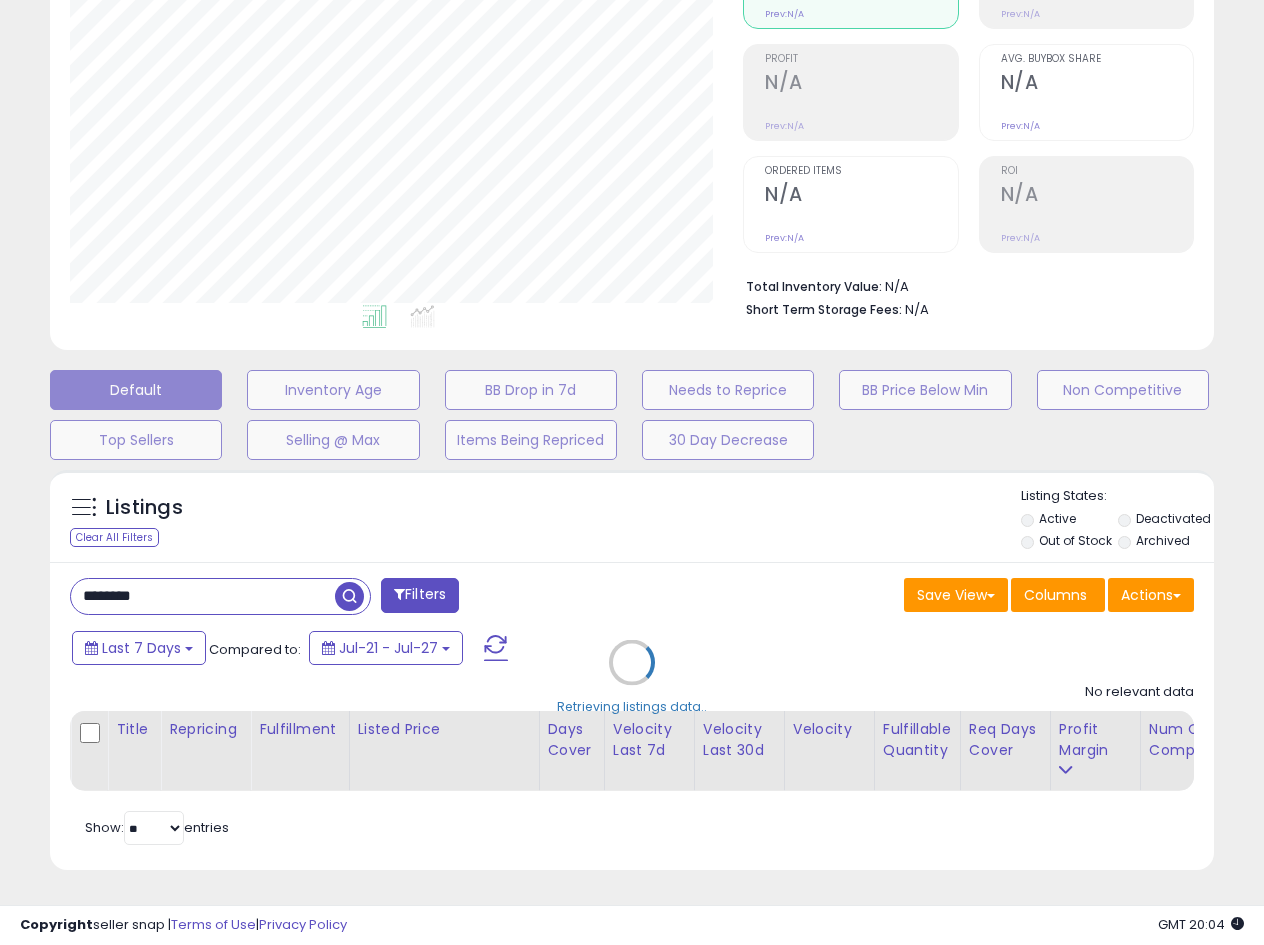 scroll, scrollTop: 999590, scrollLeft: 999327, axis: both 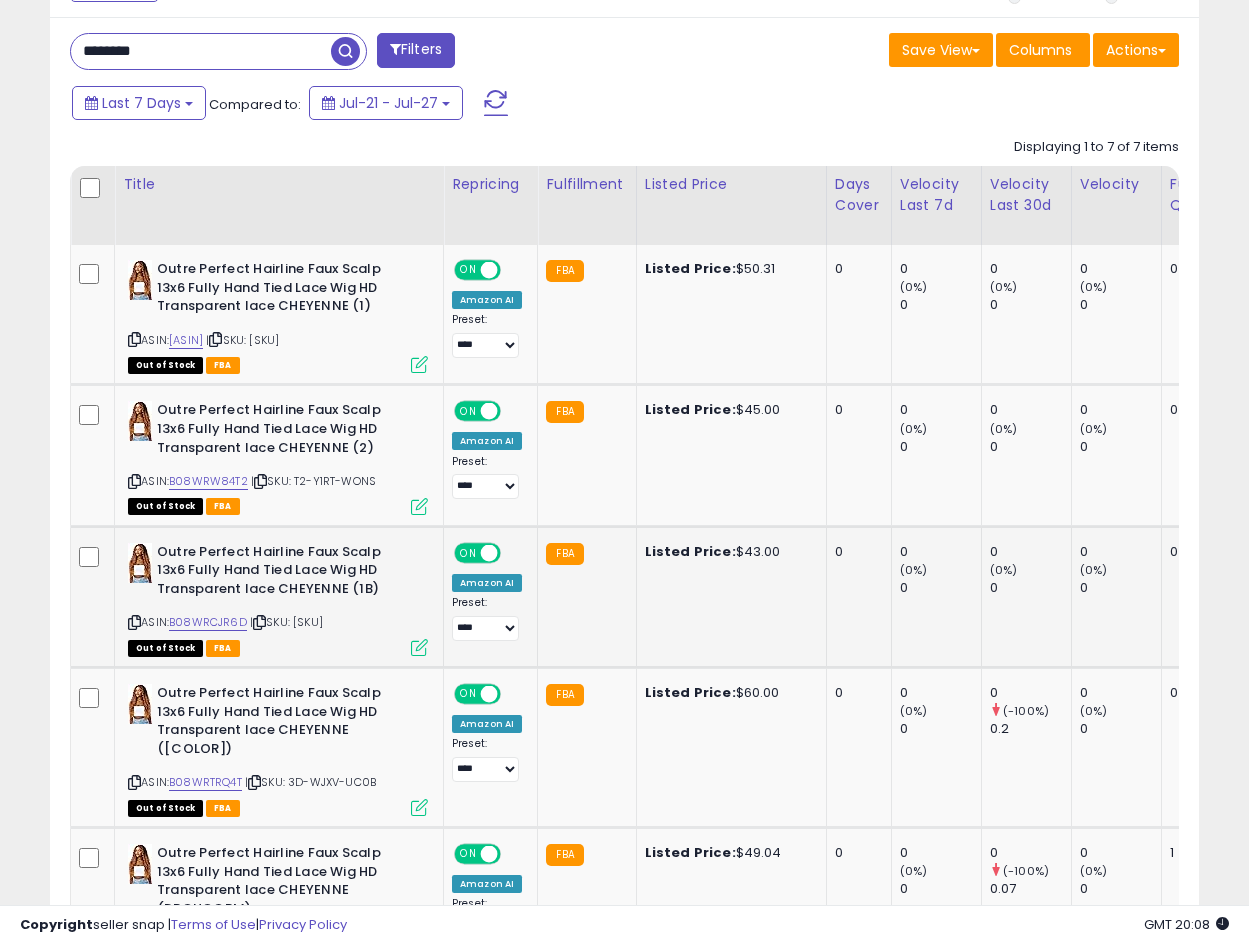 click at bounding box center (134, 622) 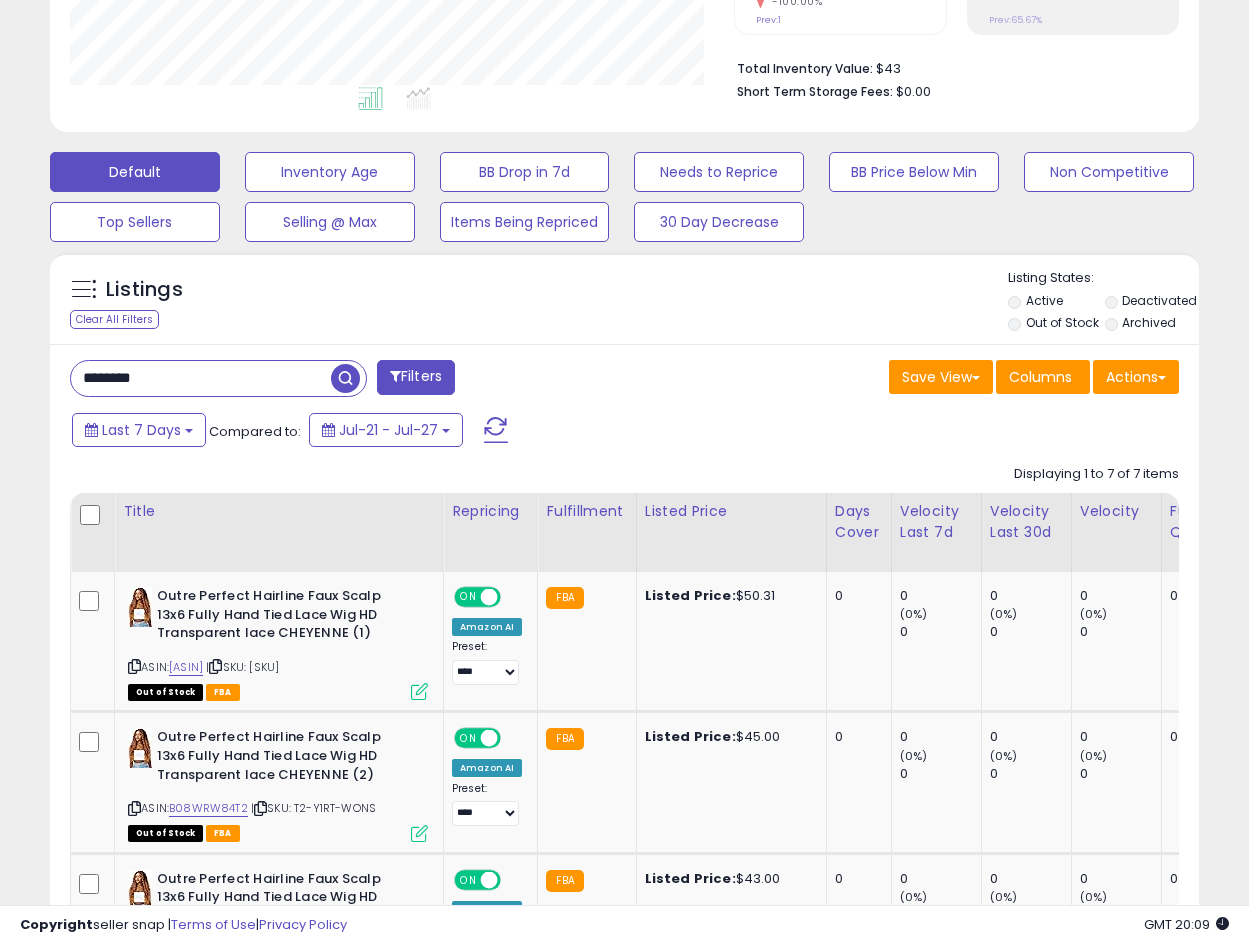scroll, scrollTop: 405, scrollLeft: 0, axis: vertical 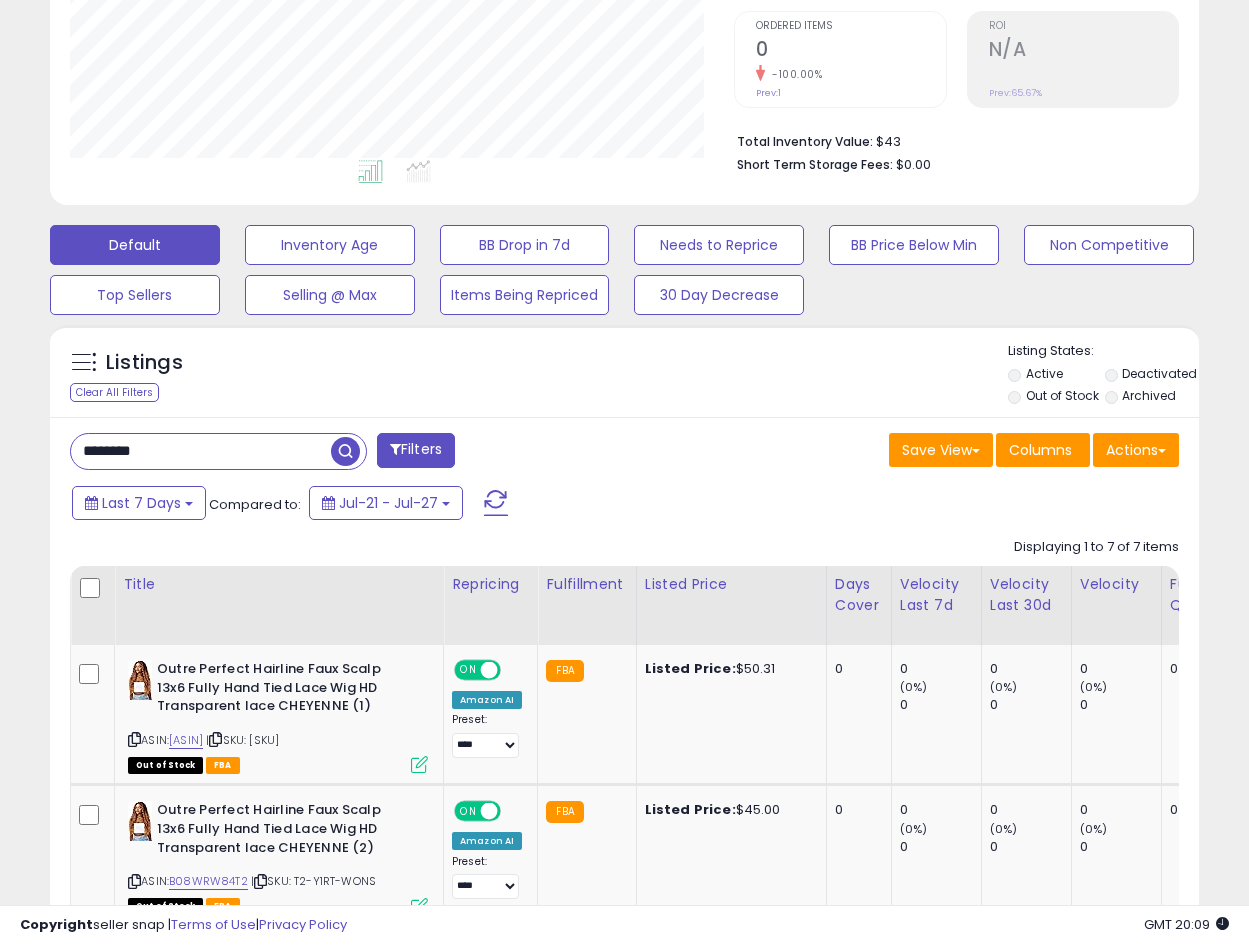 click on "********" at bounding box center [201, 451] 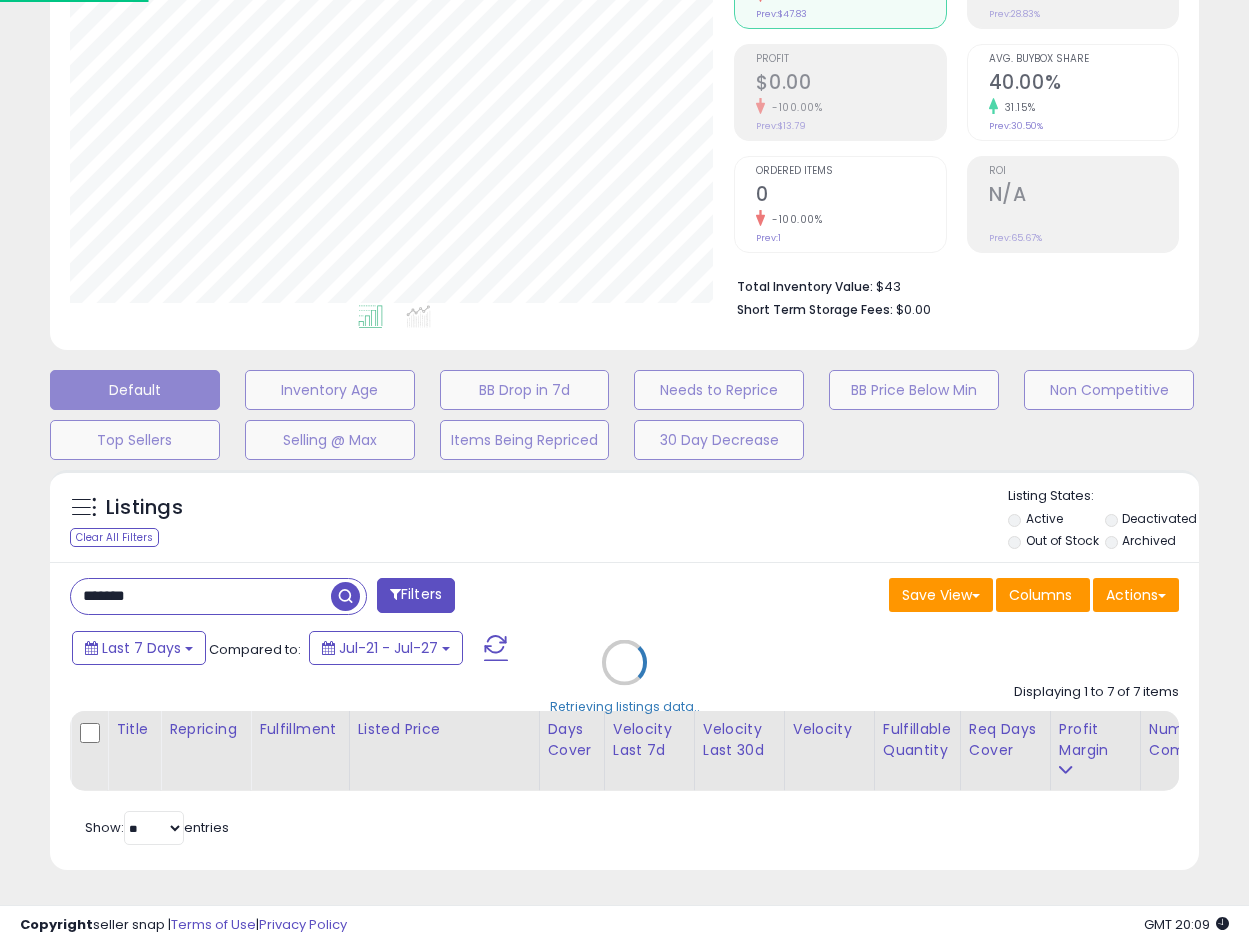 scroll, scrollTop: 999590, scrollLeft: 999327, axis: both 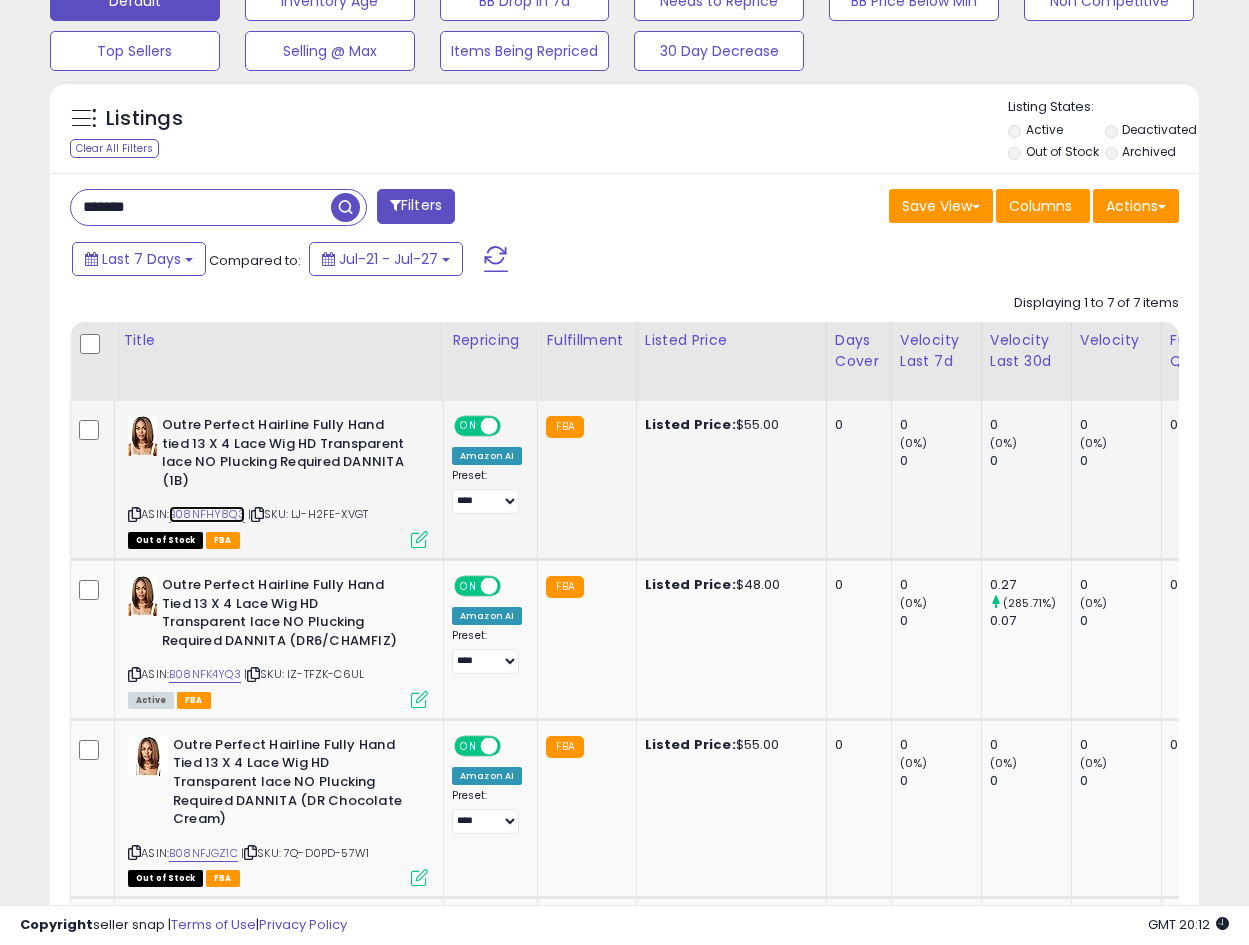 click on "B08NFHY8Q3" at bounding box center (207, 514) 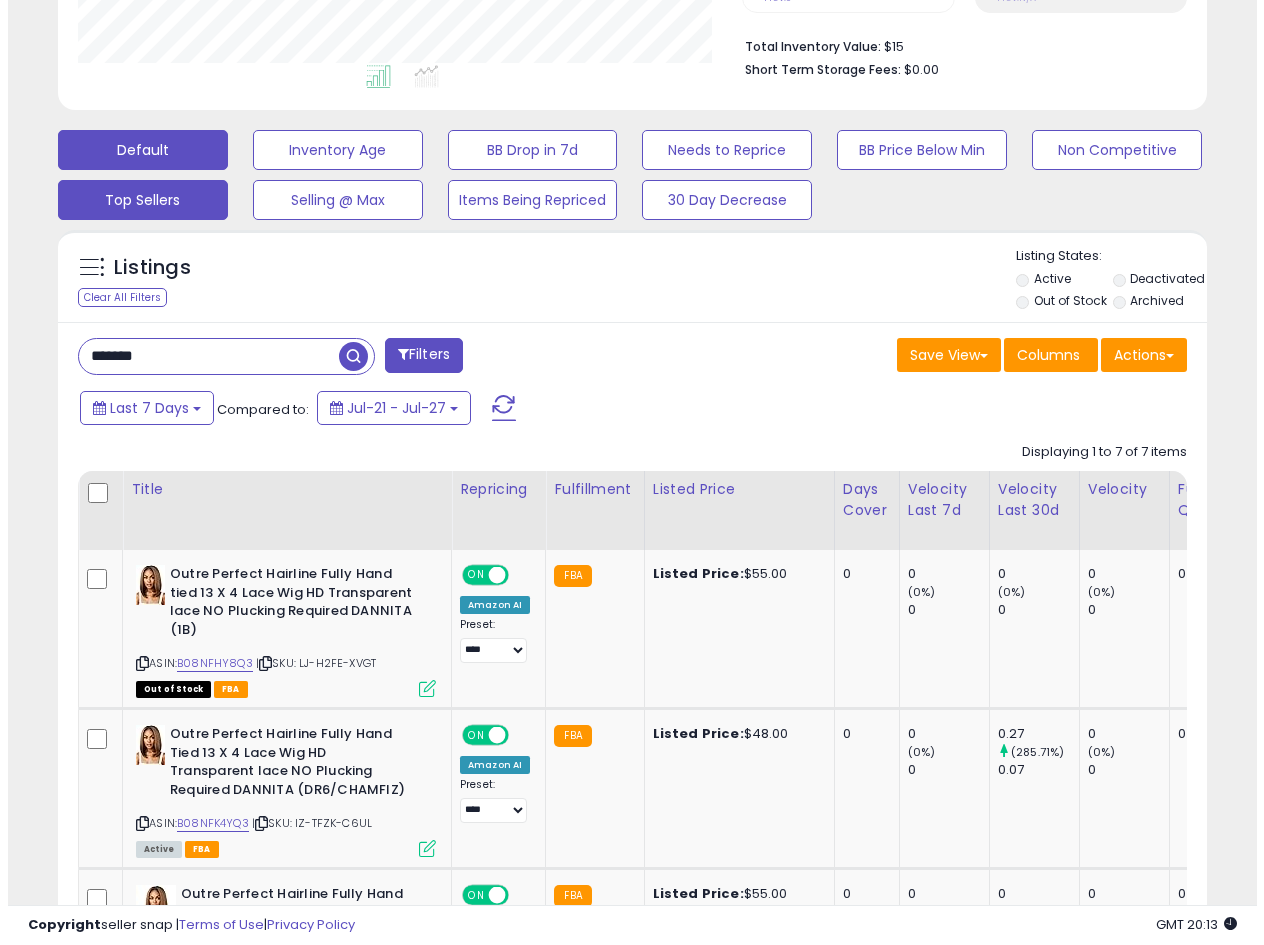 scroll, scrollTop: 249, scrollLeft: 0, axis: vertical 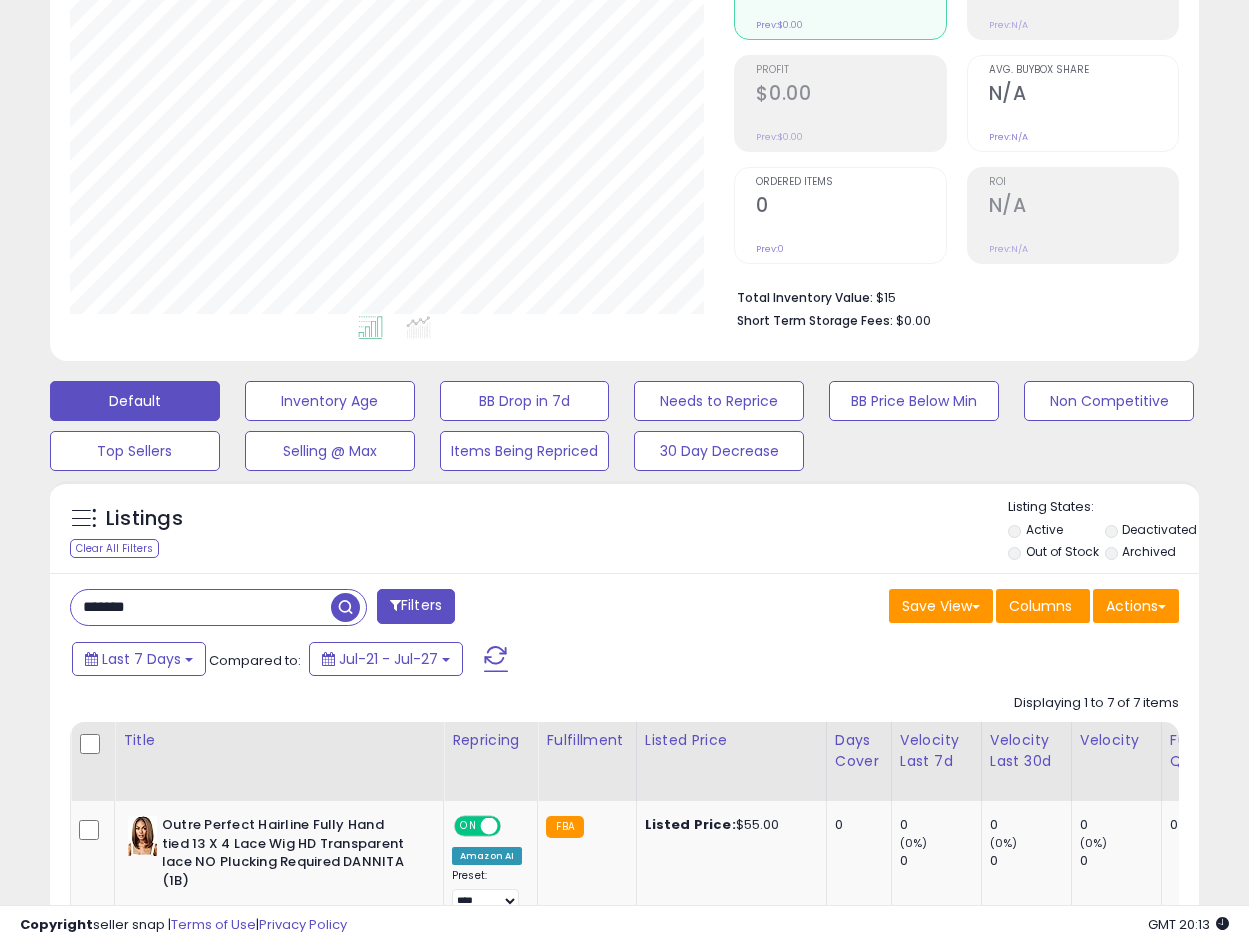 click on "*******" at bounding box center [201, 607] 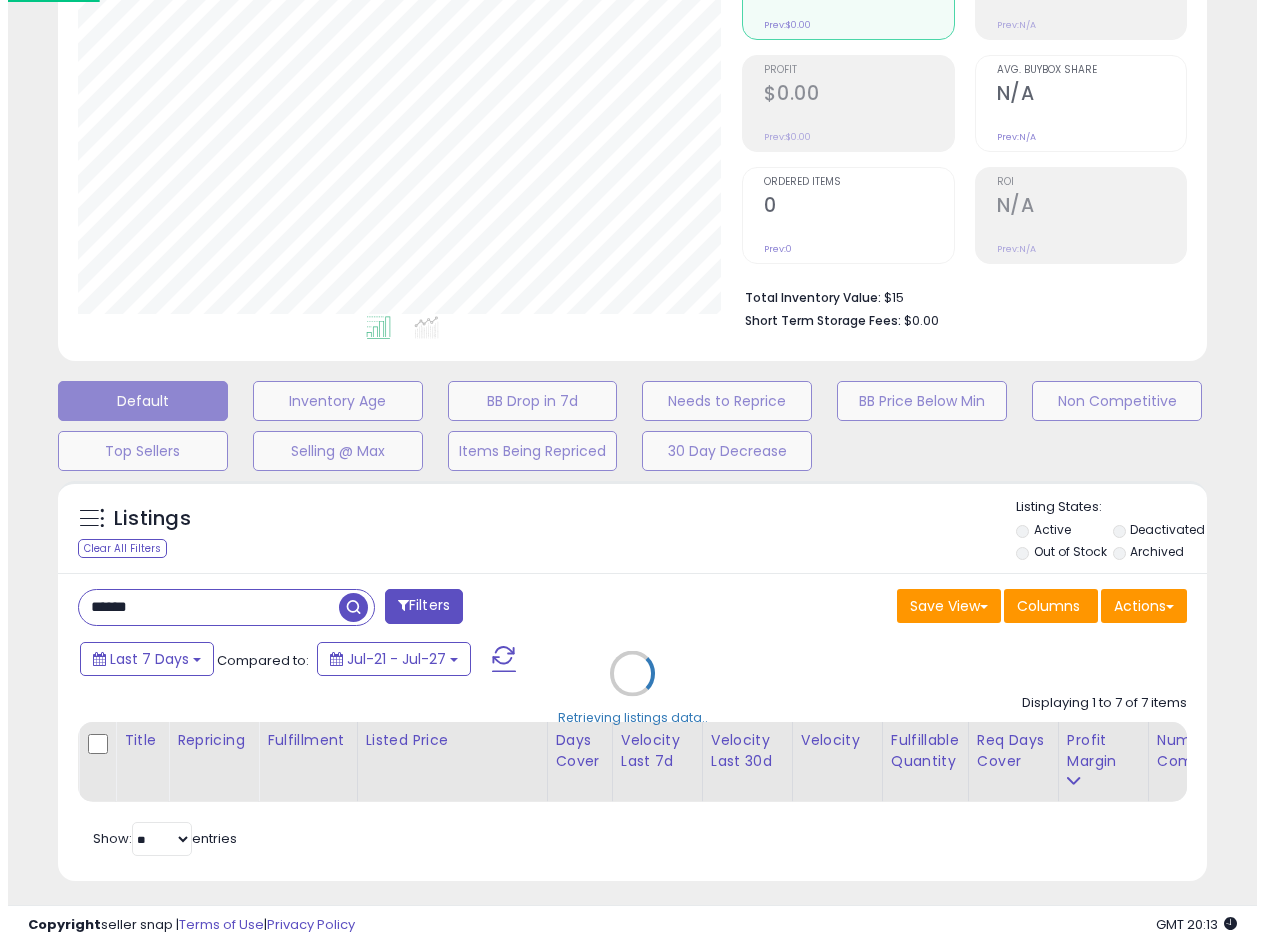 scroll, scrollTop: 999590, scrollLeft: 999327, axis: both 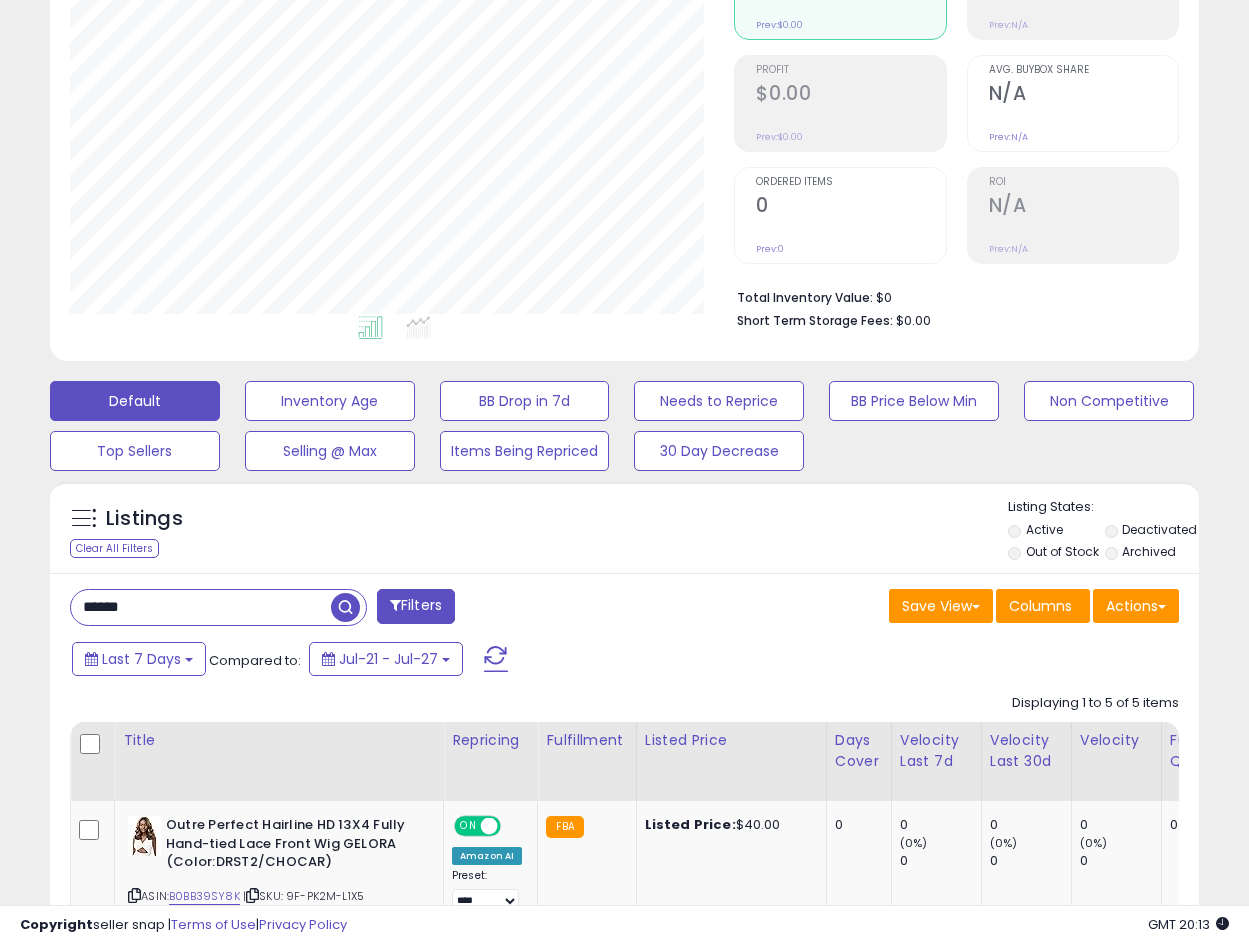 drag, startPoint x: 211, startPoint y: 612, endPoint x: -124, endPoint y: 634, distance: 335.72162 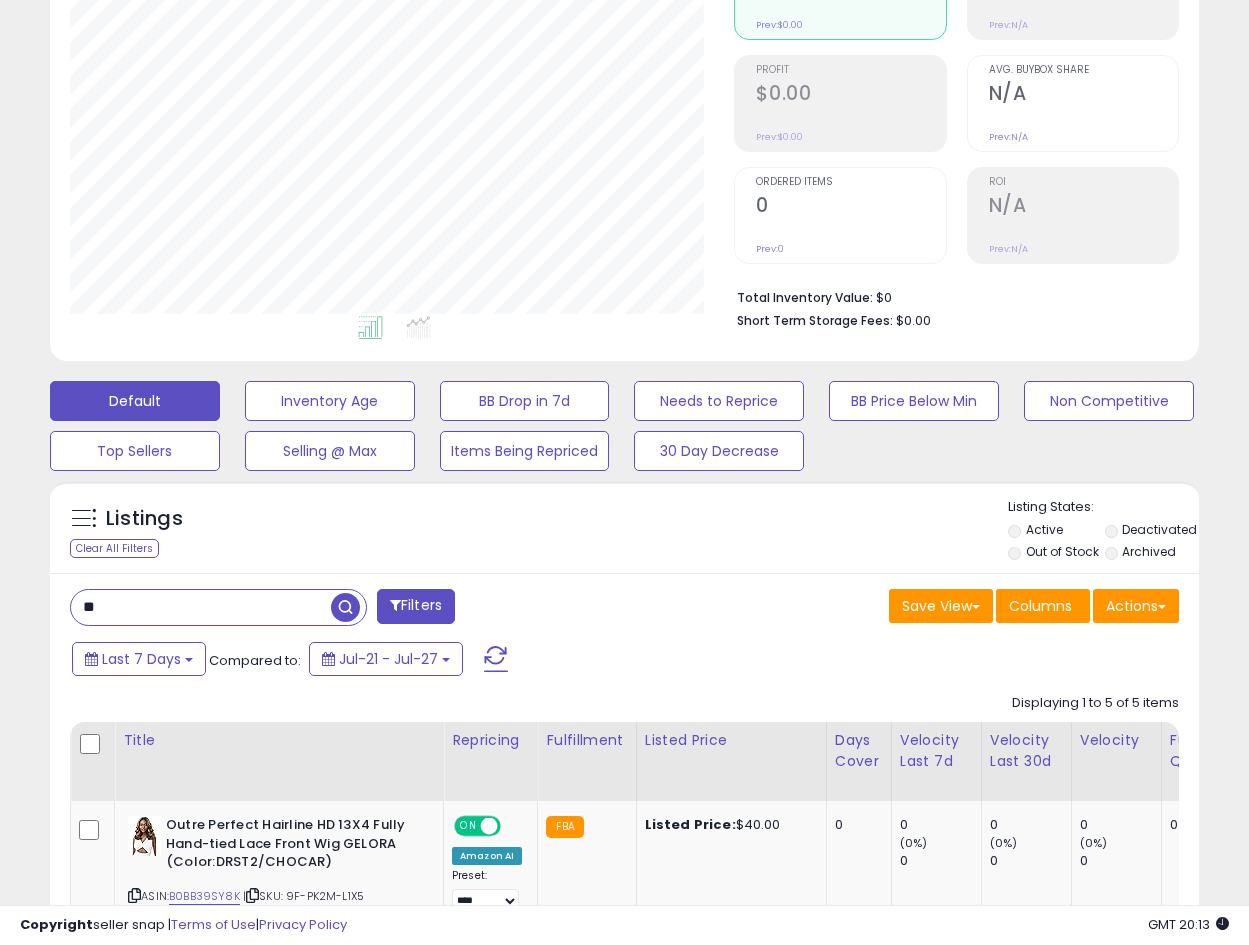 type on "*" 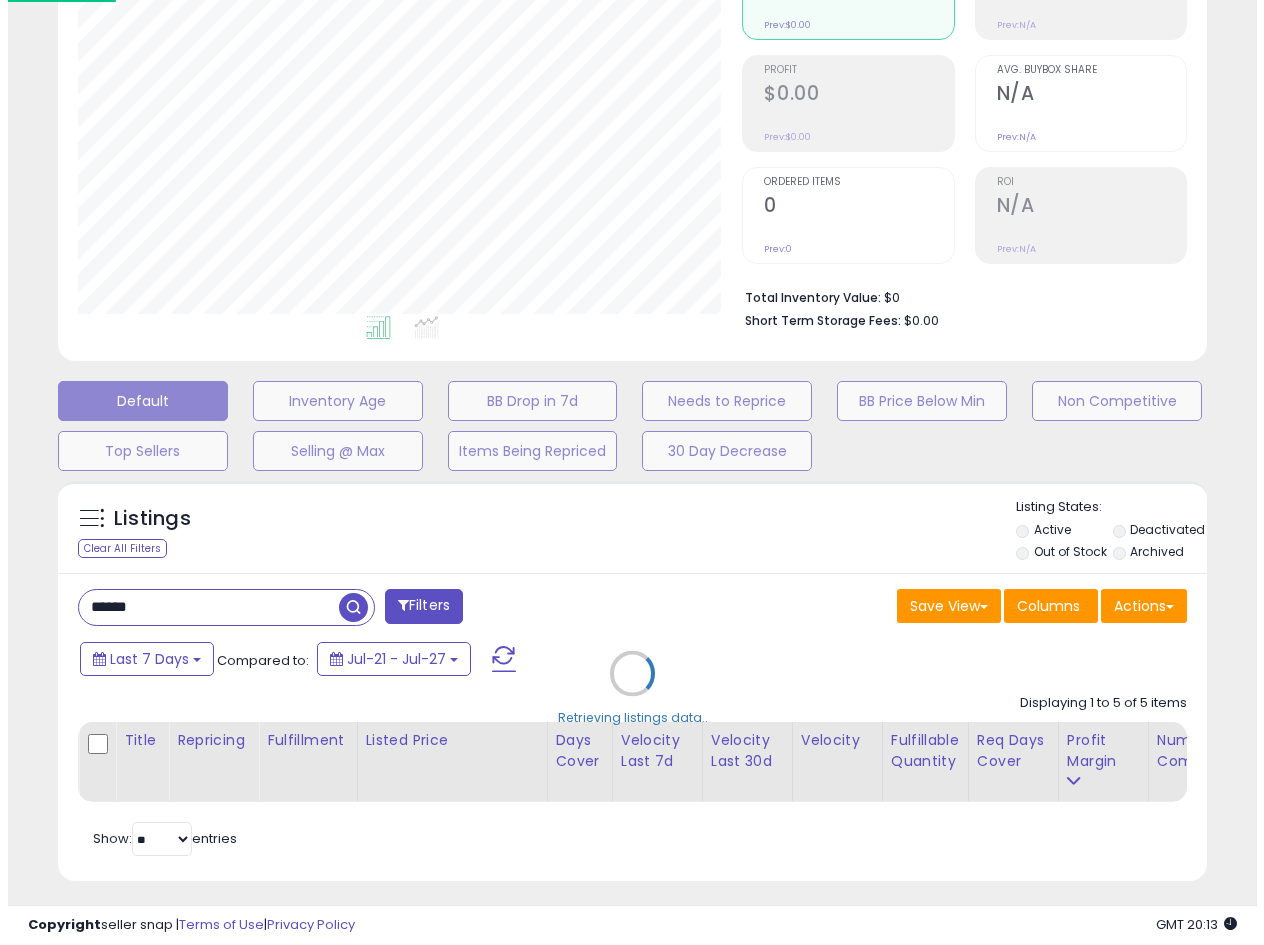 scroll, scrollTop: 999590, scrollLeft: 999327, axis: both 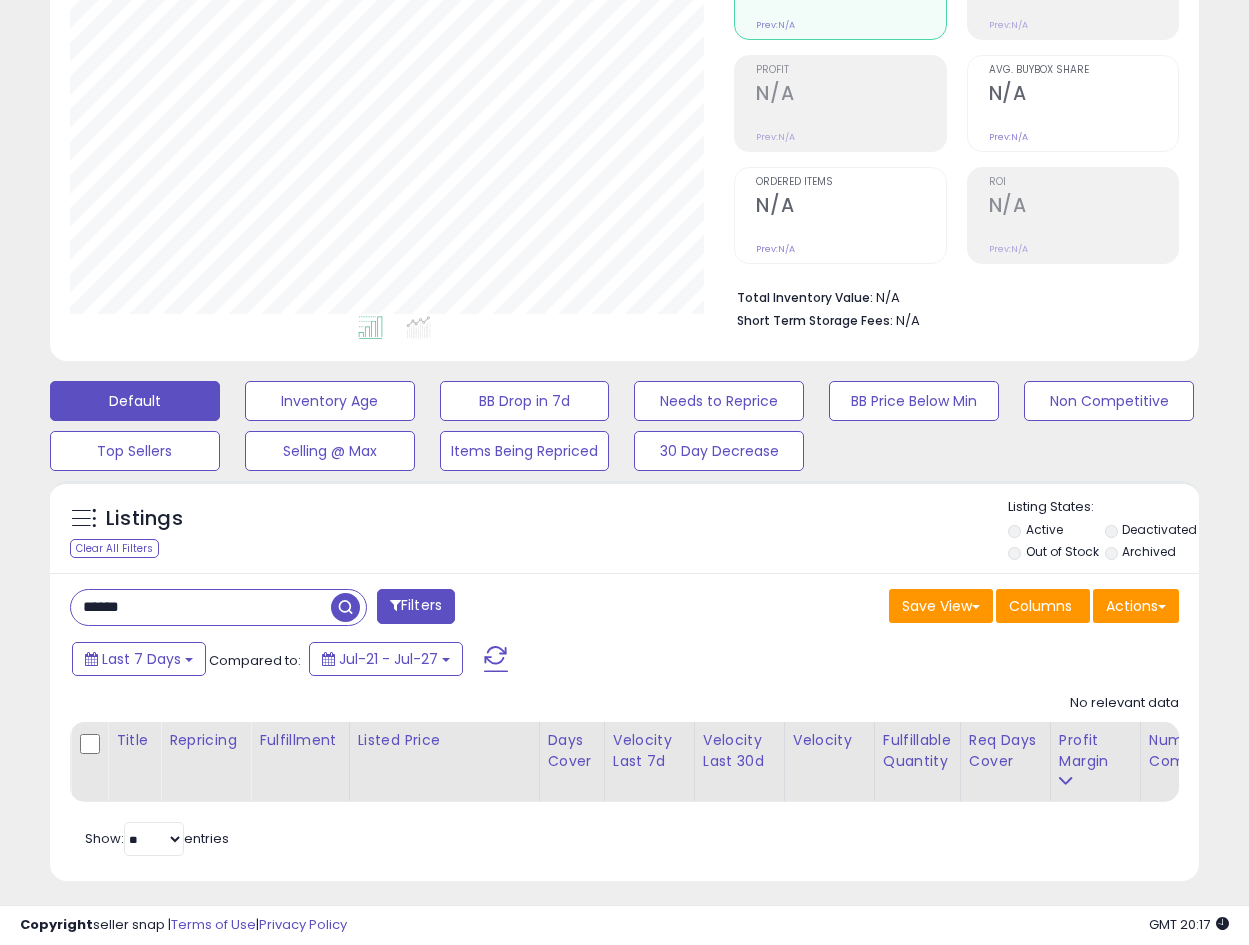 click on "******" at bounding box center [201, 607] 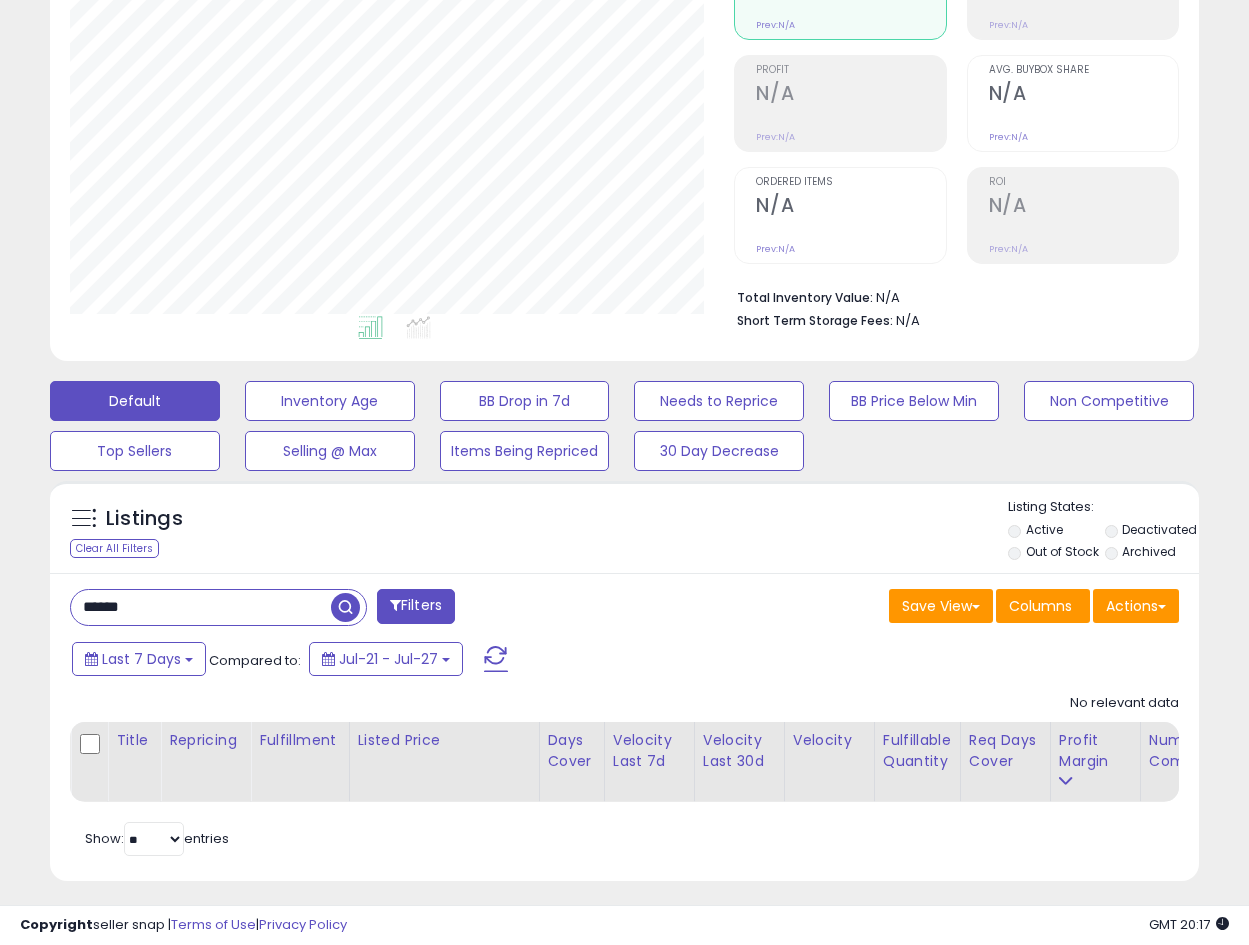 scroll, scrollTop: 999590, scrollLeft: 999327, axis: both 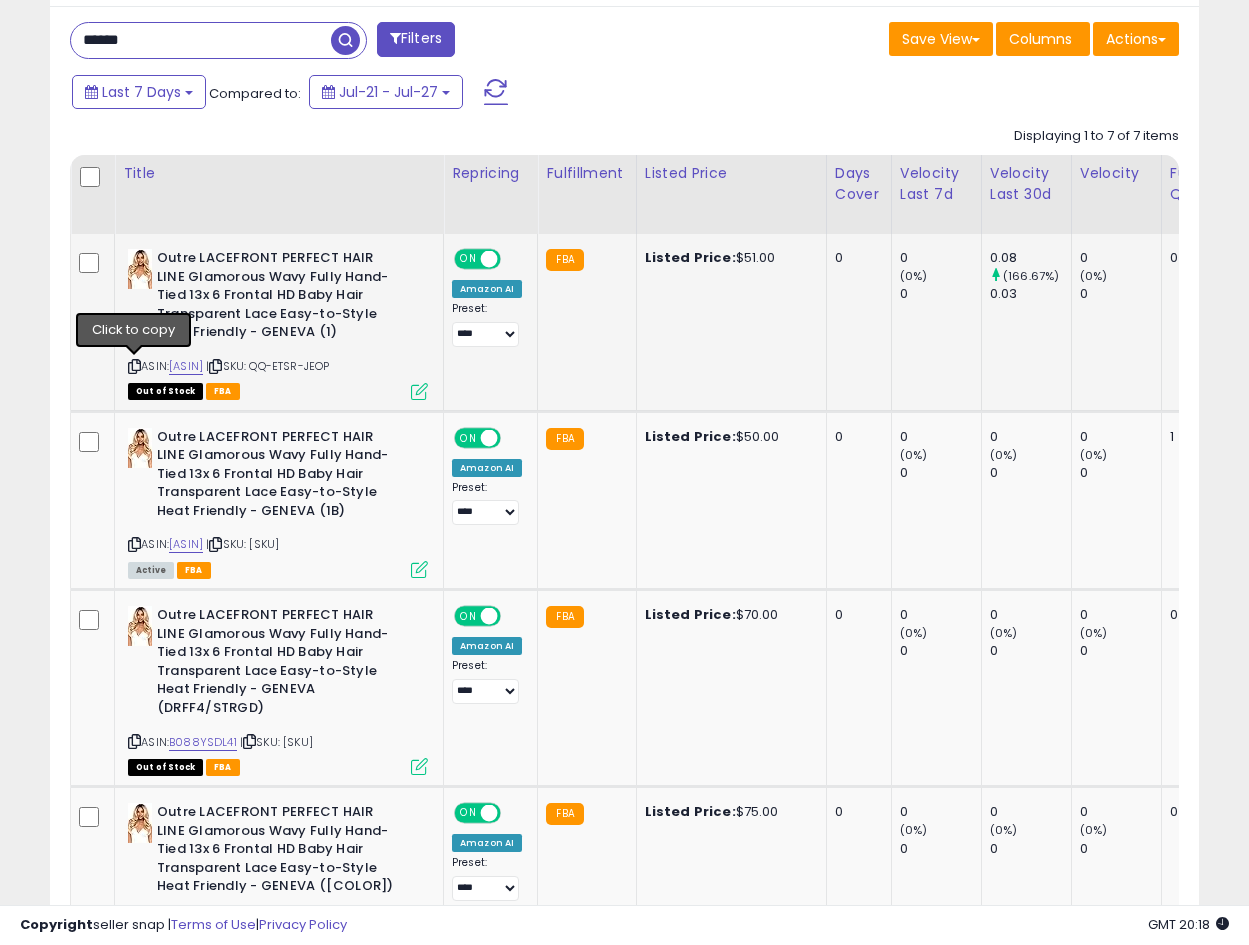 click at bounding box center (134, 366) 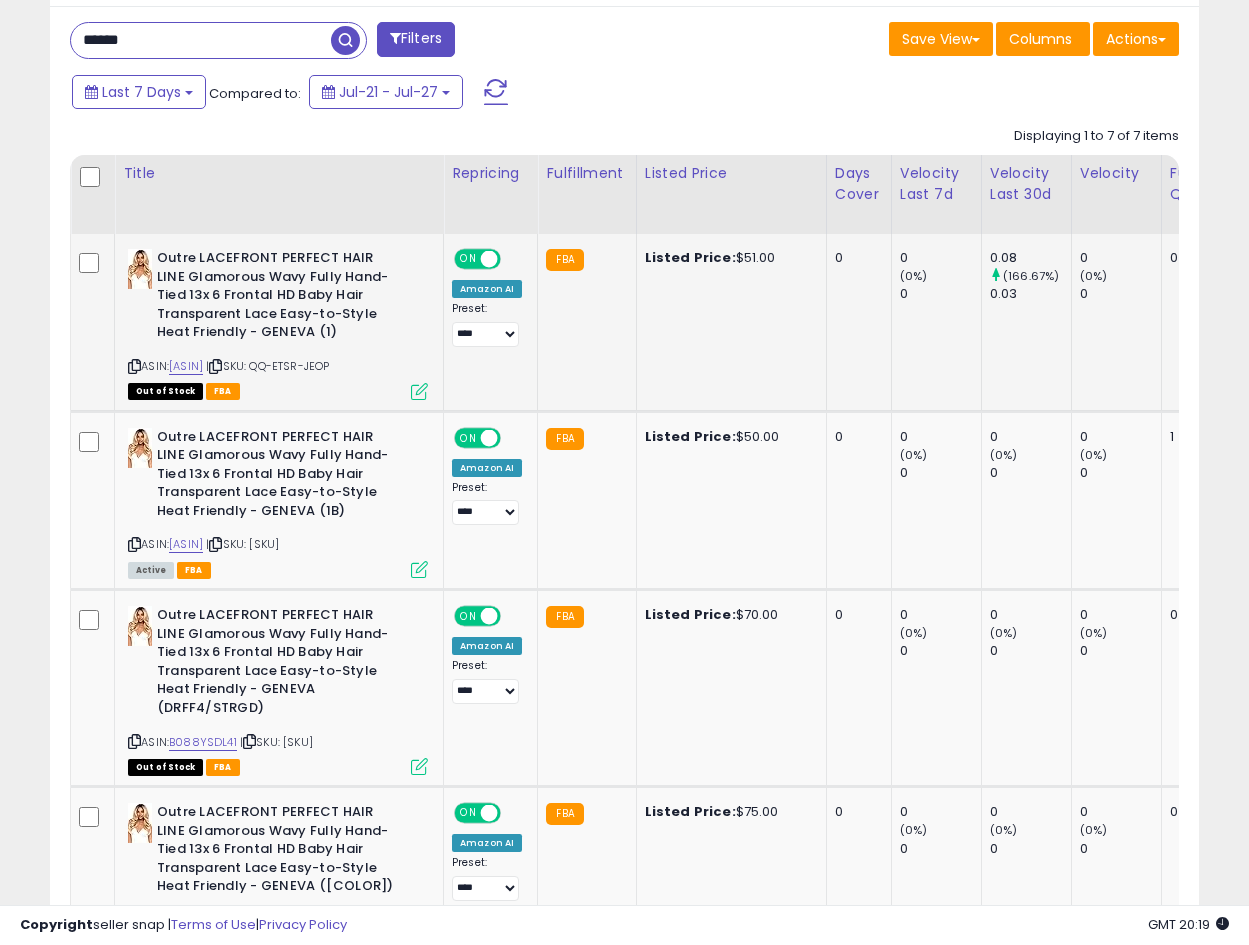 click on "Outre LACEFRONT PERFECT HAIR LINE Glamorous Wavy Fully Hand-Tied 13x 6 Frontal HD Baby Hair Transparent Lace Easy-to-Style Heat Friendly - GENEVA (1)" at bounding box center (278, 298) 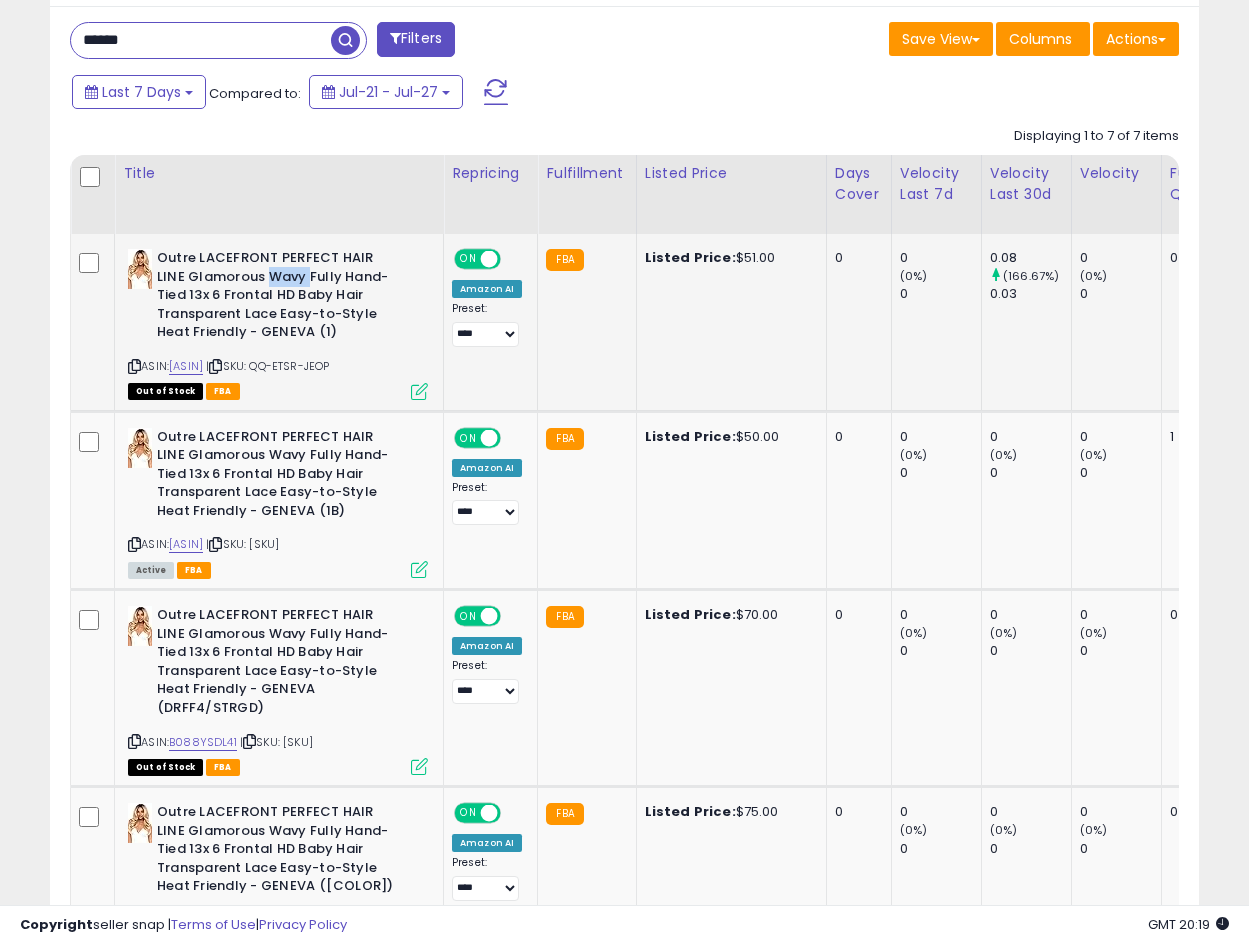 click on "Outre LACEFRONT PERFECT HAIR LINE Glamorous Wavy Fully Hand-Tied 13x 6 Frontal HD Baby Hair Transparent Lace Easy-to-Style Heat Friendly - GENEVA (1)" at bounding box center [278, 298] 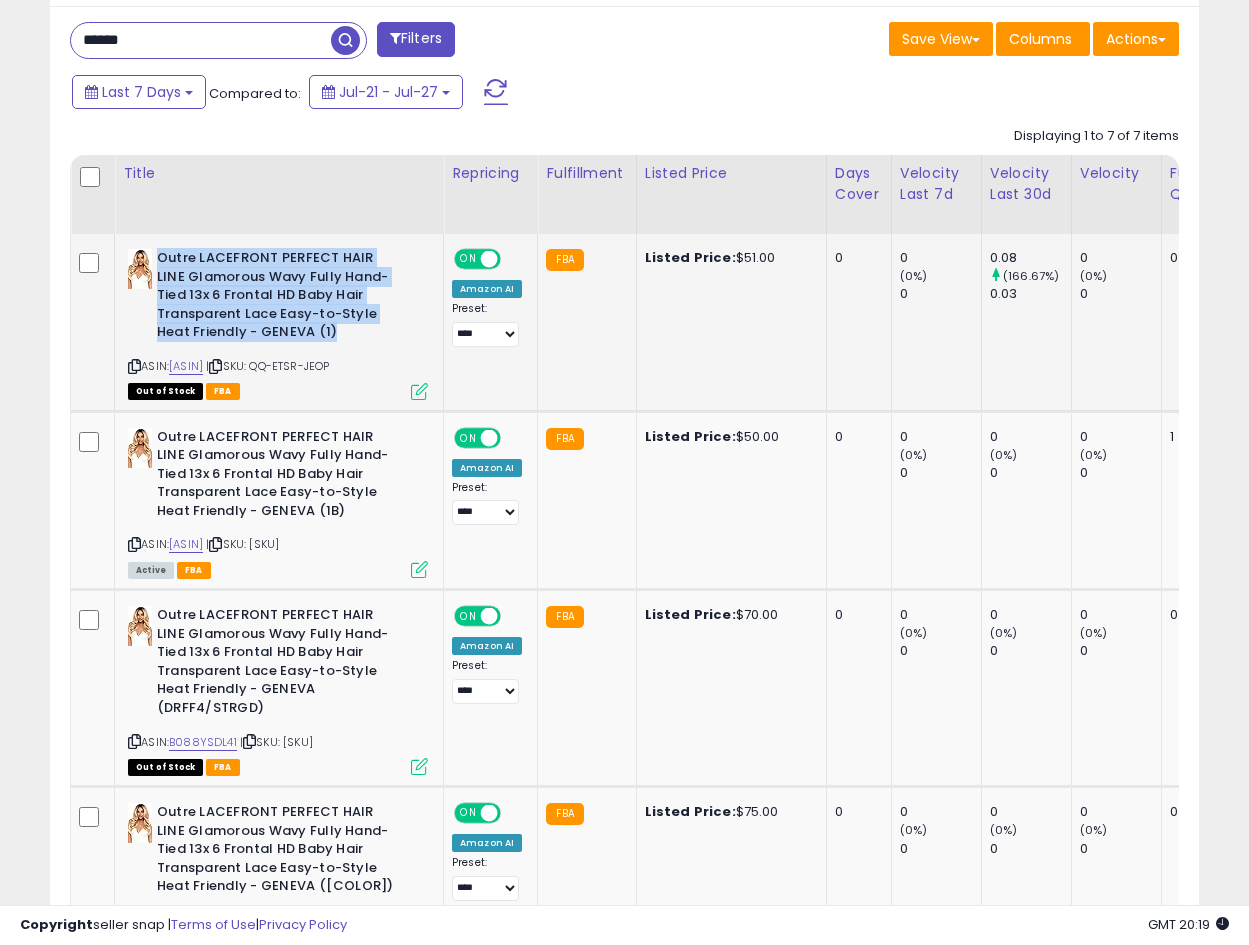 click on "Outre LACEFRONT PERFECT HAIR LINE Glamorous Wavy Fully Hand-Tied 13x 6 Frontal HD Baby Hair Transparent Lace Easy-to-Style Heat Friendly - GENEVA (1)" at bounding box center (278, 298) 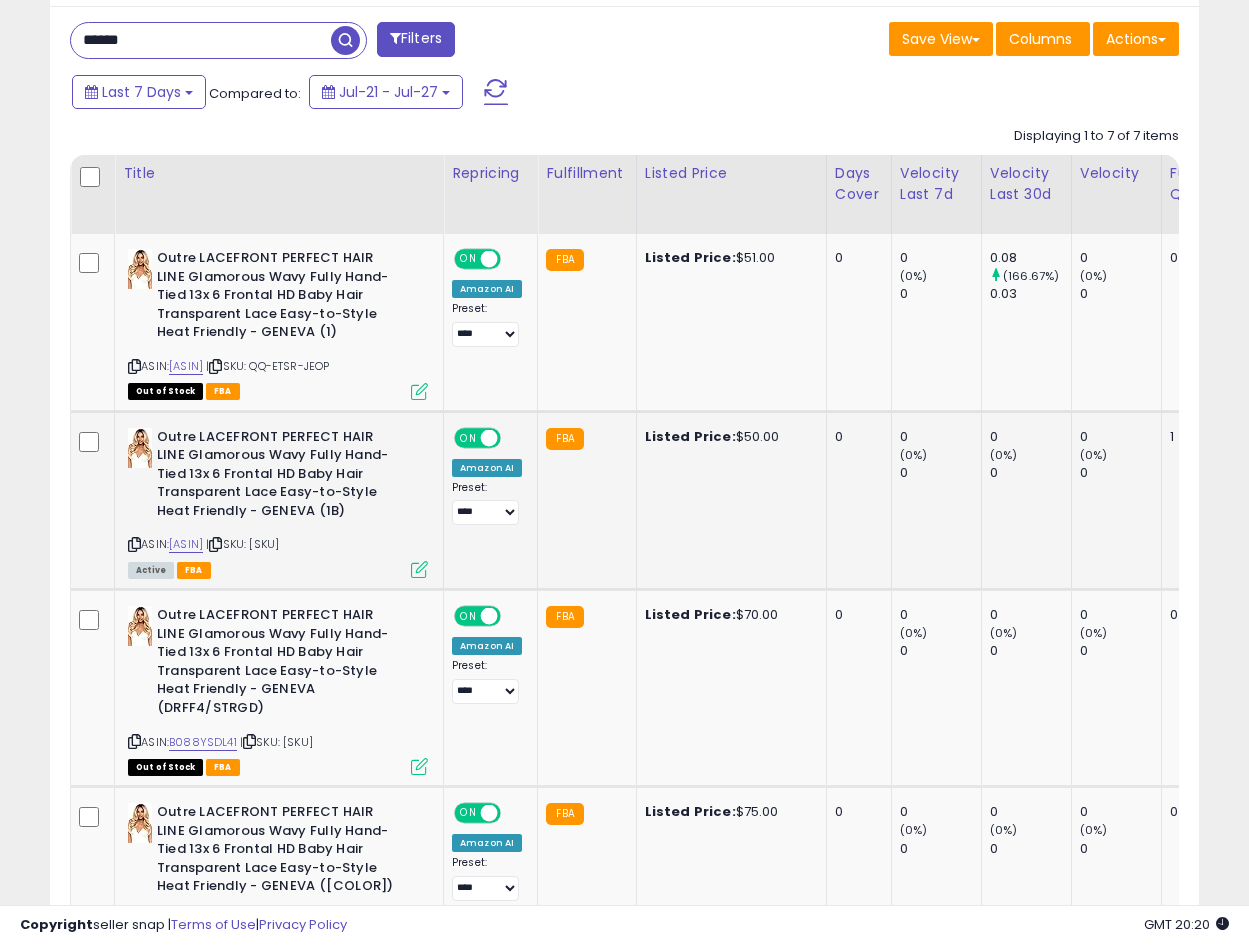 click on "Outre LACEFRONT PERFECT HAIR LINE Glamorous Wavy Fully Hand-Tied 13x 6 Frontal HD Baby Hair Transparent Lace Easy-to-Style Heat Friendly - GENEVA (1B)" at bounding box center (278, 477) 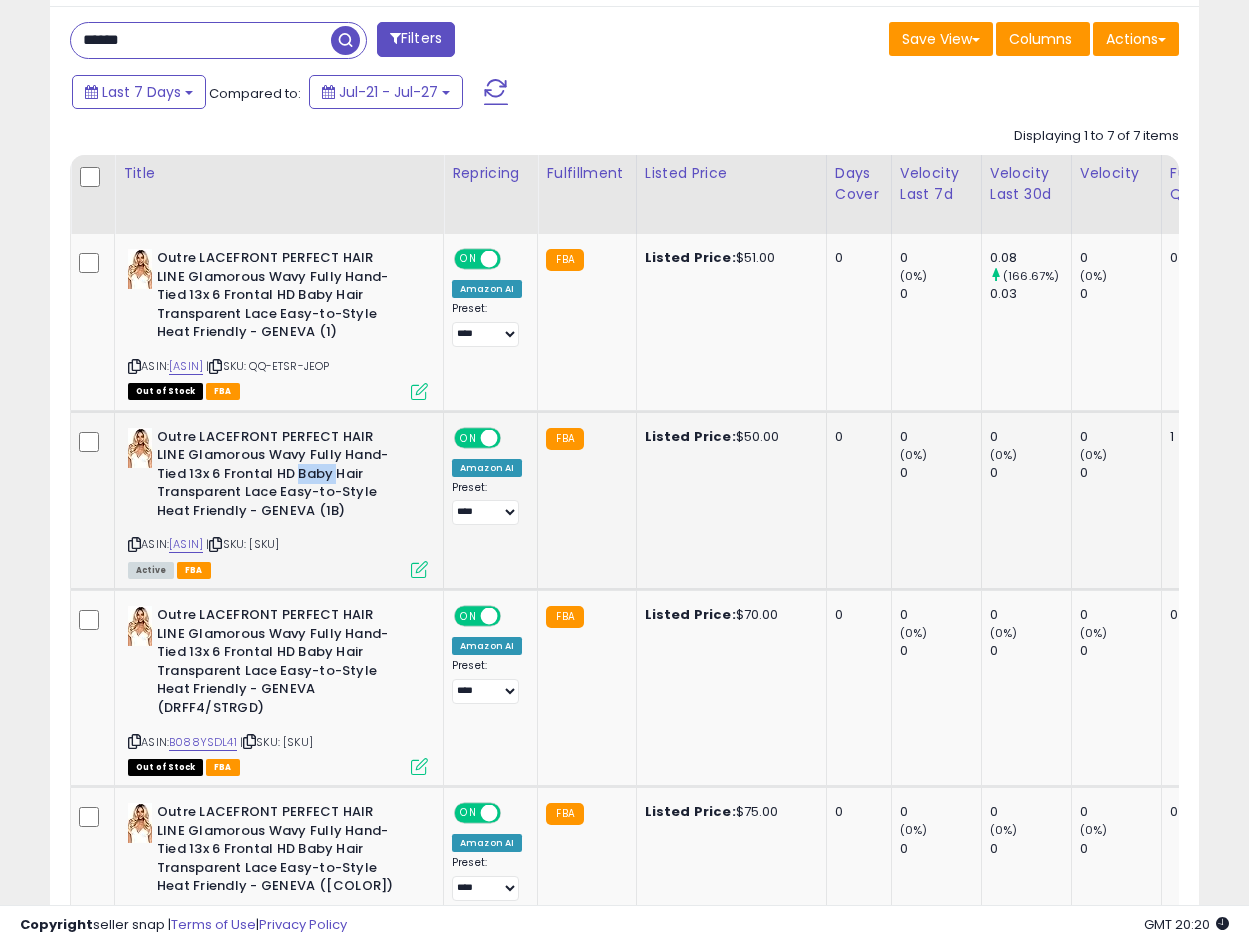 click on "Outre LACEFRONT PERFECT HAIR LINE Glamorous Wavy Fully Hand-Tied 13x 6 Frontal HD Baby Hair Transparent Lace Easy-to-Style Heat Friendly - GENEVA (1B)" at bounding box center [278, 477] 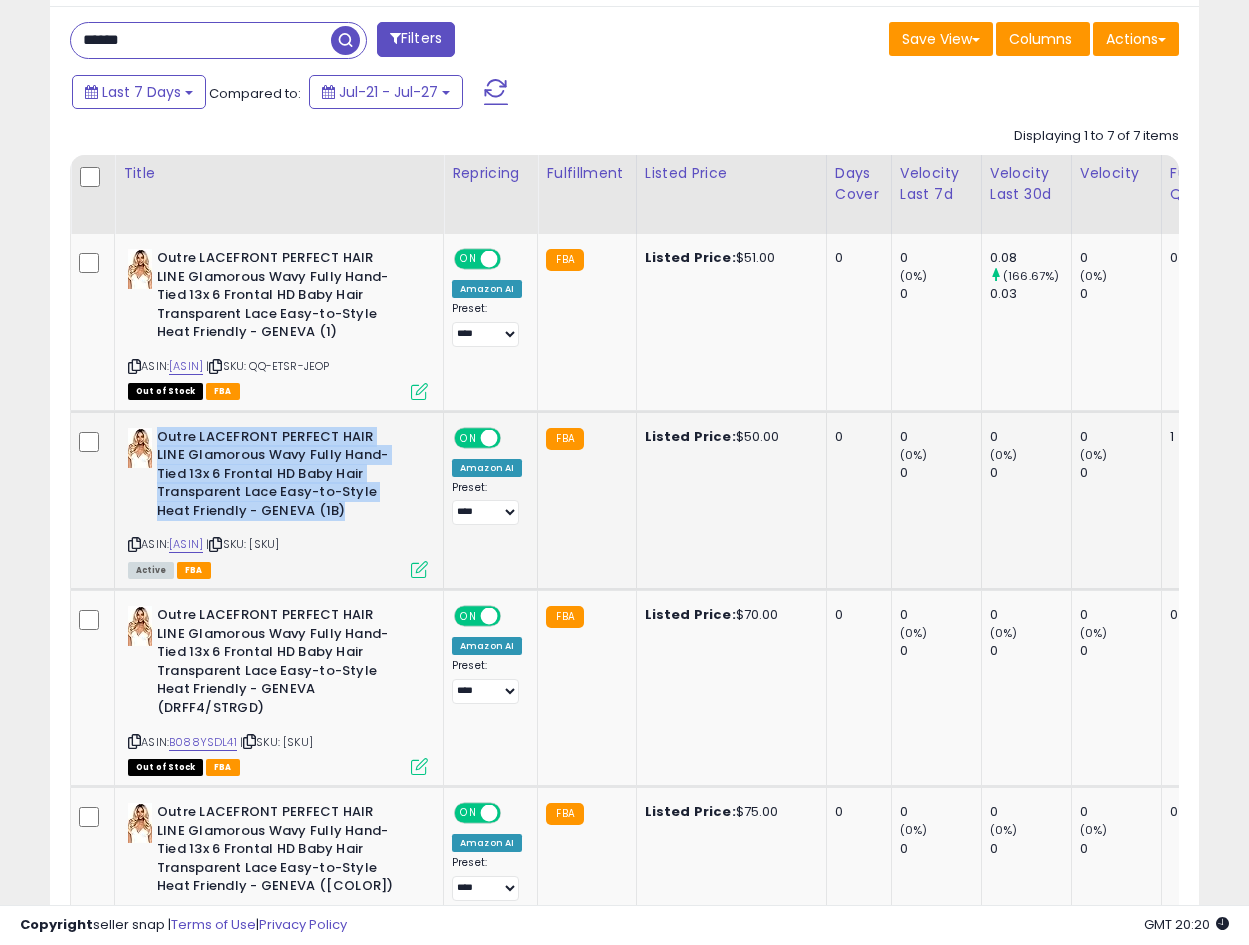 click on "Outre LACEFRONT PERFECT HAIR LINE Glamorous Wavy Fully Hand-Tied 13x 6 Frontal HD Baby Hair Transparent Lace Easy-to-Style Heat Friendly - GENEVA (1B)" at bounding box center [278, 477] 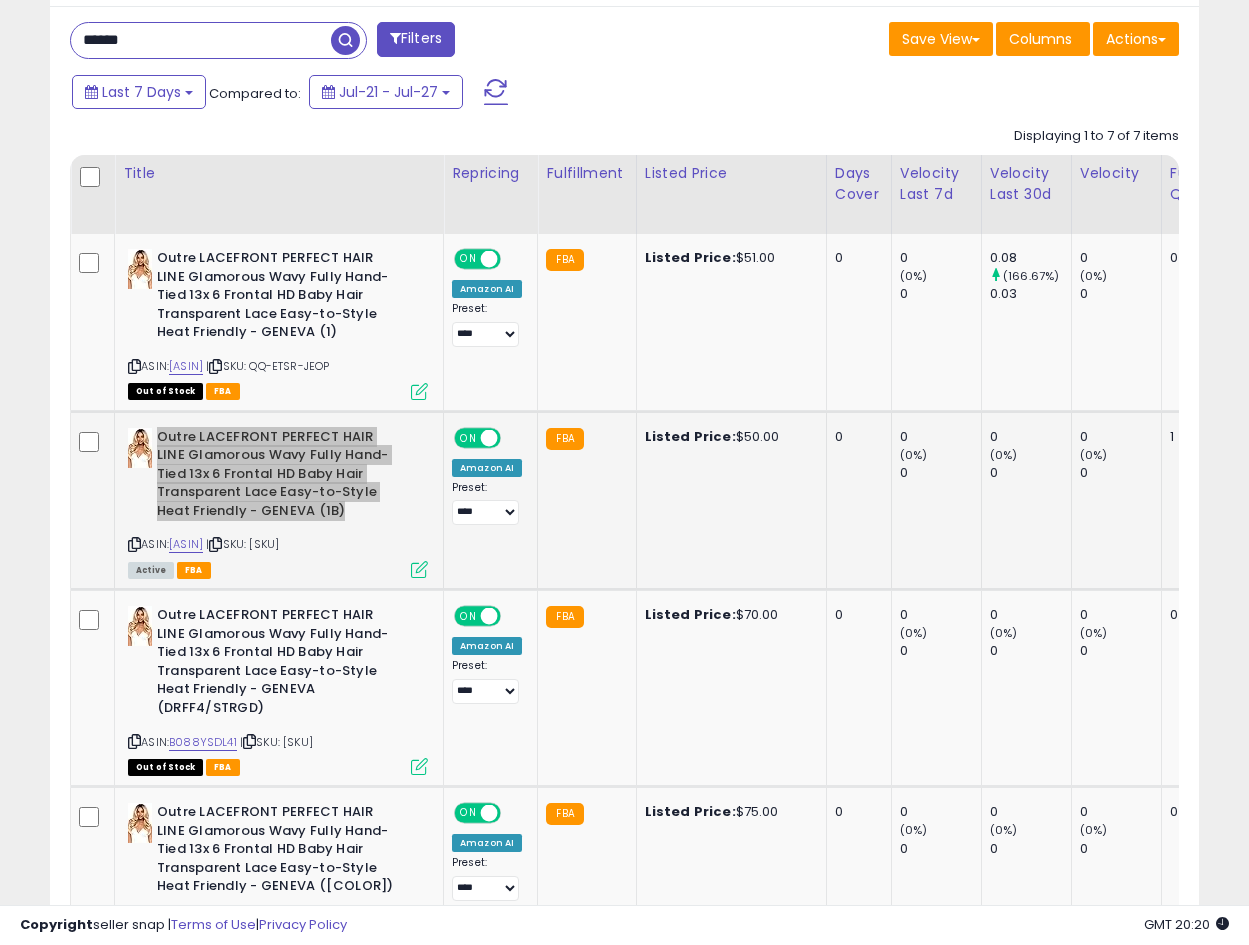 scroll, scrollTop: 0, scrollLeft: 724, axis: horizontal 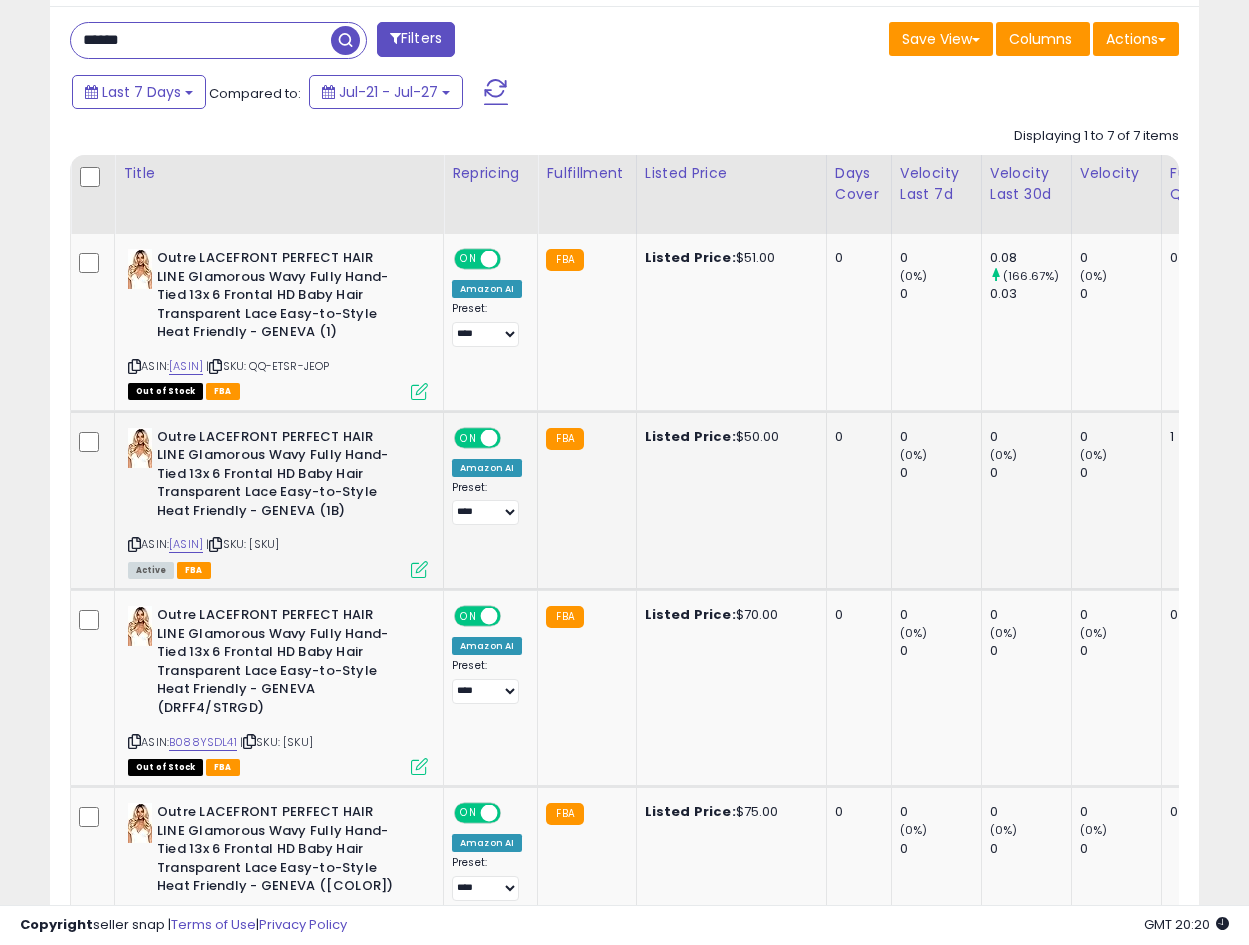 click at bounding box center [419, 569] 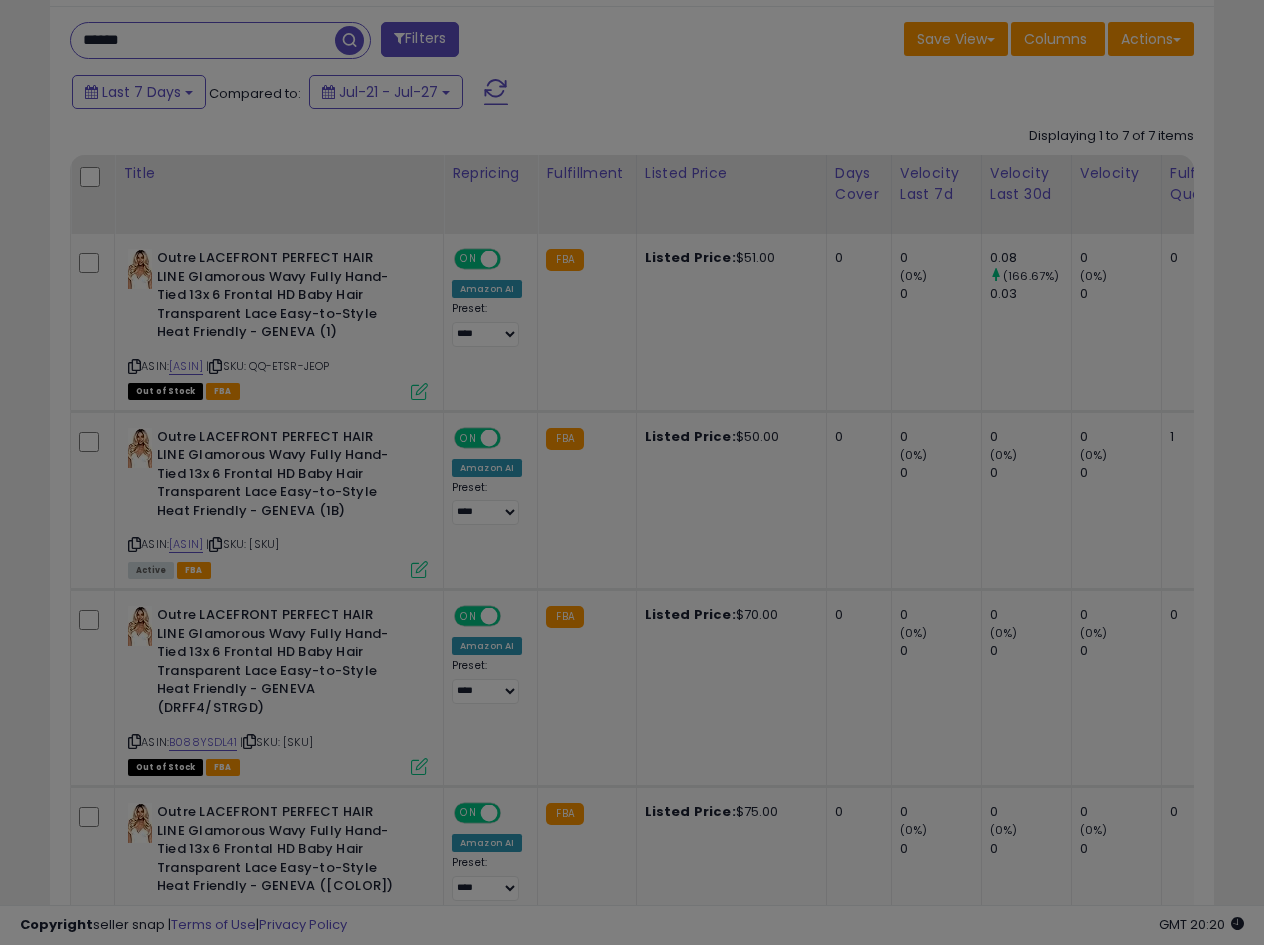 scroll, scrollTop: 999590, scrollLeft: 999327, axis: both 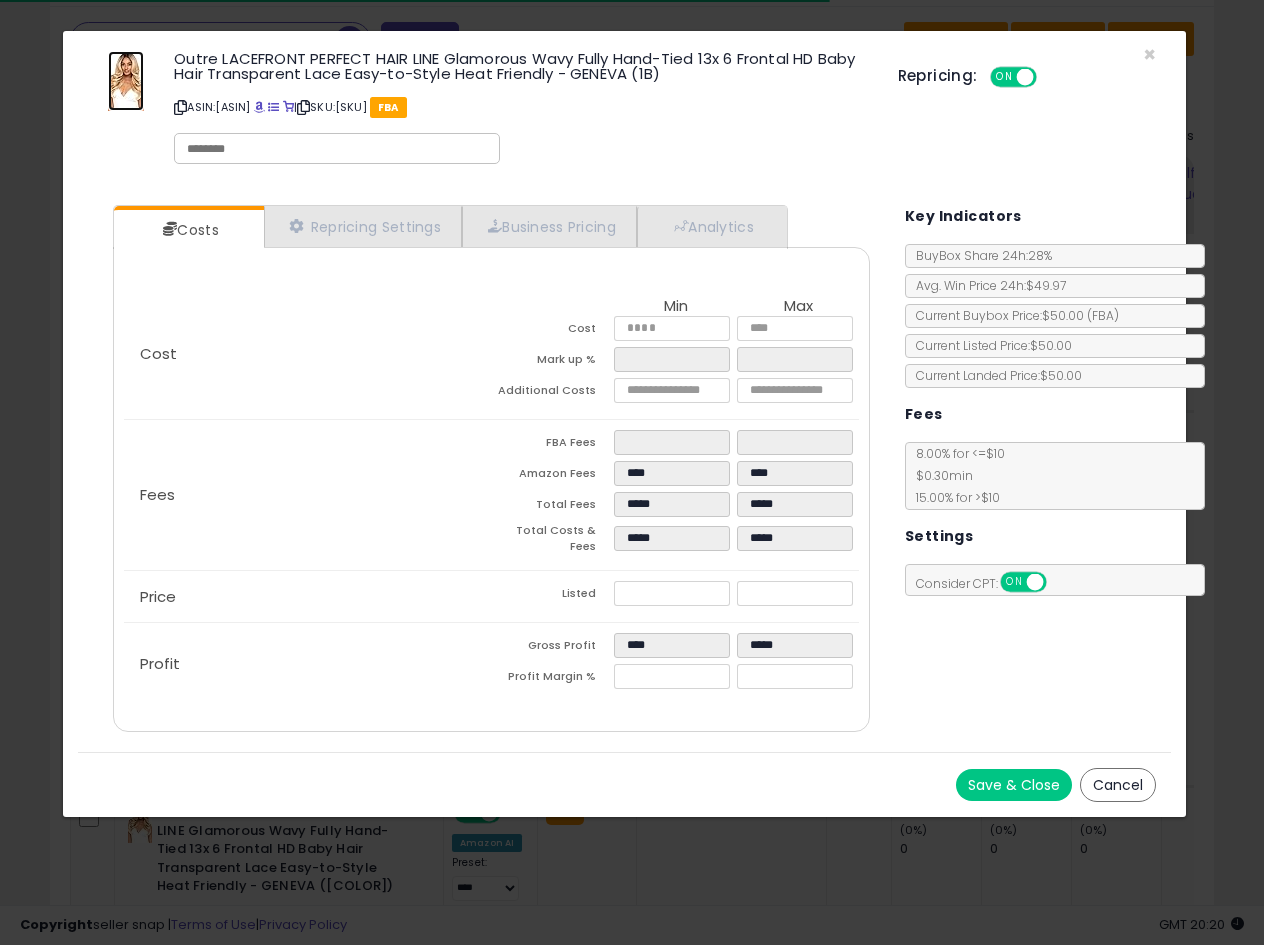 click at bounding box center [126, 81] 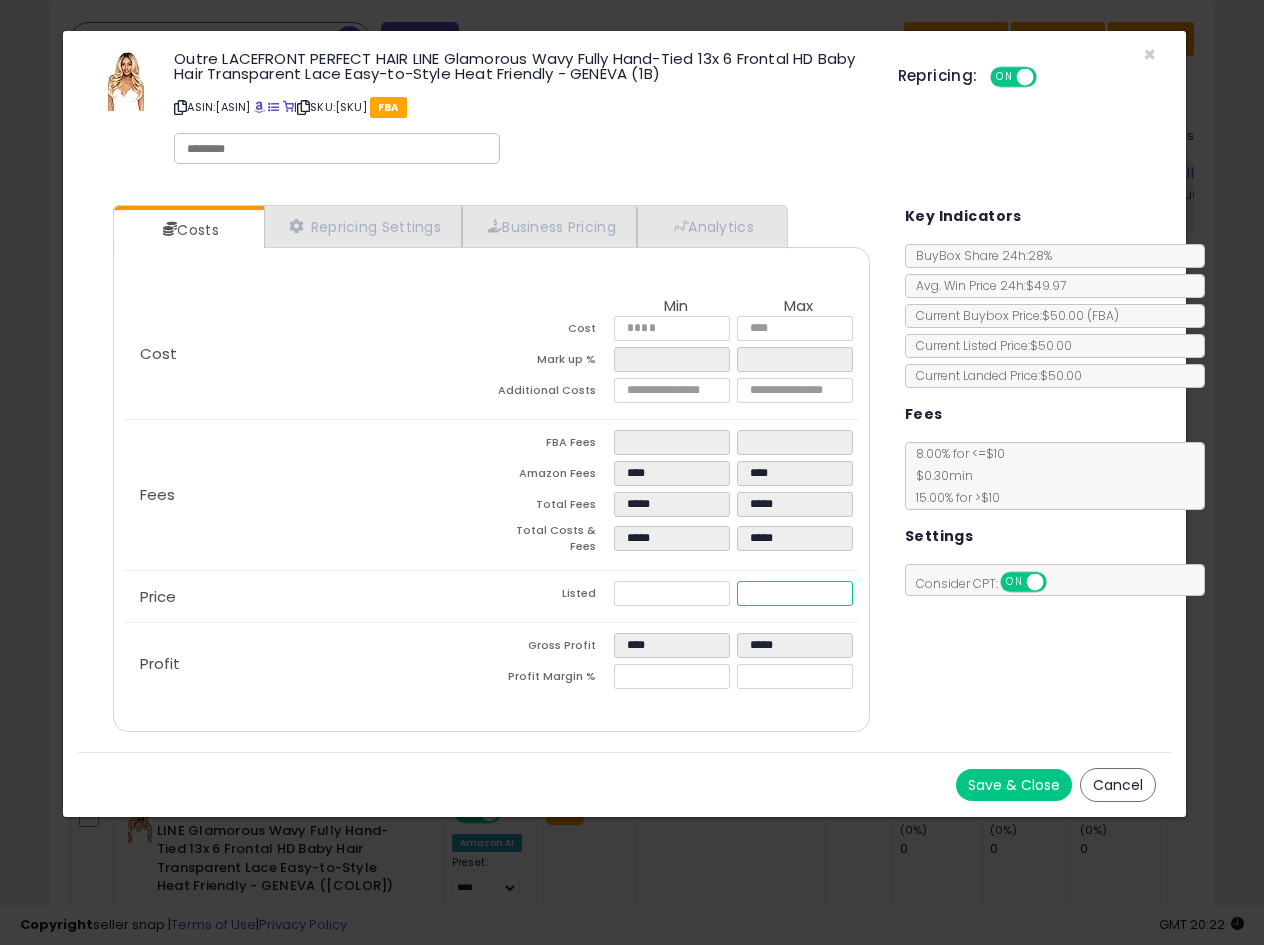 drag, startPoint x: 800, startPoint y: 585, endPoint x: 503, endPoint y: 622, distance: 299.29584 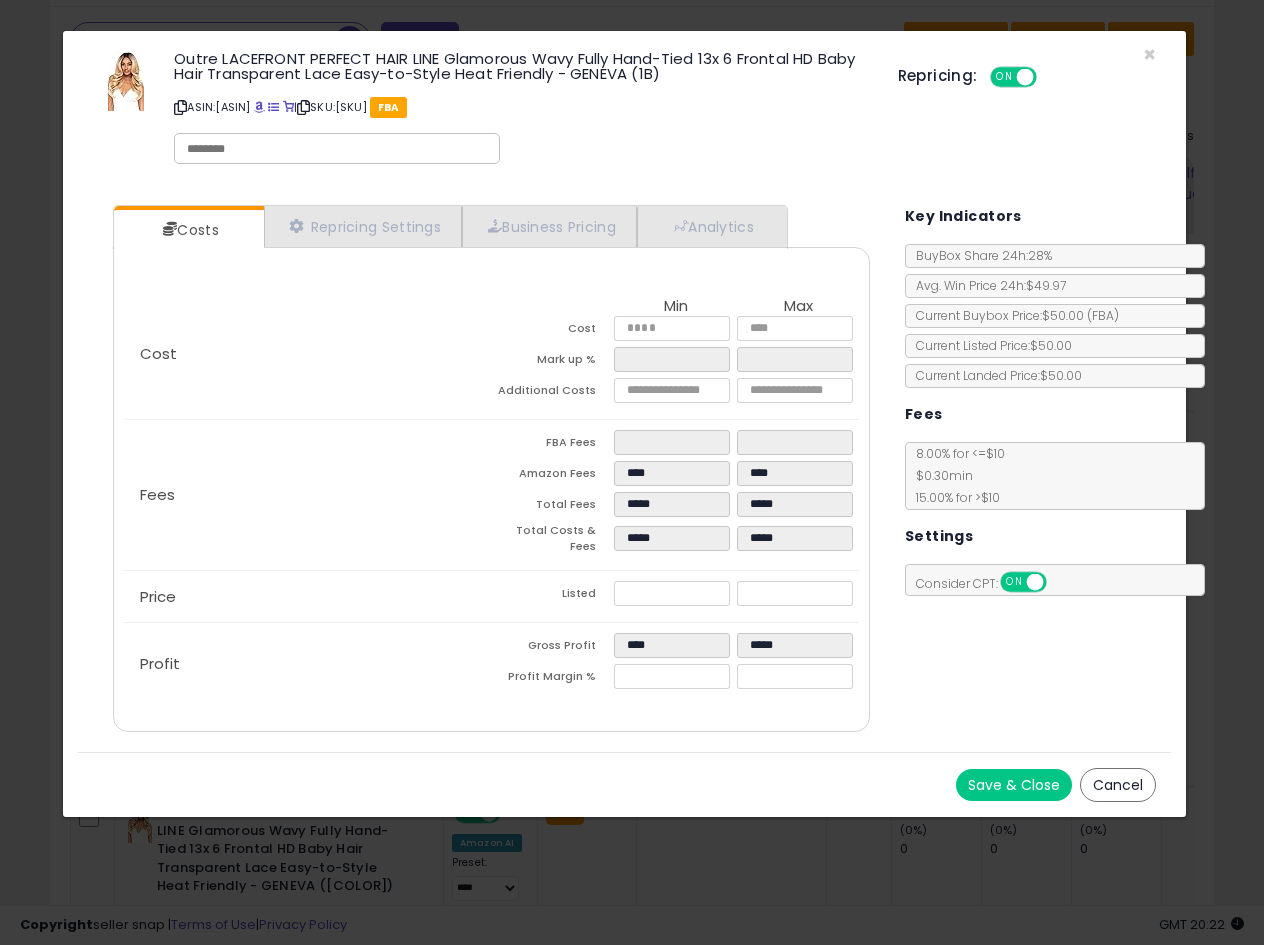 click on "Cancel" at bounding box center (1118, 785) 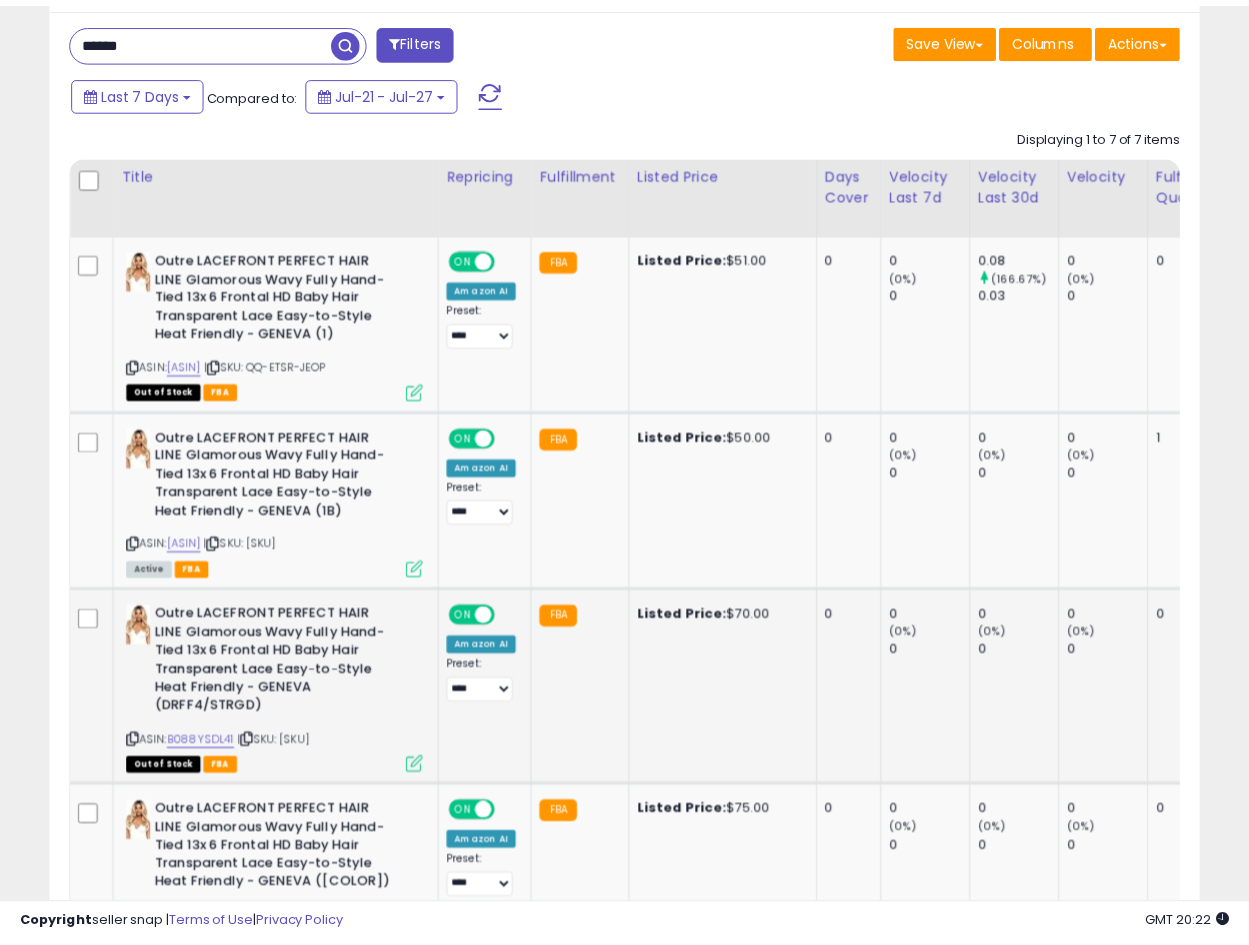 scroll, scrollTop: 410, scrollLeft: 665, axis: both 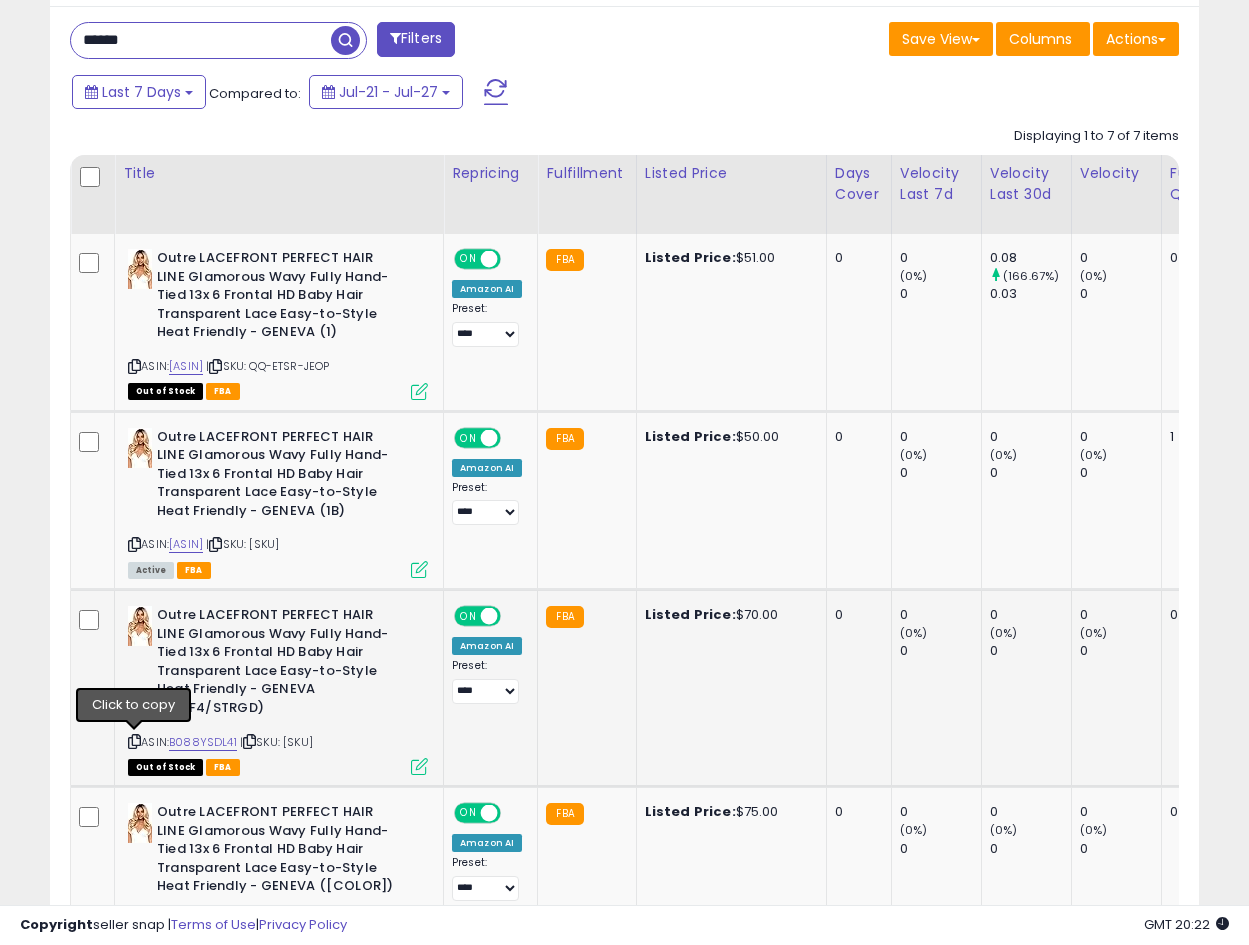 click at bounding box center (134, 741) 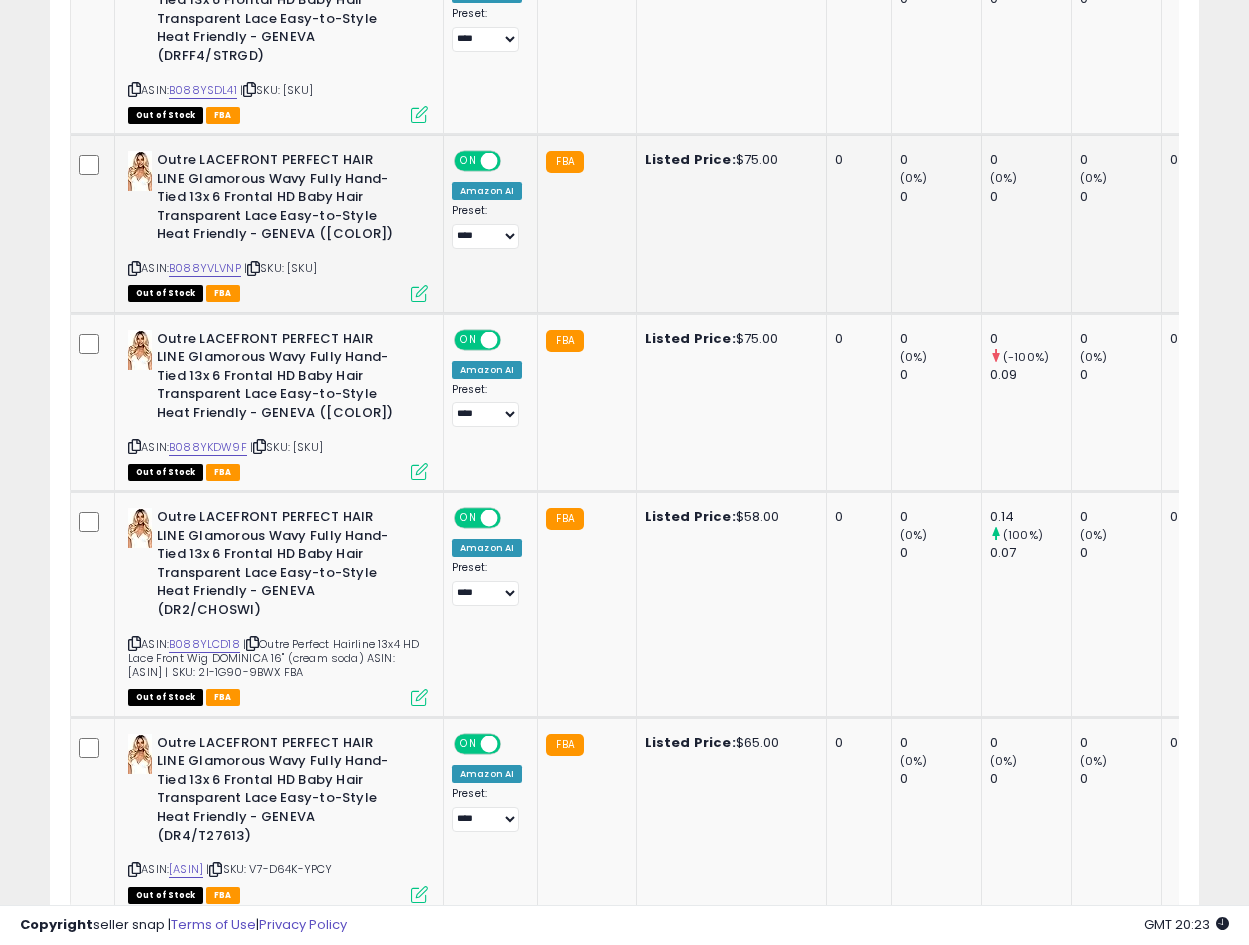 scroll, scrollTop: 1483, scrollLeft: 0, axis: vertical 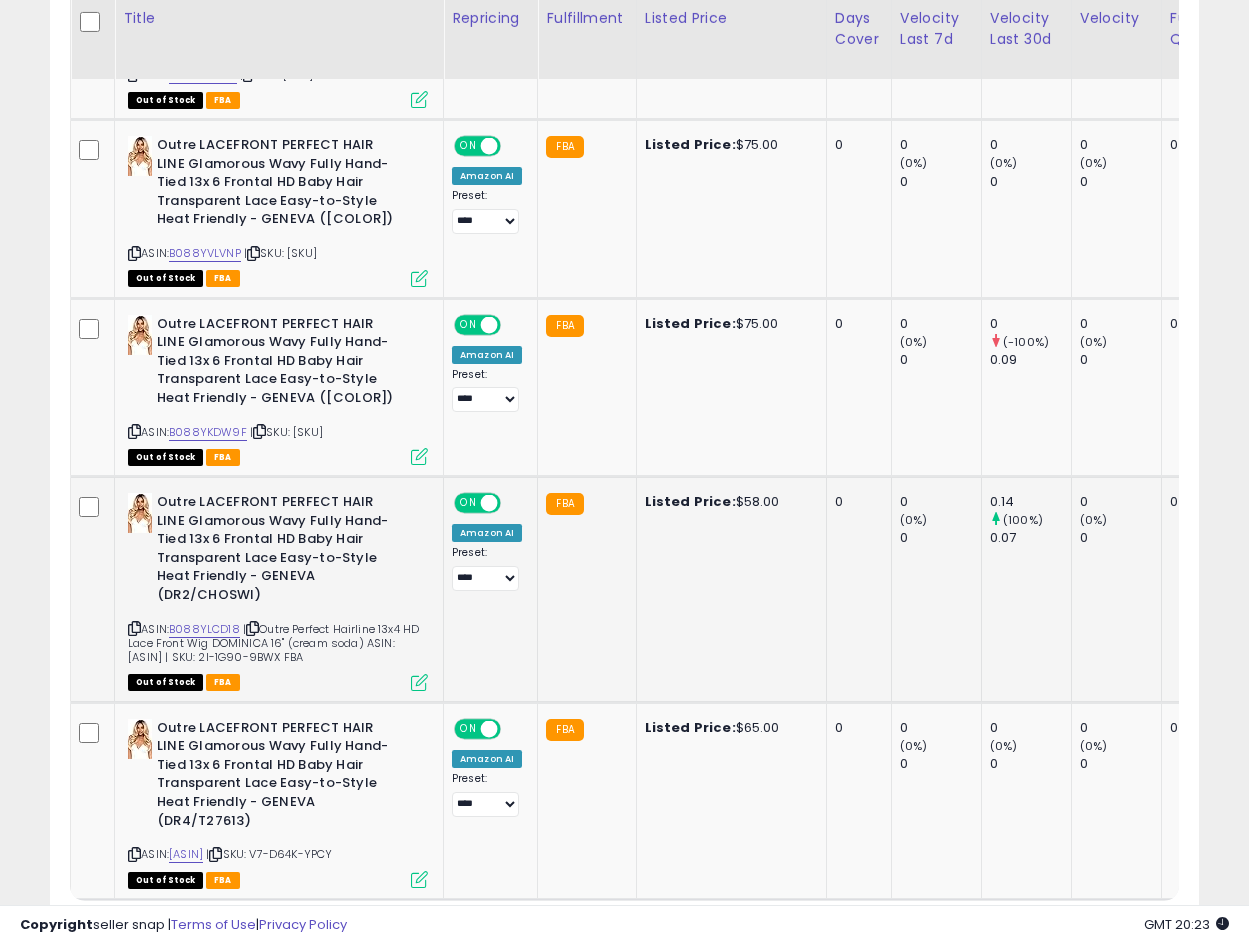 click at bounding box center [134, 628] 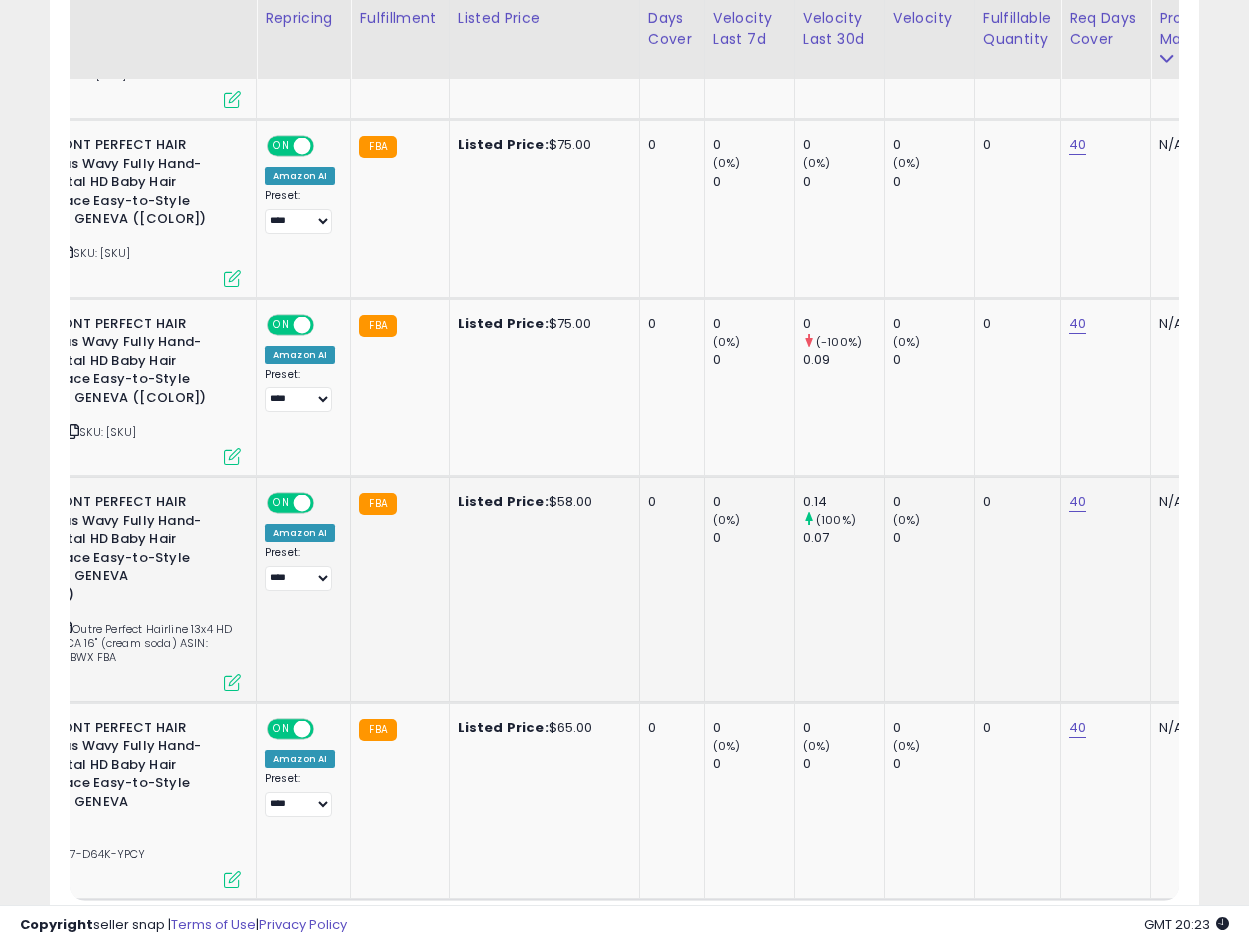 scroll, scrollTop: 0, scrollLeft: 518, axis: horizontal 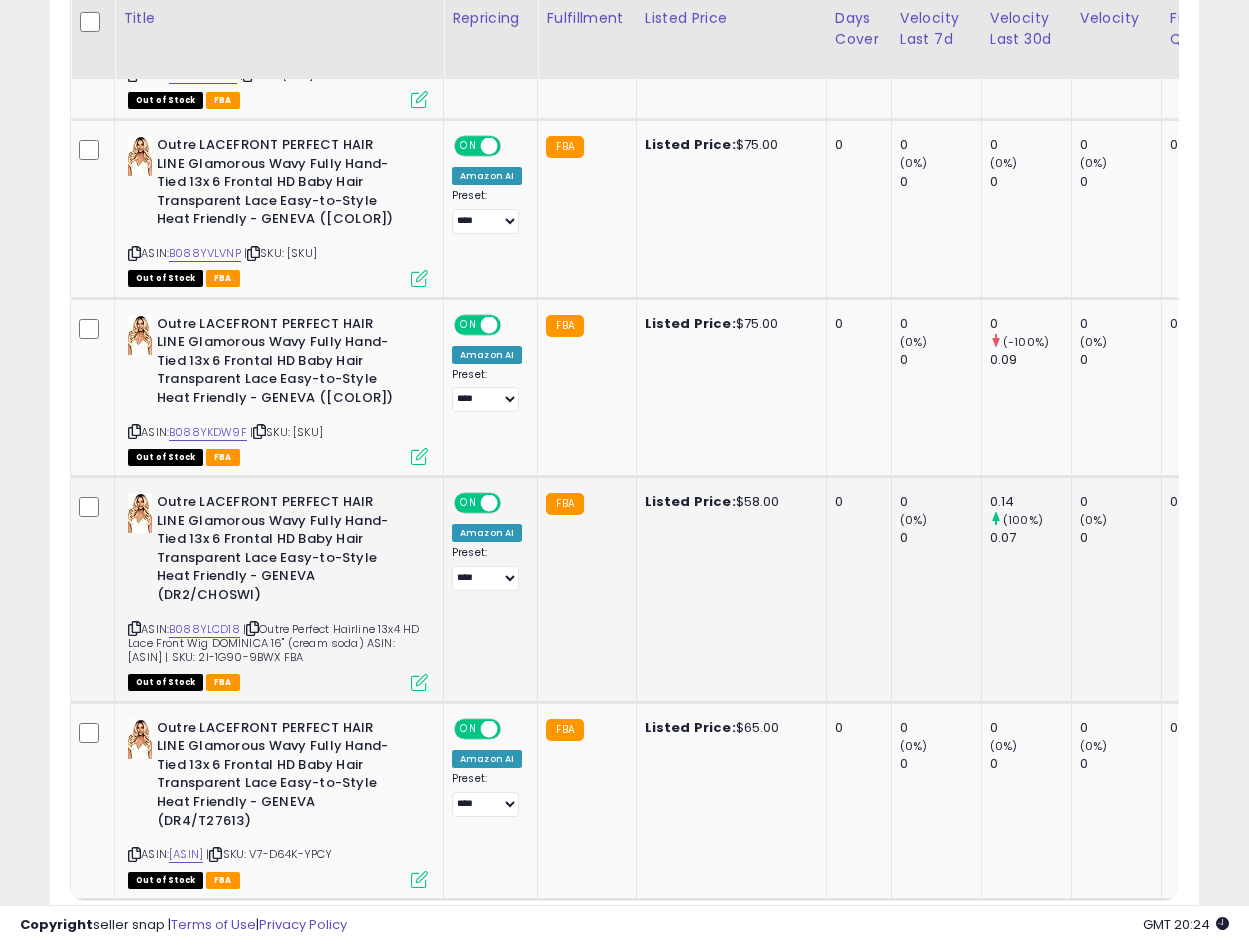 click on "Outre LACEFRONT PERFECT HAIR LINE Glamorous Wavy Fully Hand-Tied 13x 6 Frontal HD Baby Hair Transparent Lace Easy-to-Style Heat Friendly - GENEVA (DR2/CHOSWI)" at bounding box center [278, 551] 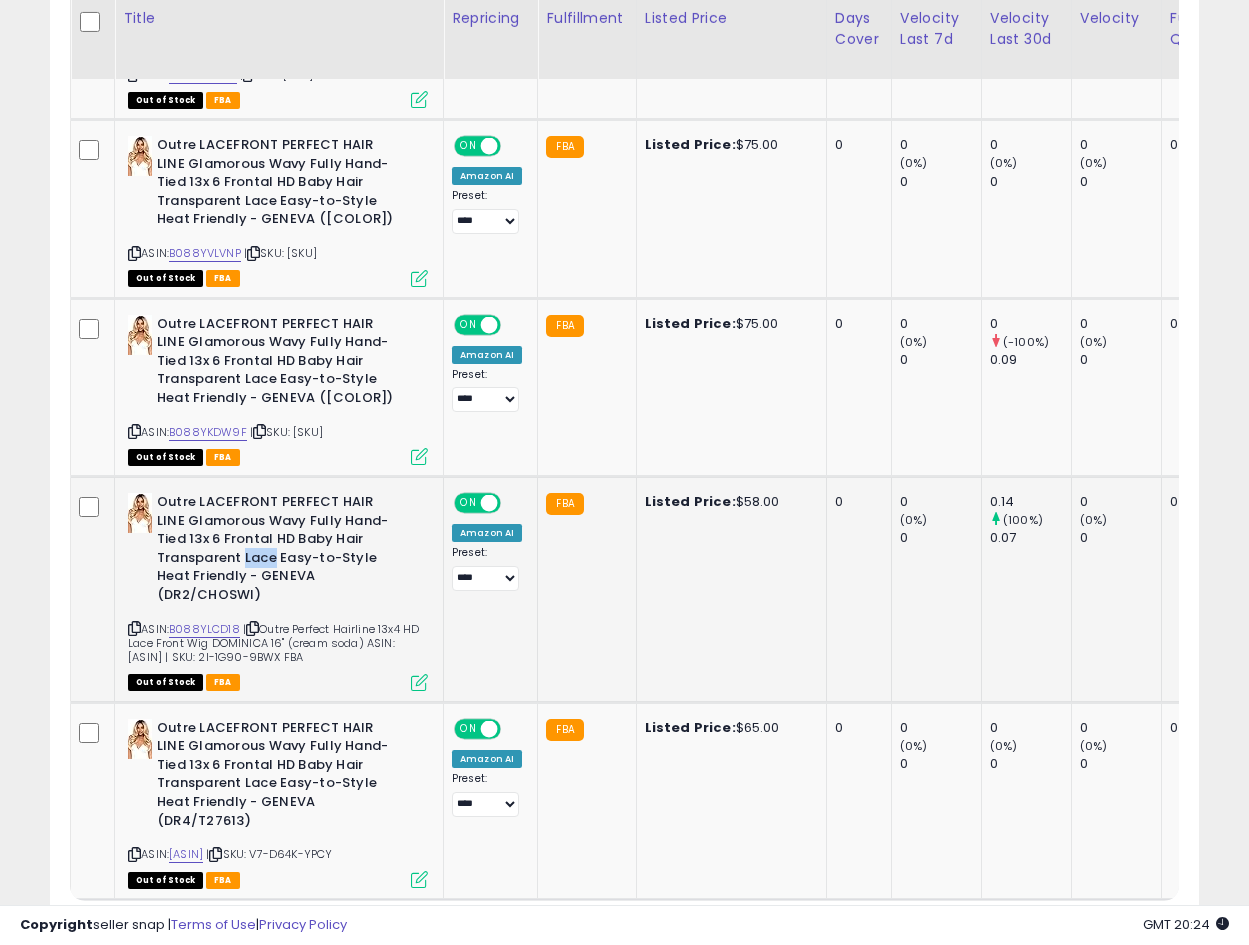 click on "Outre LACEFRONT PERFECT HAIR LINE Glamorous Wavy Fully Hand-Tied 13x 6 Frontal HD Baby Hair Transparent Lace Easy-to-Style Heat Friendly - GENEVA (DR2/CHOSWI)" at bounding box center [278, 551] 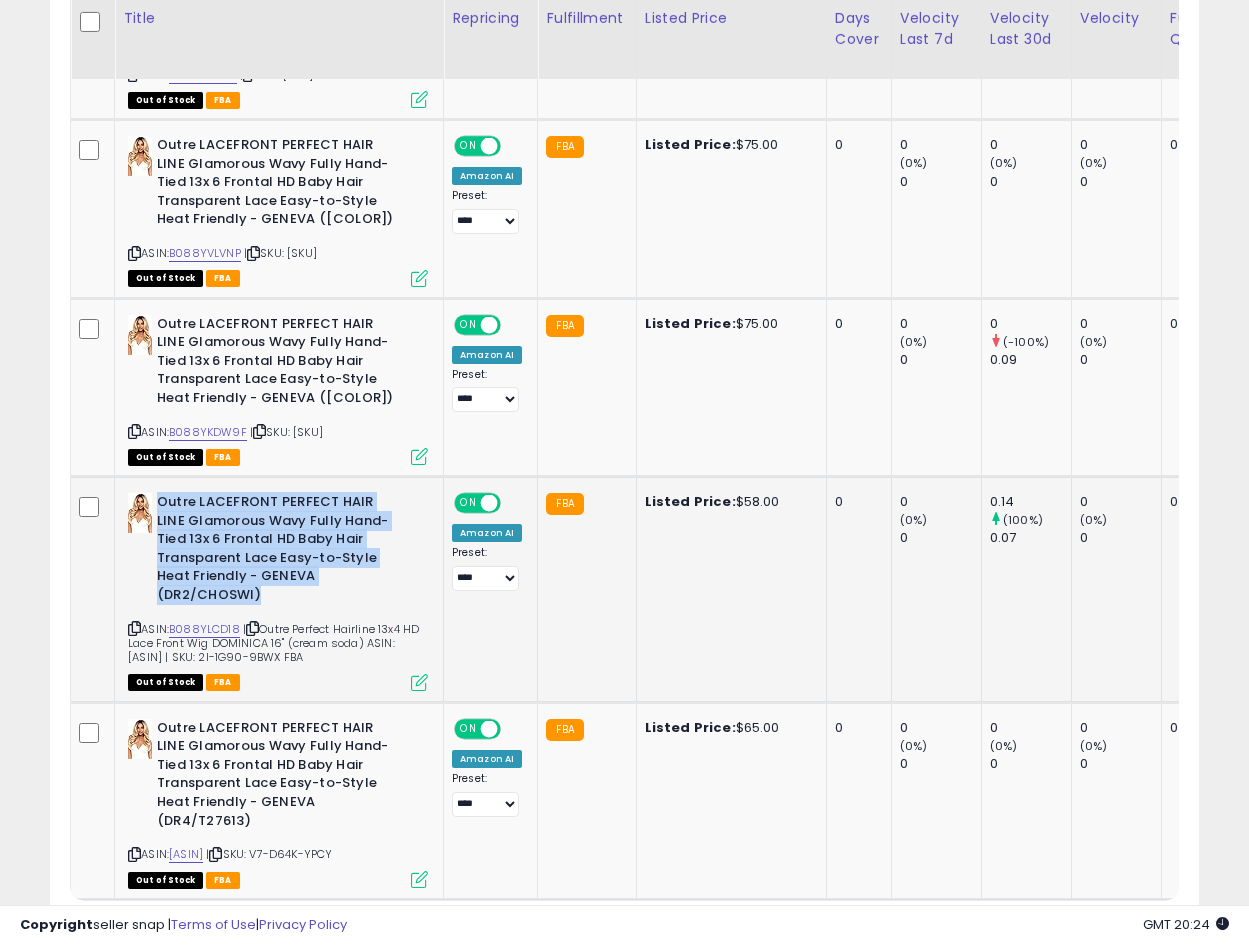 click on "Outre LACEFRONT PERFECT HAIR LINE Glamorous Wavy Fully Hand-Tied 13x 6 Frontal HD Baby Hair Transparent Lace Easy-to-Style Heat Friendly - GENEVA (DR2/CHOSWI)" at bounding box center (278, 551) 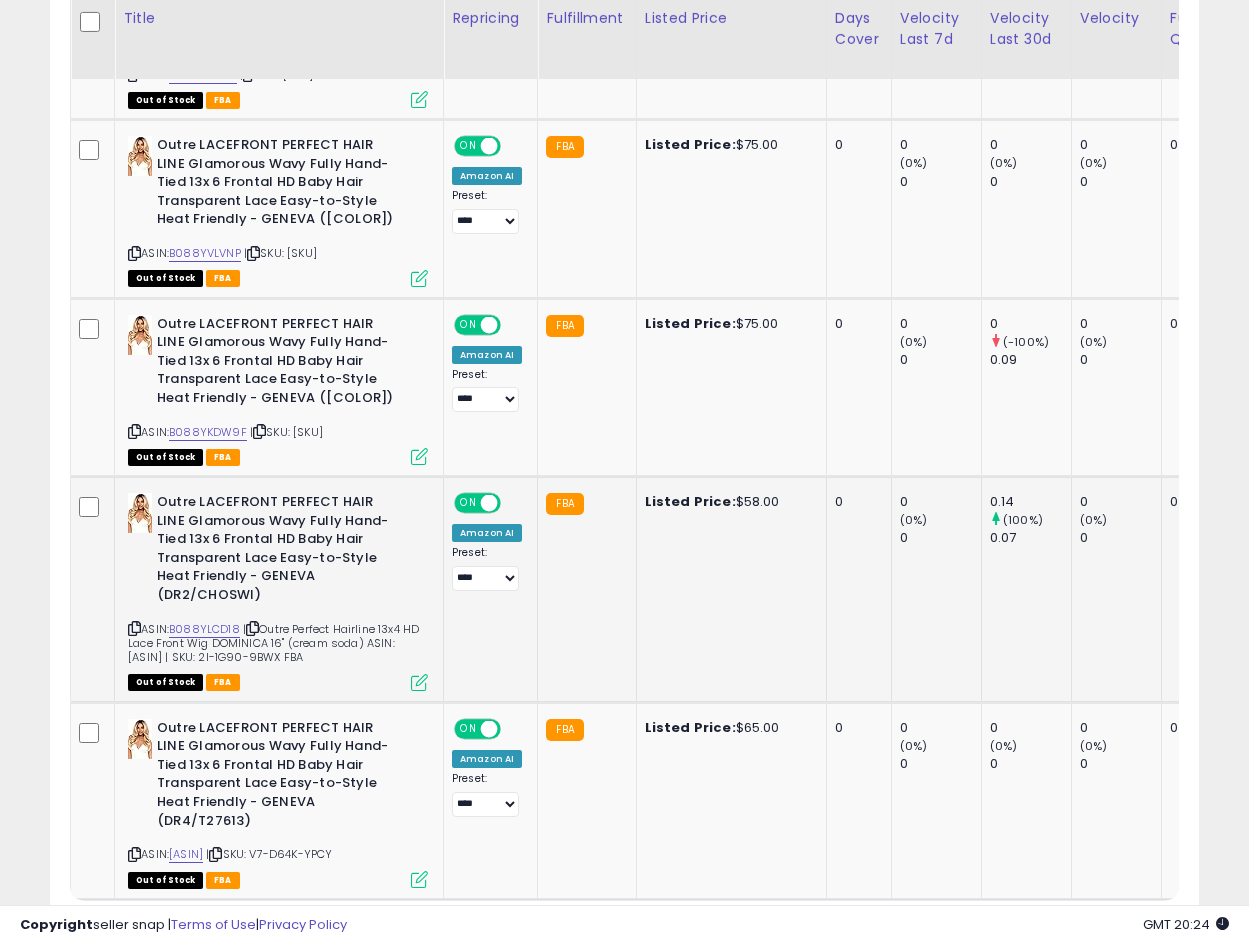 click on "ASIN:  [ASIN]    |   SKU: [SKU] Out of Stock FBA" at bounding box center [278, 591] 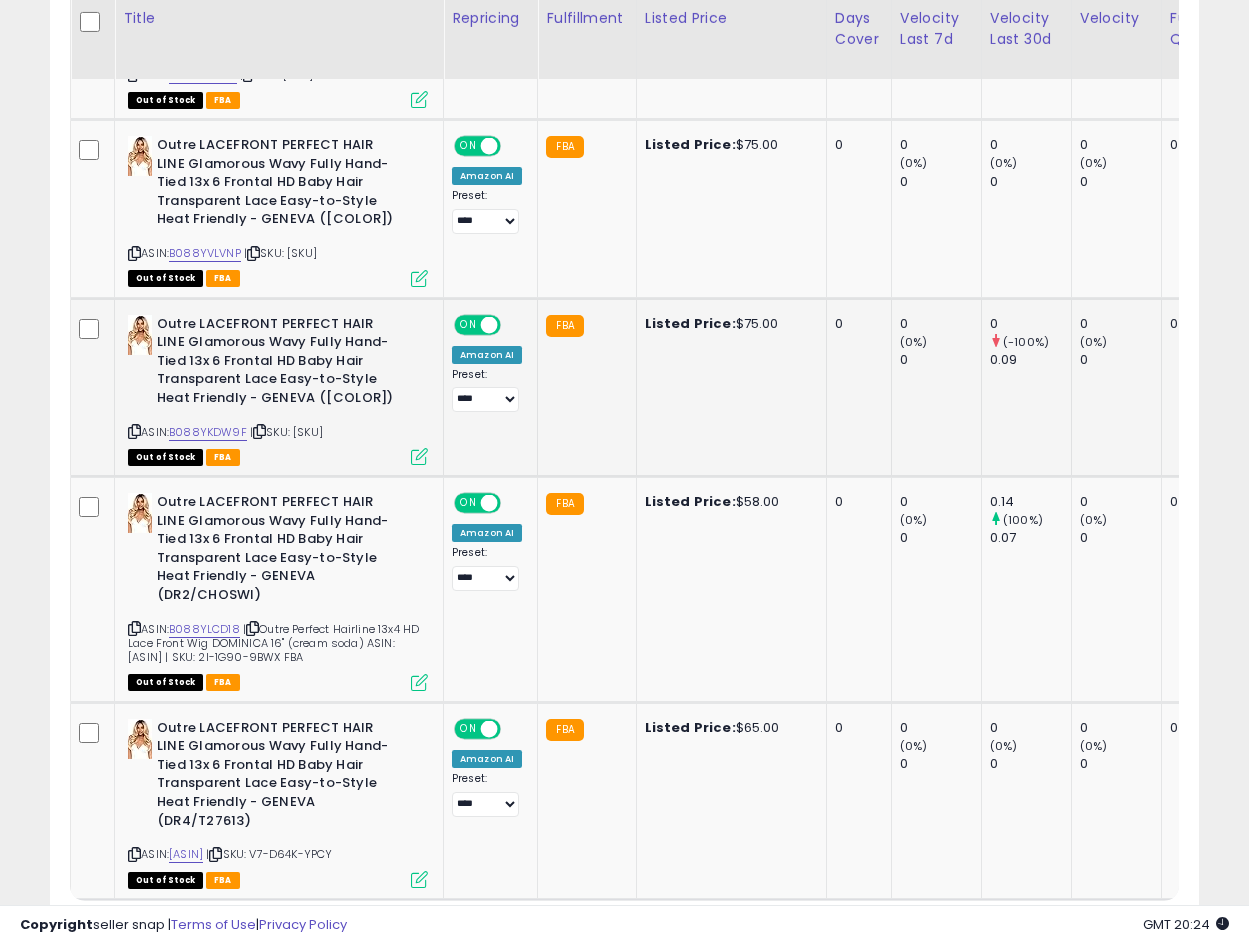 click on "ASIN:  [ASIN]    |   SKU: EU-0L86-B8DA Out of Stock FBA" at bounding box center [278, 389] 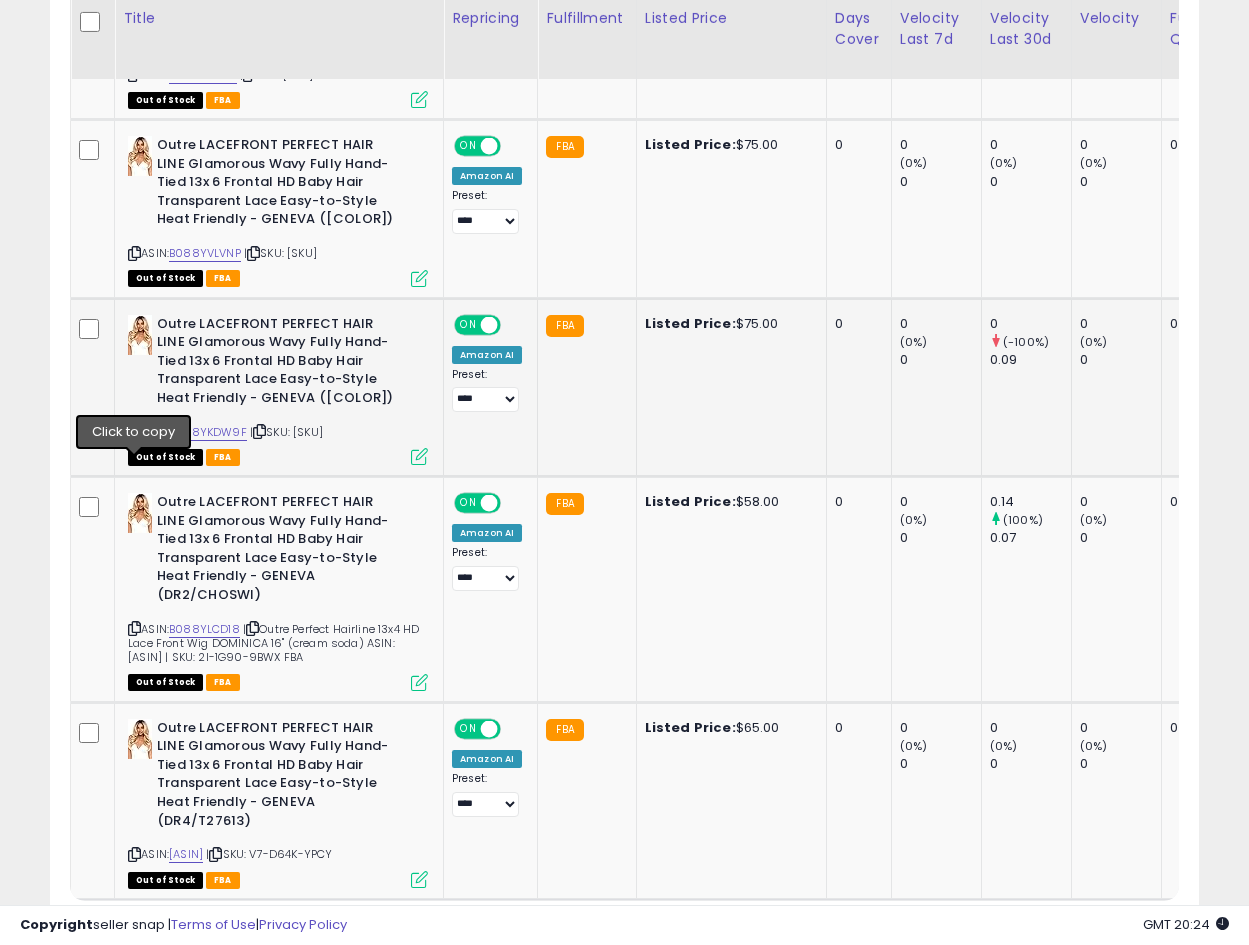 click on "Outre LACEFRONT PERFECT HAIR LINE Glamorous Wavy Fully Hand-Tied 13x 6 Frontal HD Baby Hair Transparent Lace Easy-to-Style Heat Friendly - GENEVA (DRFF2/CHERRD)  ASIN:  [ASIN]    |   SKU: EU-0L86-B8DA Out of Stock FBA" at bounding box center (275, 389) 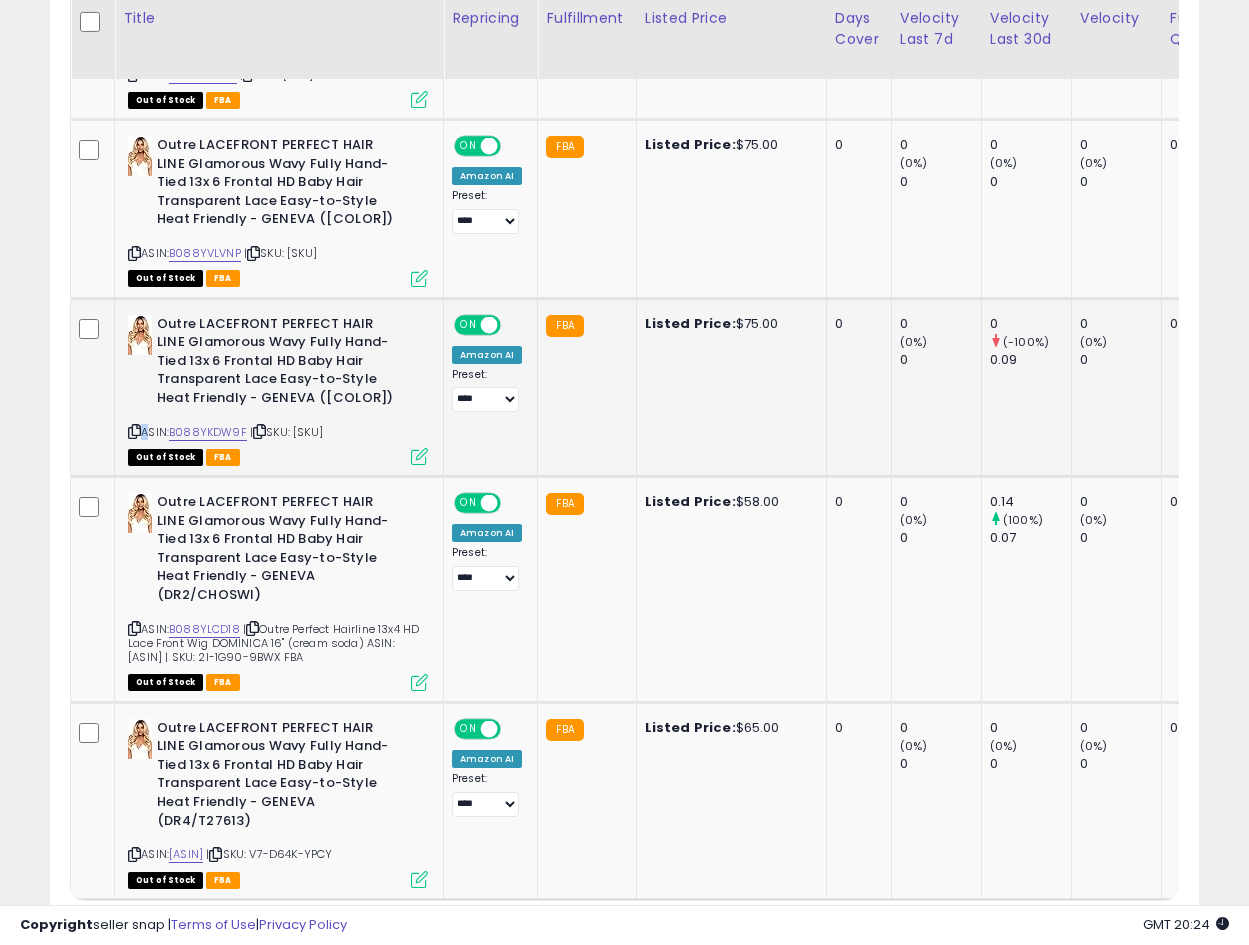 click at bounding box center [134, 431] 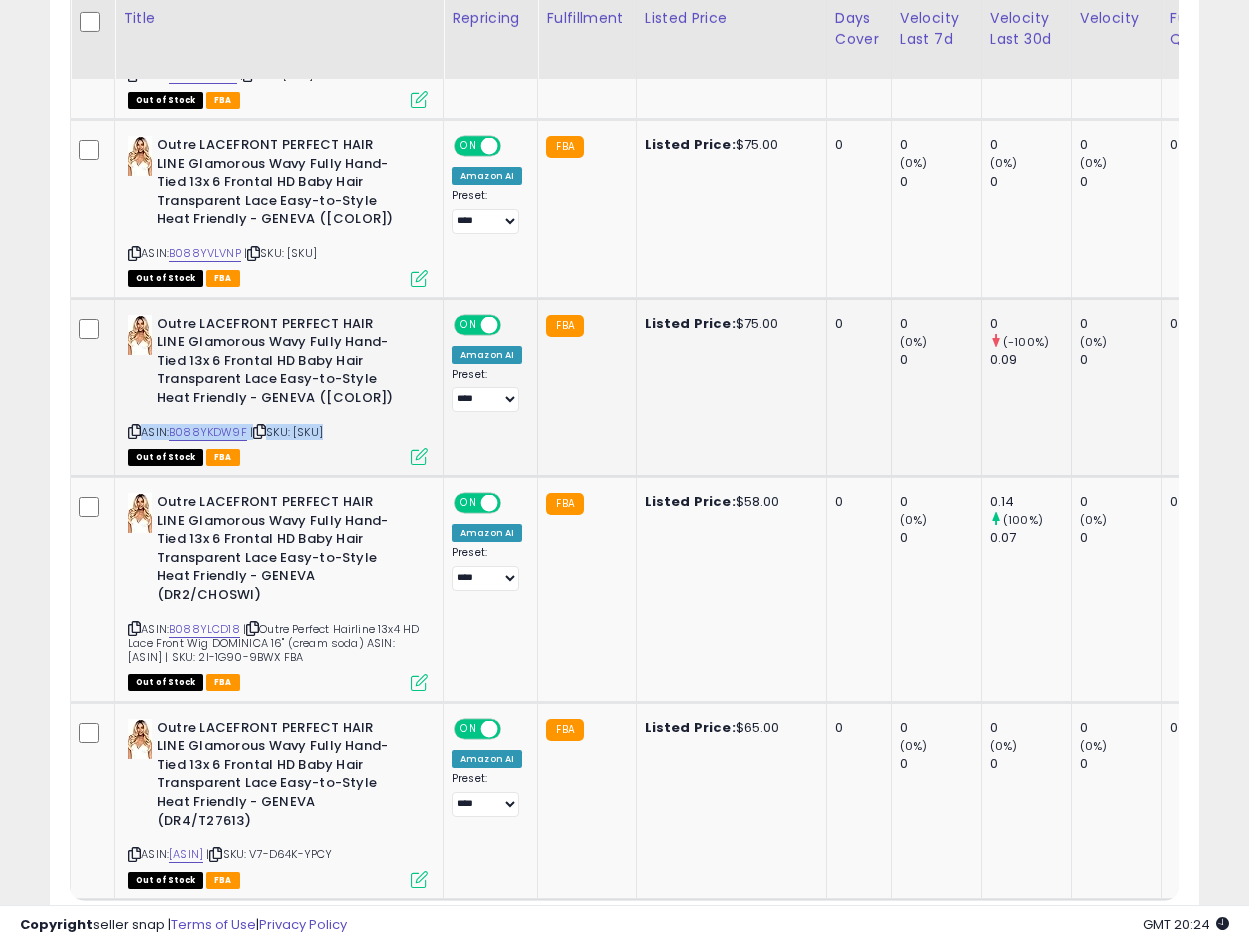click at bounding box center (134, 431) 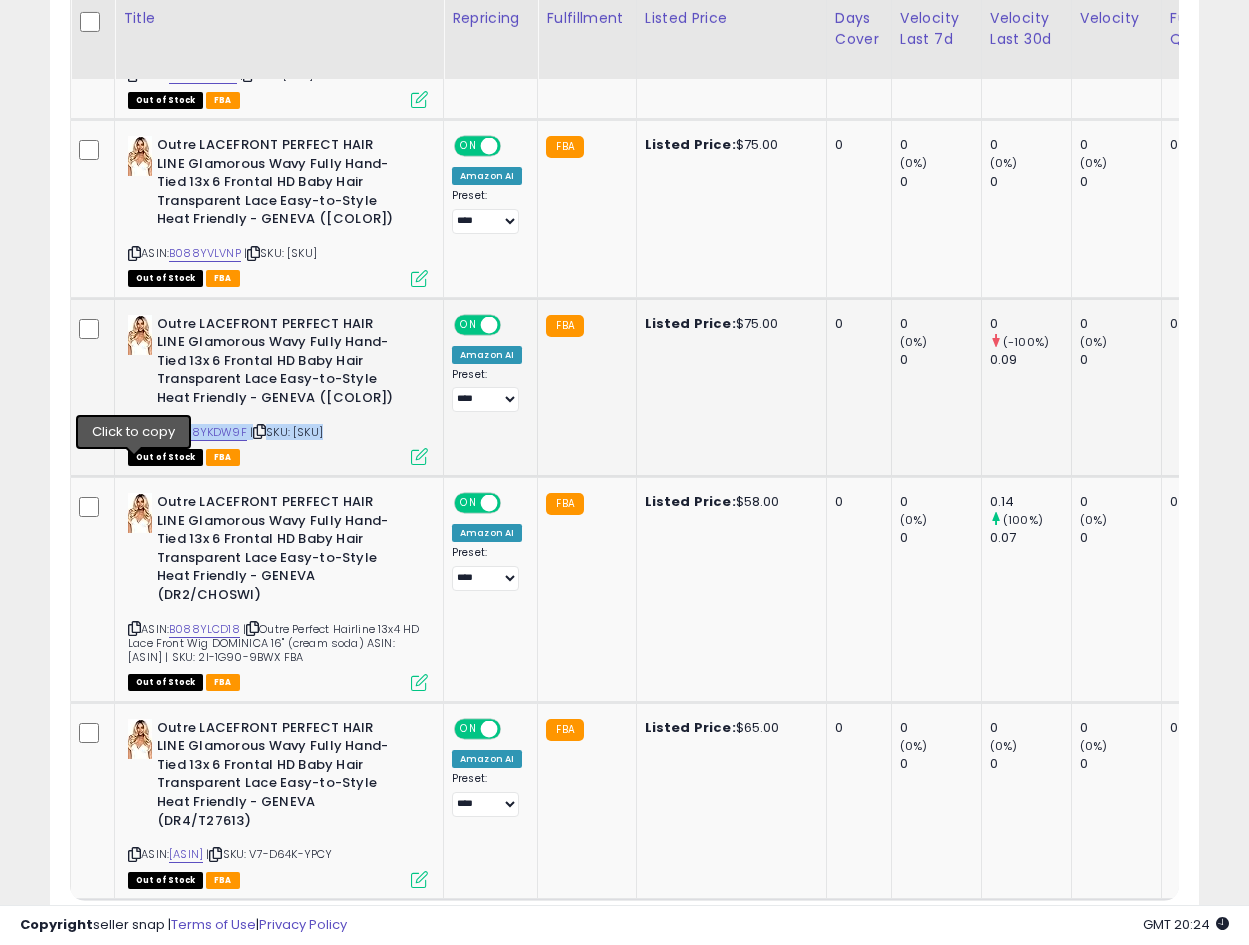 click at bounding box center [134, 431] 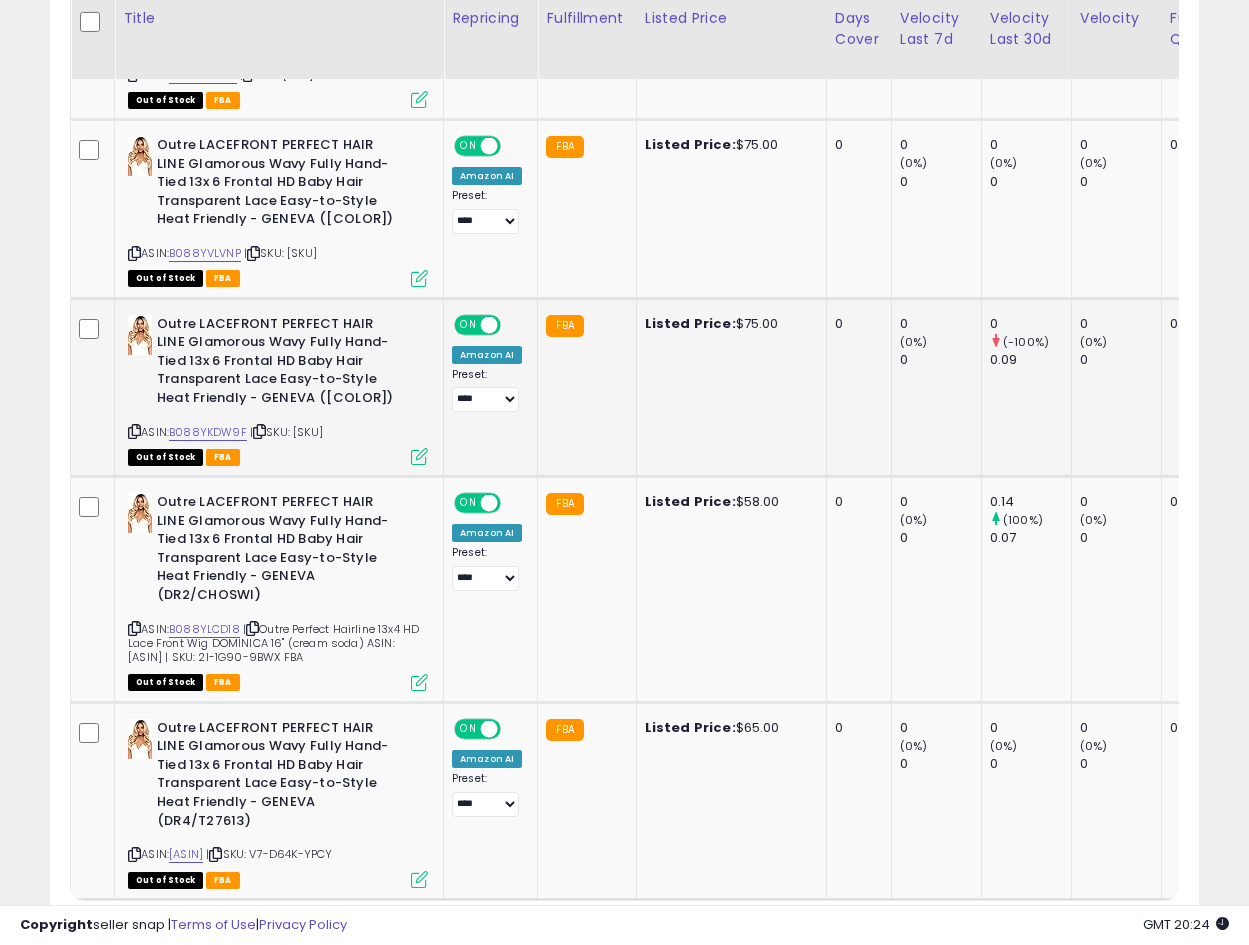 click on "Outre LACEFRONT PERFECT HAIR LINE Glamorous Wavy Fully Hand-Tied 13x 6 Frontal HD Baby Hair Transparent Lace Easy-to-Style Heat Friendly - GENEVA ([COLOR])" at bounding box center [278, 364] 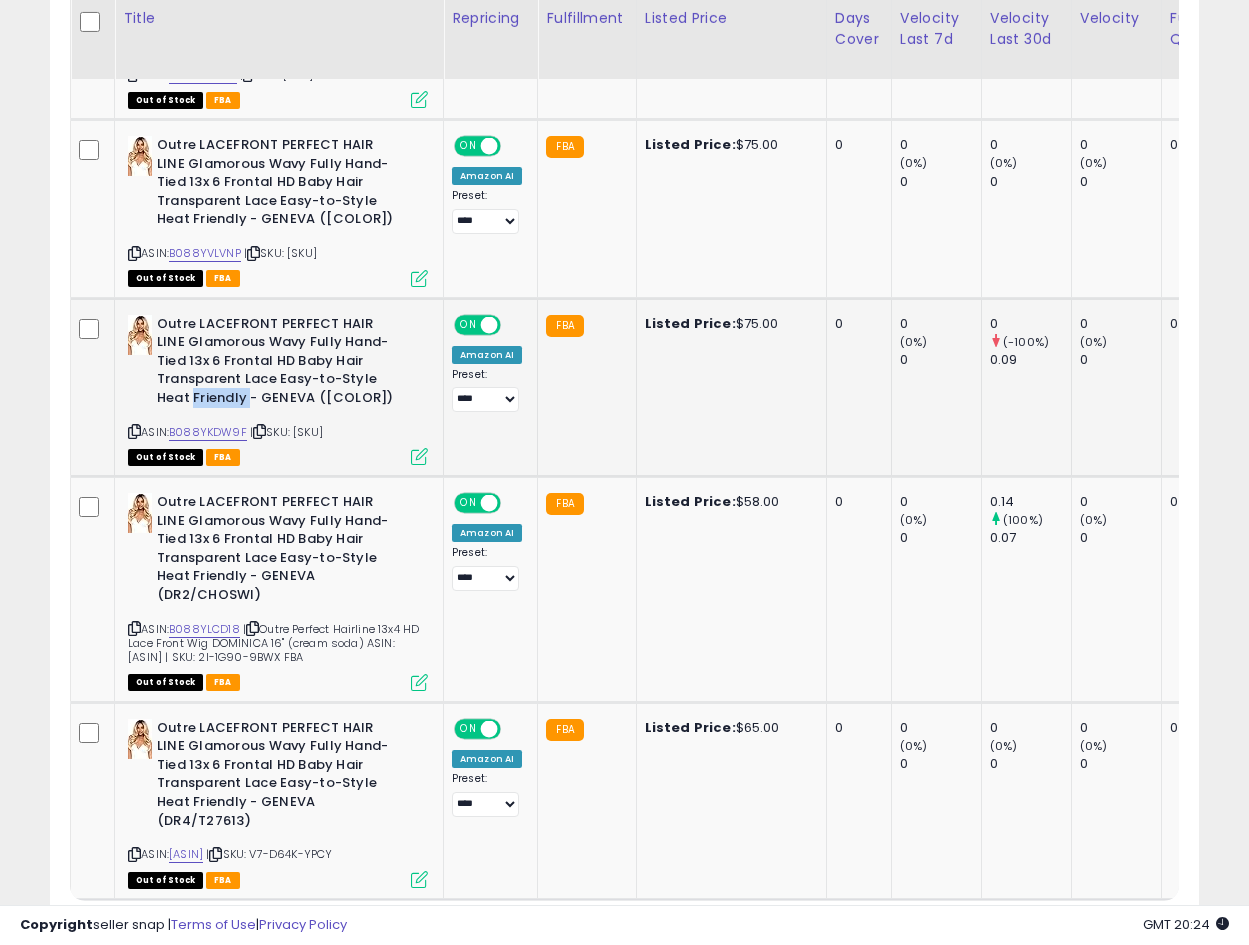 click on "Outre LACEFRONT PERFECT HAIR LINE Glamorous Wavy Fully Hand-Tied 13x 6 Frontal HD Baby Hair Transparent Lace Easy-to-Style Heat Friendly - GENEVA ([COLOR])" at bounding box center (278, 364) 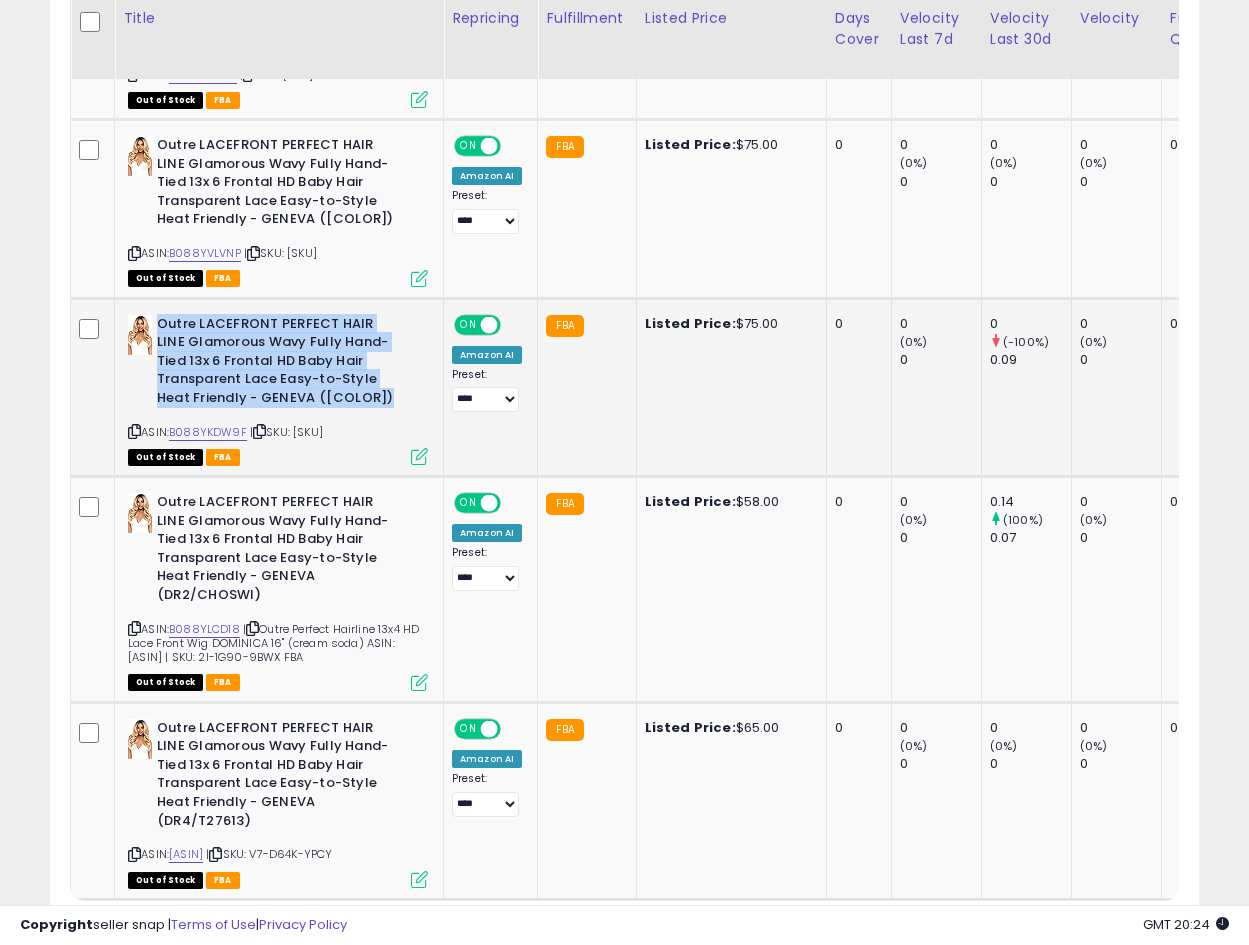 click on "Outre LACEFRONT PERFECT HAIR LINE Glamorous Wavy Fully Hand-Tied 13x 6 Frontal HD Baby Hair Transparent Lace Easy-to-Style Heat Friendly - GENEVA ([COLOR])" at bounding box center (278, 364) 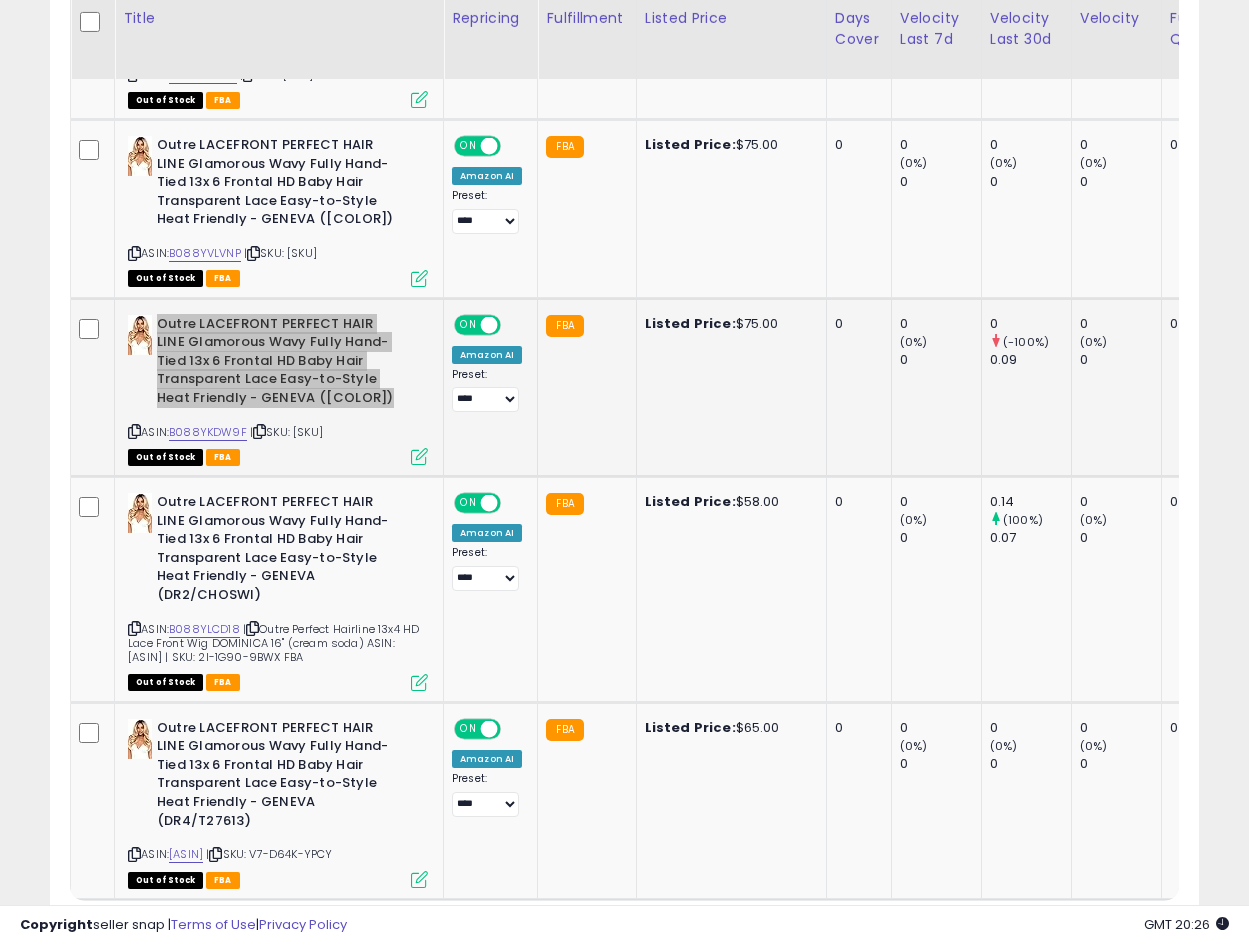 scroll, scrollTop: 0, scrollLeft: 760, axis: horizontal 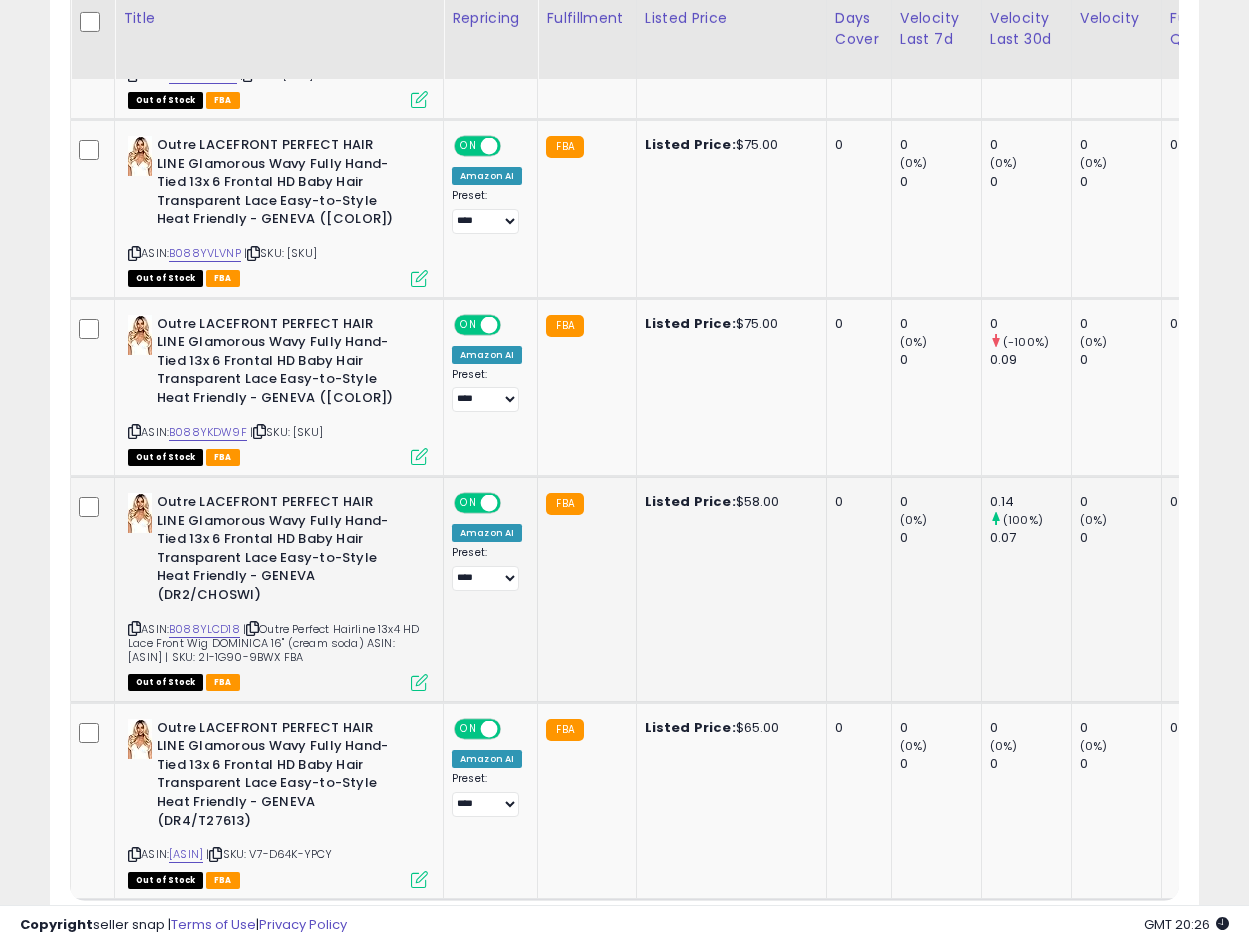click on "Outre LACEFRONT PERFECT HAIR LINE Glamorous Wavy Fully Hand-Tied 13x 6 Frontal HD Baby Hair Transparent Lace Easy-to-Style Heat Friendly - GENEVA (DR2/CHOSWI)" at bounding box center [278, 551] 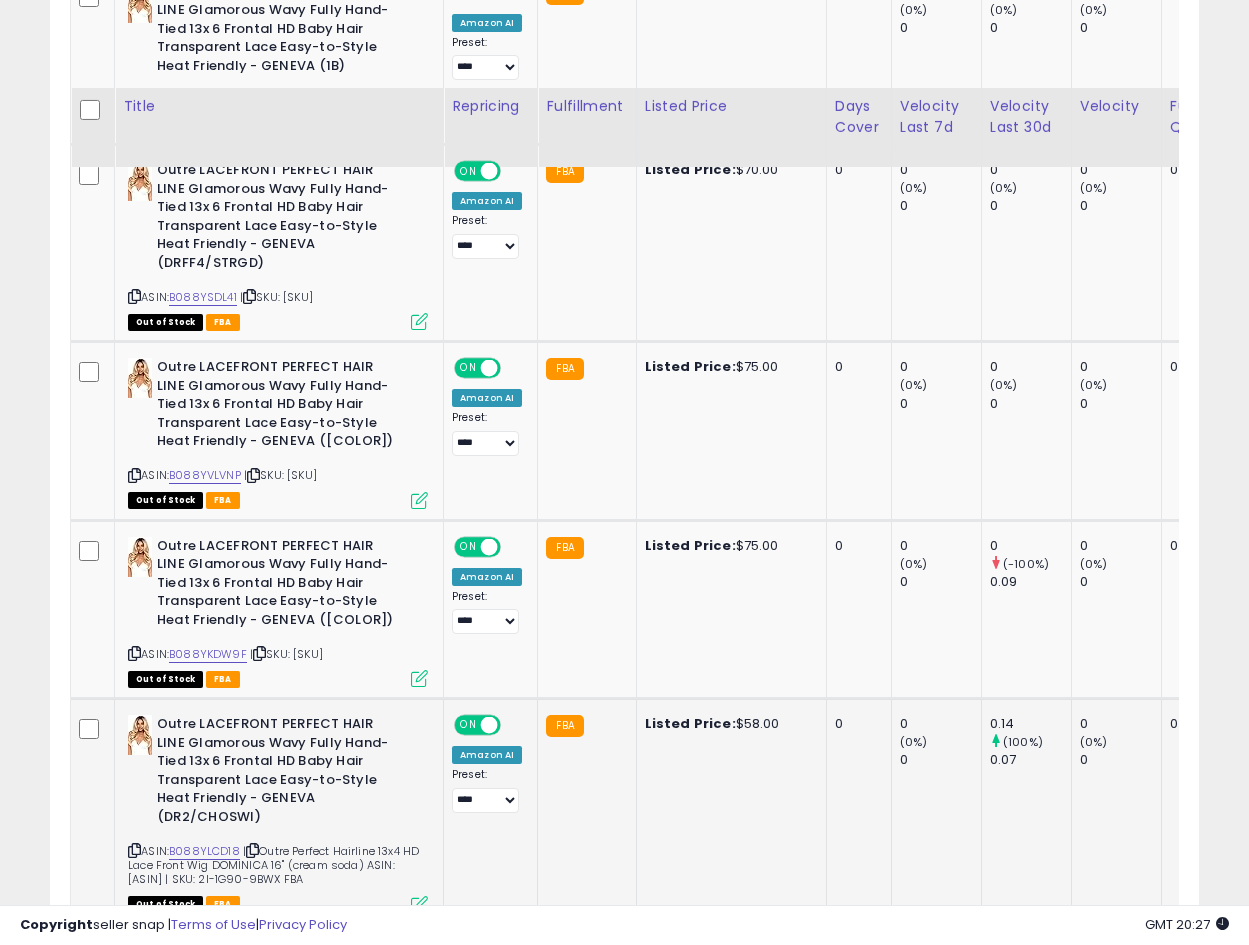 scroll, scrollTop: 1216, scrollLeft: 0, axis: vertical 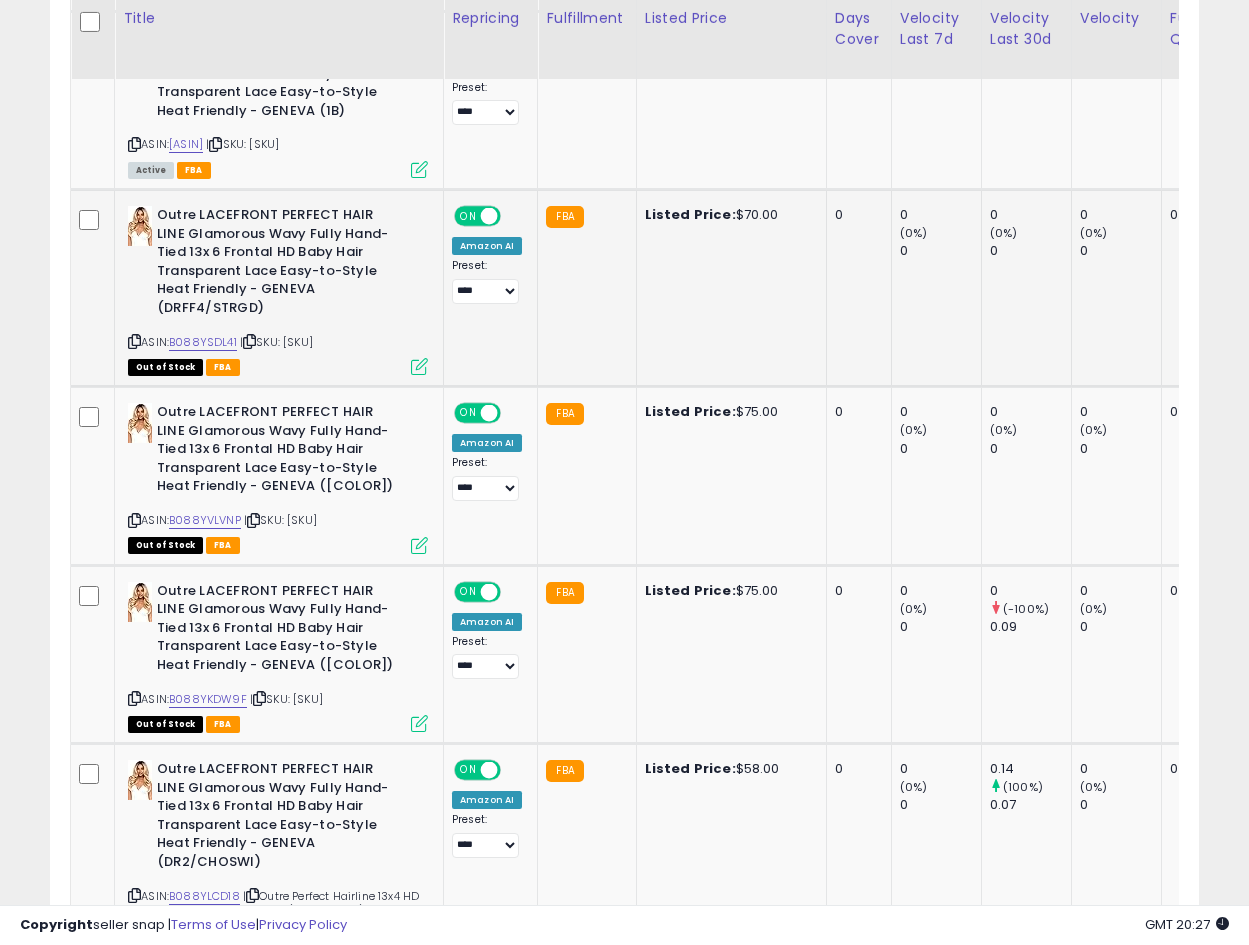 click at bounding box center (134, 341) 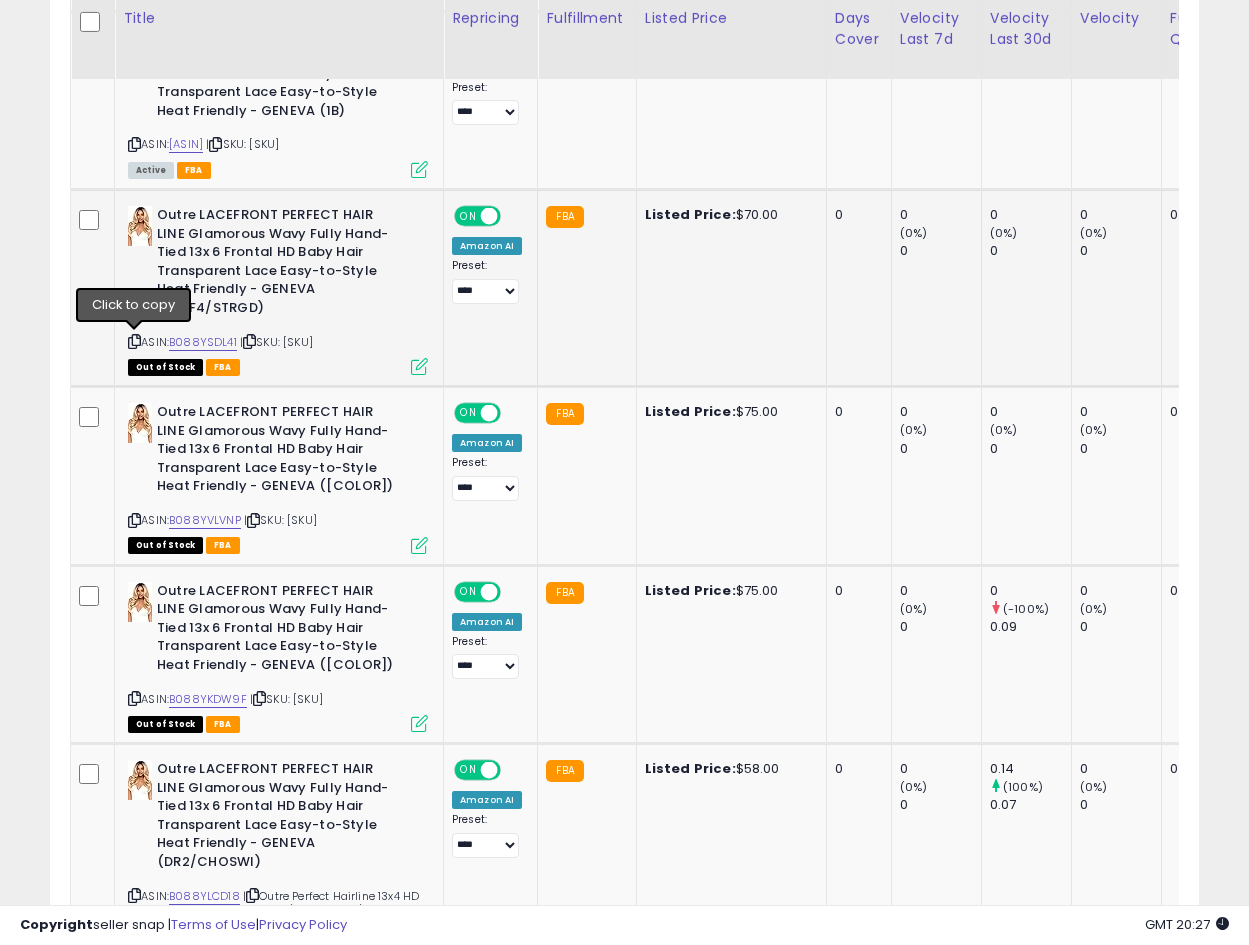 click at bounding box center [134, 341] 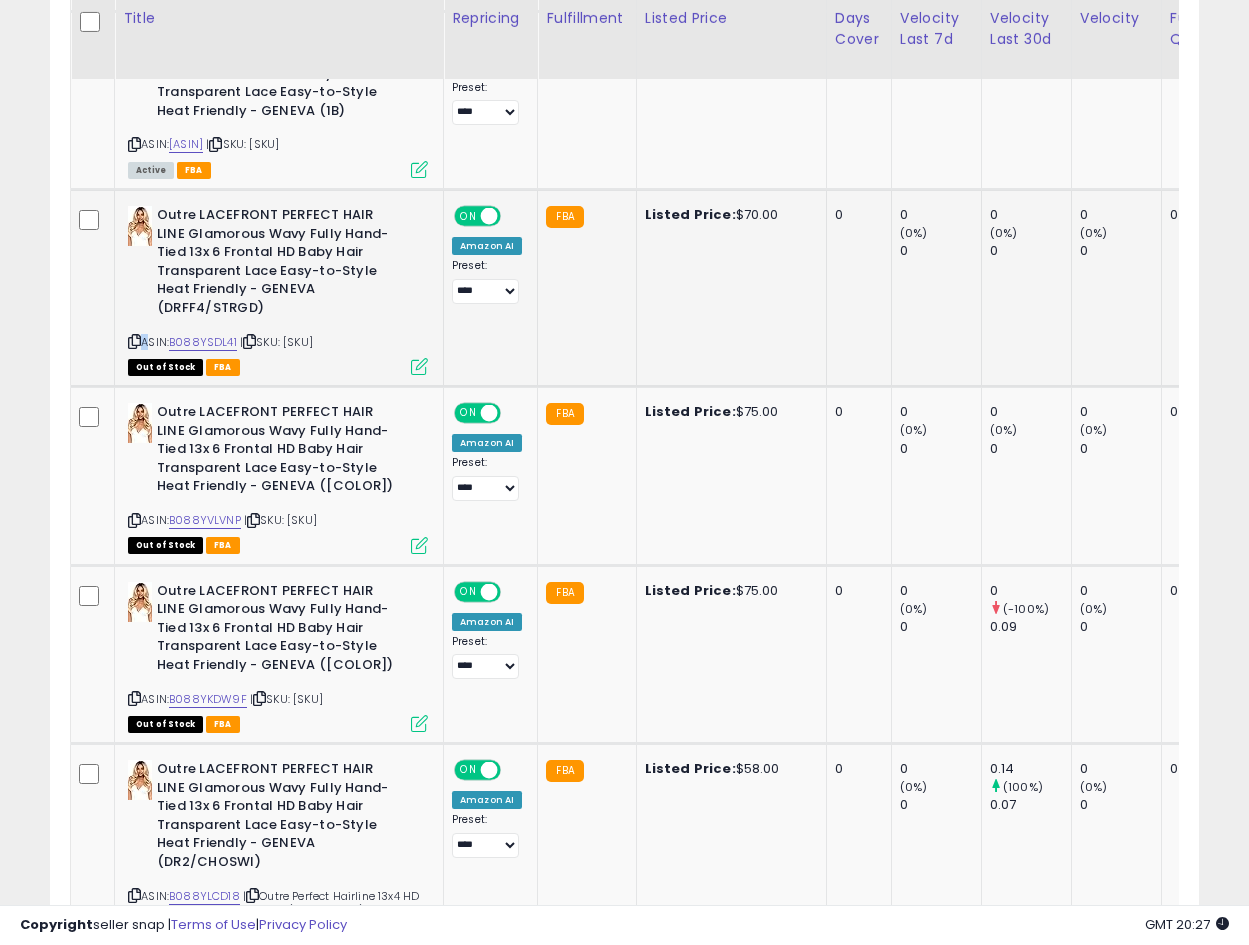 click at bounding box center (134, 341) 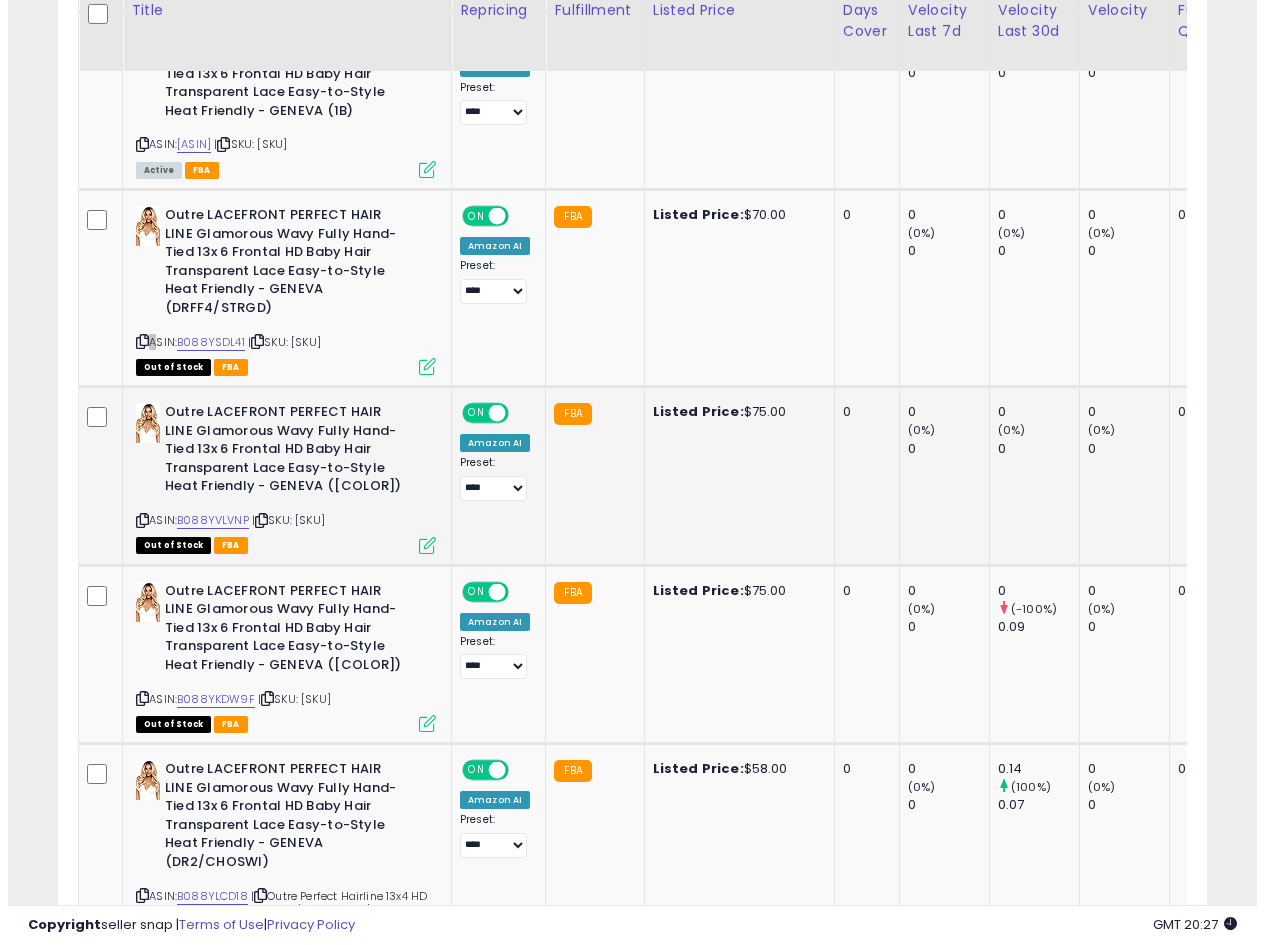scroll, scrollTop: 1083, scrollLeft: 0, axis: vertical 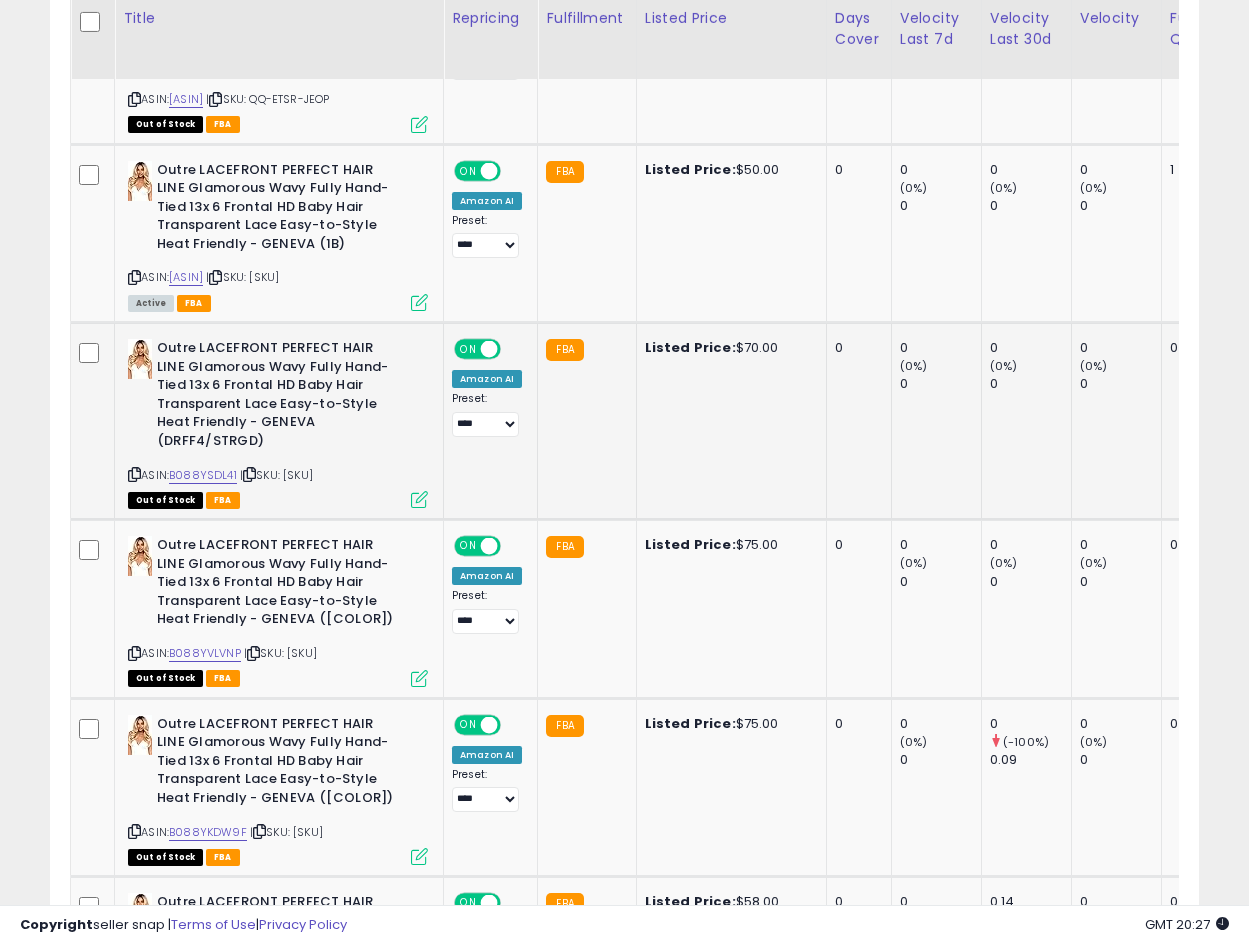 click on "Outre LACEFRONT PERFECT HAIR LINE Glamorous Wavy Fully Hand-Tied 13x 6 Frontal HD Baby Hair Transparent Lace Easy-to-Style Heat Friendly - GENEVA (DRFF4/STRGD)" at bounding box center [278, 397] 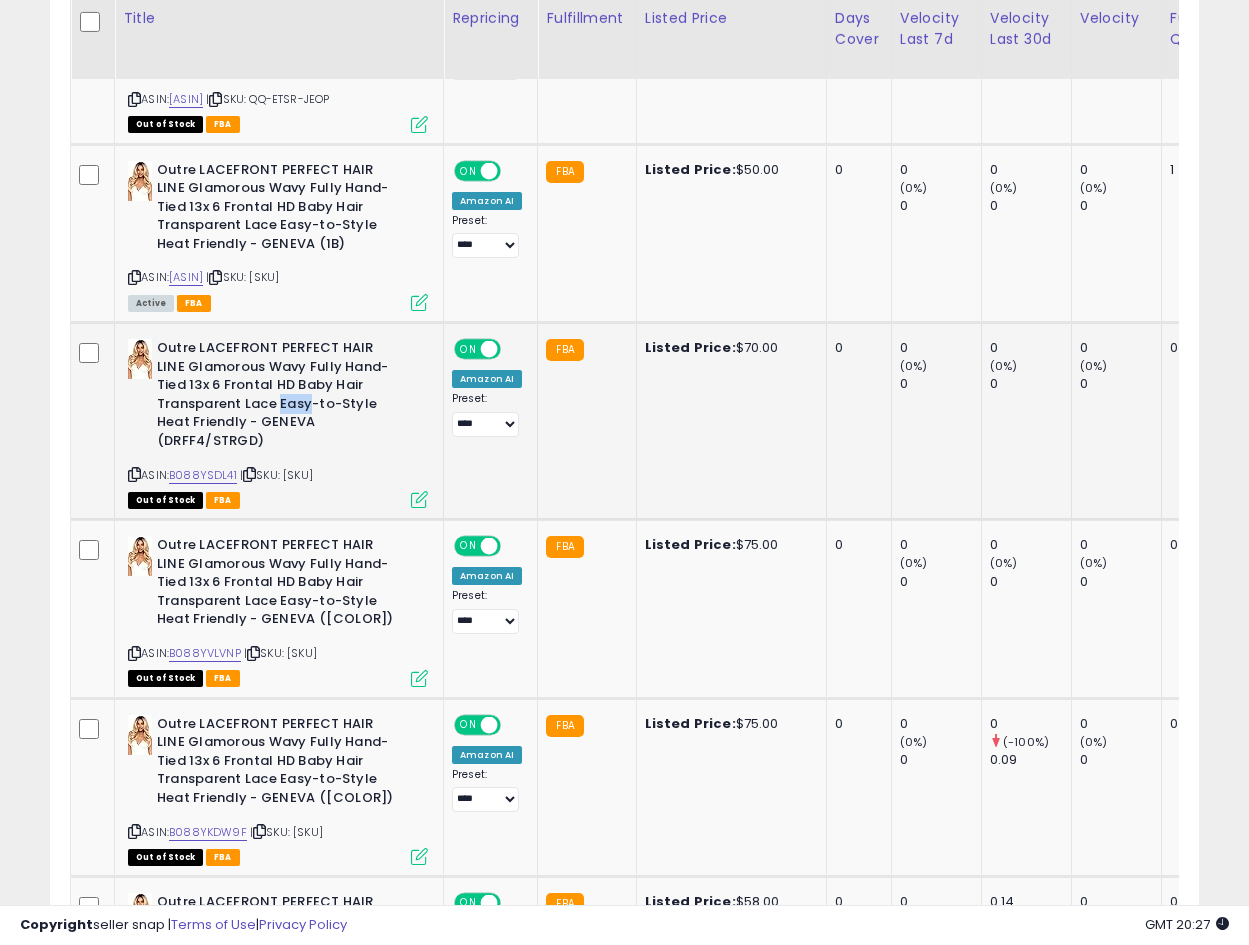 click on "Outre LACEFRONT PERFECT HAIR LINE Glamorous Wavy Fully Hand-Tied 13x 6 Frontal HD Baby Hair Transparent Lace Easy-to-Style Heat Friendly - GENEVA (DRFF4/STRGD)" at bounding box center [278, 397] 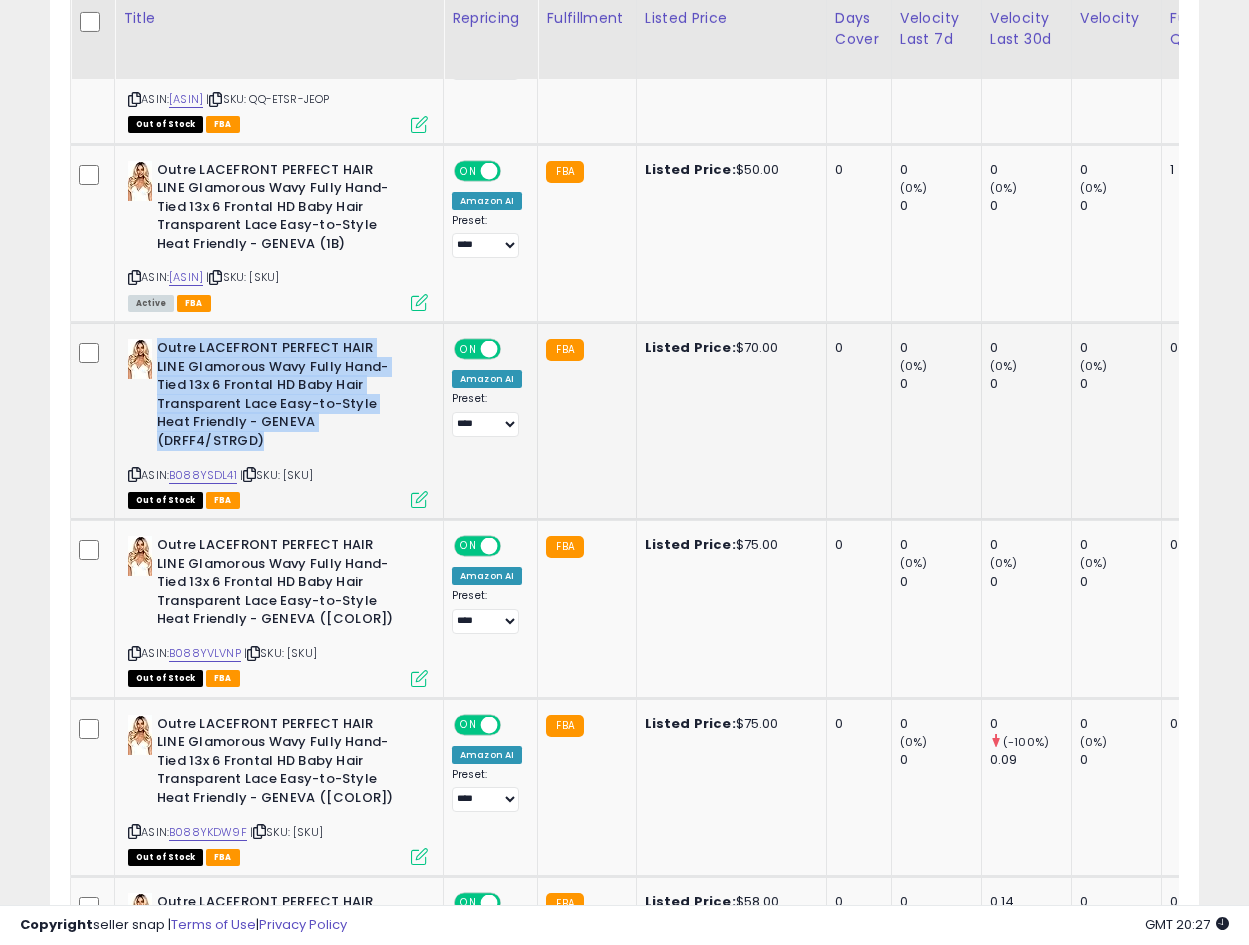 click on "Outre LACEFRONT PERFECT HAIR LINE Glamorous Wavy Fully Hand-Tied 13x 6 Frontal HD Baby Hair Transparent Lace Easy-to-Style Heat Friendly - GENEVA (DRFF4/STRGD)" at bounding box center (278, 397) 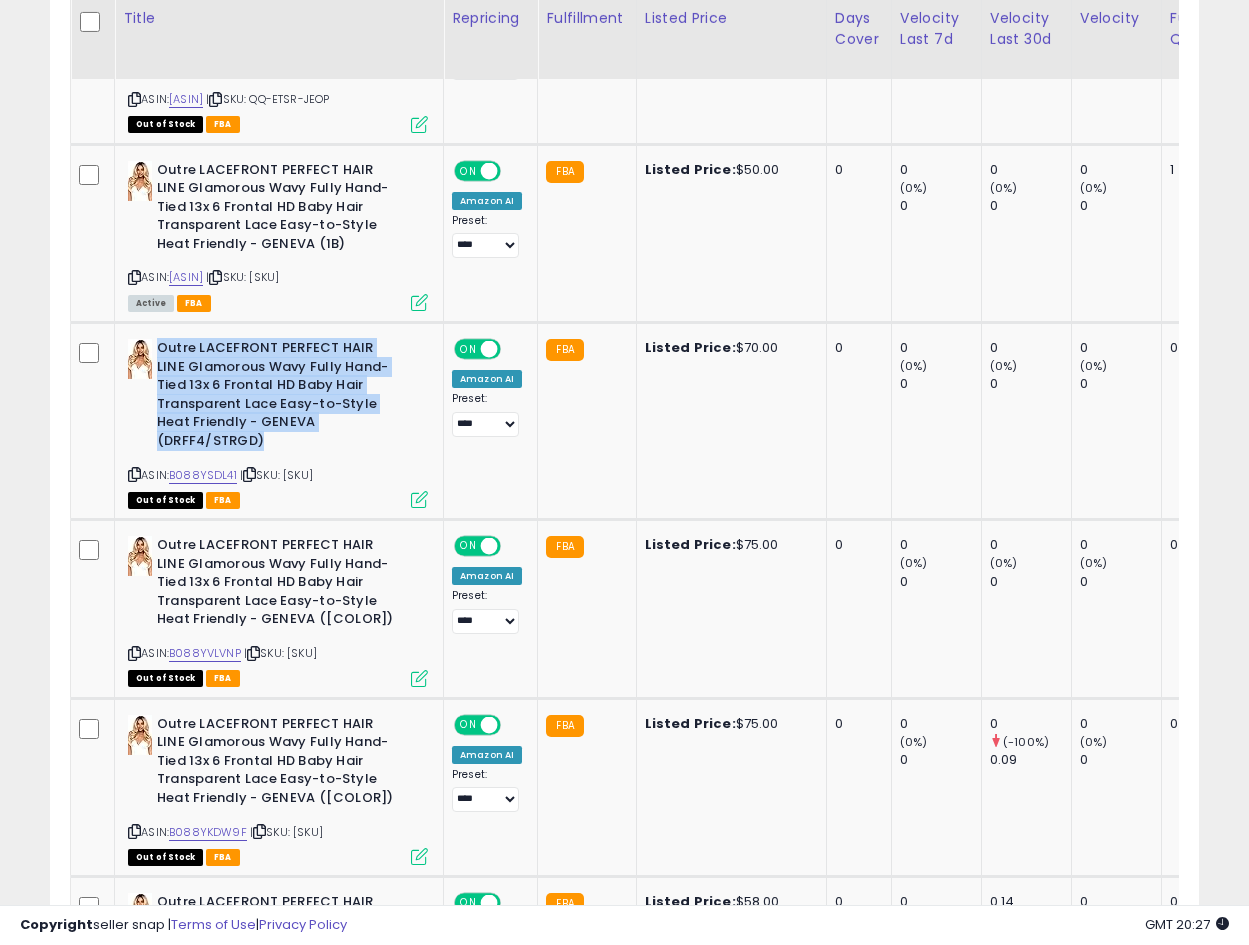 copy on "Outre LACEFRONT PERFECT HAIR LINE Glamorous Wavy Fully Hand-Tied 13x 6 Frontal HD Baby Hair Transparent Lace Easy-to-Style Heat Friendly - GENEVA (DRFF4/STRGD)" 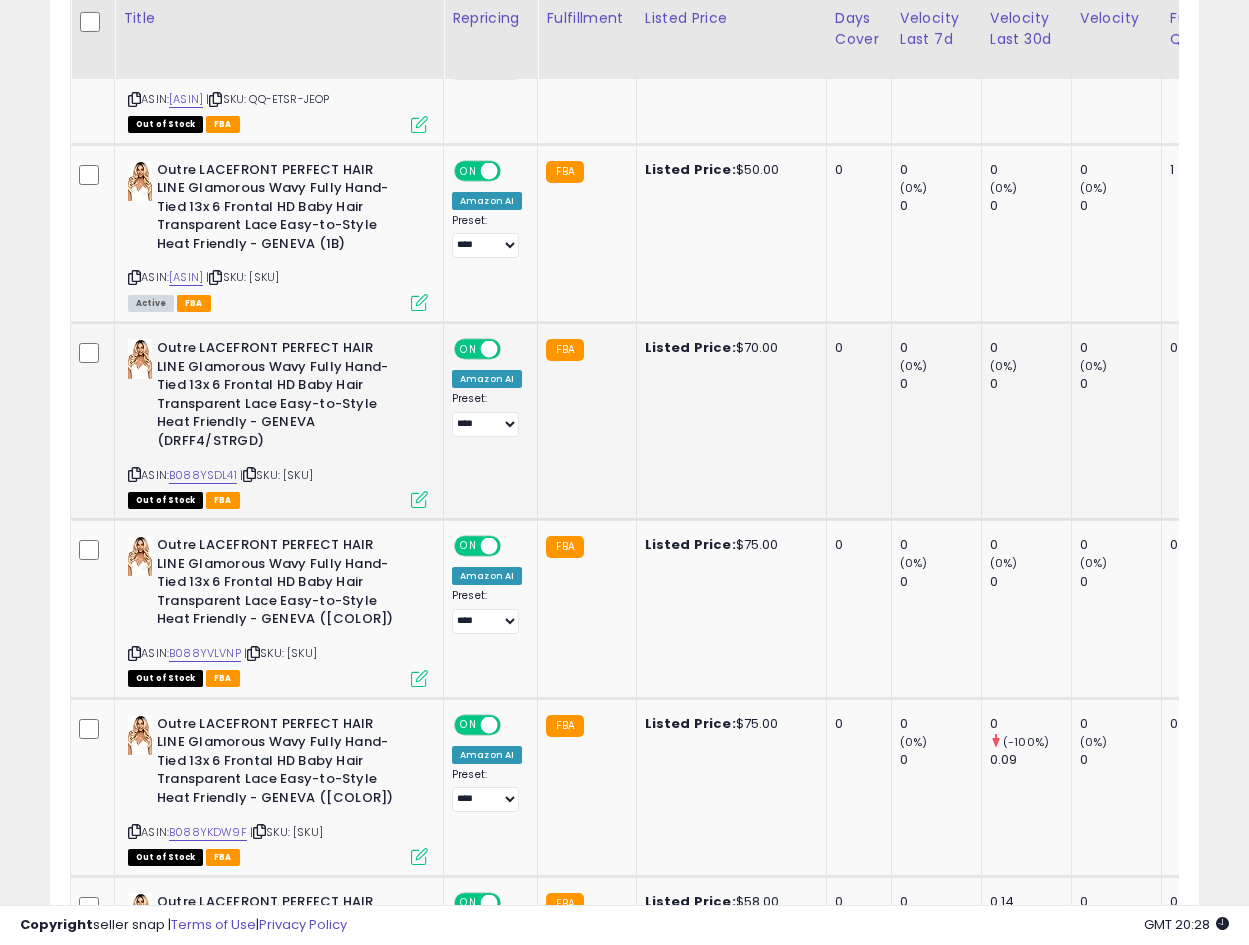 click at bounding box center (419, 499) 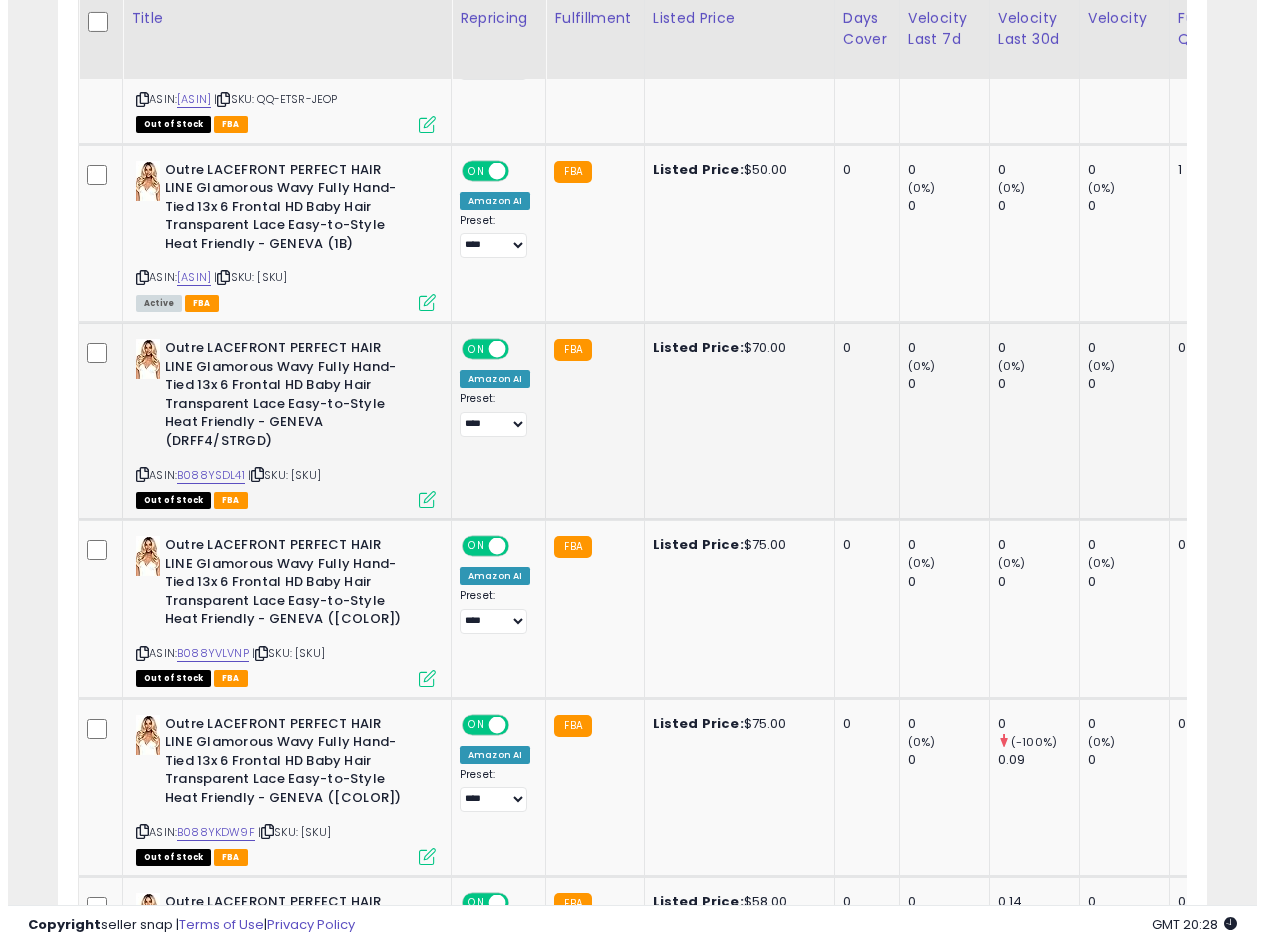 scroll, scrollTop: 999590, scrollLeft: 999327, axis: both 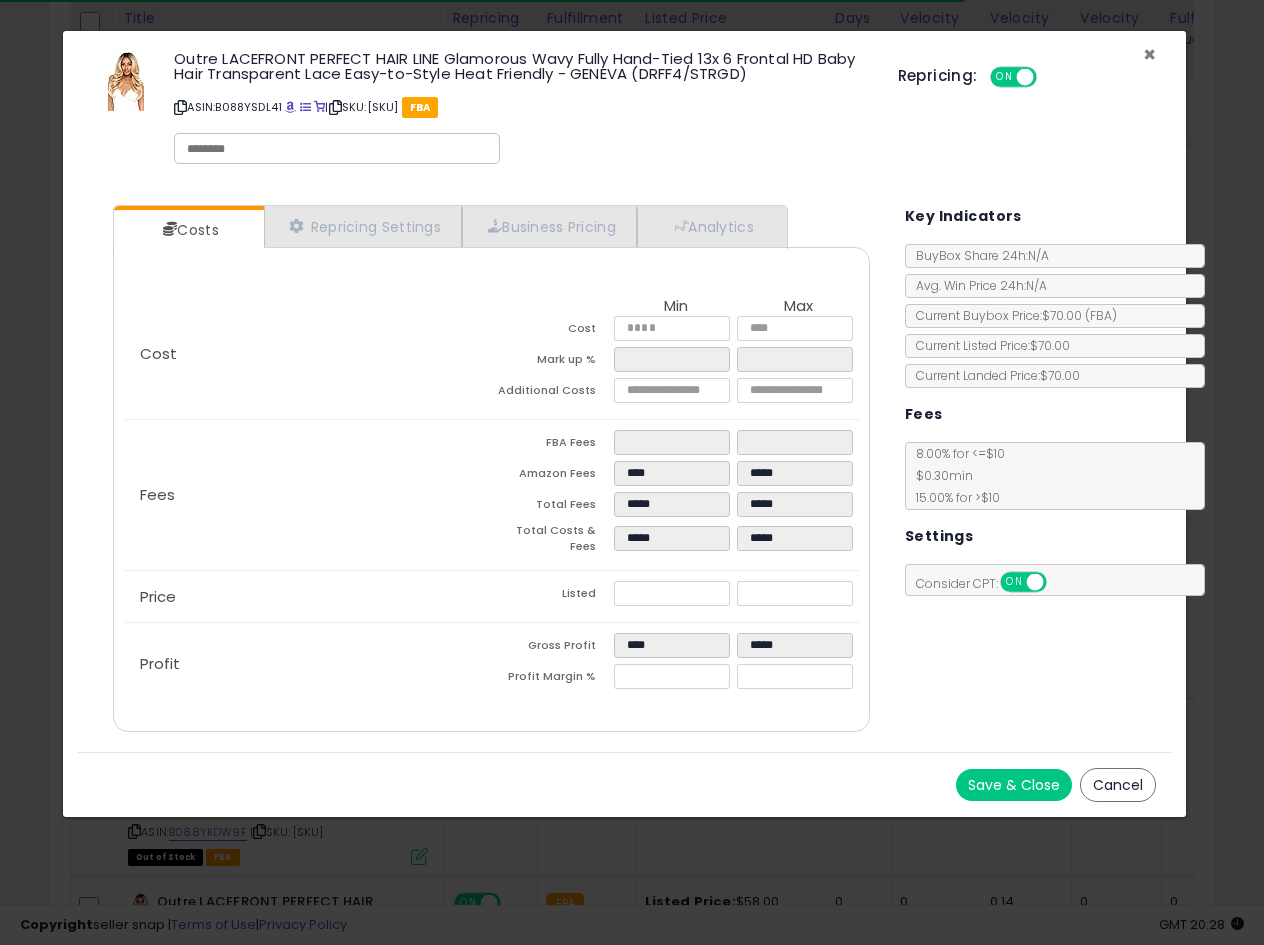 drag, startPoint x: 1151, startPoint y: 59, endPoint x: 865, endPoint y: 46, distance: 286.2953 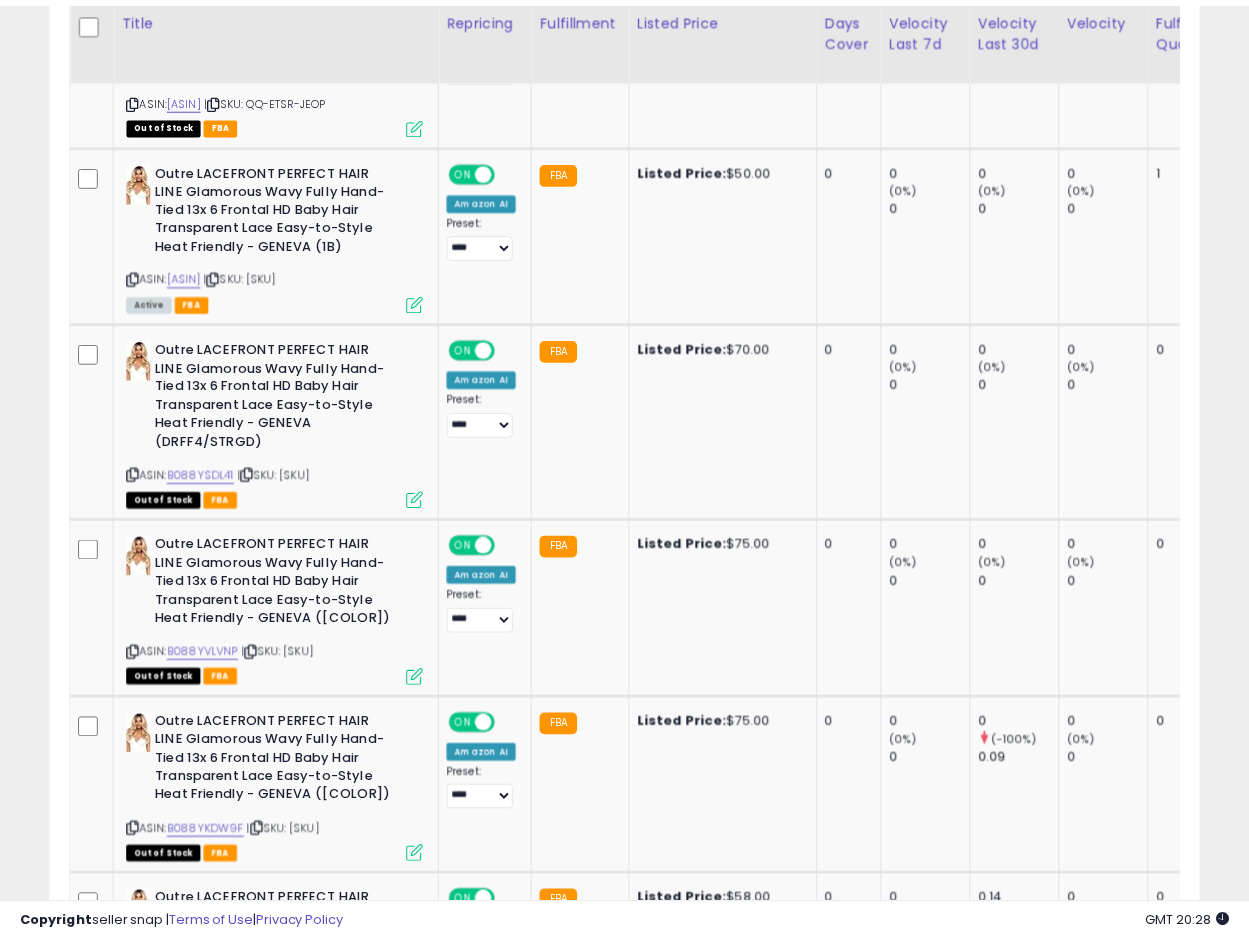 scroll, scrollTop: 410, scrollLeft: 665, axis: both 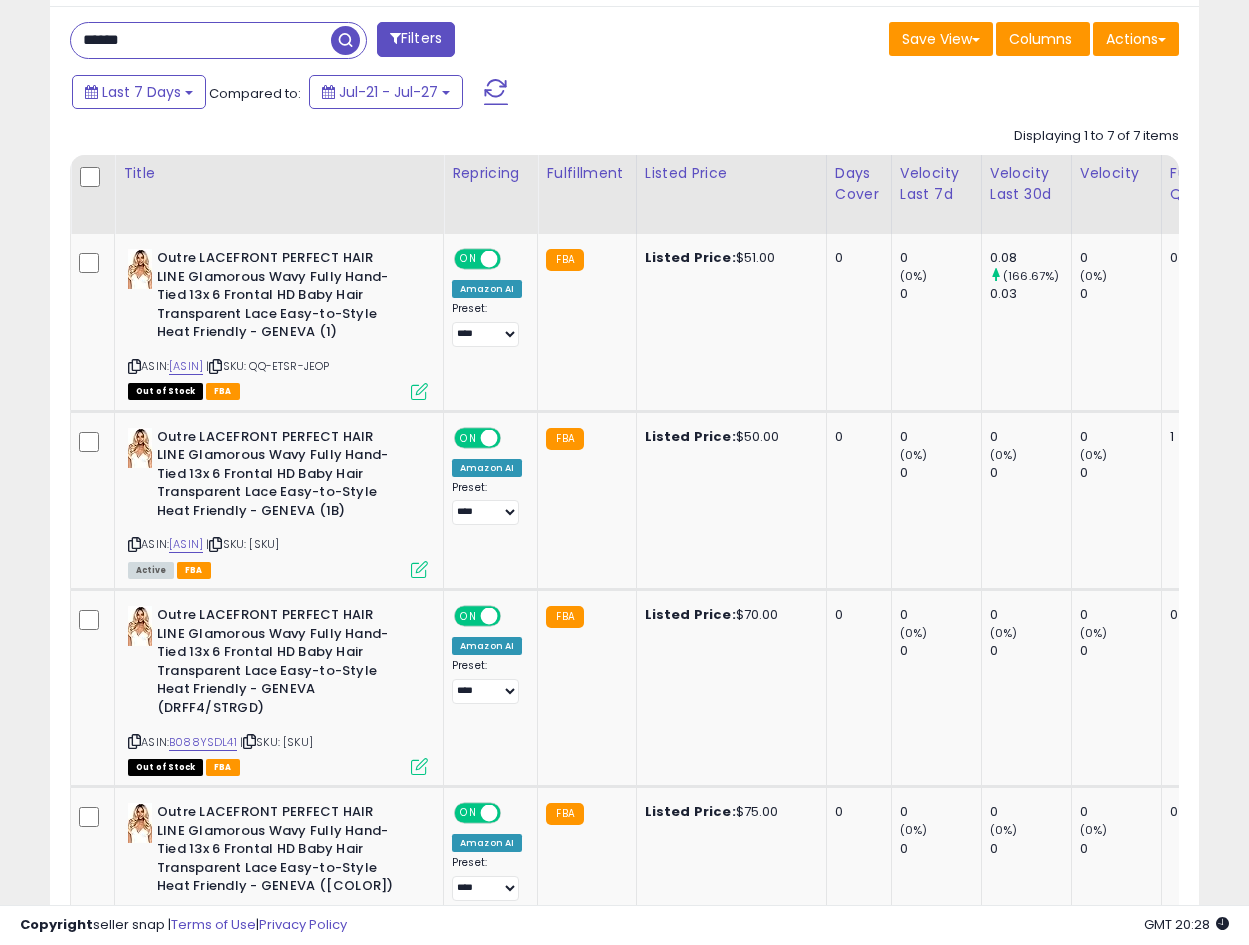 click on "******" at bounding box center [201, 40] 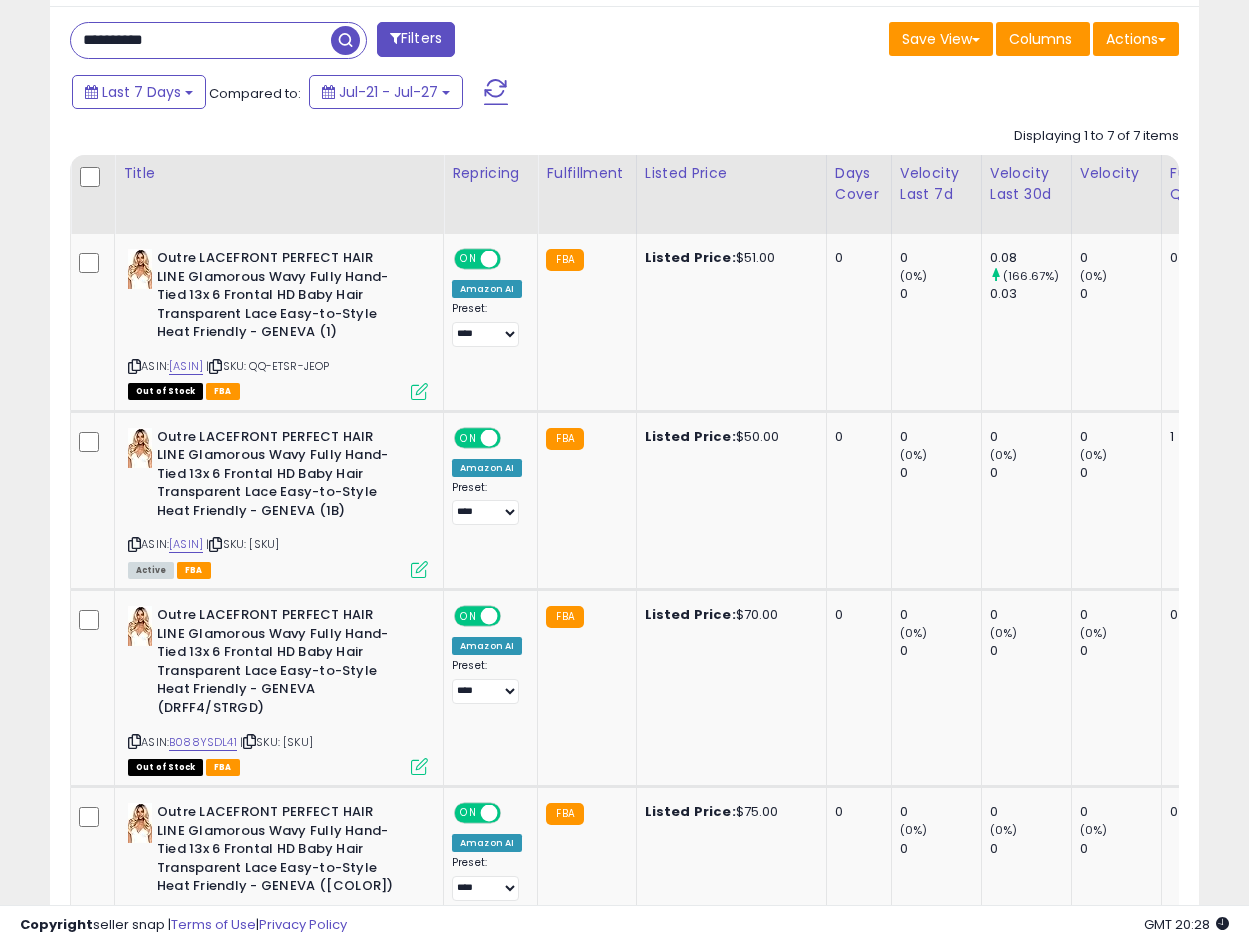 click at bounding box center (345, 40) 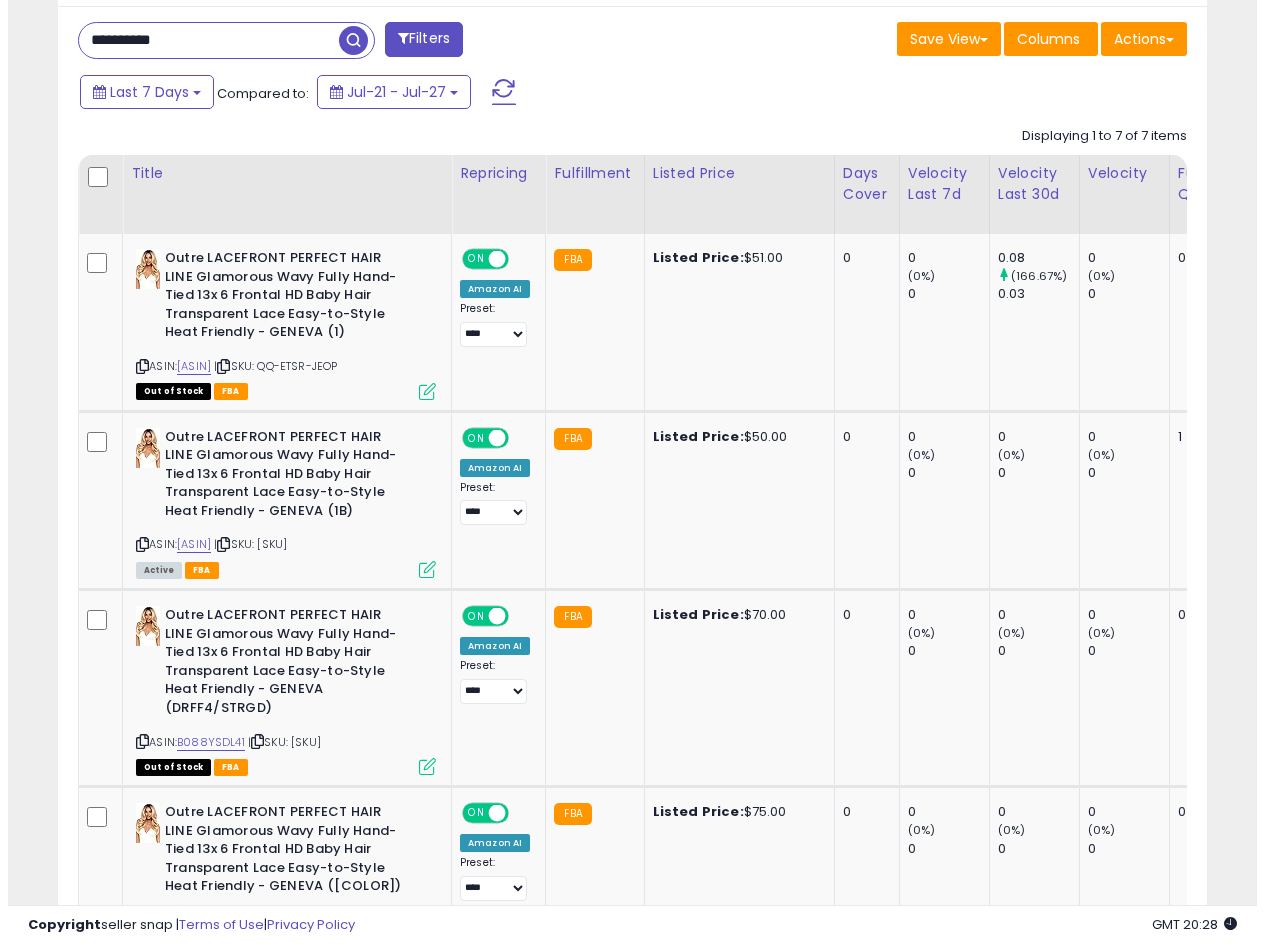 scroll, scrollTop: 275, scrollLeft: 0, axis: vertical 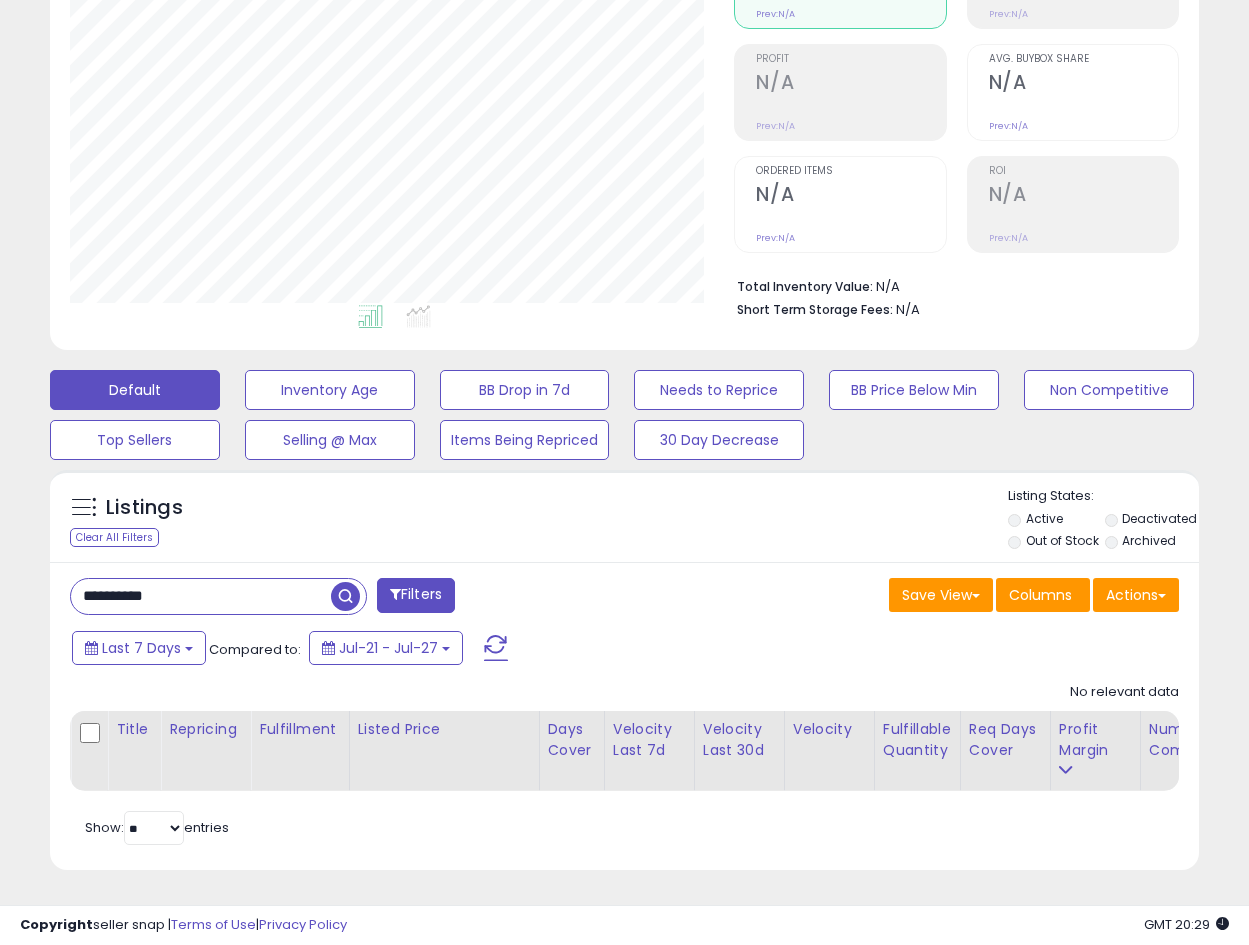 drag, startPoint x: 215, startPoint y: 578, endPoint x: -98, endPoint y: 597, distance: 313.57614 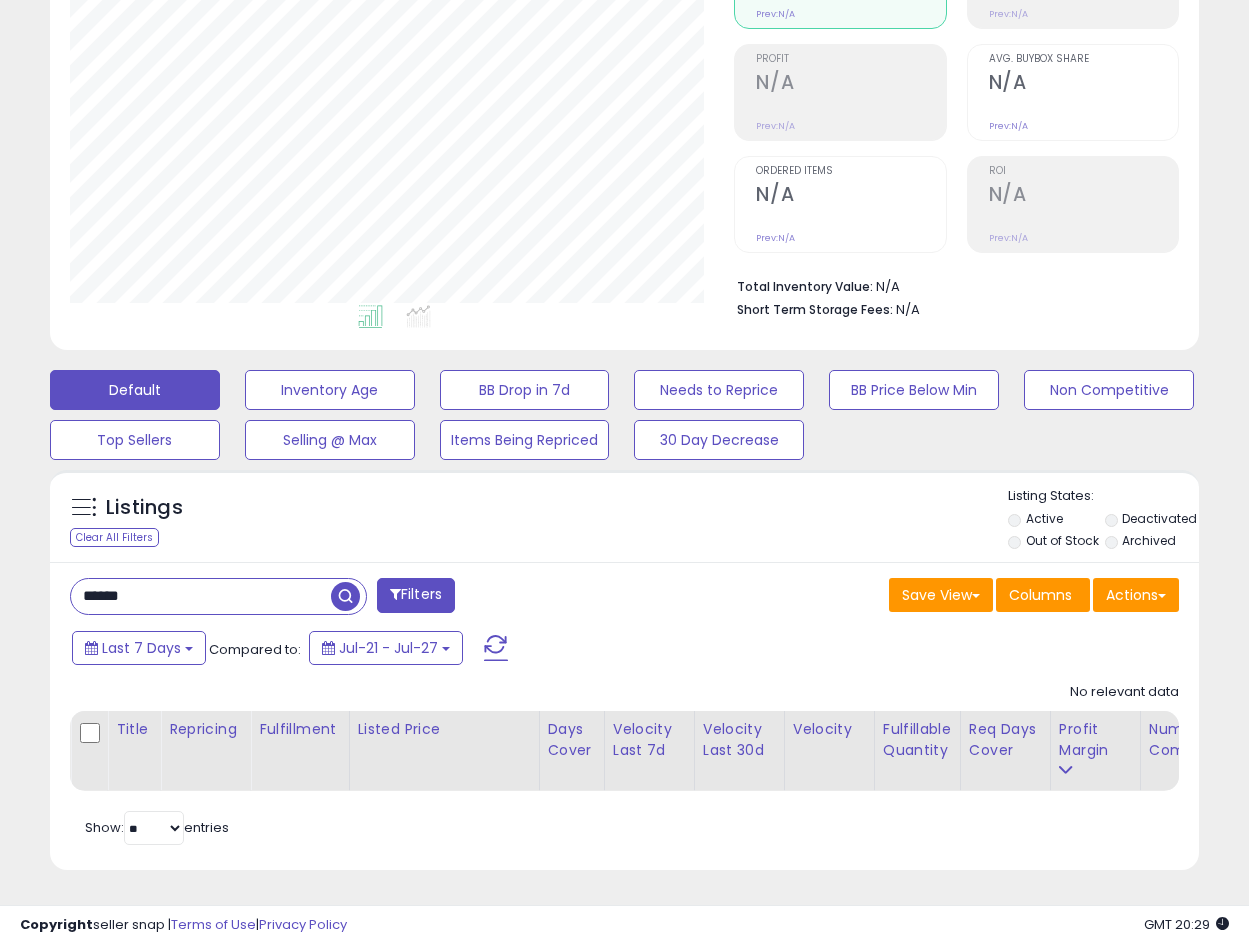 scroll, scrollTop: 999590, scrollLeft: 999327, axis: both 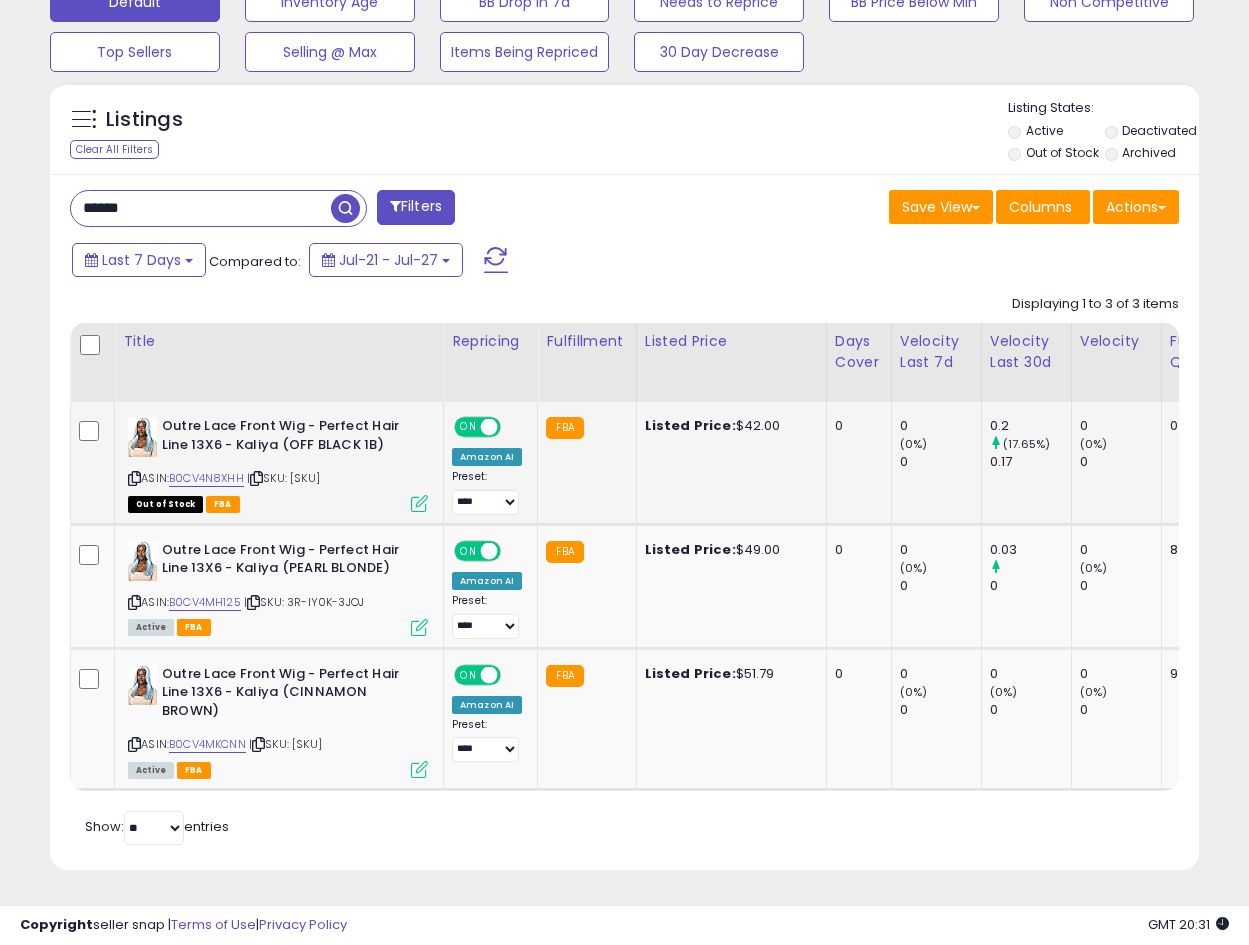 click at bounding box center [134, 478] 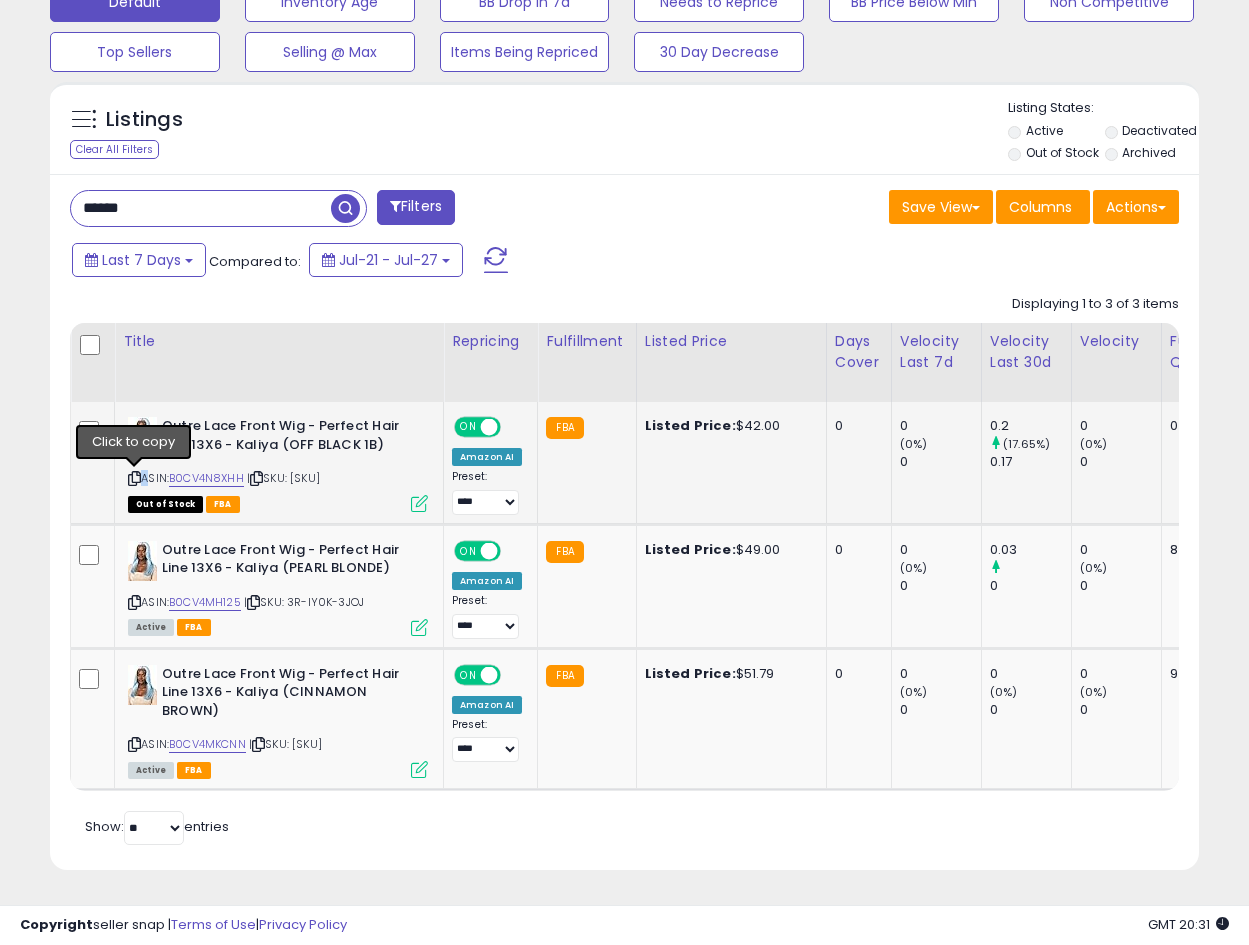 click at bounding box center [134, 478] 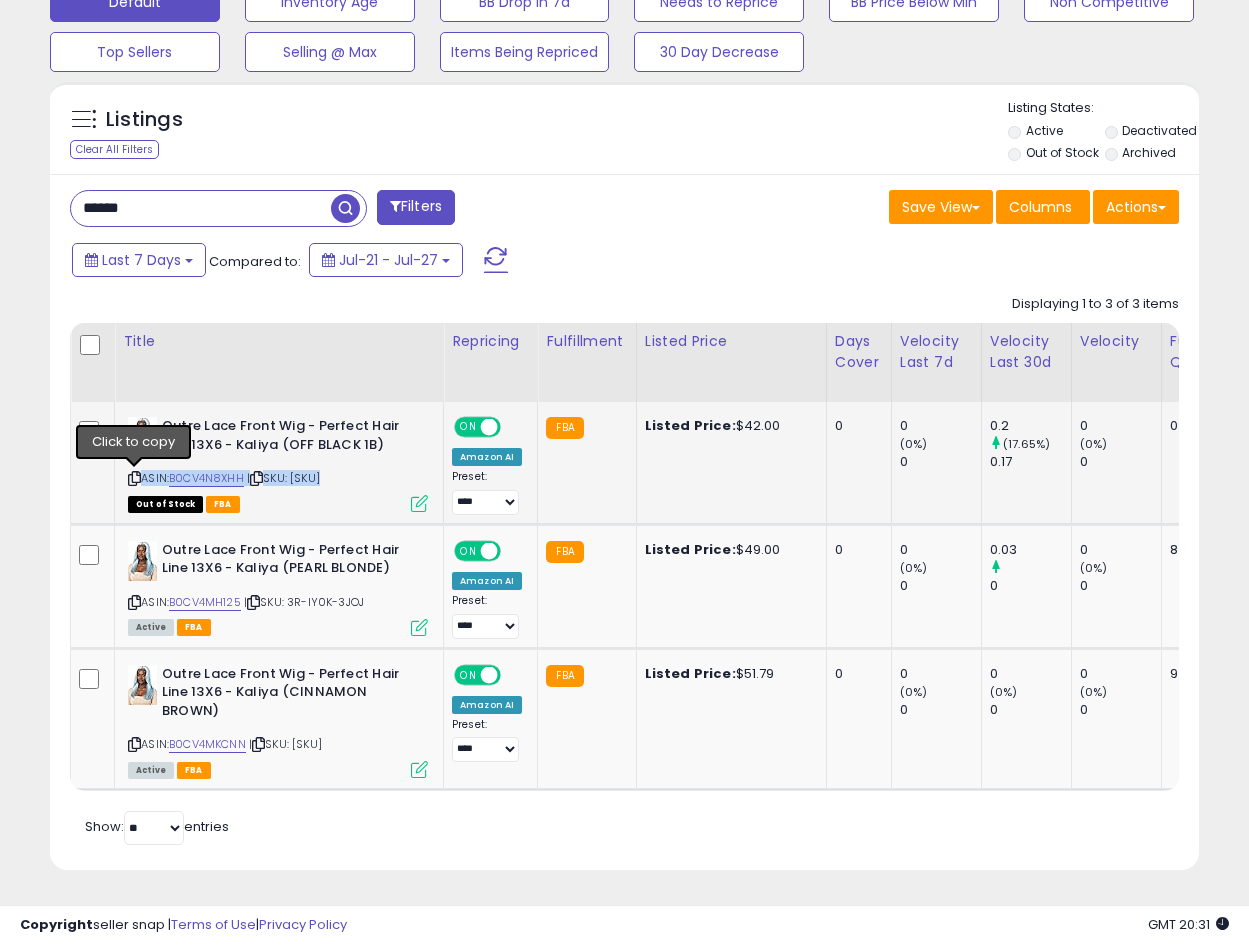 click at bounding box center (134, 478) 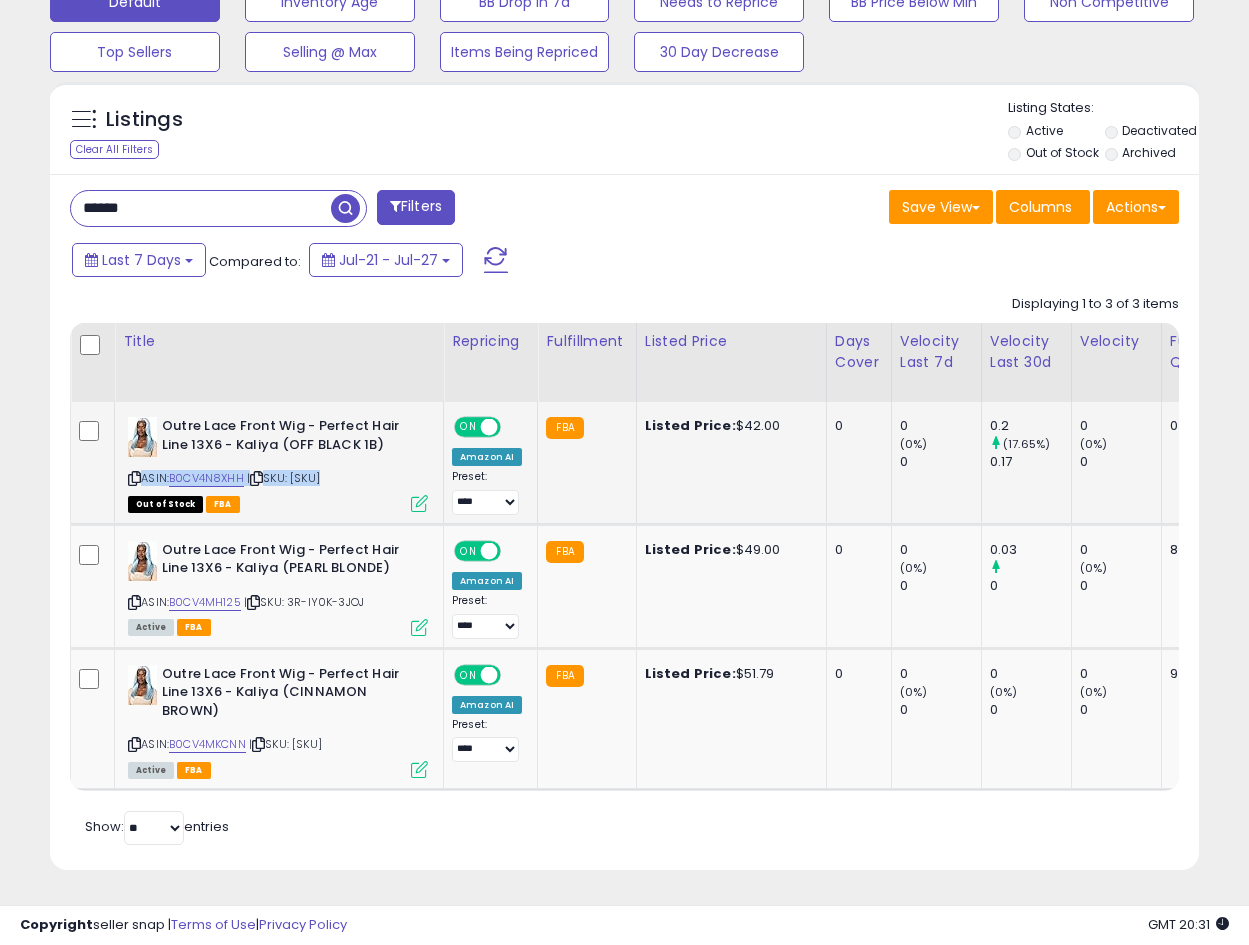 click at bounding box center [134, 478] 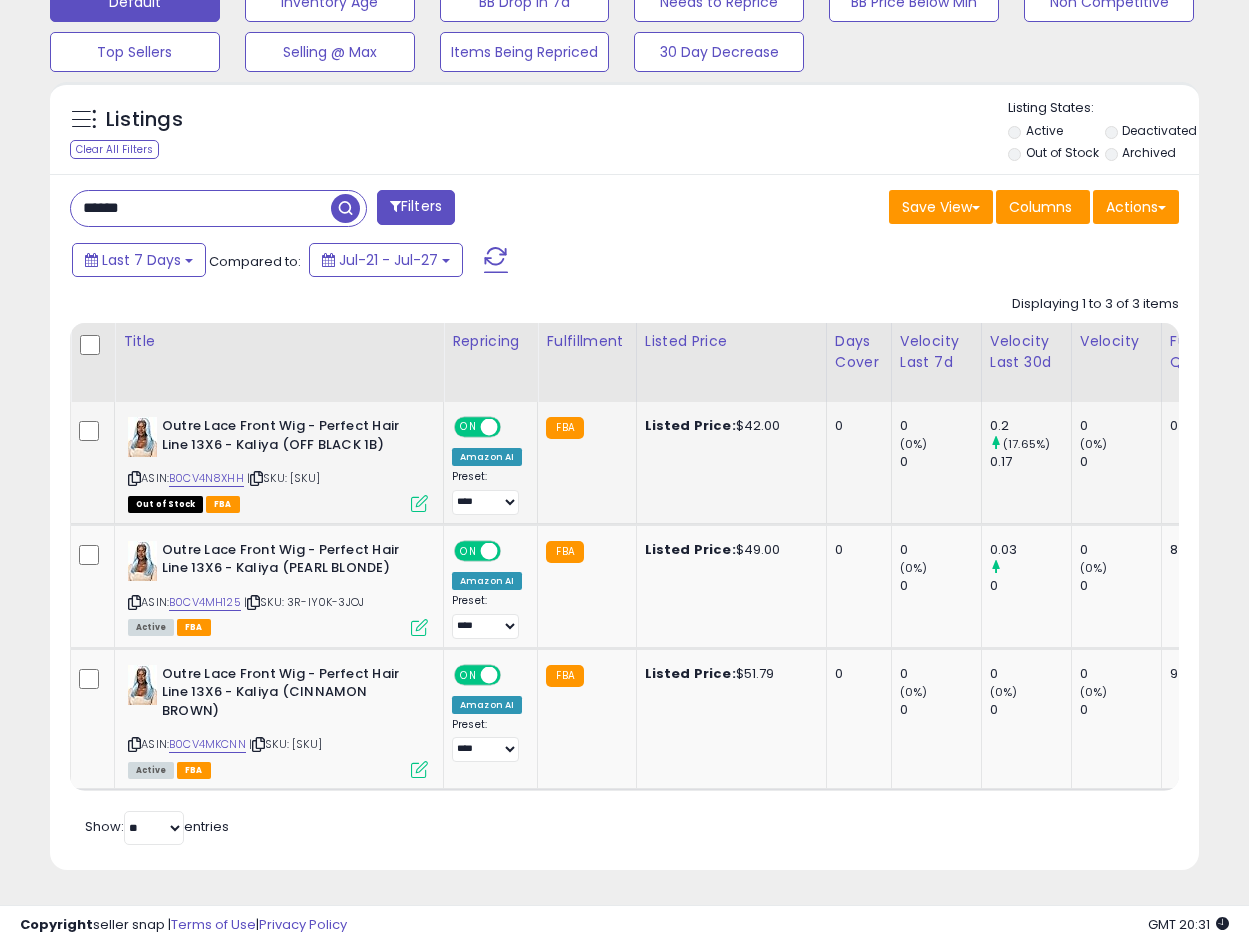 click on "FBA" 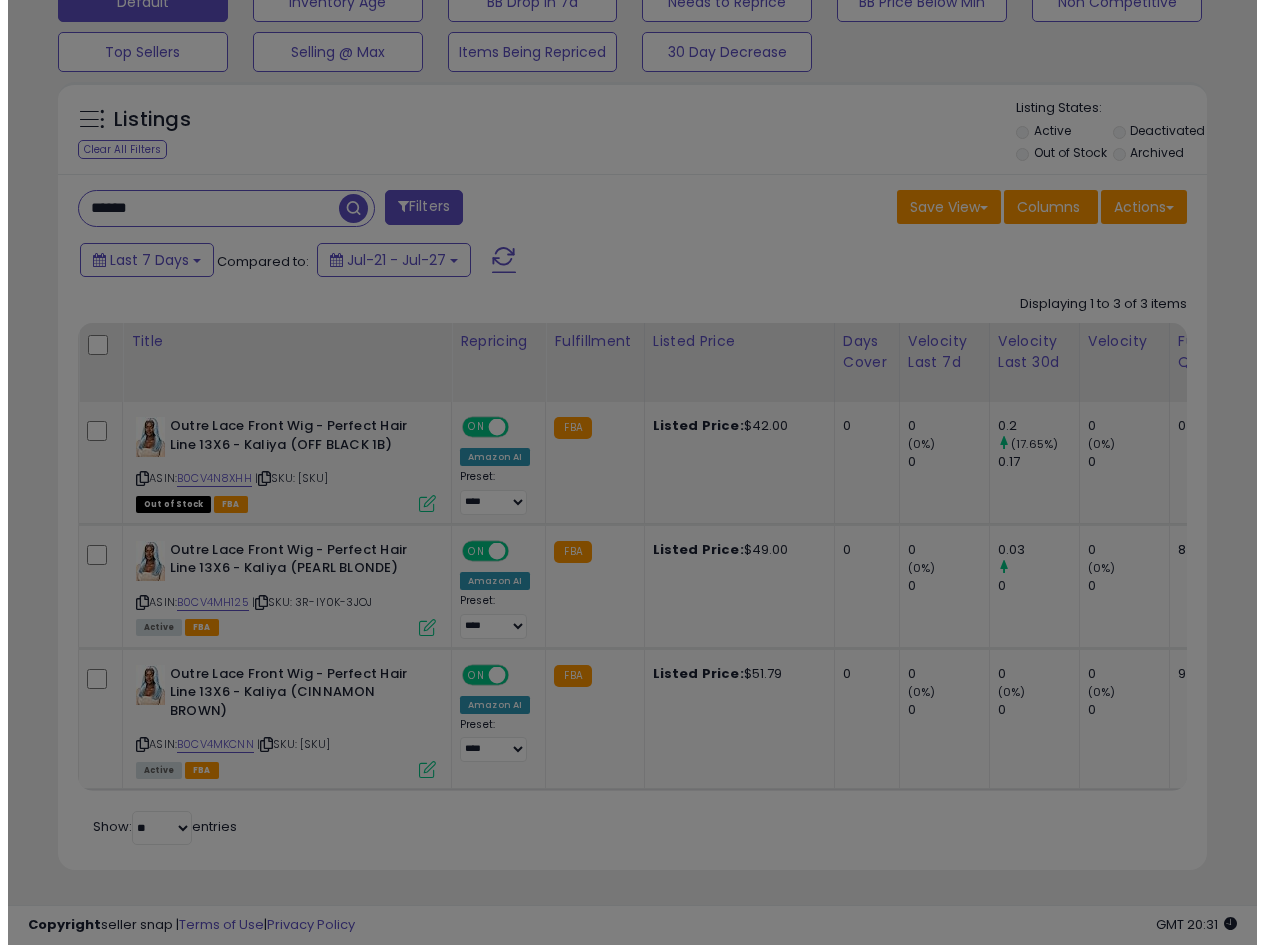 scroll, scrollTop: 999590, scrollLeft: 999327, axis: both 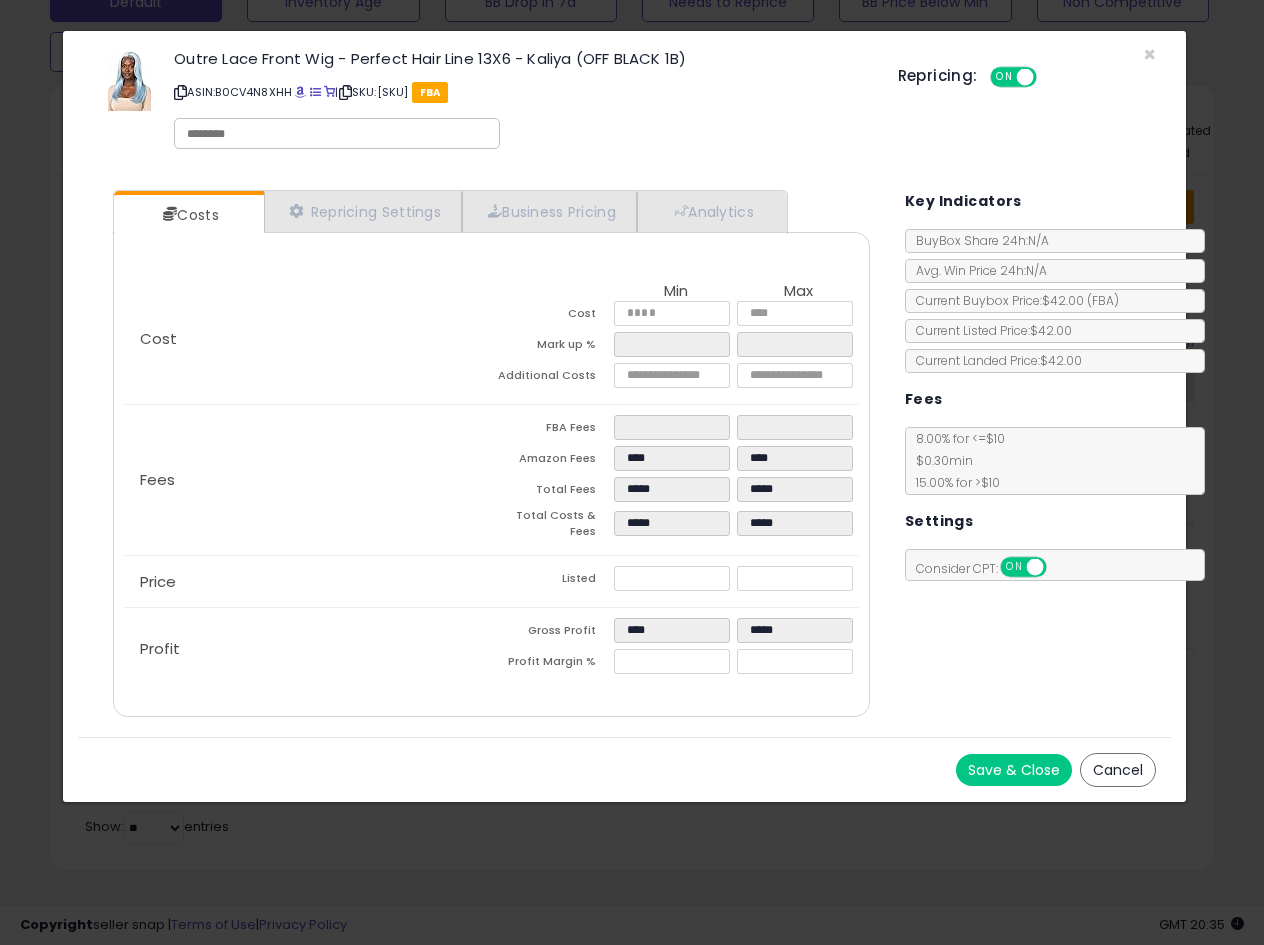 click on "Outre Lace Front Wig - Perfect Hair Line 13X6 - Kaliya (OFF BLACK 1B)" at bounding box center [520, 58] 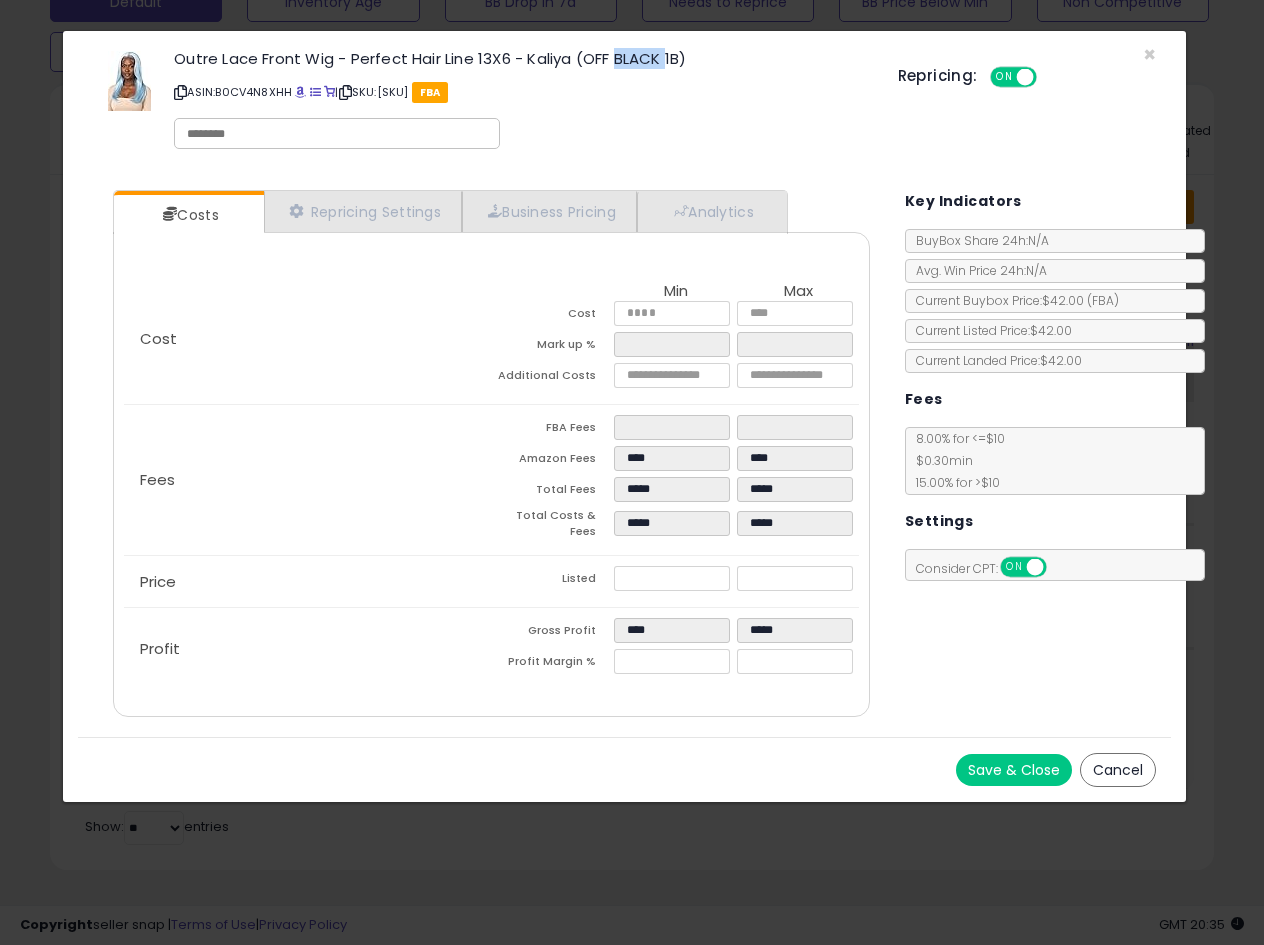 click on "Outre Lace Front Wig - Perfect Hair Line 13X6 - Kaliya (OFF BLACK 1B)" at bounding box center [520, 58] 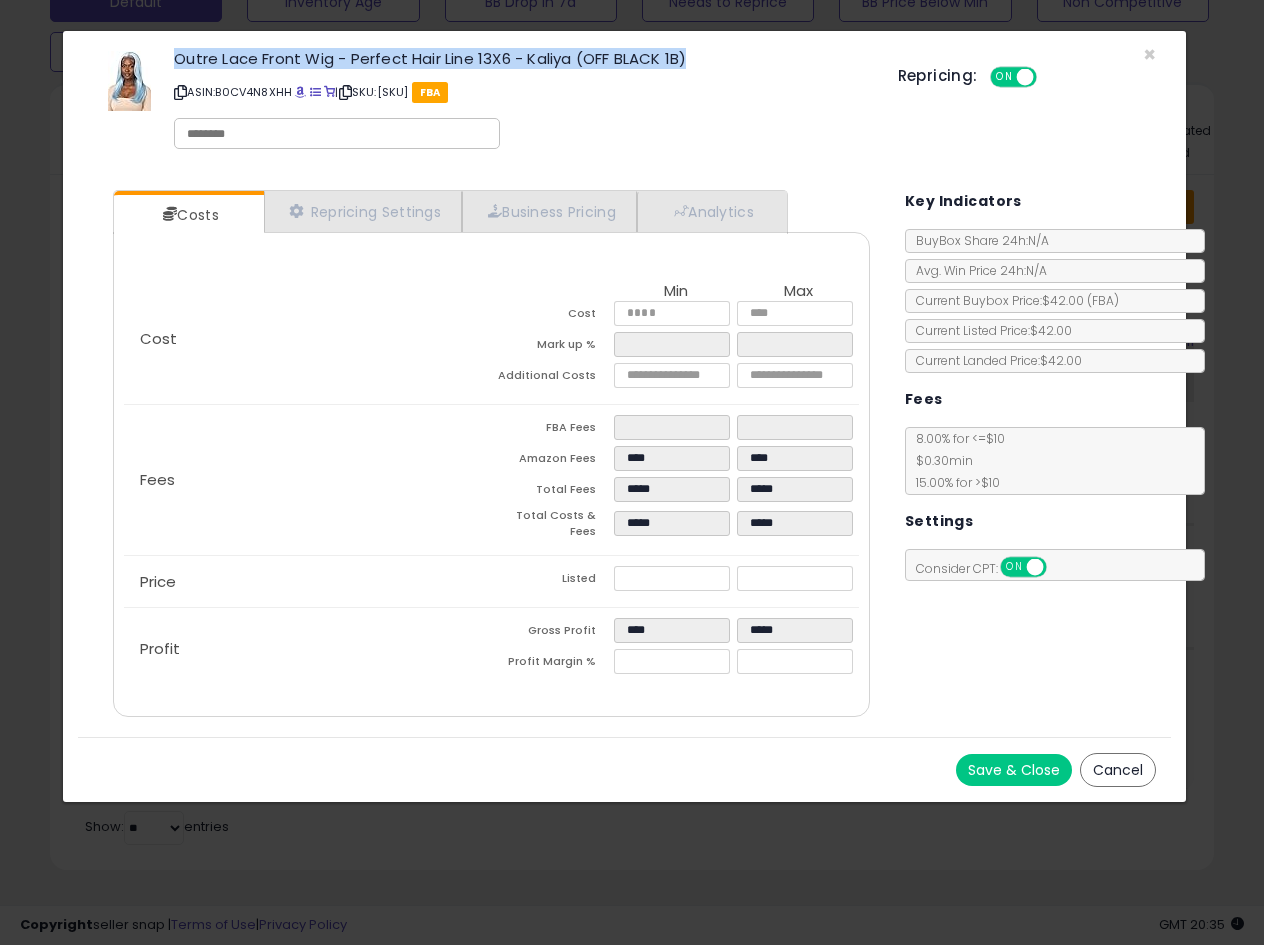 click on "Outre Lace Front Wig - Perfect Hair Line 13X6 - Kaliya (OFF BLACK 1B)" at bounding box center [520, 58] 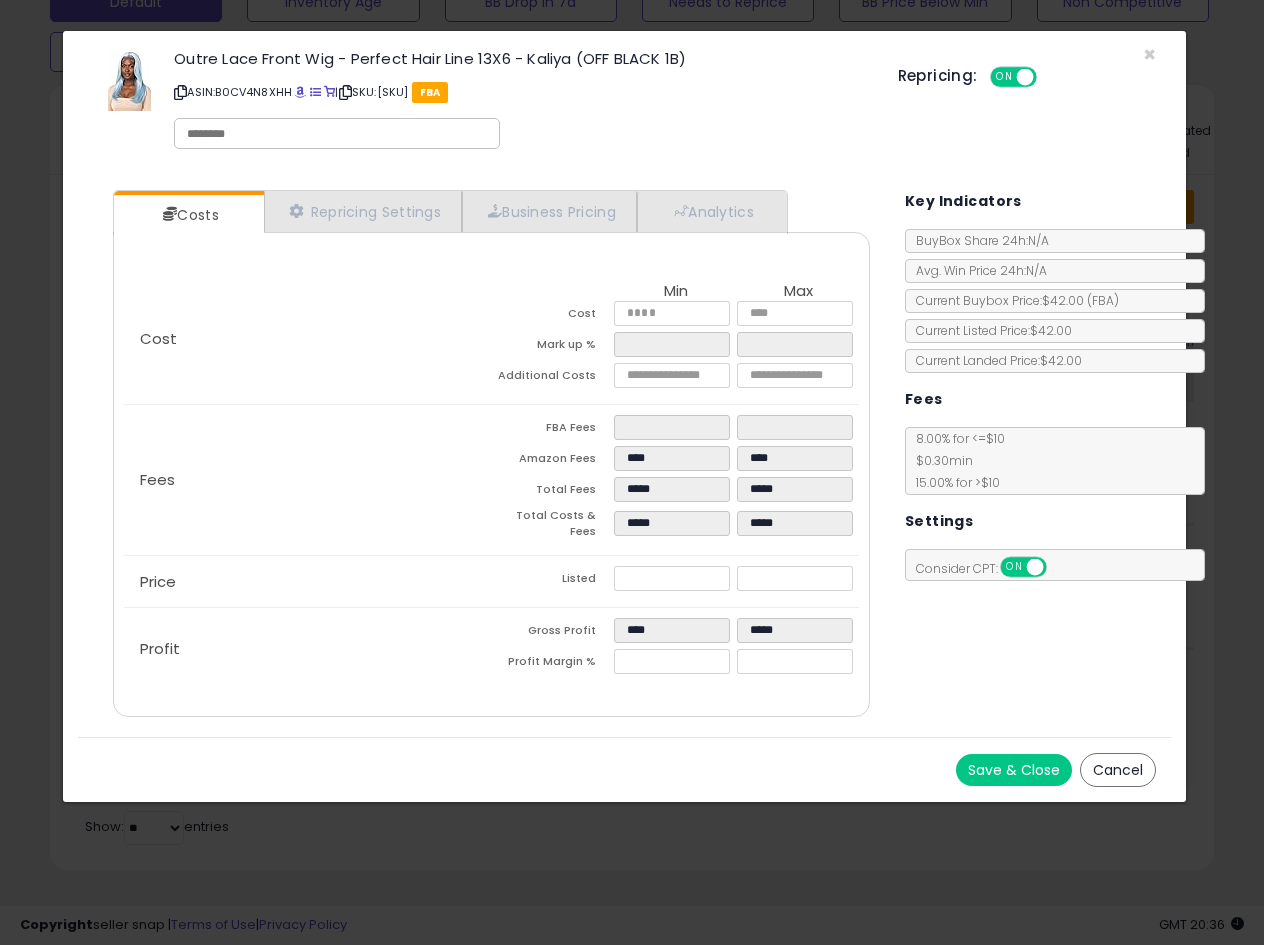 click on "Outre Lace Front Wig - Perfect Hair Line 13X6 - Kaliya (OFF BLACK 1B)             ASIN:  [ASIN]                  |                SKU:  3E-KR2M-M2EJ                 FBA" 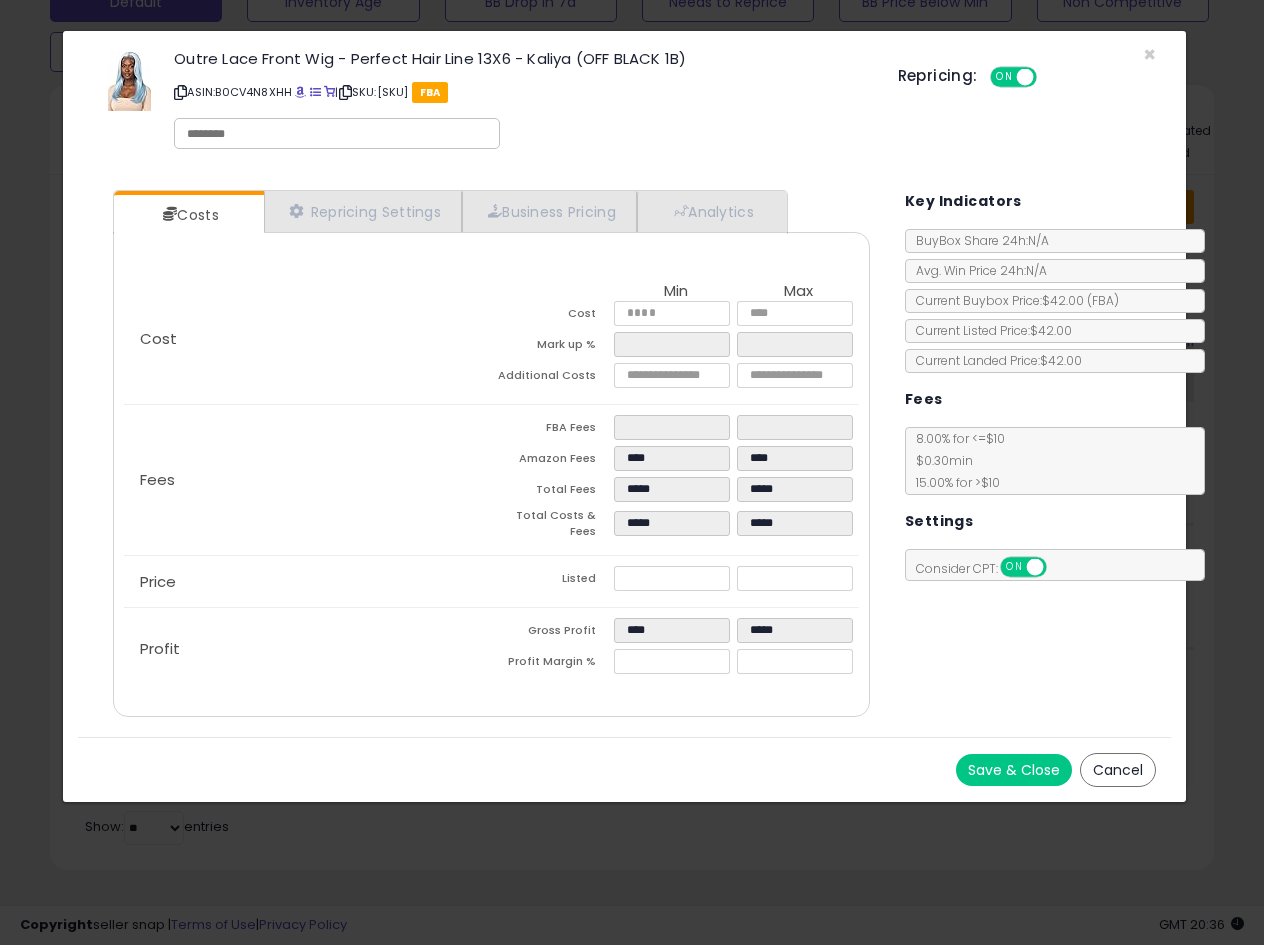 click at bounding box center [180, 92] 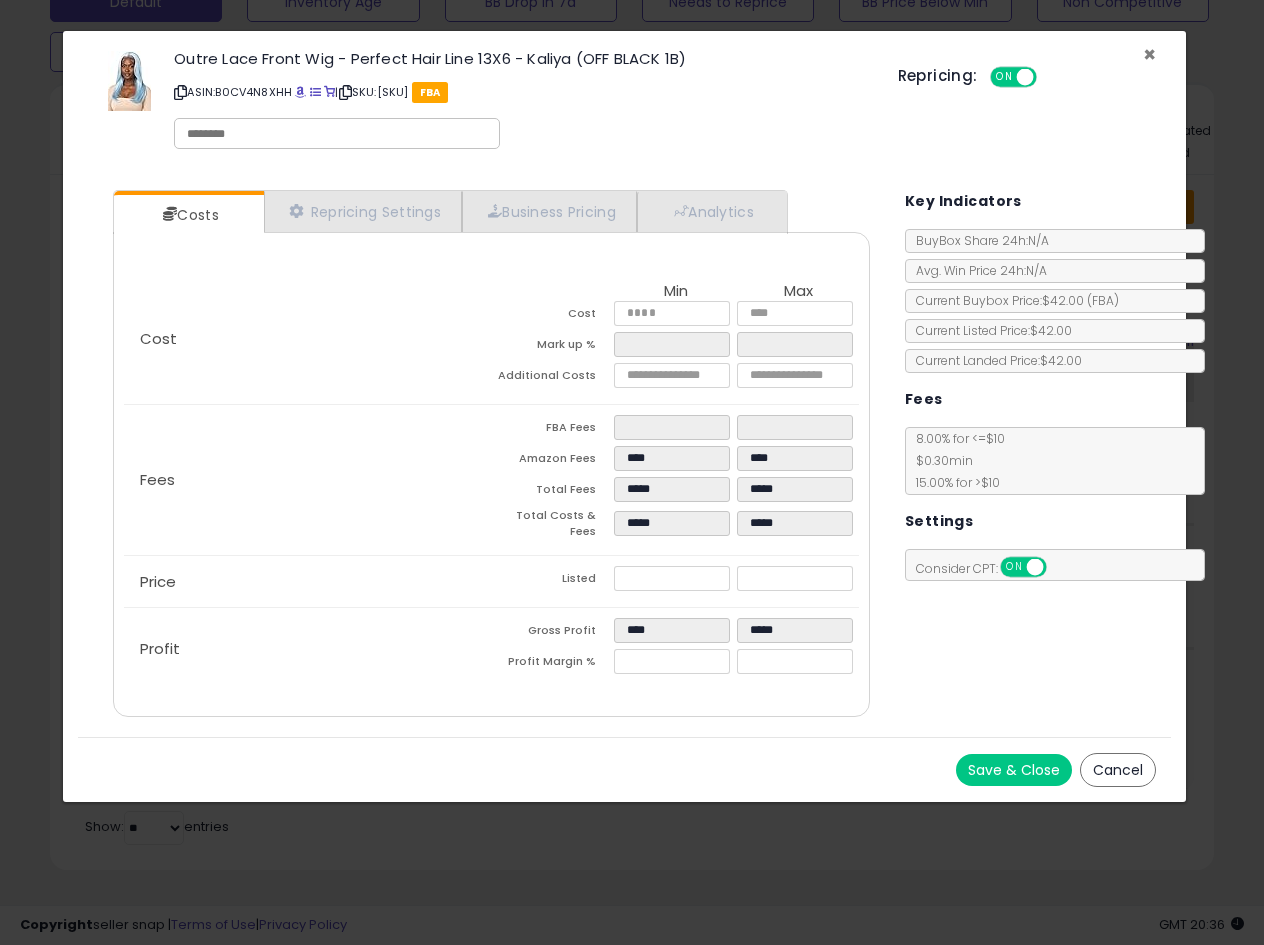 click on "×" at bounding box center [1149, 54] 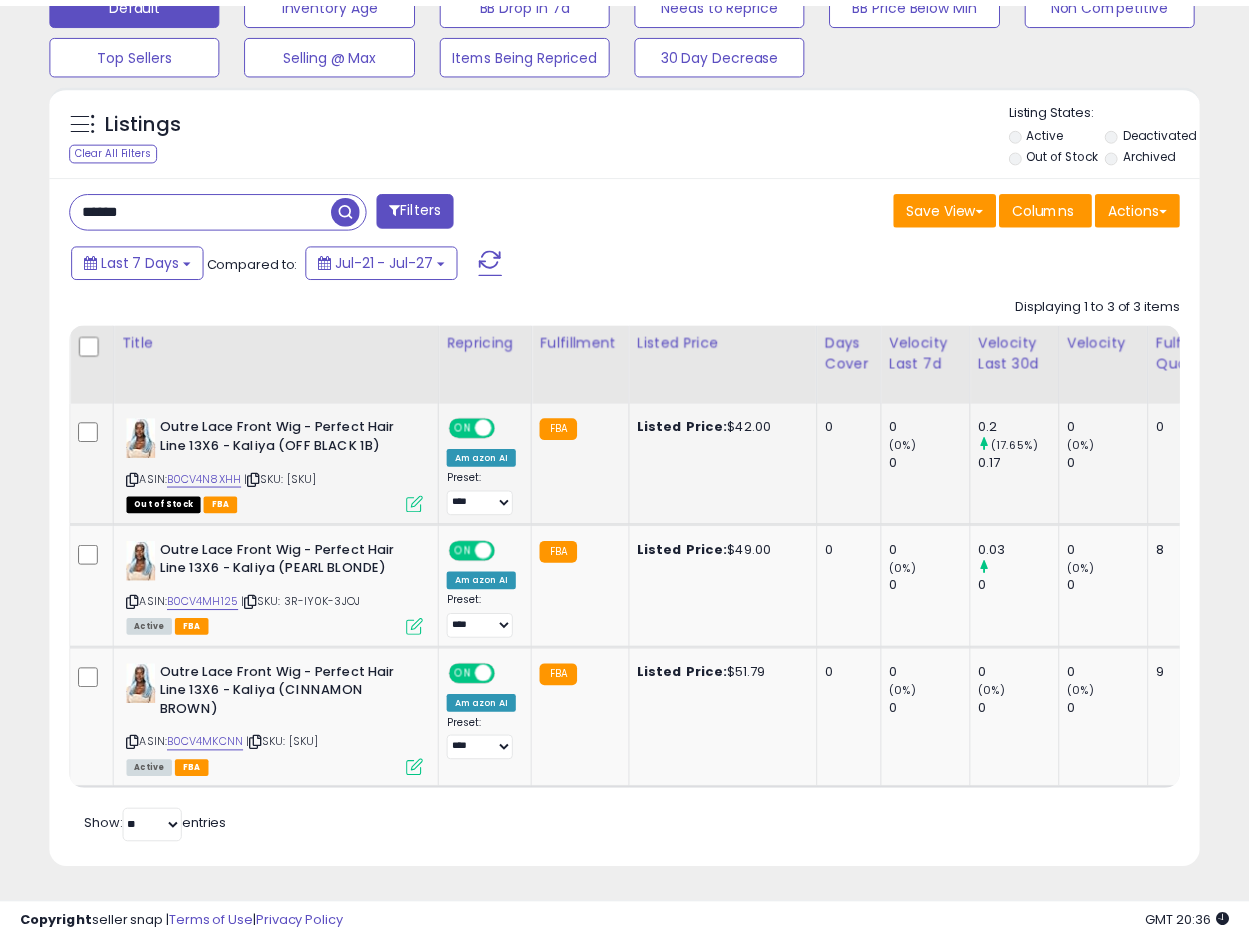 scroll, scrollTop: 410, scrollLeft: 665, axis: both 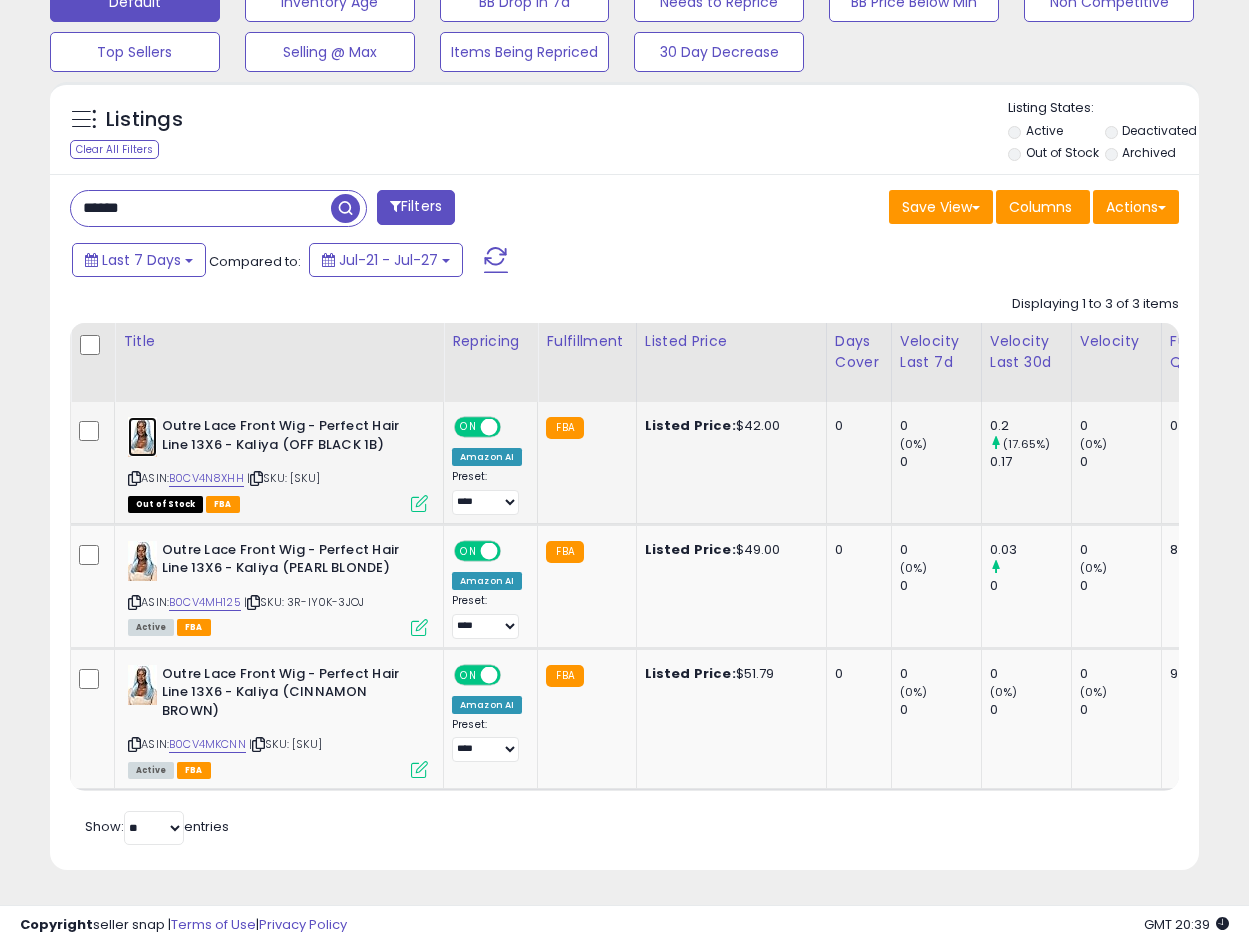 click at bounding box center [142, 437] 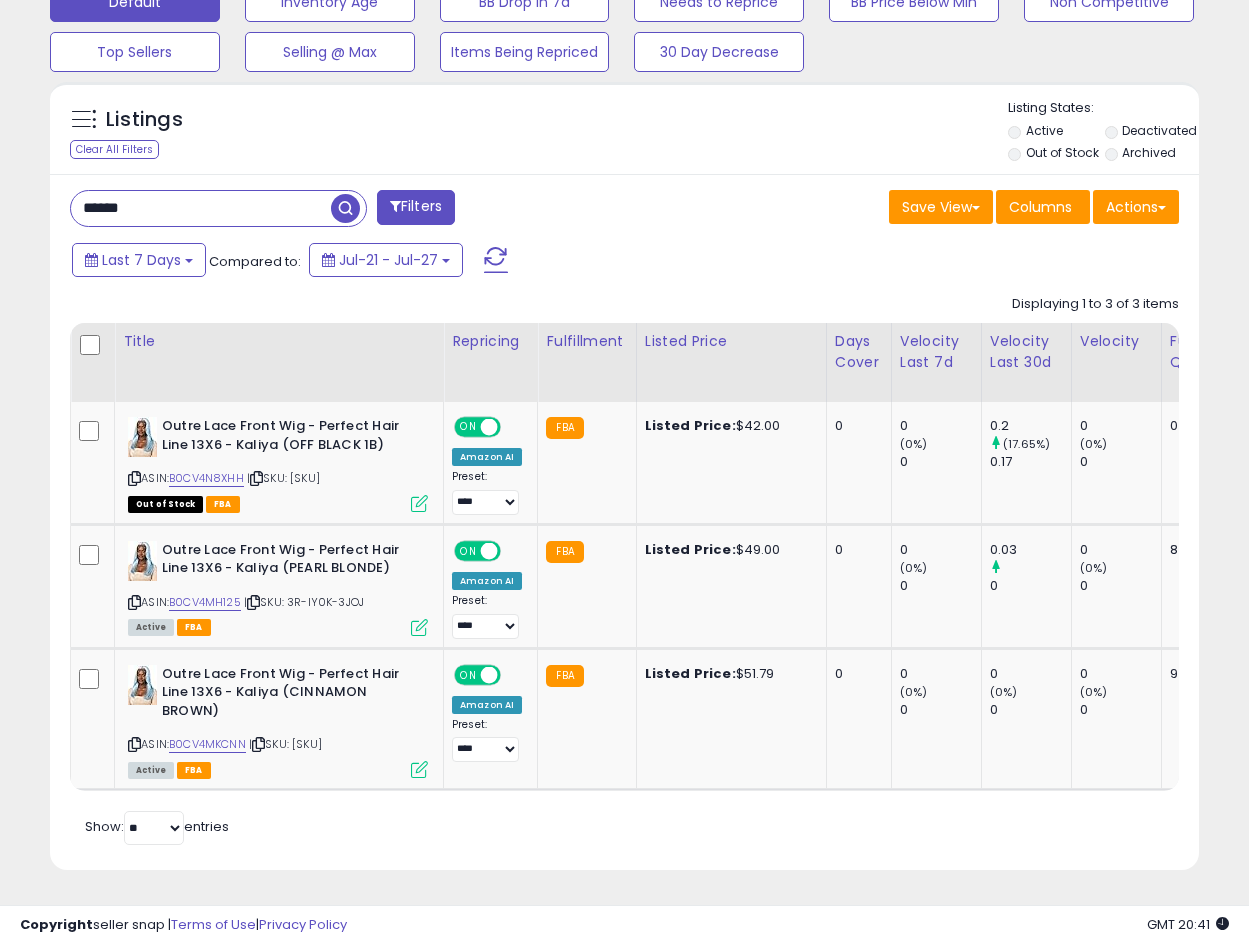 click on "******" at bounding box center (201, 208) 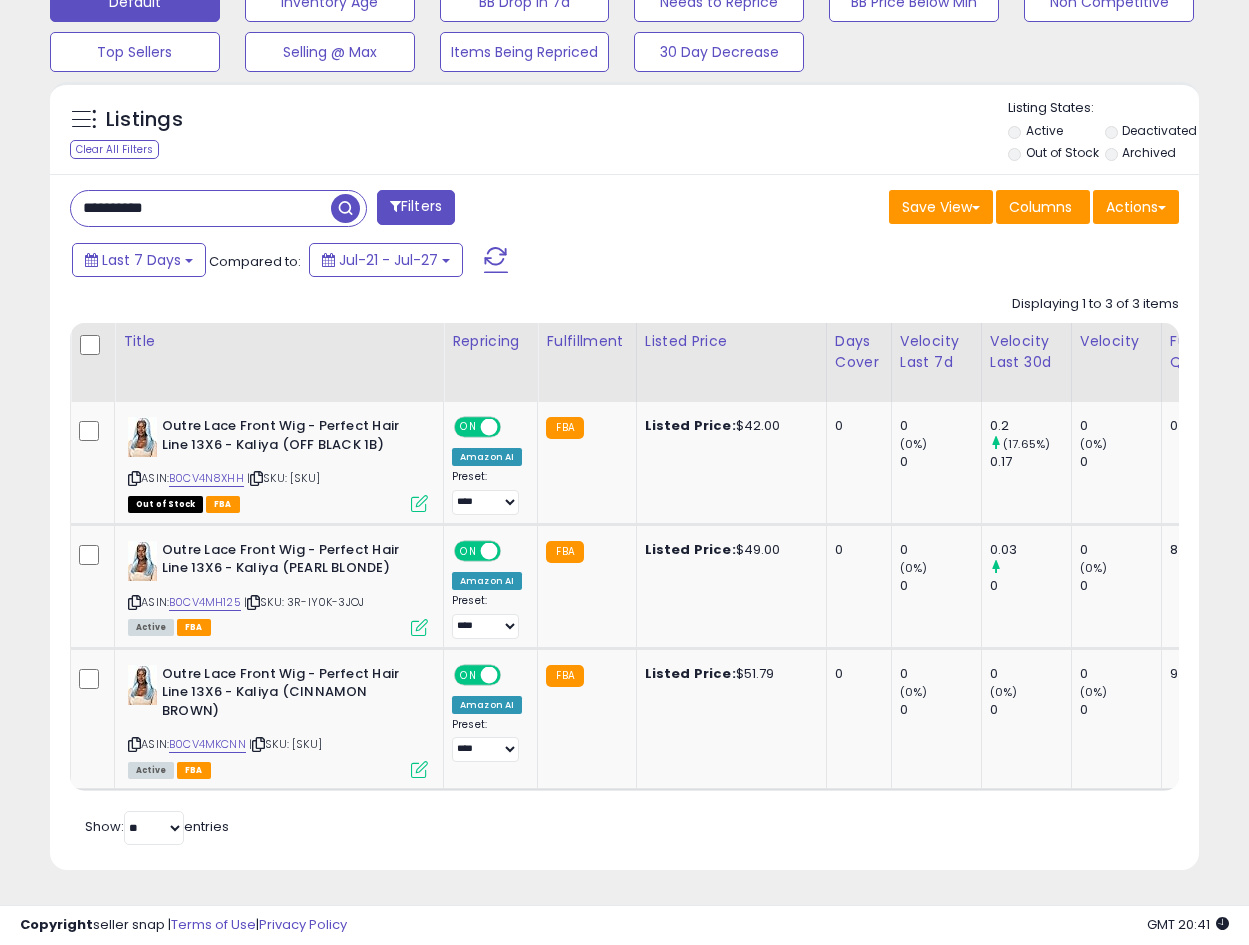 click at bounding box center [345, 208] 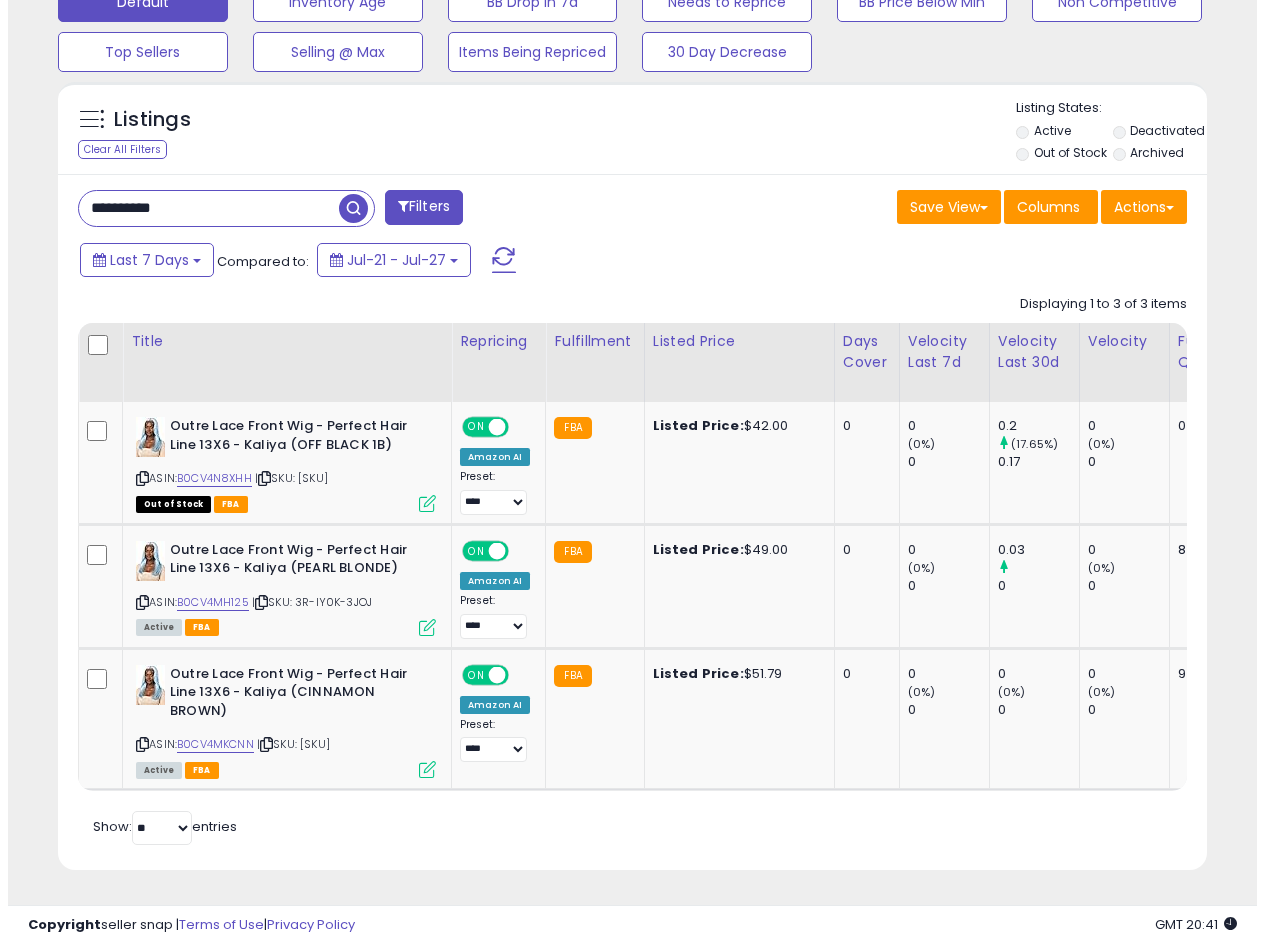 scroll, scrollTop: 275, scrollLeft: 0, axis: vertical 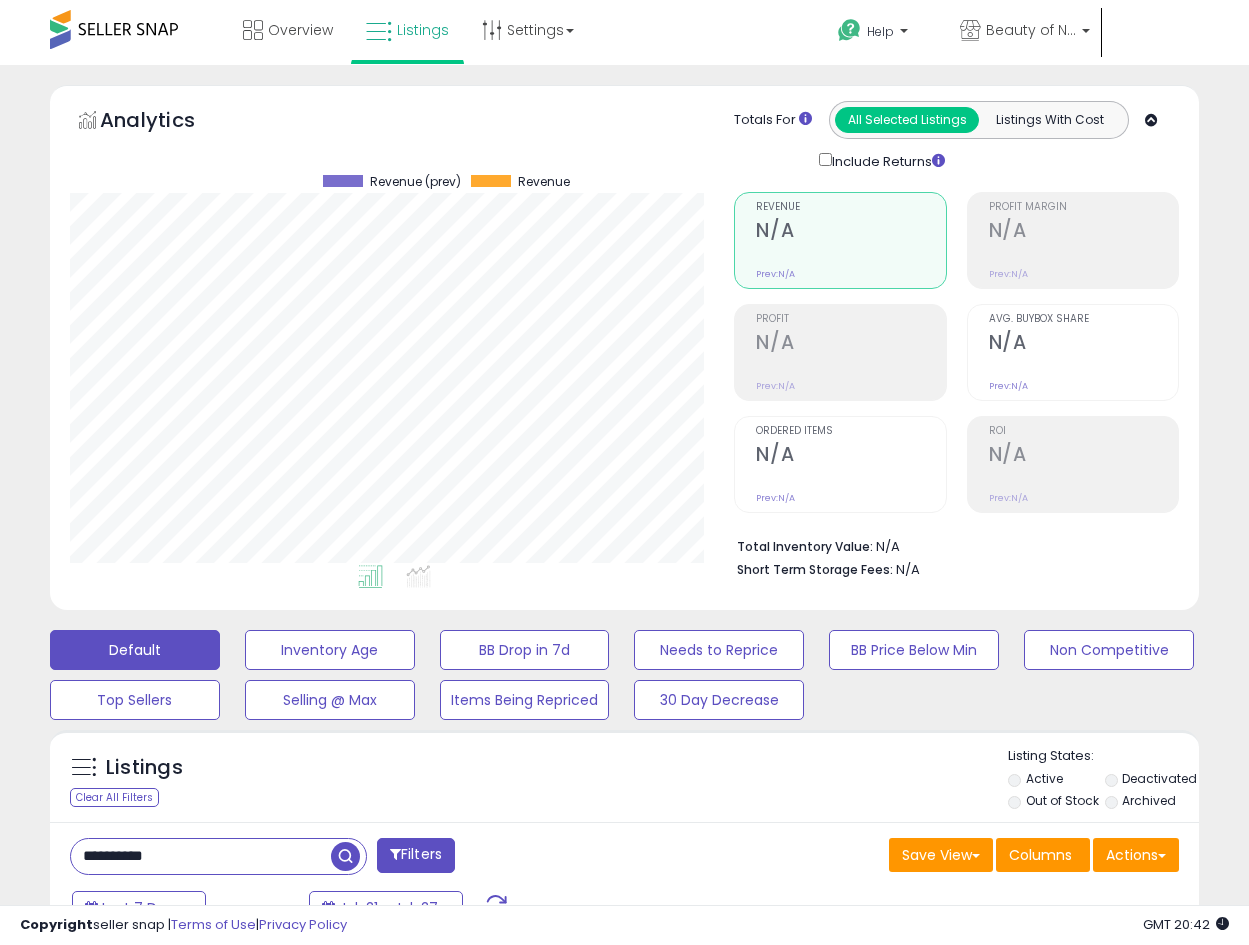 click on "**********" at bounding box center [201, 856] 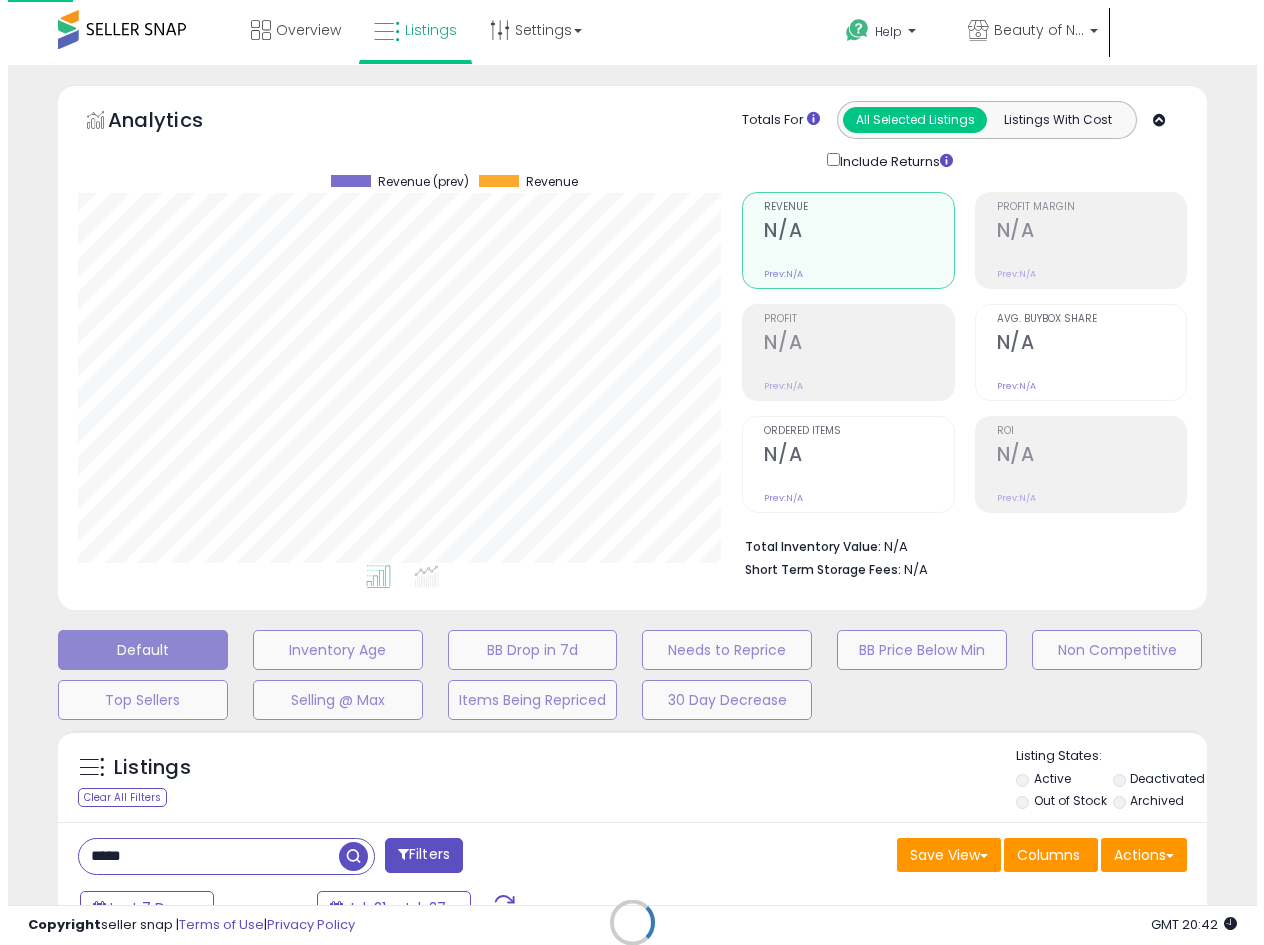 scroll, scrollTop: 999590, scrollLeft: 999327, axis: both 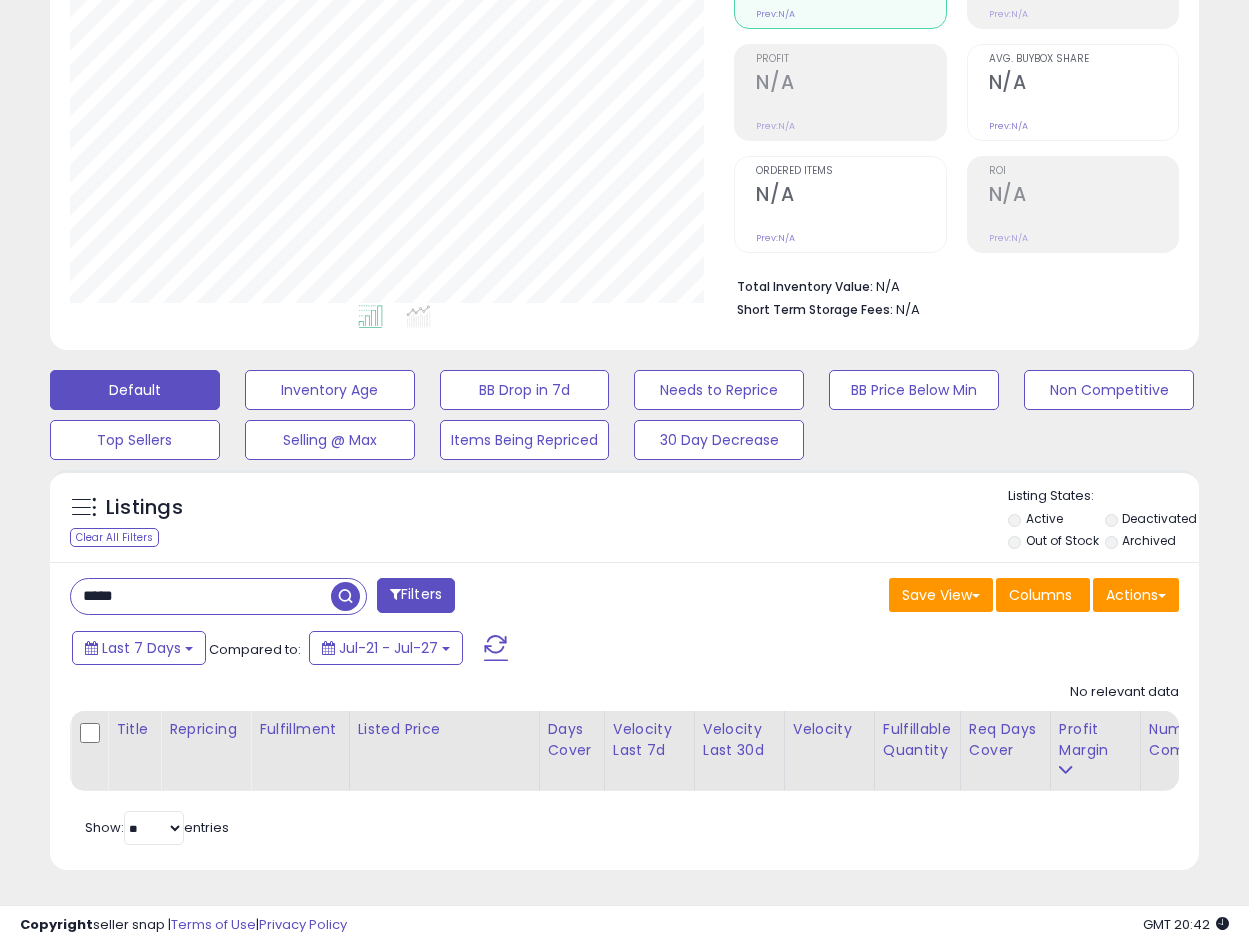 click on "*****" at bounding box center [201, 596] 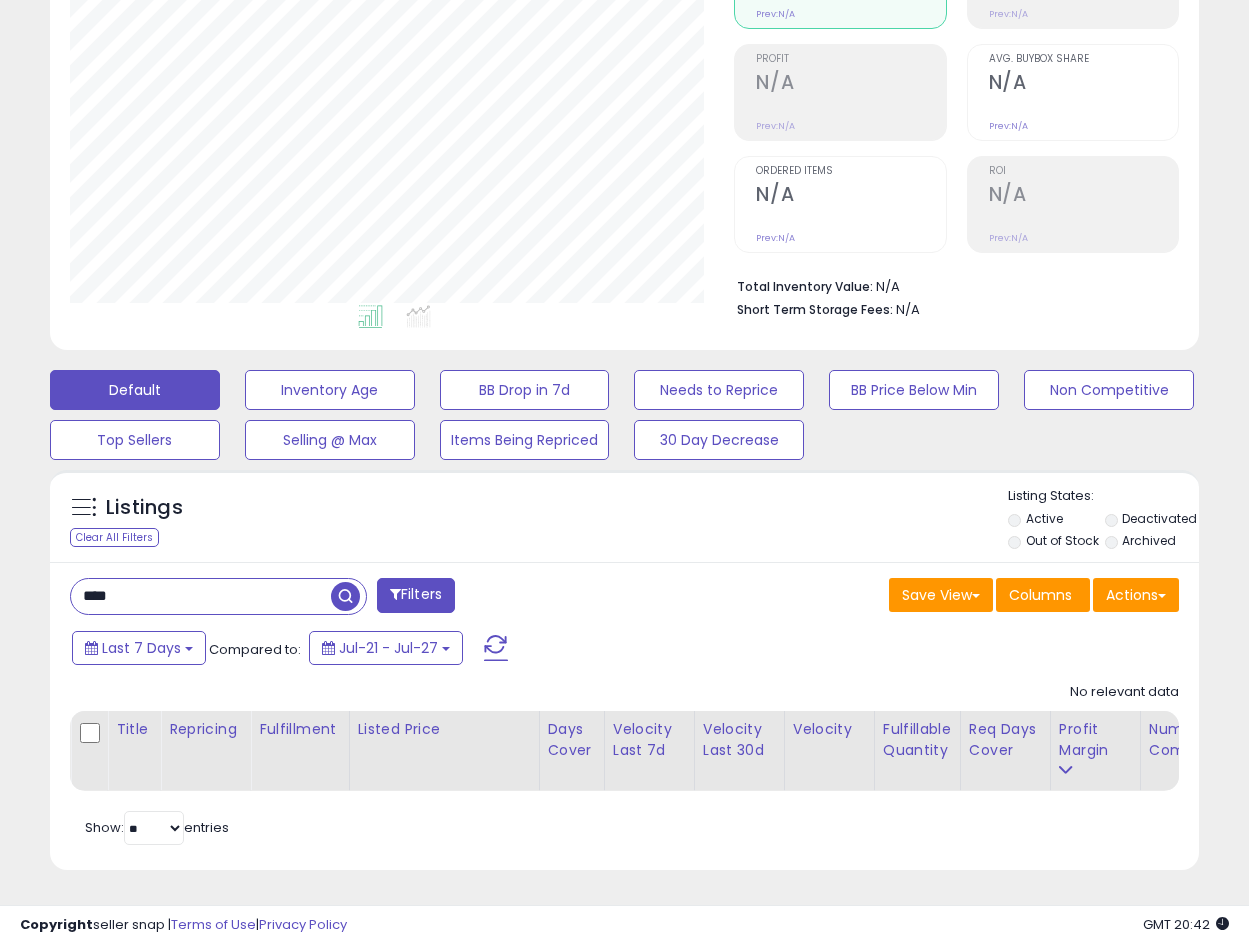 scroll, scrollTop: 999590, scrollLeft: 999327, axis: both 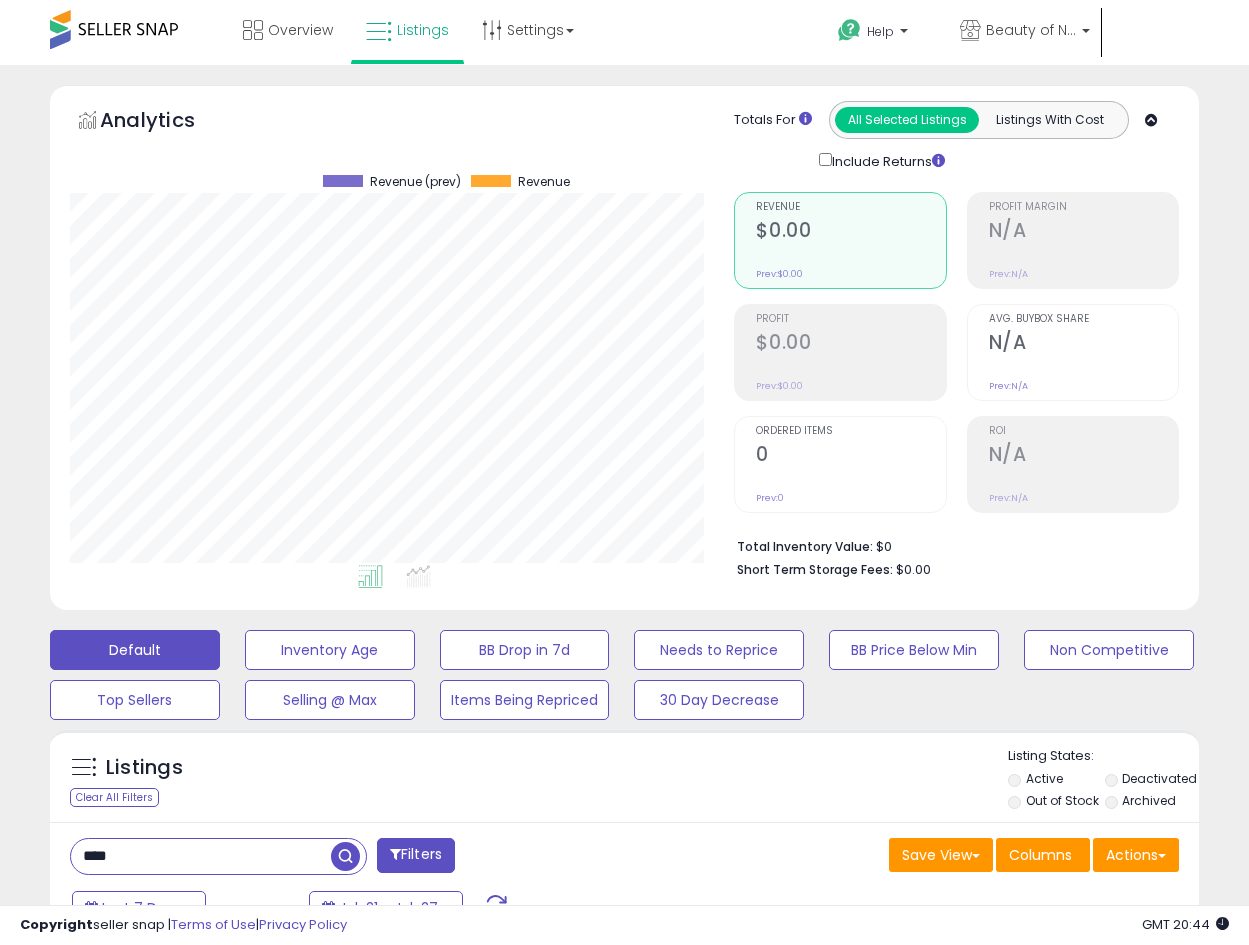 drag, startPoint x: 131, startPoint y: 861, endPoint x: 6, endPoint y: 850, distance: 125.48307 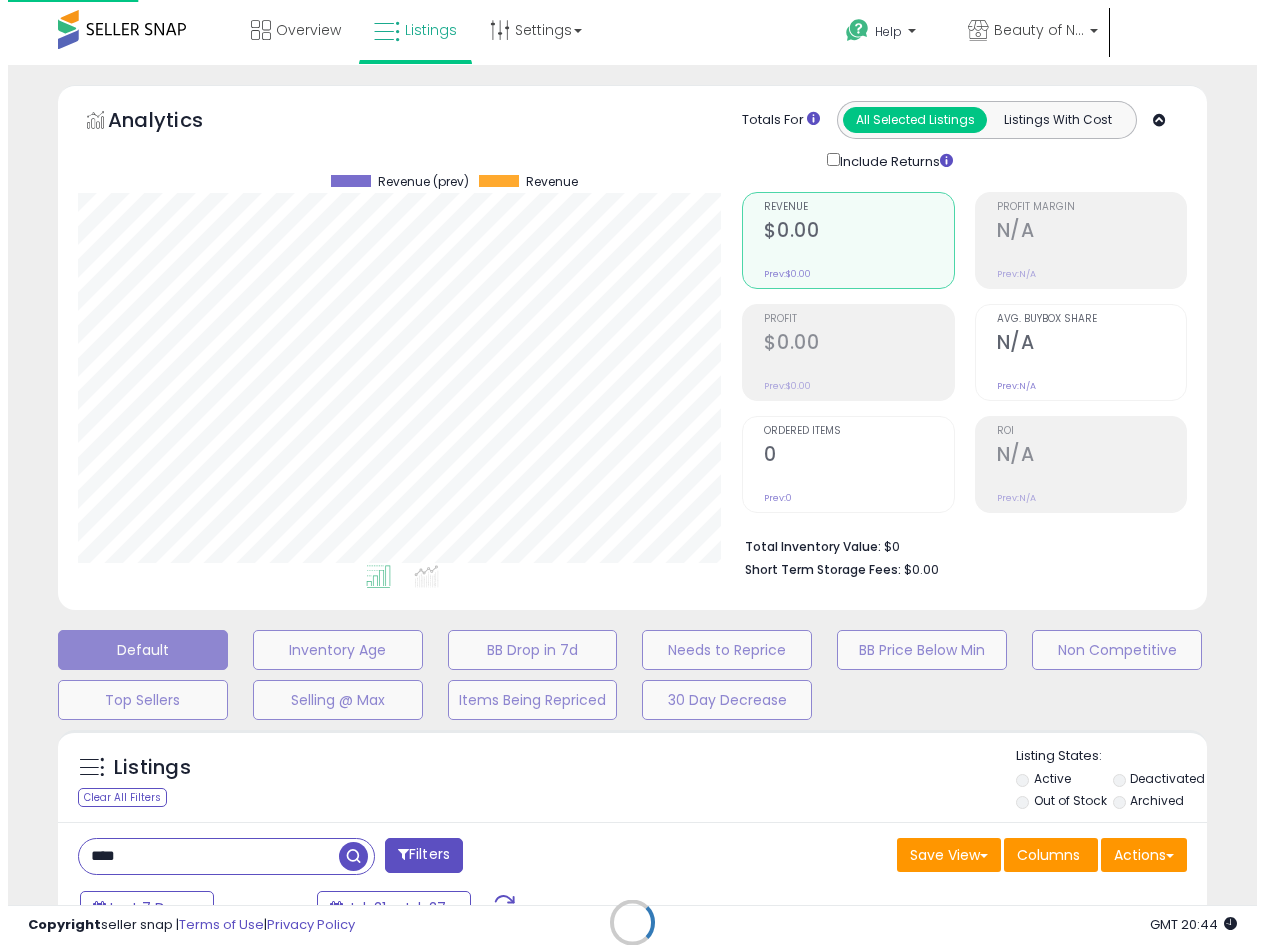 scroll, scrollTop: 999590, scrollLeft: 999327, axis: both 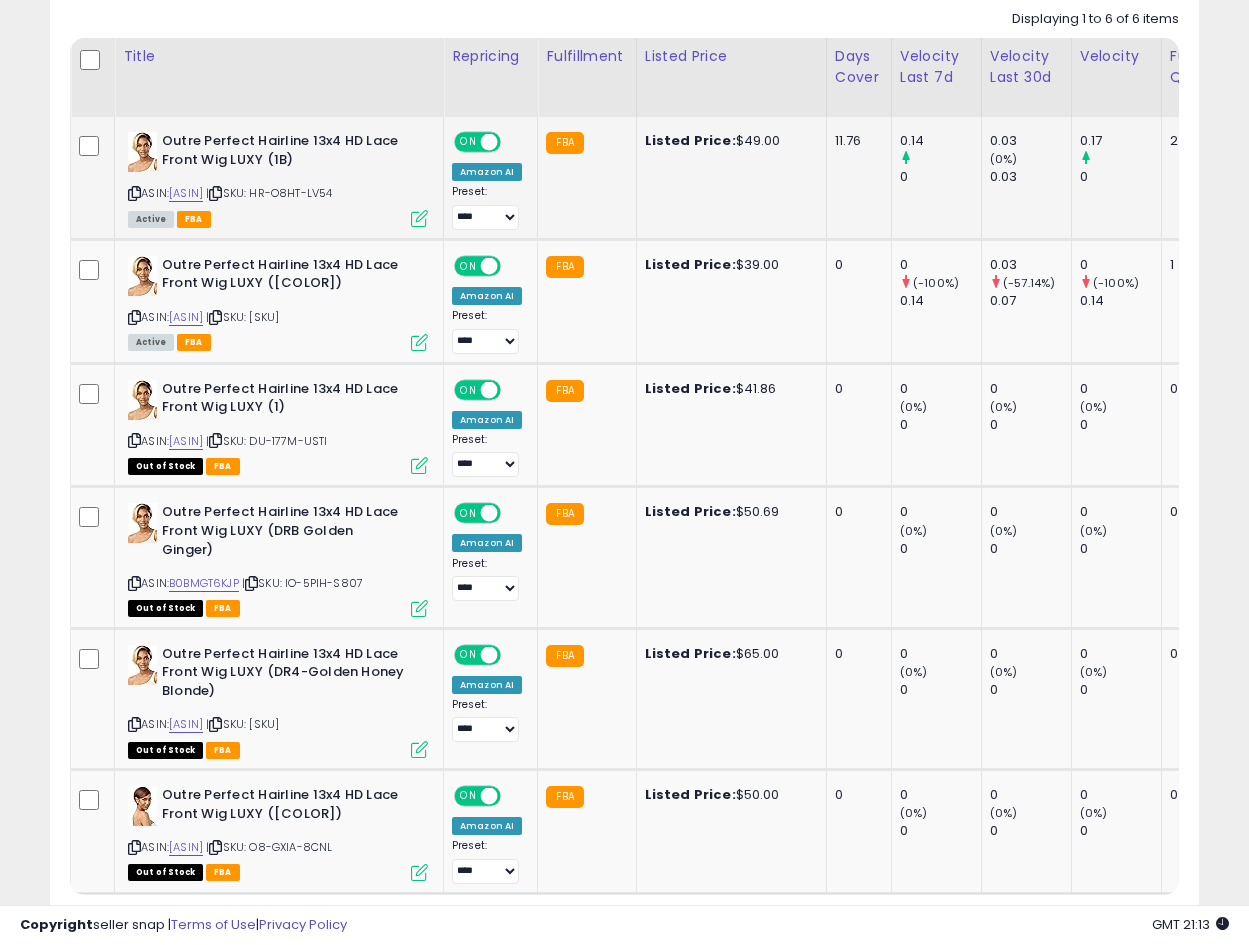 click on "Outre Perfect Hairline 13x4 HD Lace Front Wig LUXY (1B)" at bounding box center (283, 153) 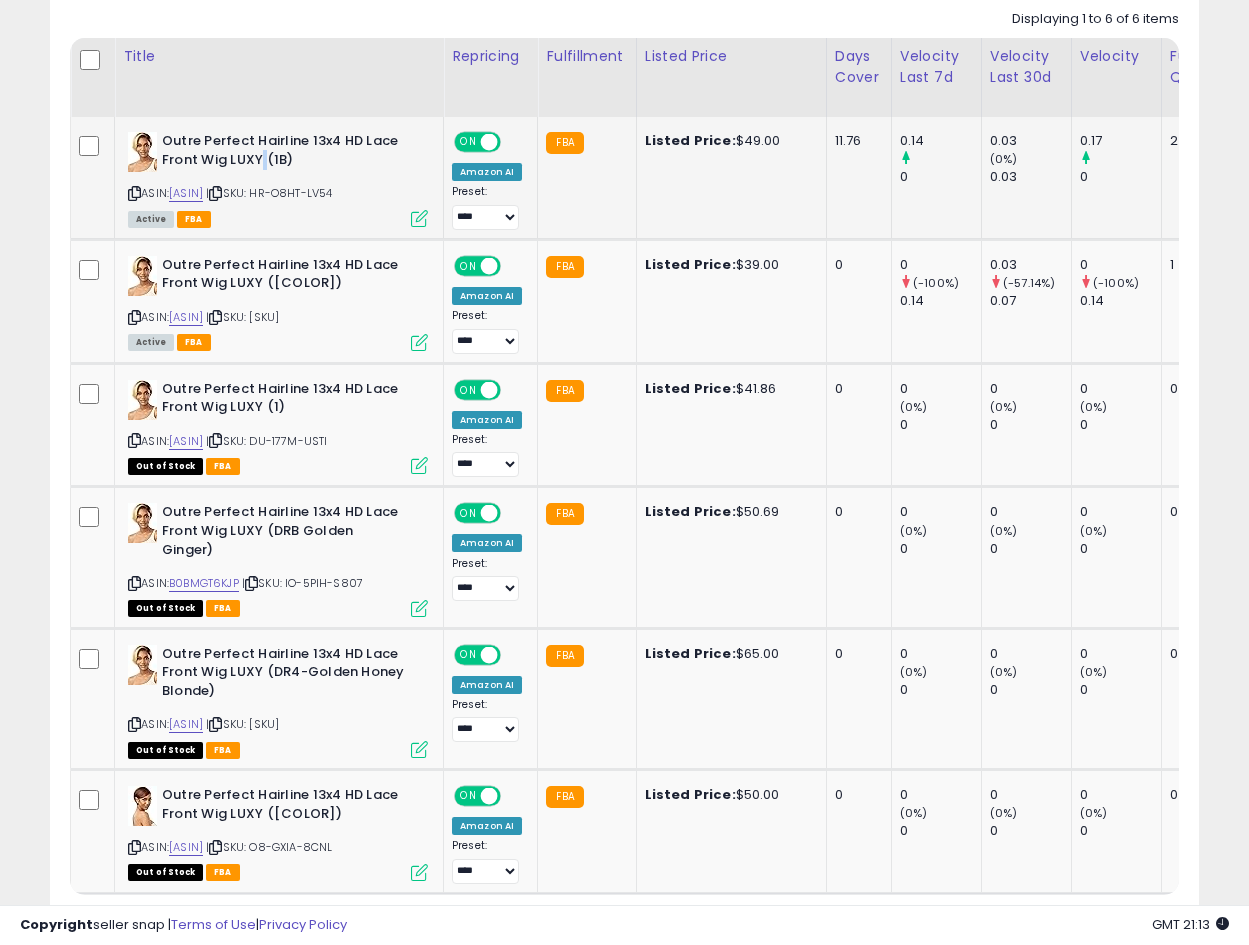 click on "Outre Perfect Hairline 13x4 HD Lace Front Wig LUXY (1B)" at bounding box center (283, 153) 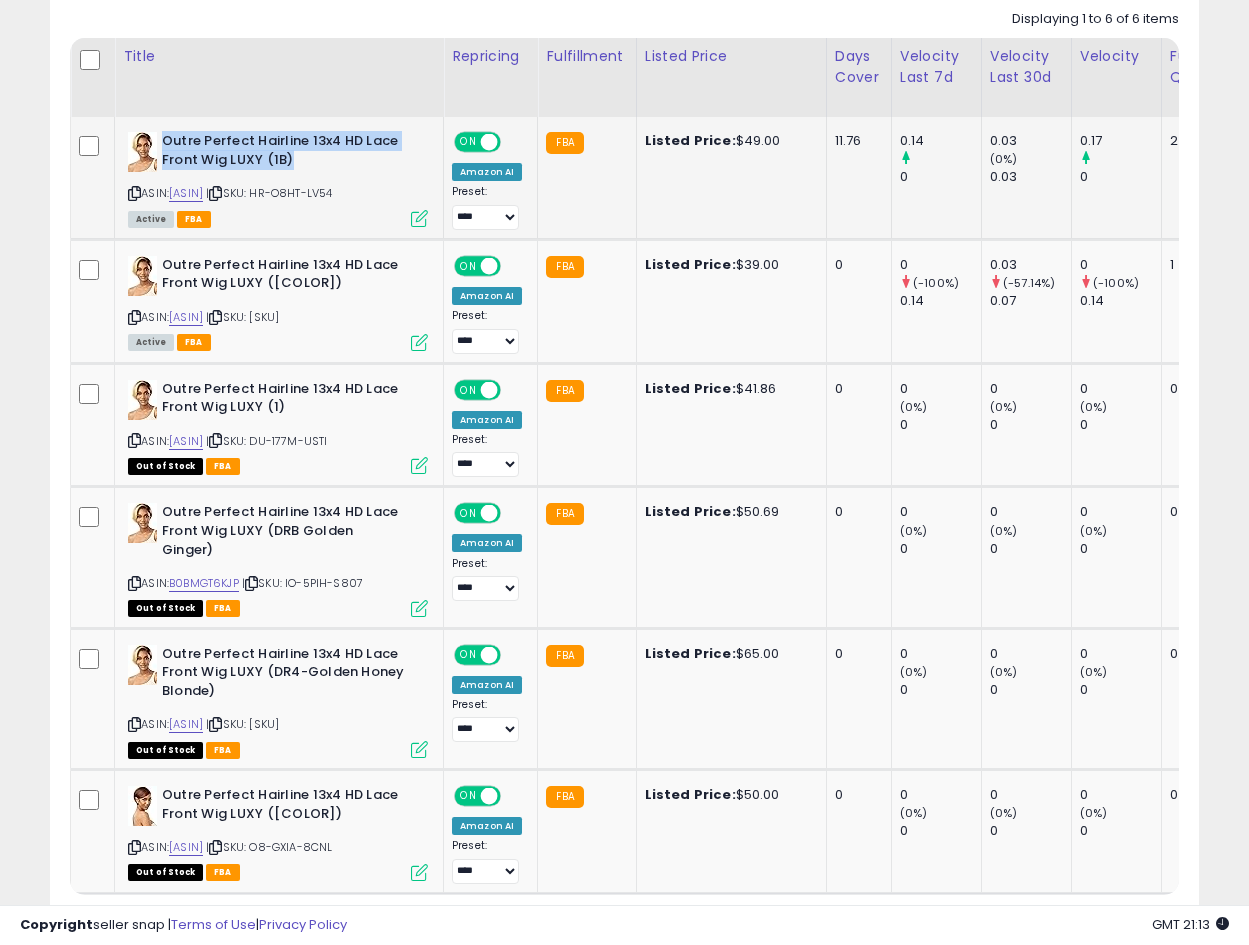 click on "Outre Perfect Hairline 13x4 HD Lace Front Wig LUXY (1B)" at bounding box center [283, 153] 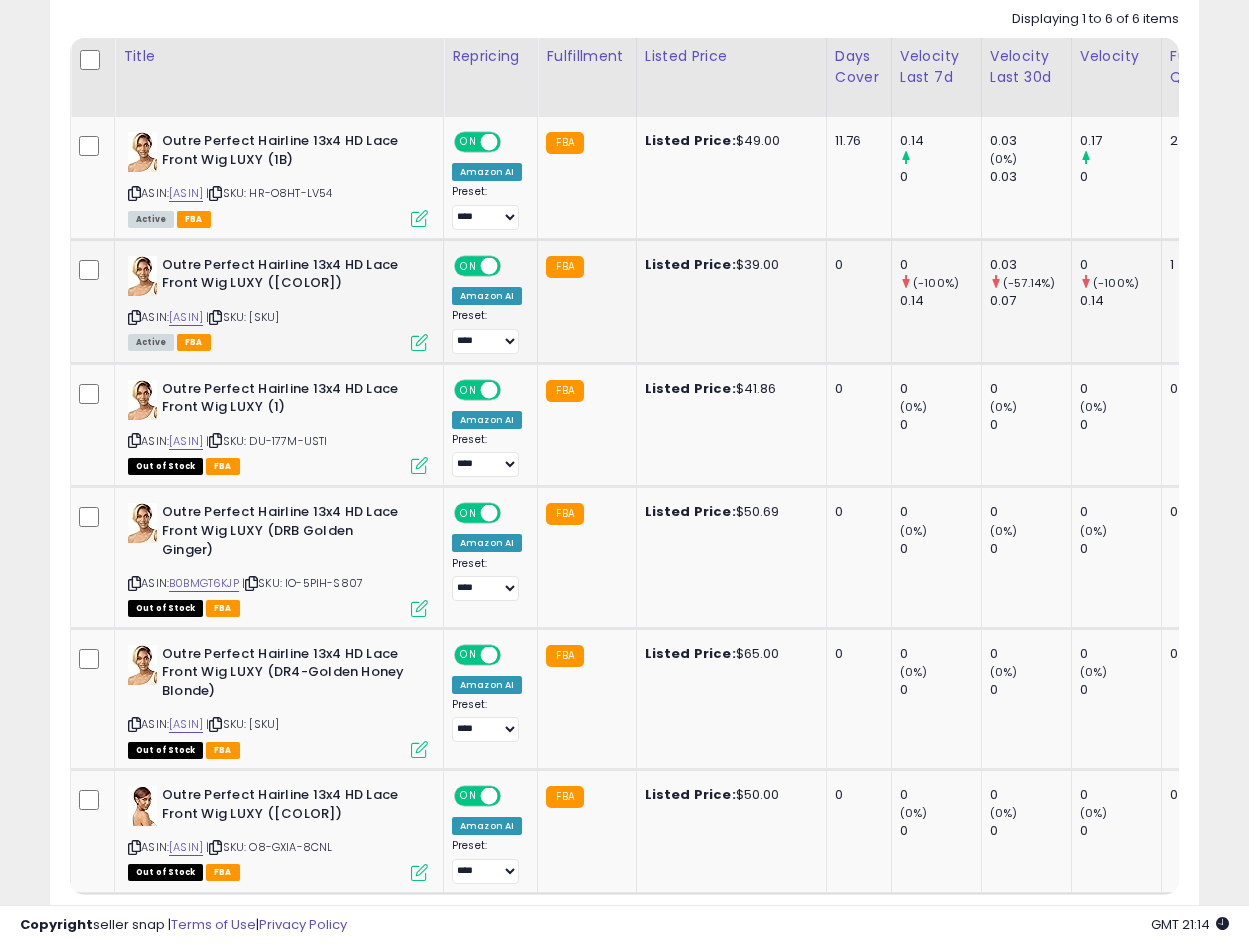 scroll, scrollTop: 0, scrollLeft: 100, axis: horizontal 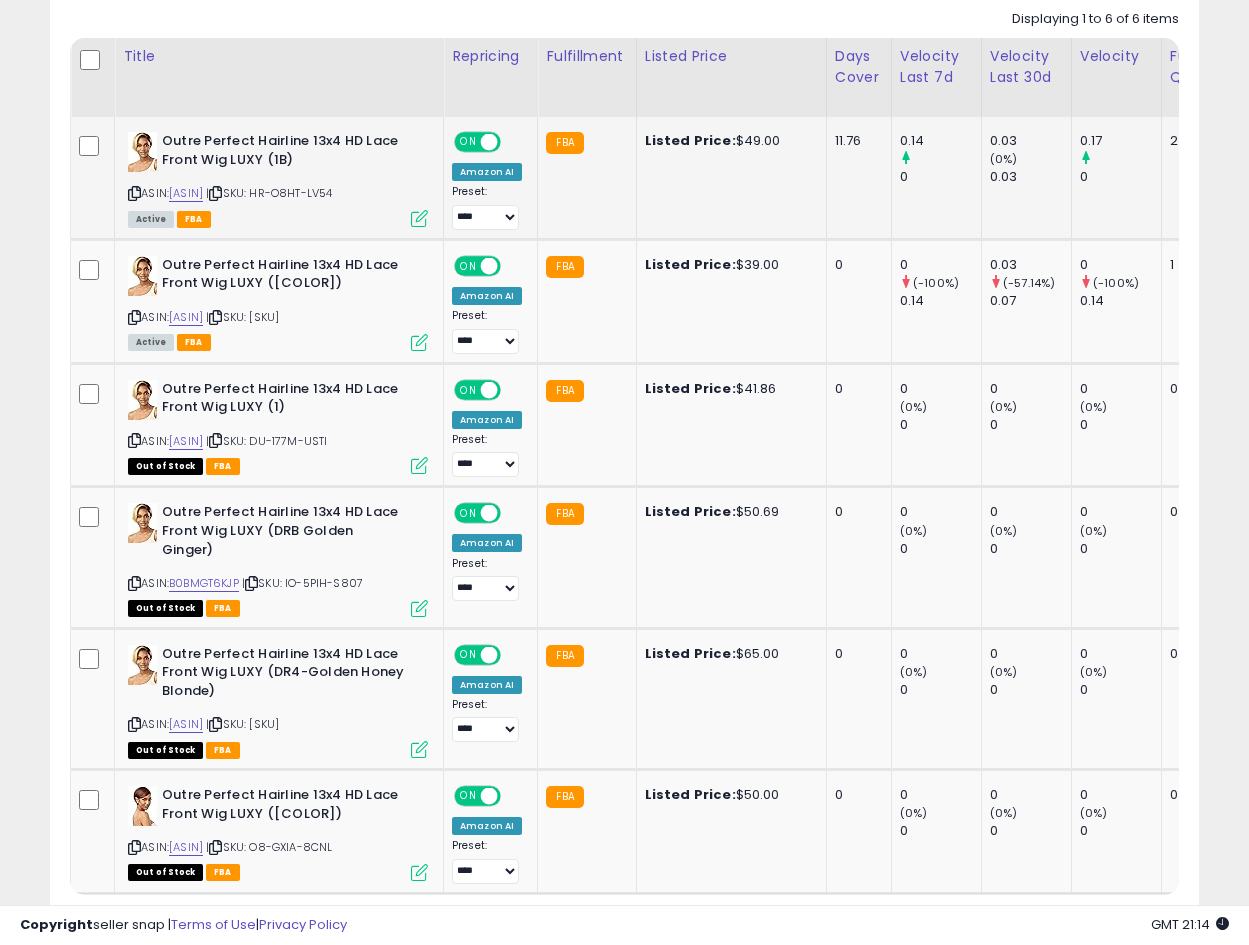 click at bounding box center (419, 218) 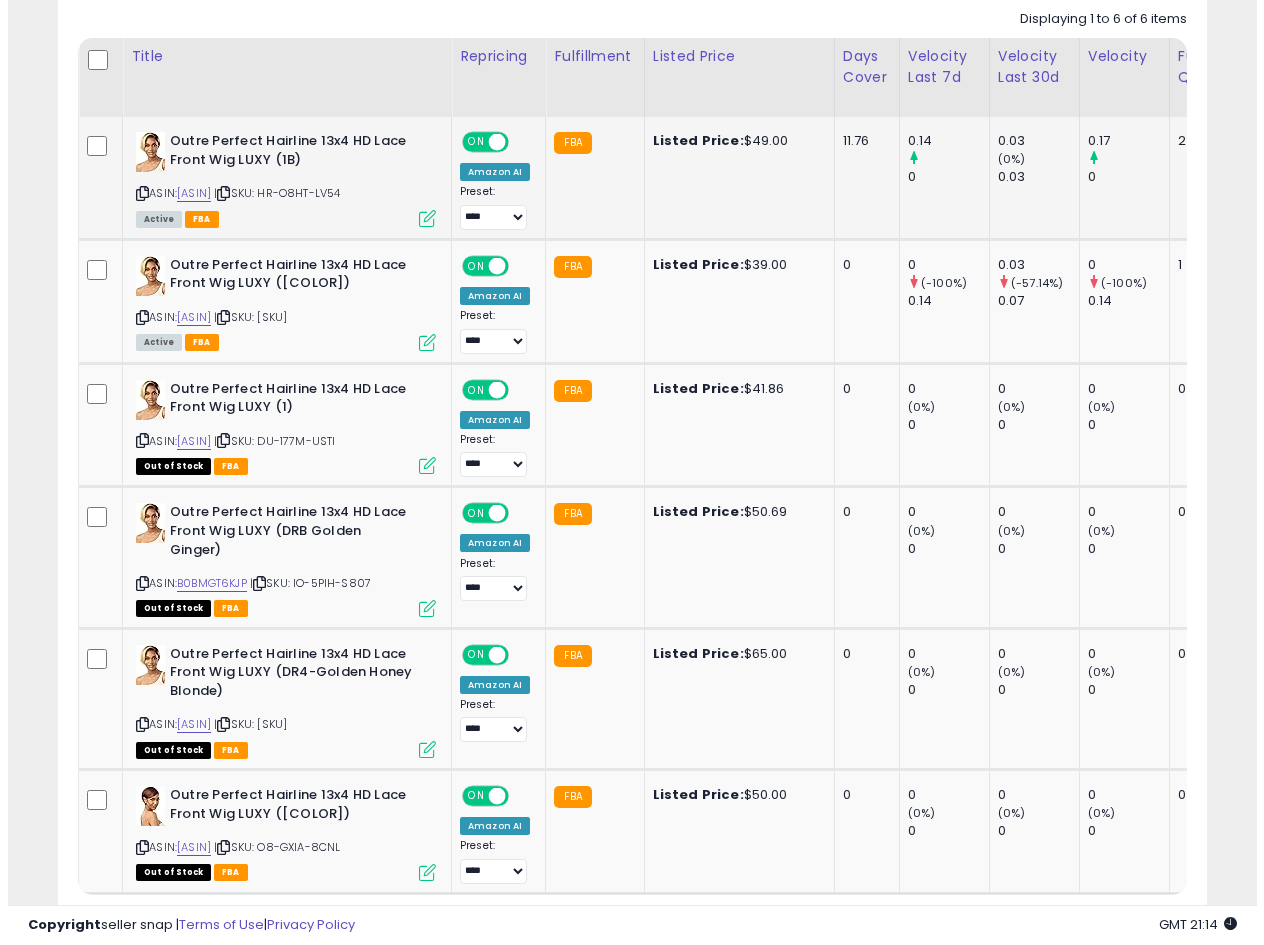 scroll, scrollTop: 999590, scrollLeft: 999327, axis: both 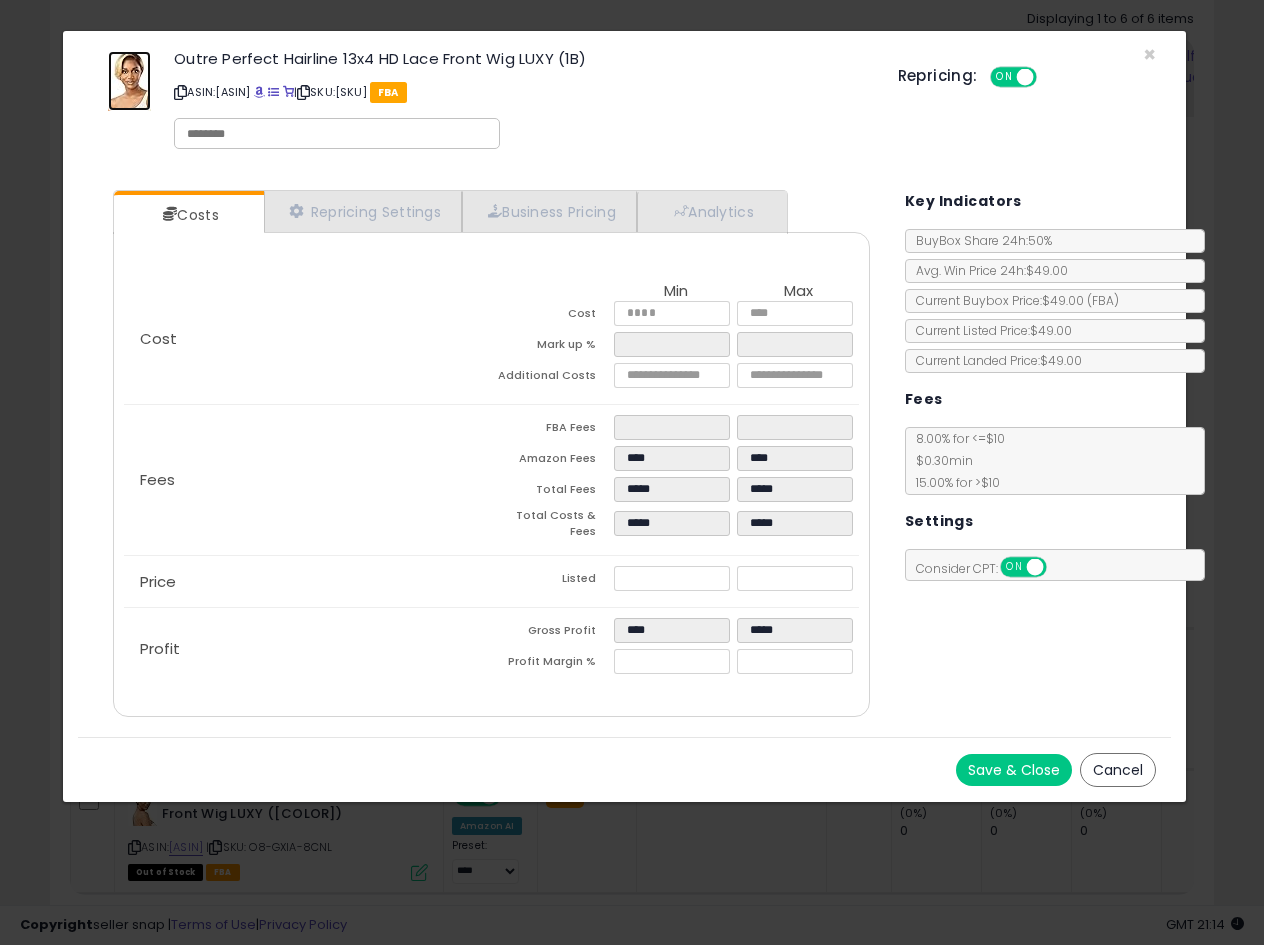 click at bounding box center (129, 81) 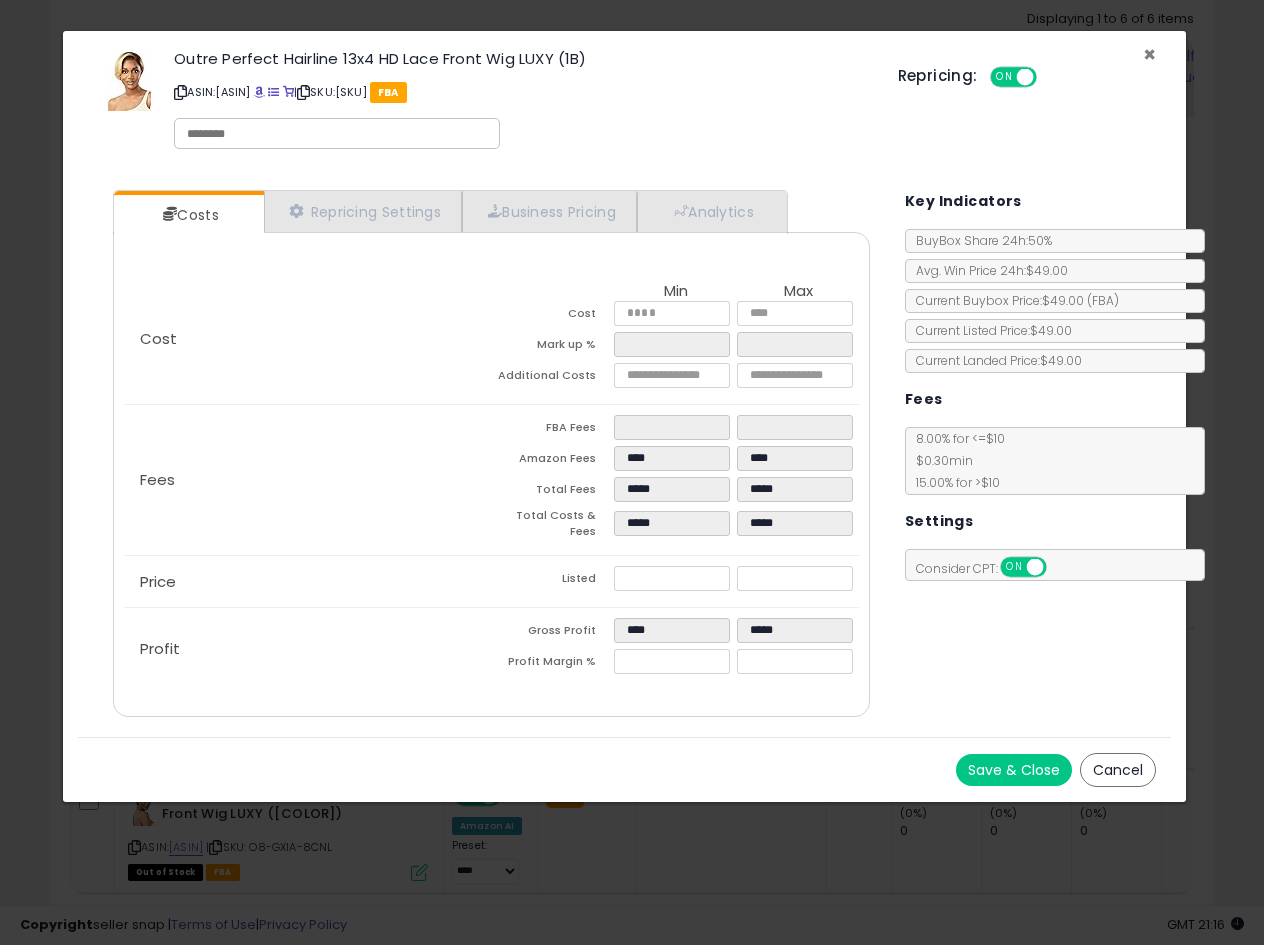 click on "×" at bounding box center [1149, 54] 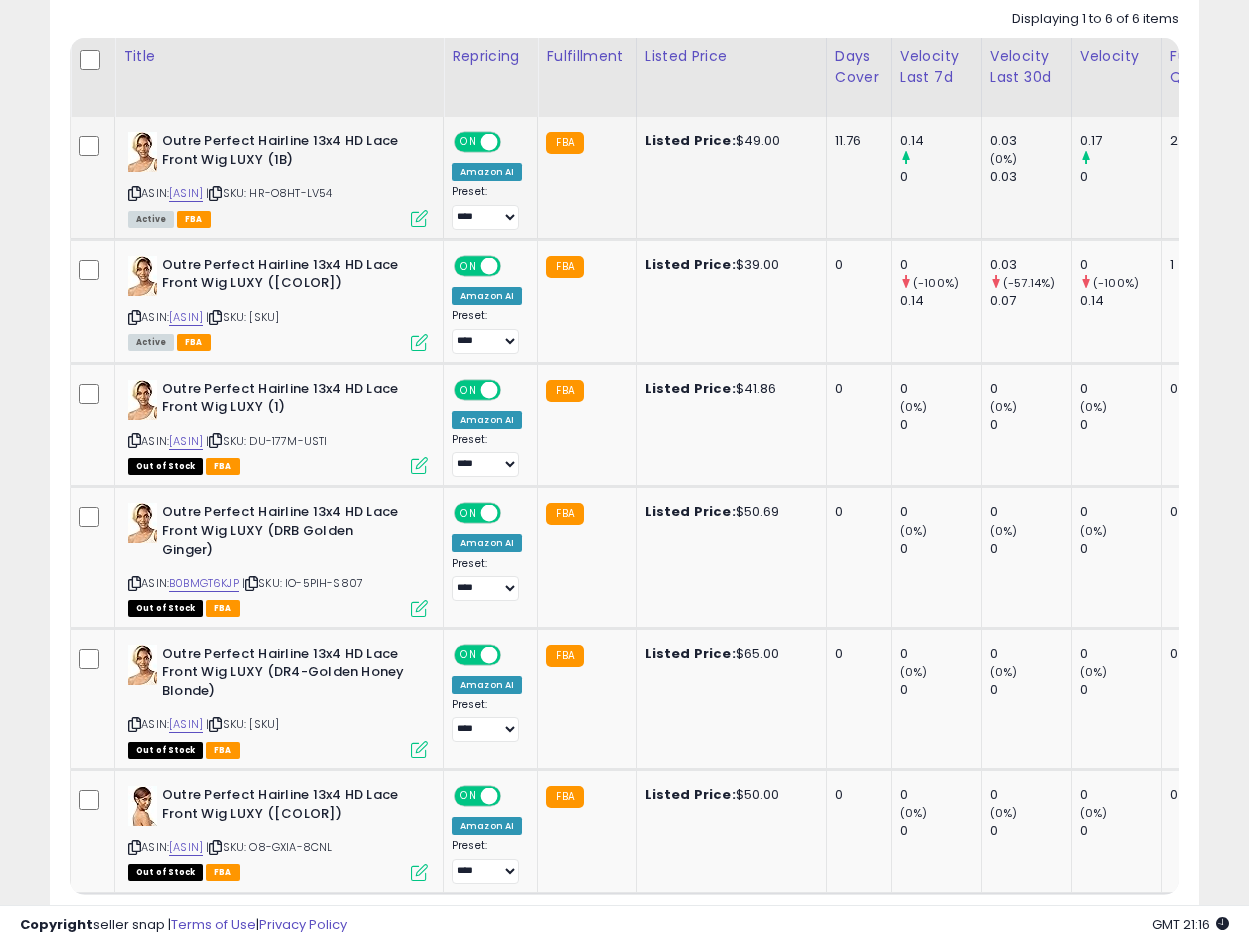 scroll, scrollTop: 410, scrollLeft: 665, axis: both 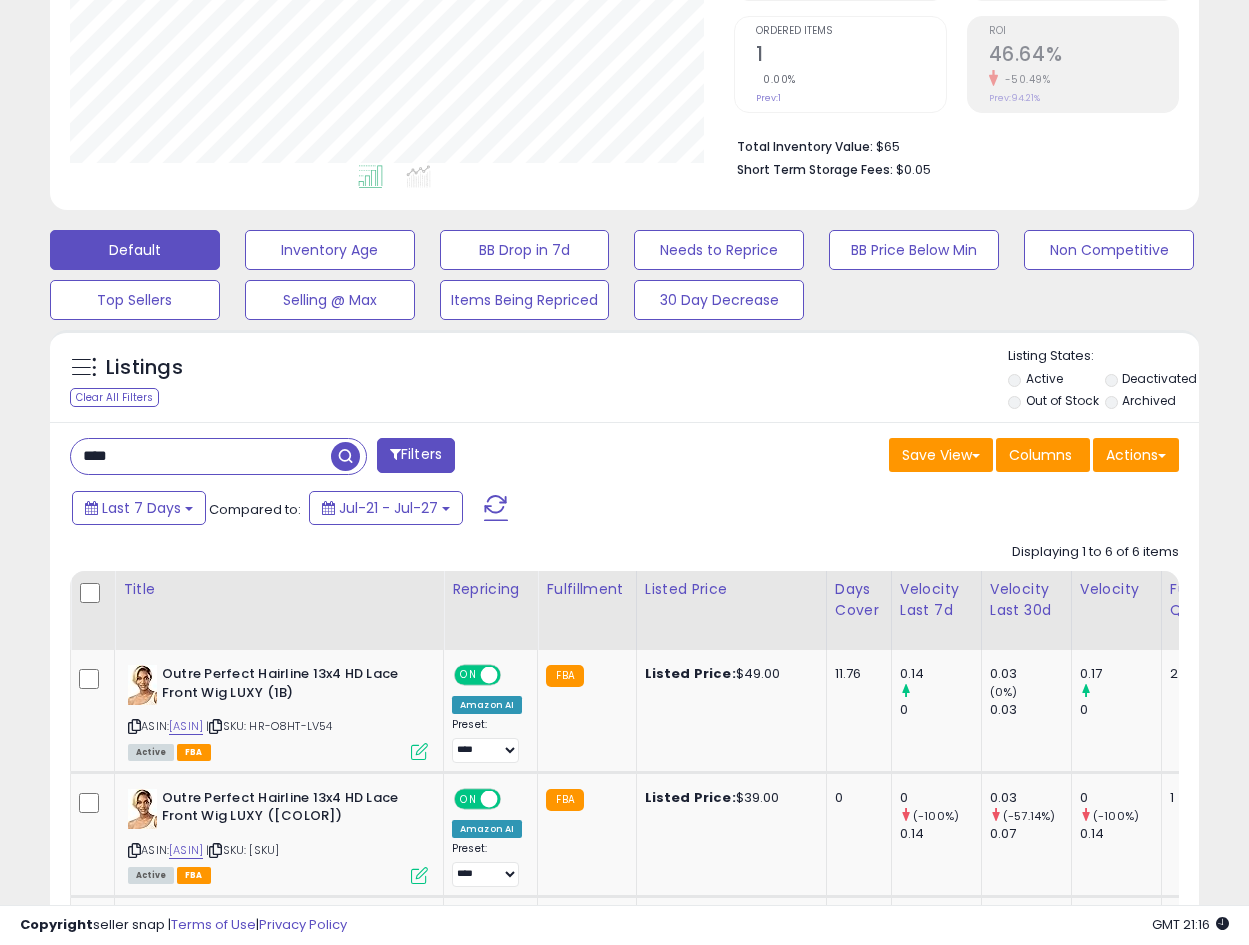 click on "****" at bounding box center [201, 456] 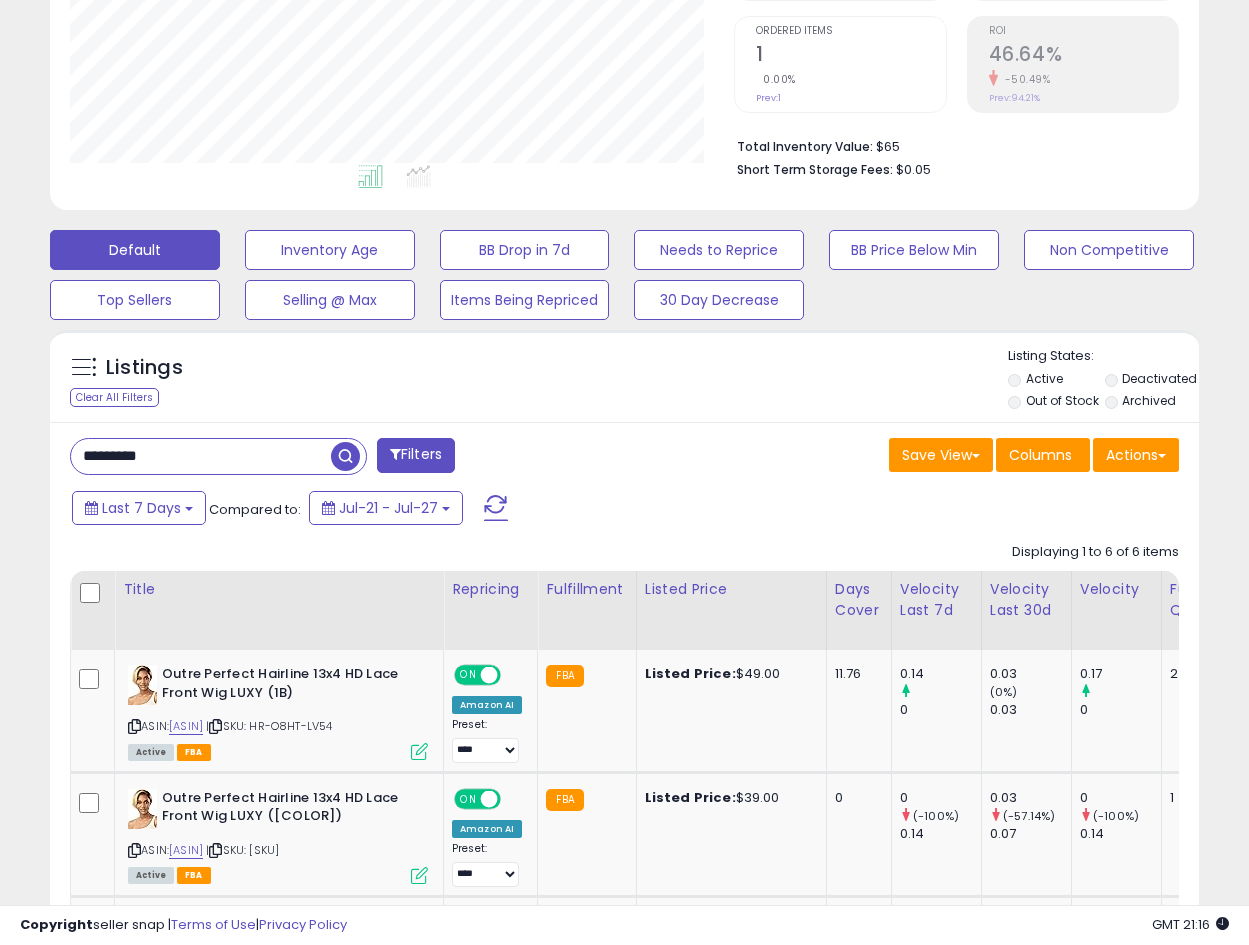 scroll, scrollTop: 999590, scrollLeft: 999327, axis: both 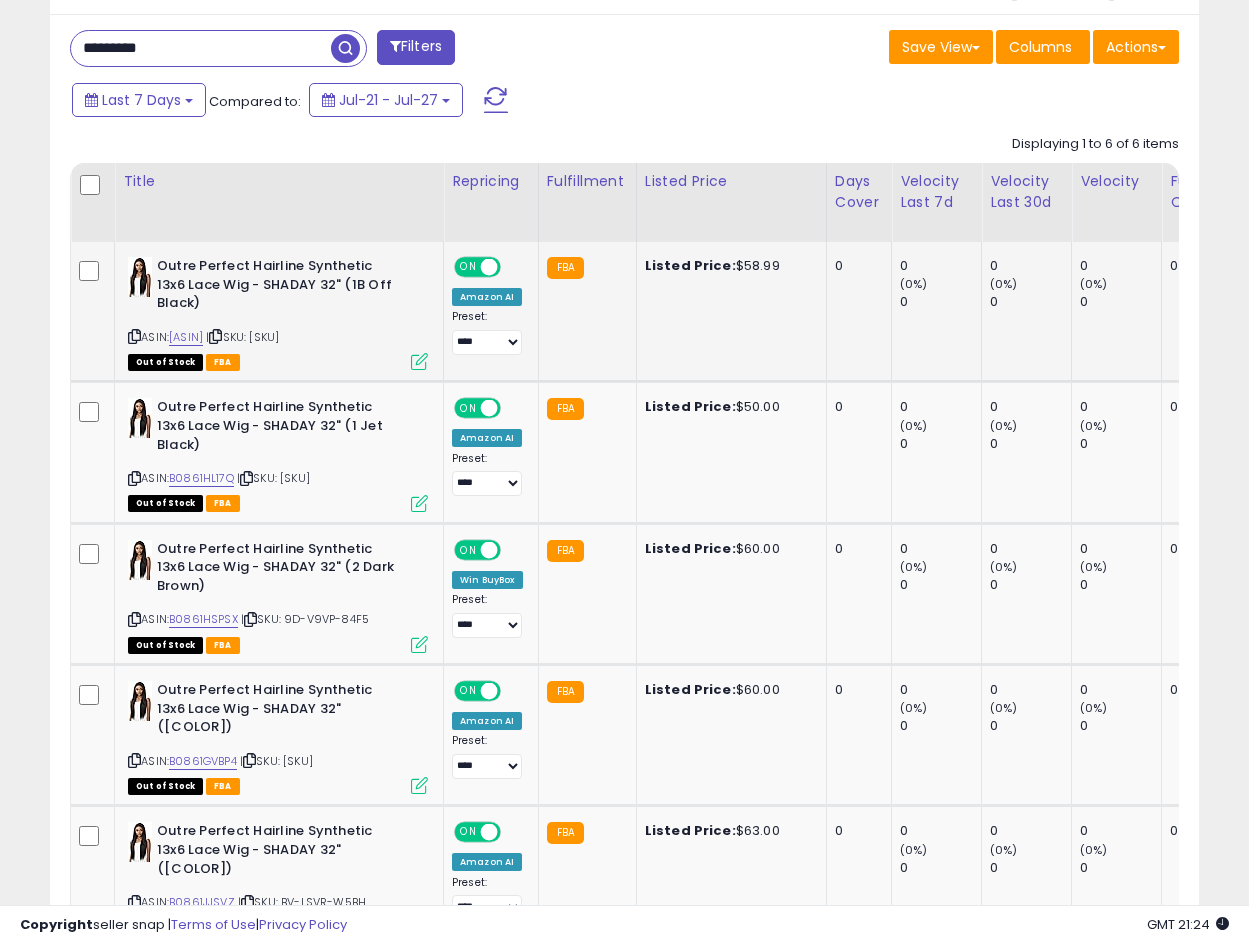 click on "Outre Perfect Hairline Synthetic 13x6 Lace Wig - SHADAY 32" (1B Off Black)" at bounding box center [278, 287] 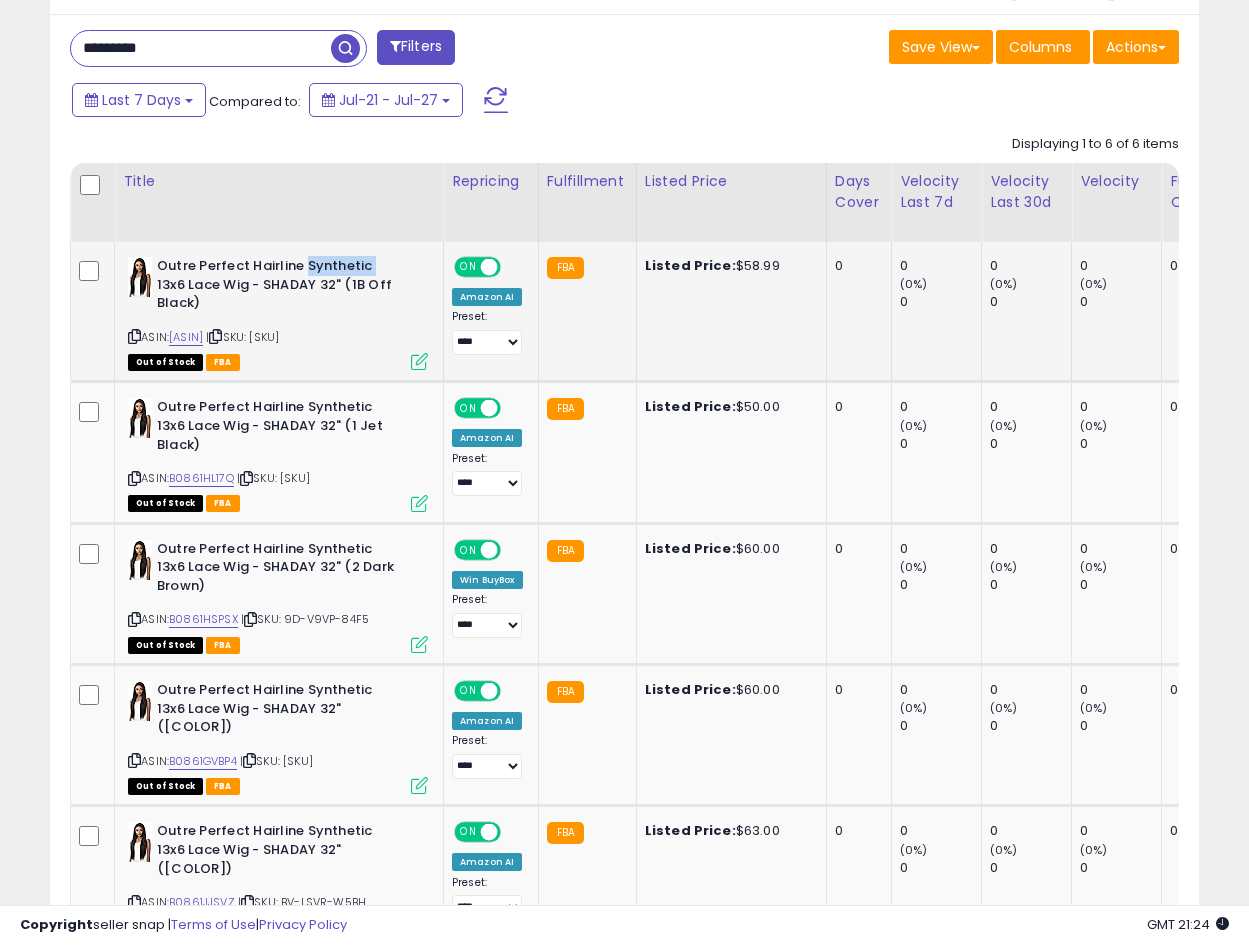 click on "Outre Perfect Hairline Synthetic 13x6 Lace Wig - SHADAY 32" (1B Off Black)" at bounding box center [278, 287] 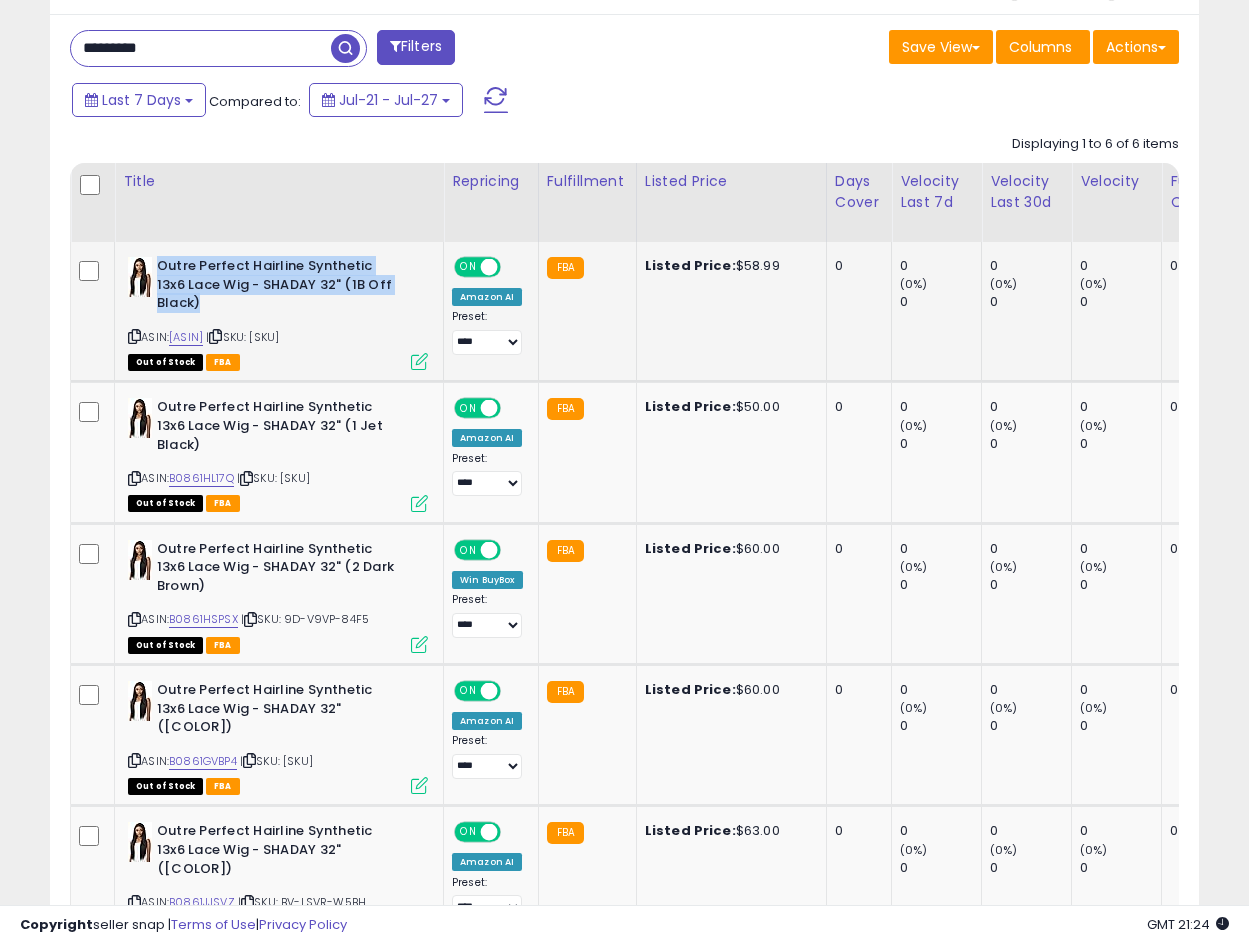 click on "Outre Perfect Hairline Synthetic 13x6 Lace Wig - SHADAY 32" (1B Off Black)" at bounding box center [278, 287] 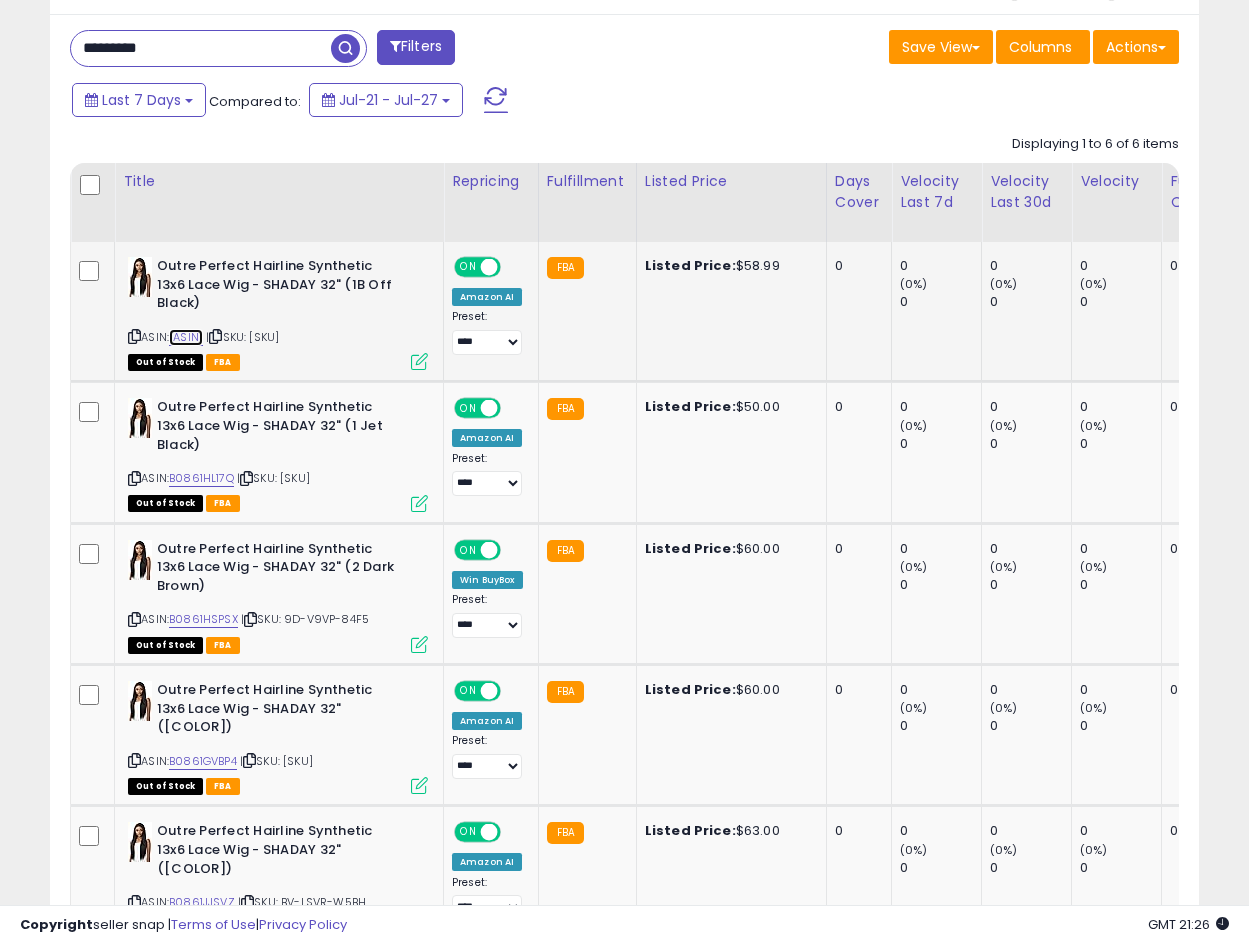 click on "[ASIN]" at bounding box center [186, 337] 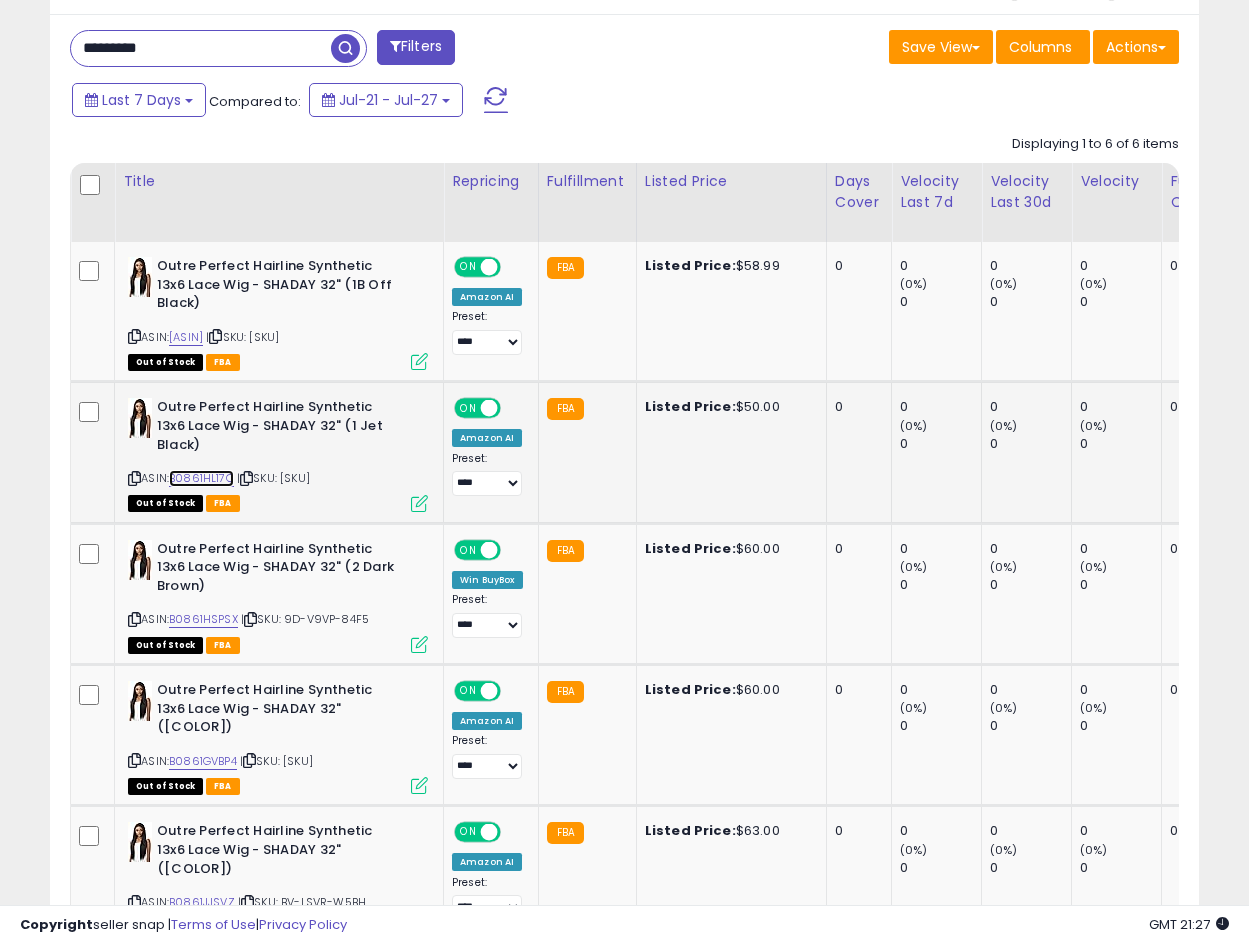 click on "B0861HL17Q" at bounding box center (201, 478) 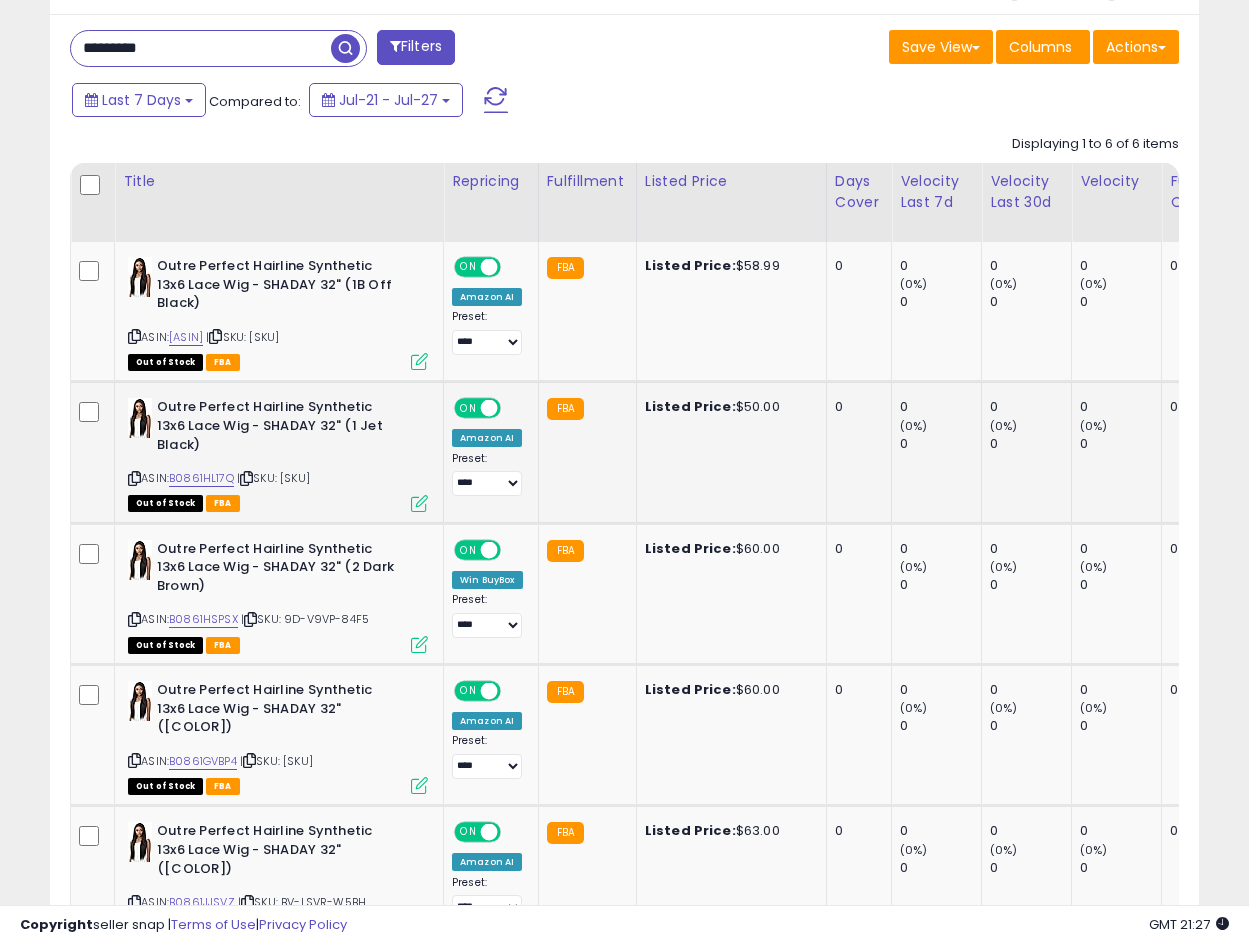click at bounding box center [134, 478] 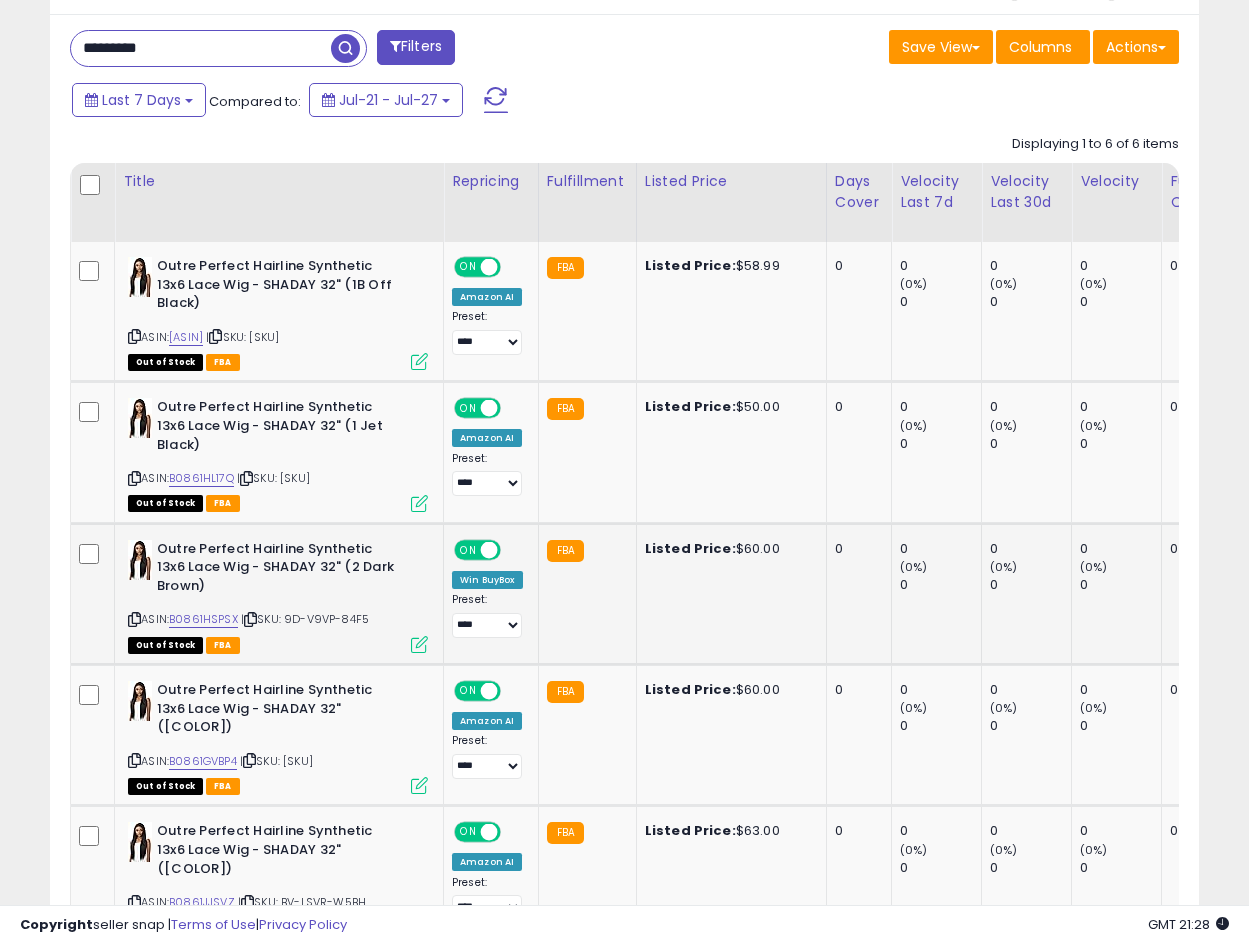 click at bounding box center [134, 619] 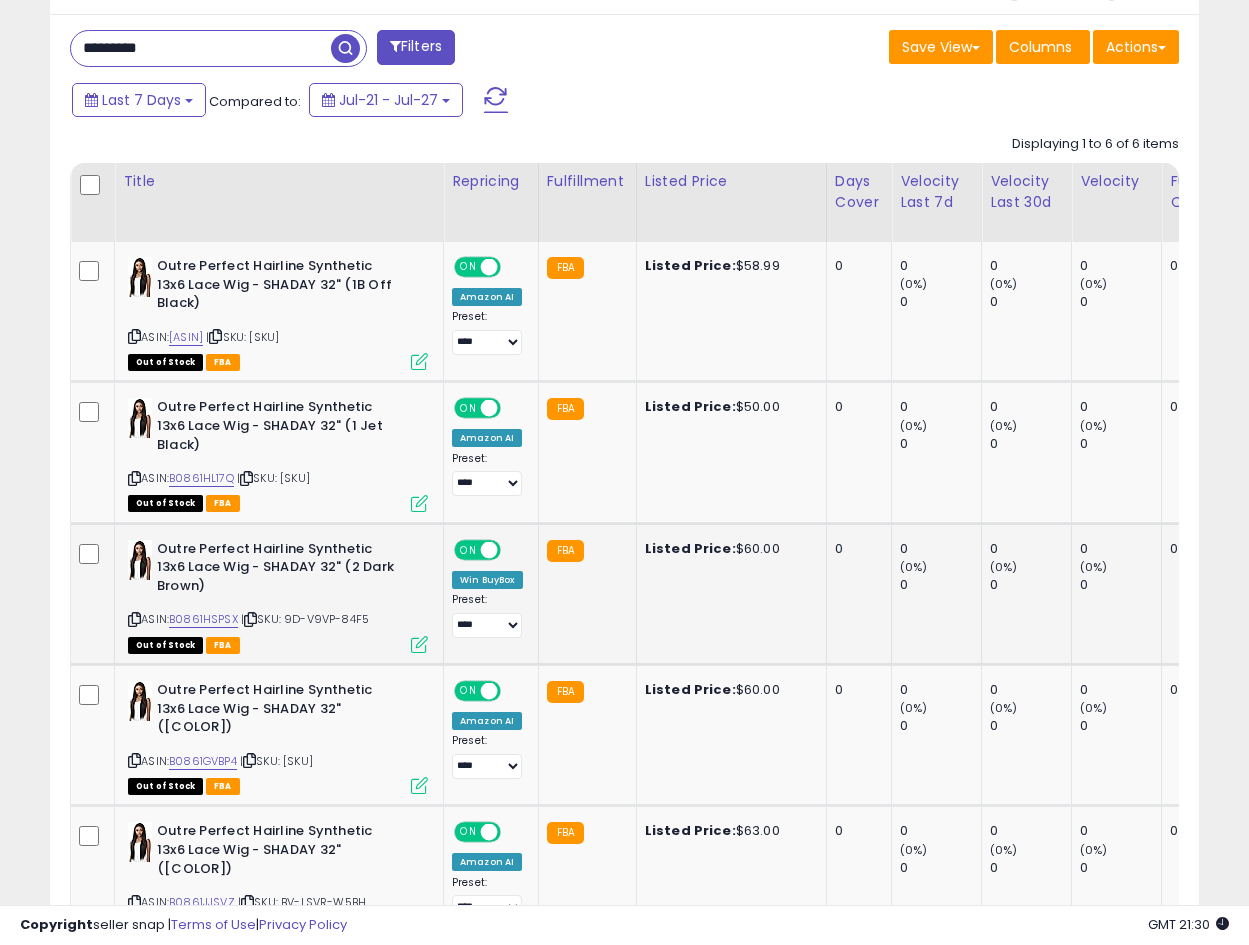 click on "Outre Perfect Hairline Synthetic 13x6 Lace Wig - SHADAY 32" (2 Dark Brown)" at bounding box center [278, 570] 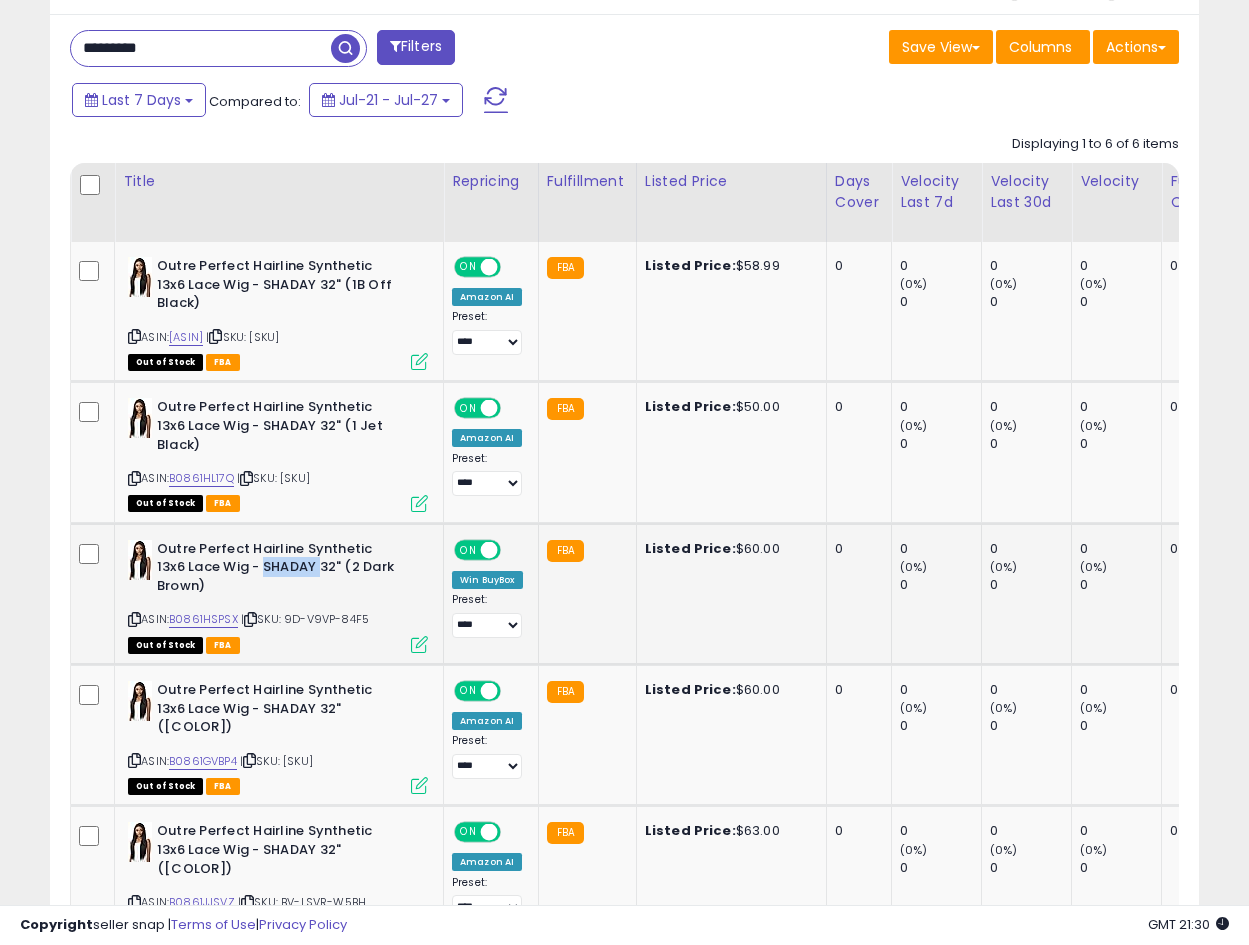 click on "Outre Perfect Hairline Synthetic 13x6 Lace Wig - SHADAY 32" (2 Dark Brown)" at bounding box center [278, 570] 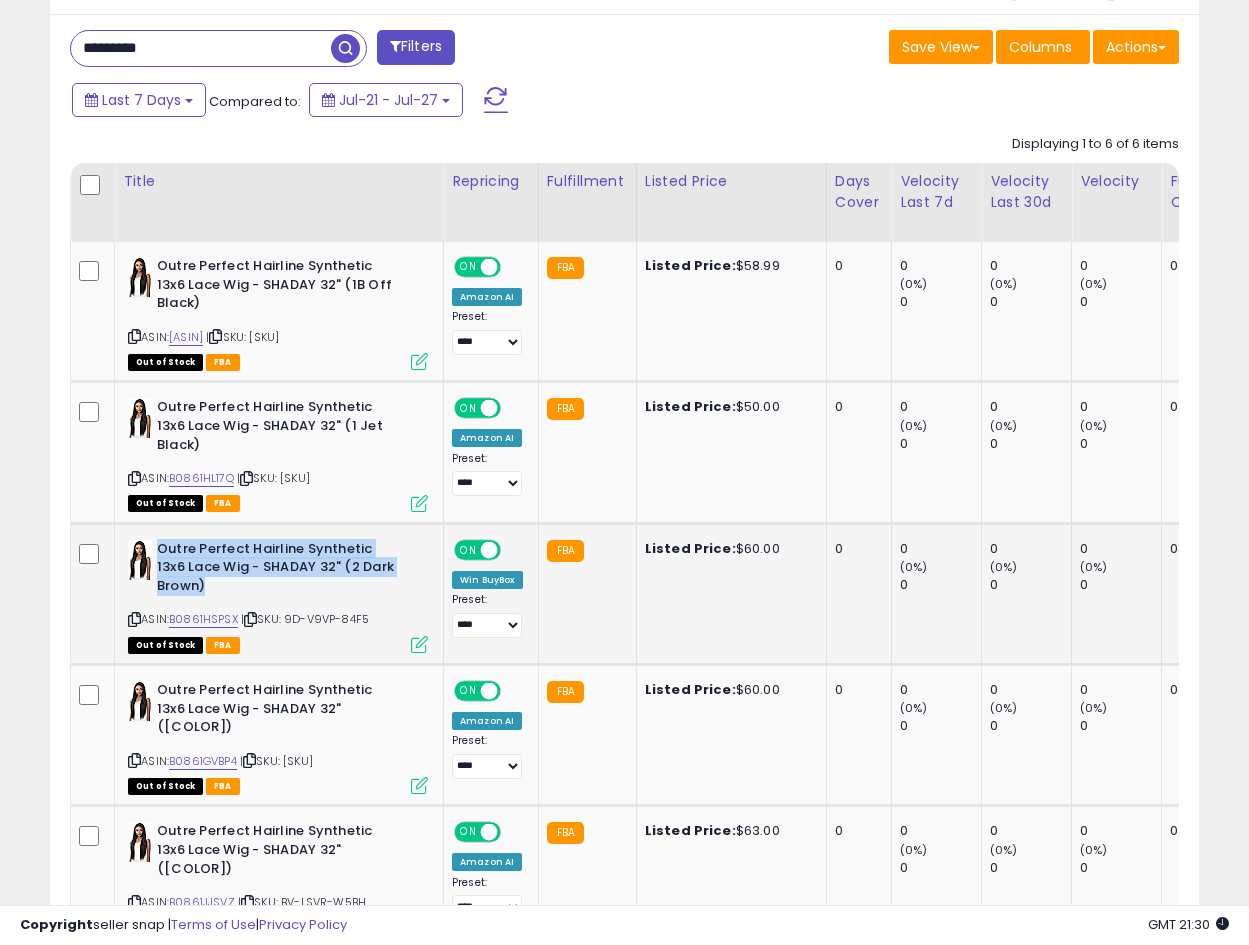 click on "Outre Perfect Hairline Synthetic 13x6 Lace Wig - SHADAY 32" (2 Dark Brown)" at bounding box center (278, 570) 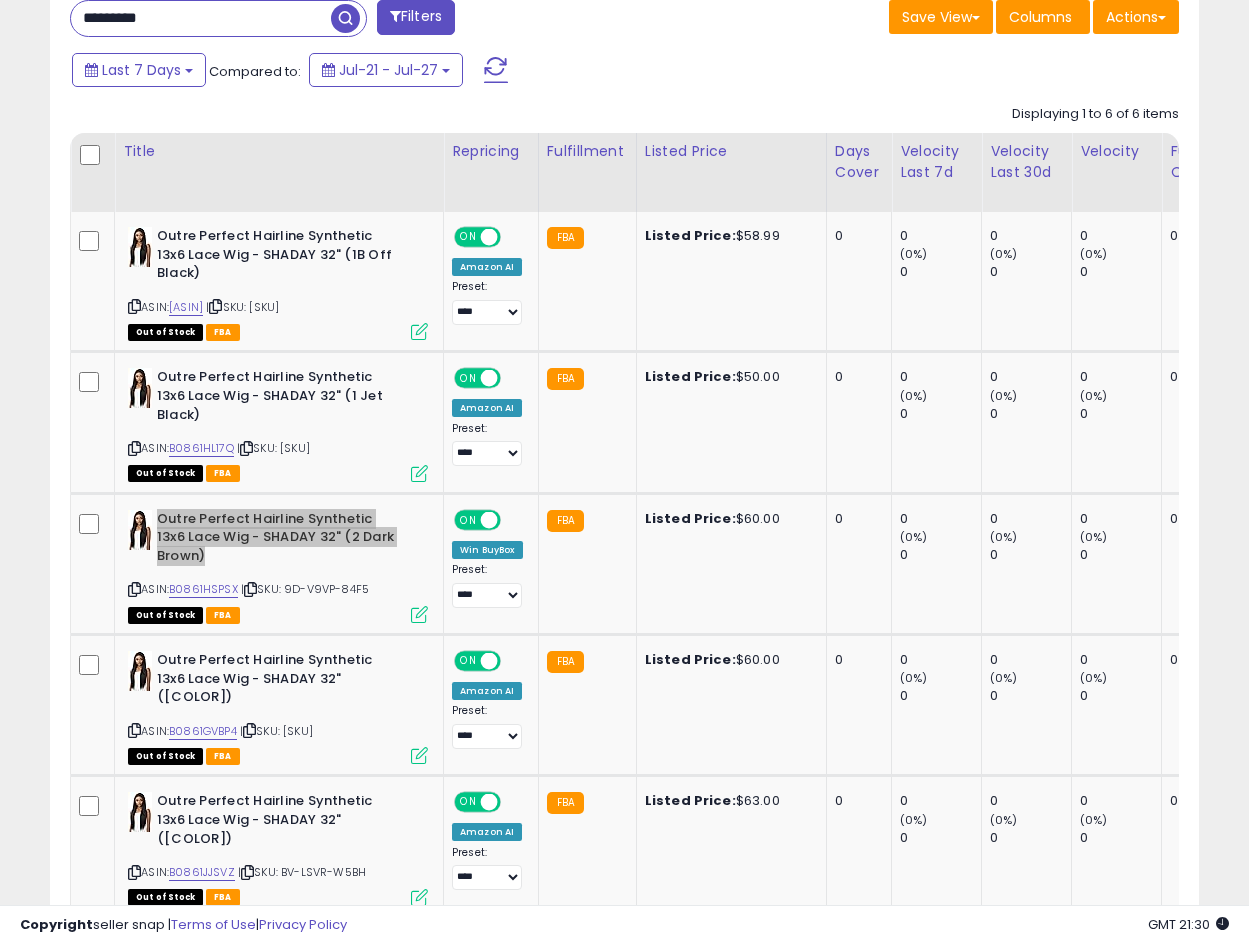 scroll, scrollTop: 837, scrollLeft: 0, axis: vertical 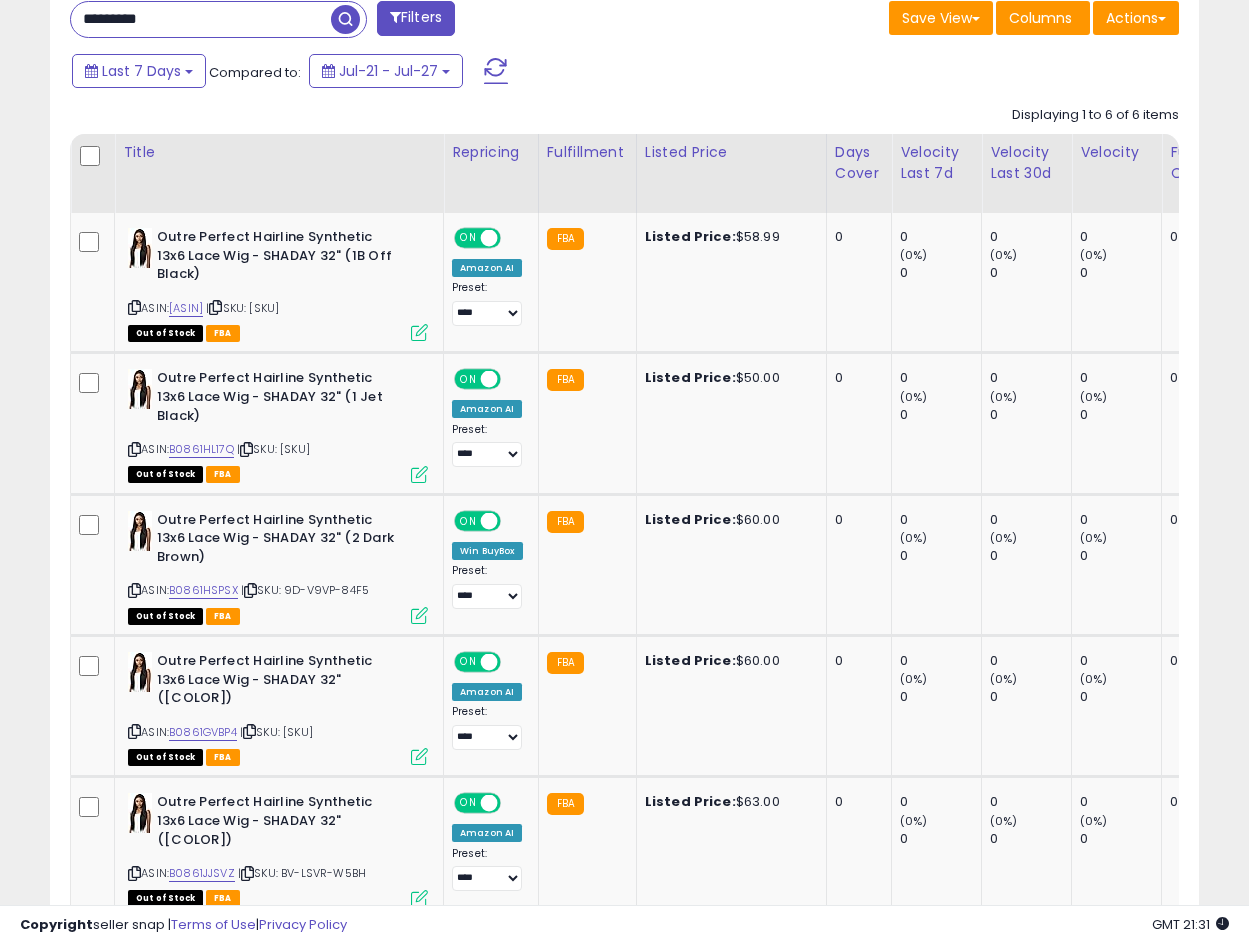 click on "*********" at bounding box center (201, 19) 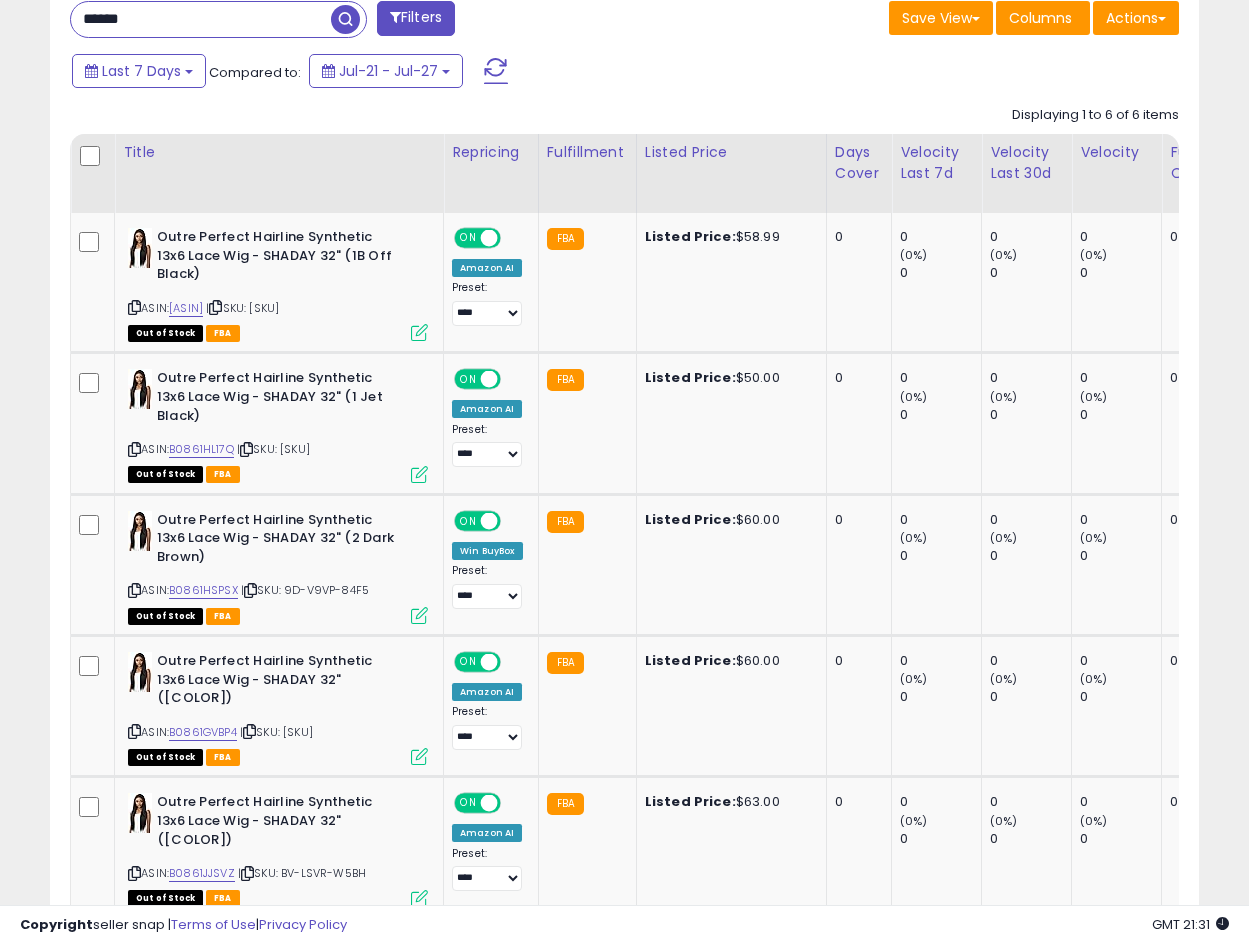 type on "******" 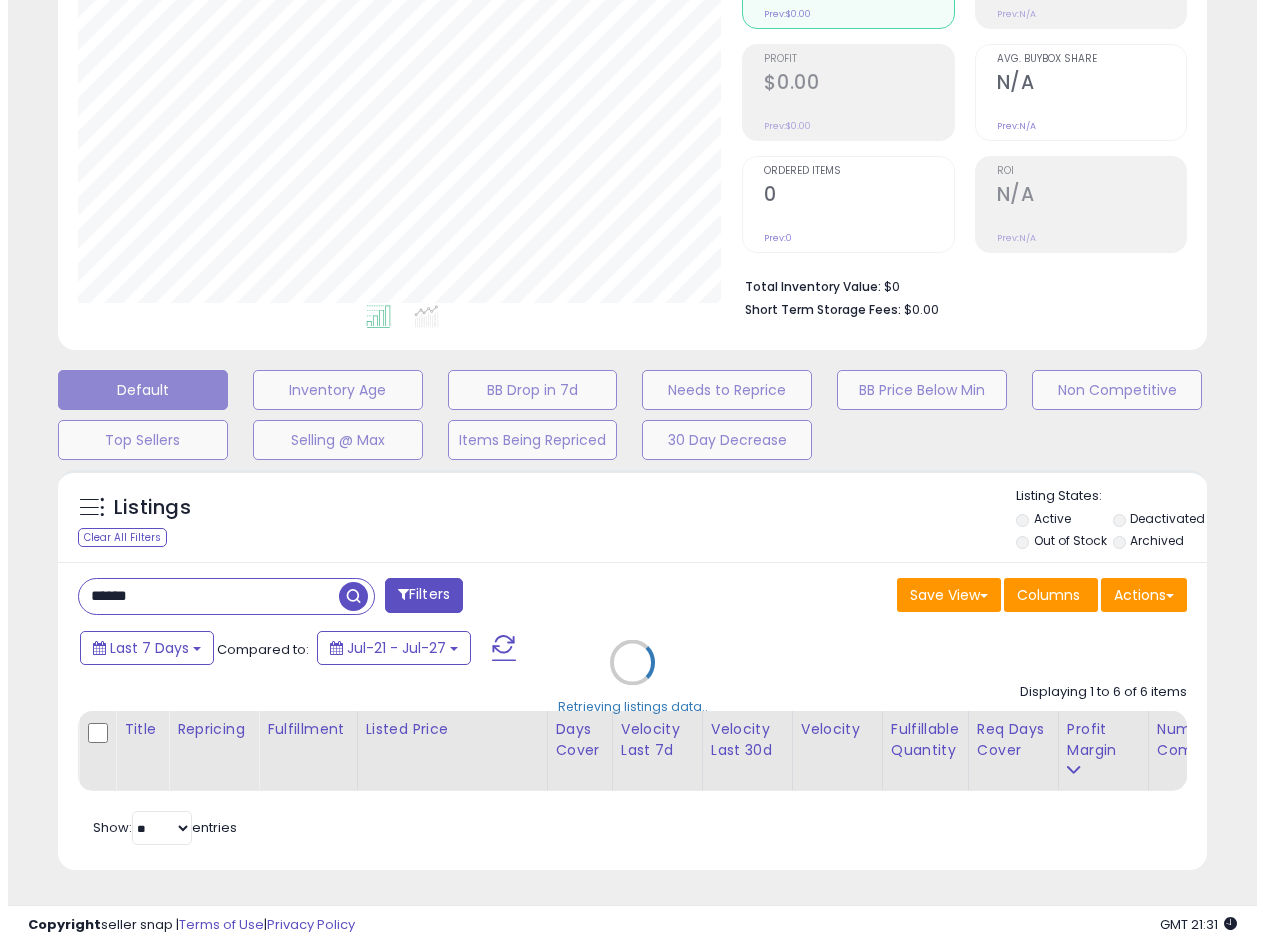 scroll, scrollTop: 275, scrollLeft: 0, axis: vertical 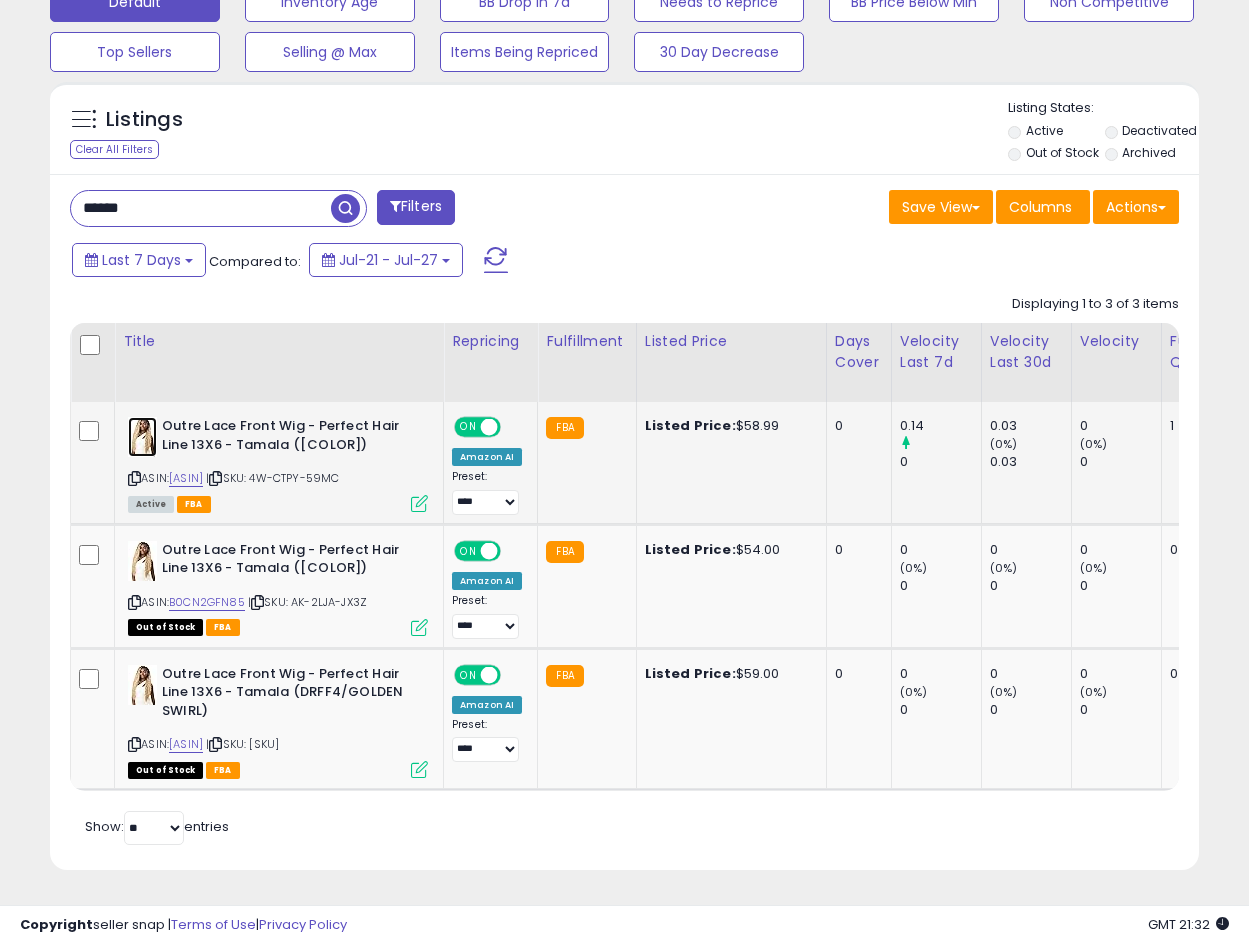 click at bounding box center [142, 437] 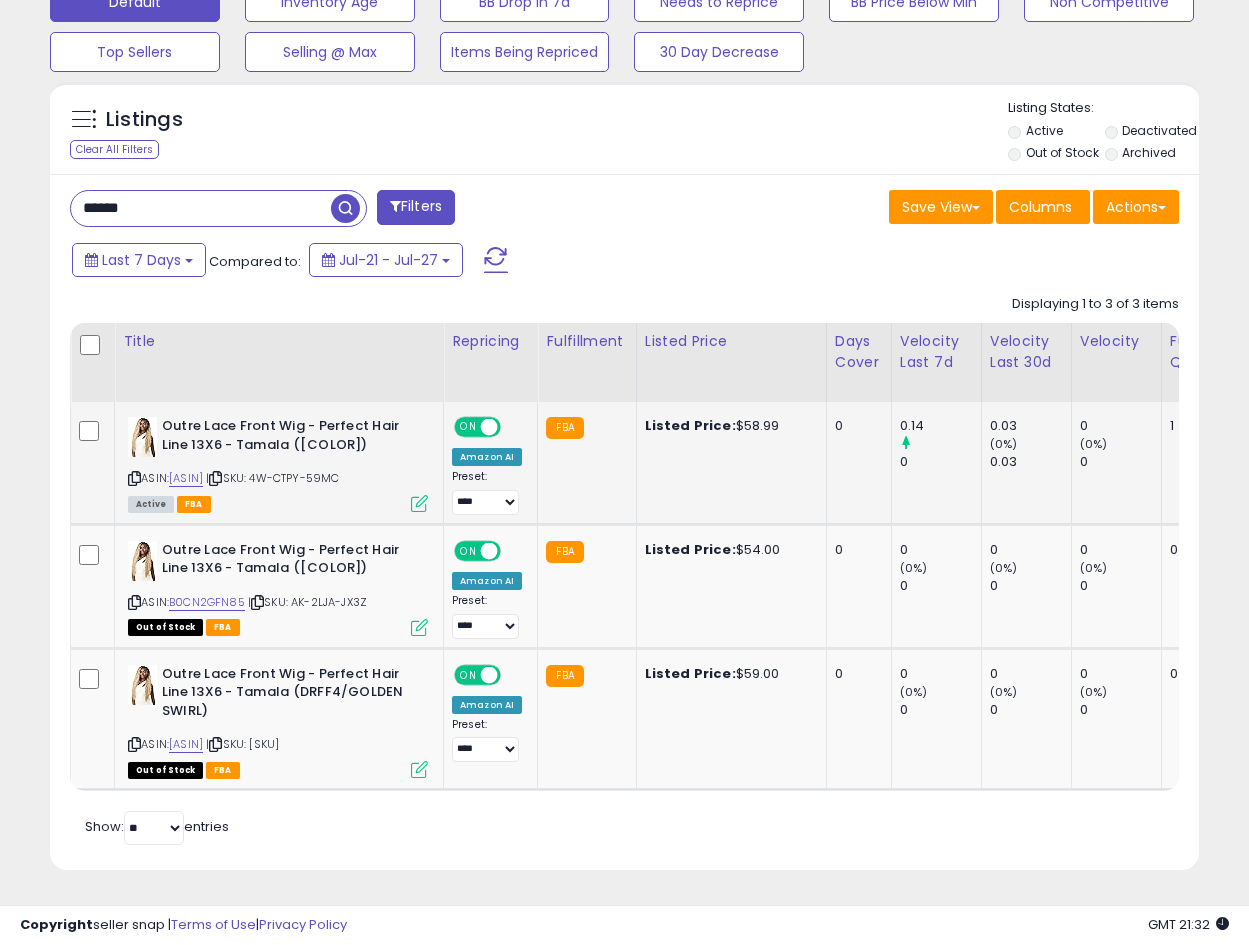 click at bounding box center [134, 478] 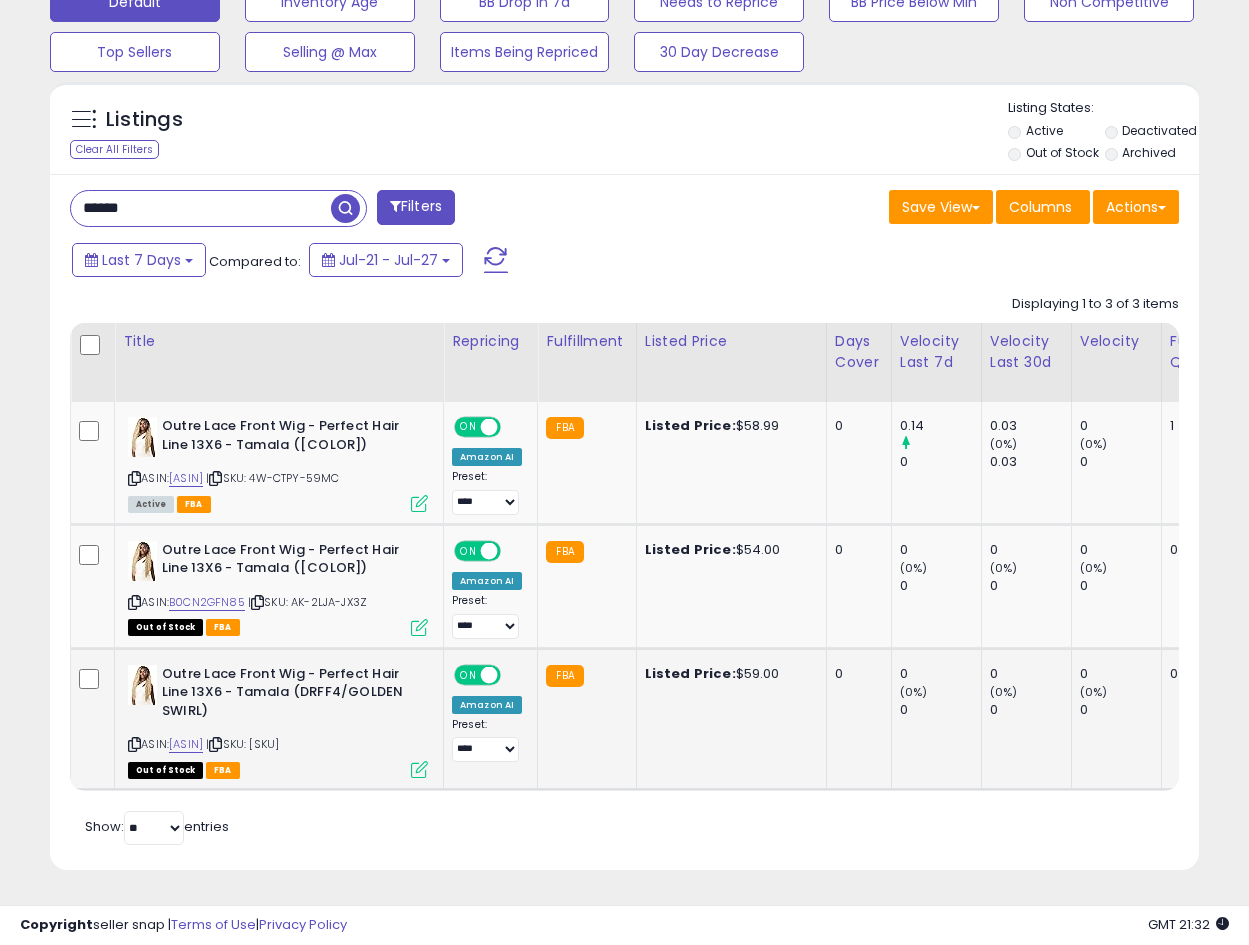 scroll, scrollTop: 0, scrollLeft: 375, axis: horizontal 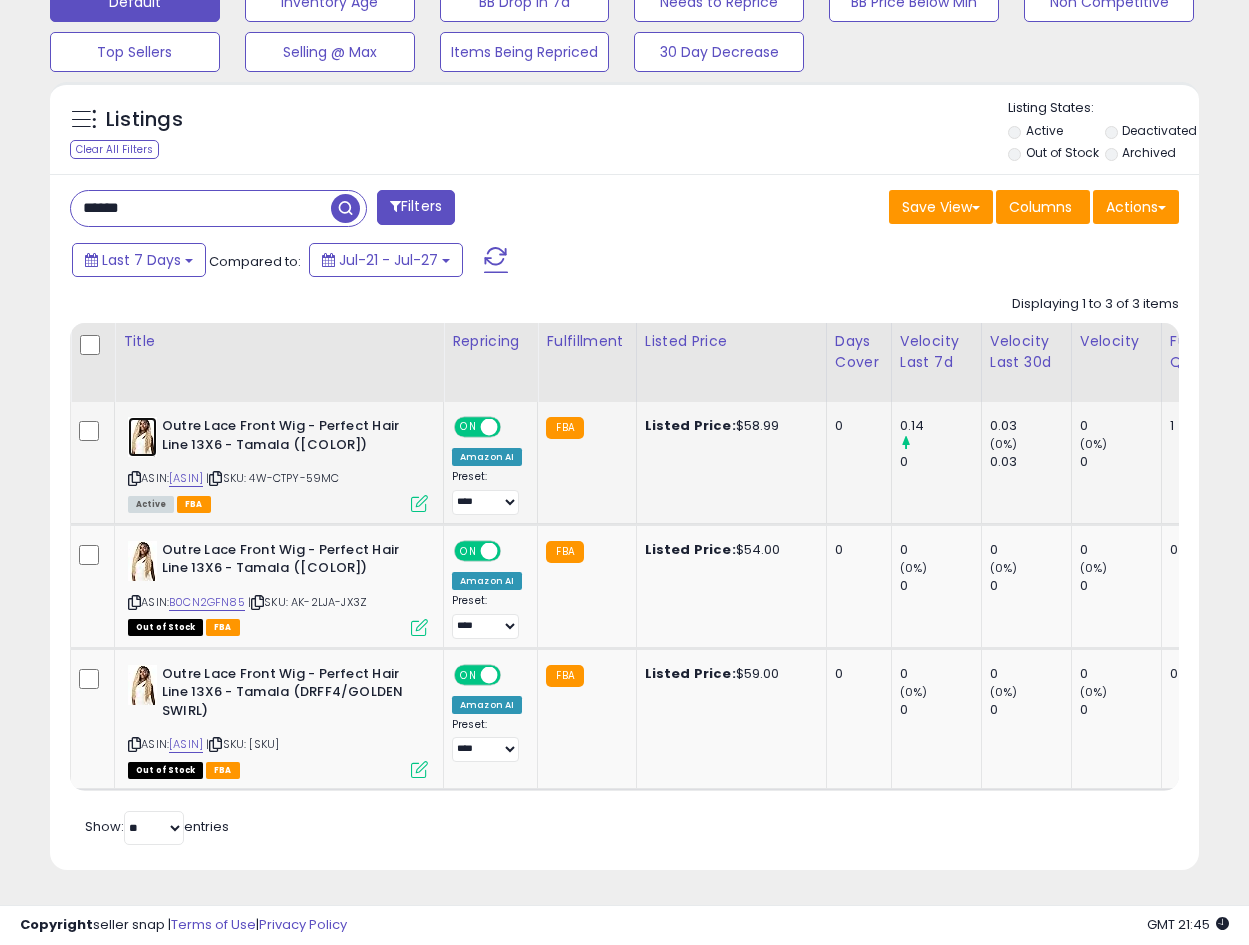 click at bounding box center (142, 437) 